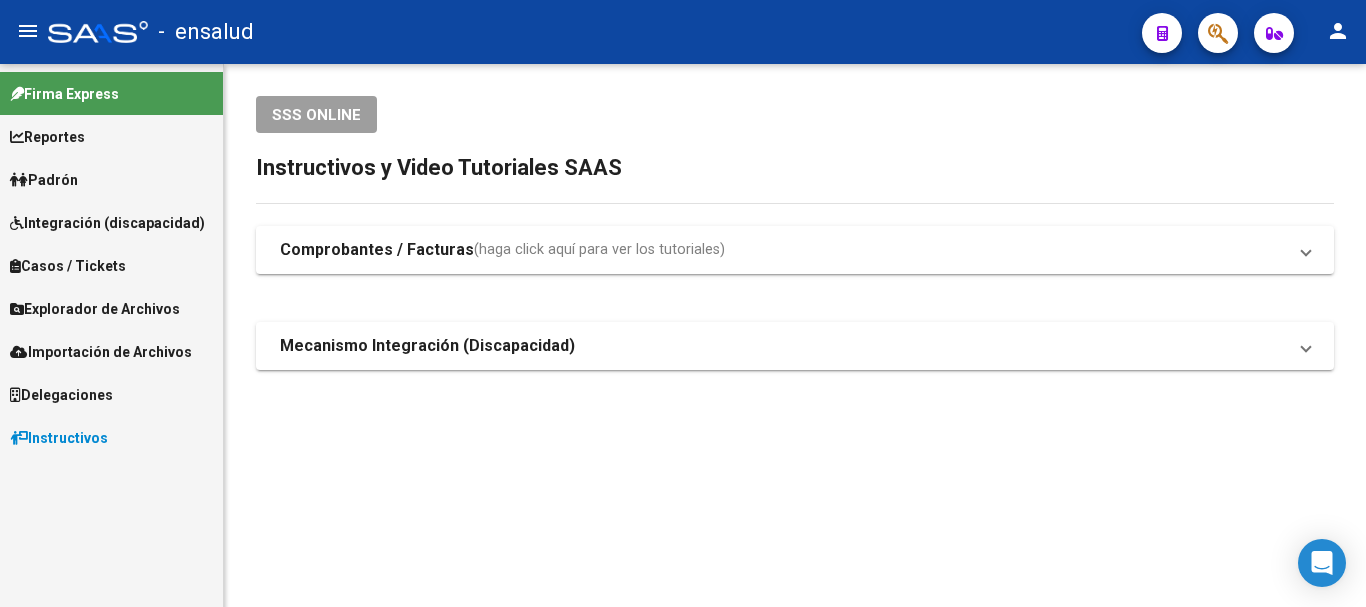 scroll, scrollTop: 0, scrollLeft: 0, axis: both 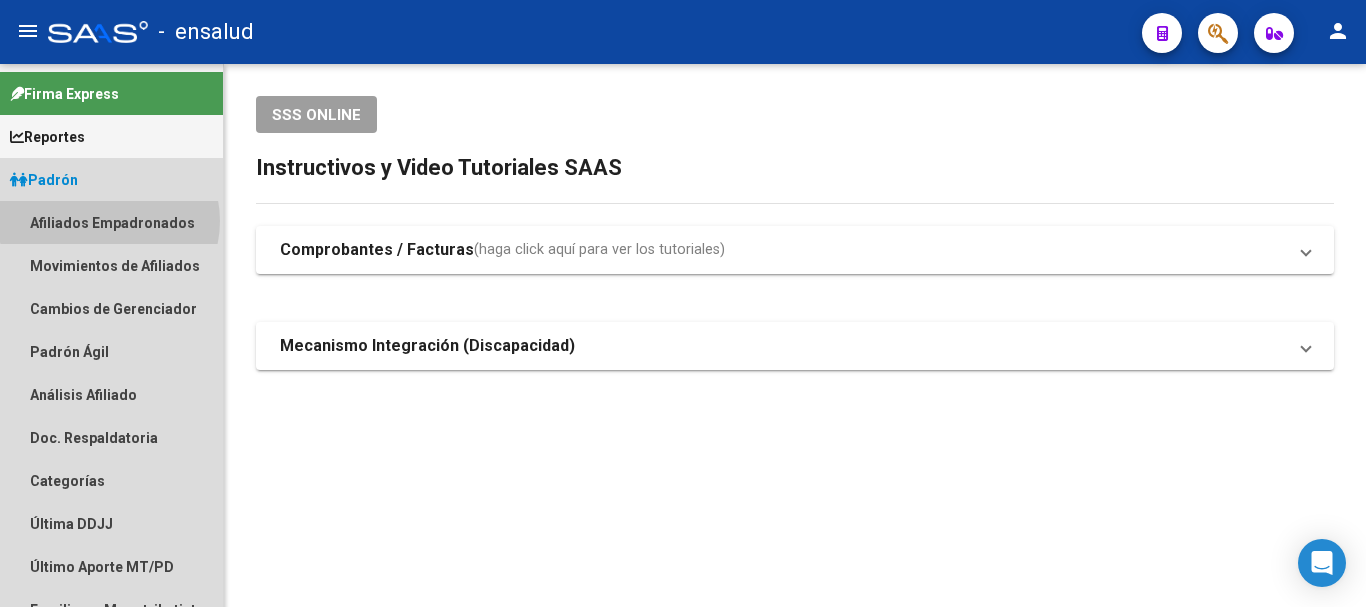 click on "Afiliados Empadronados" at bounding box center [111, 222] 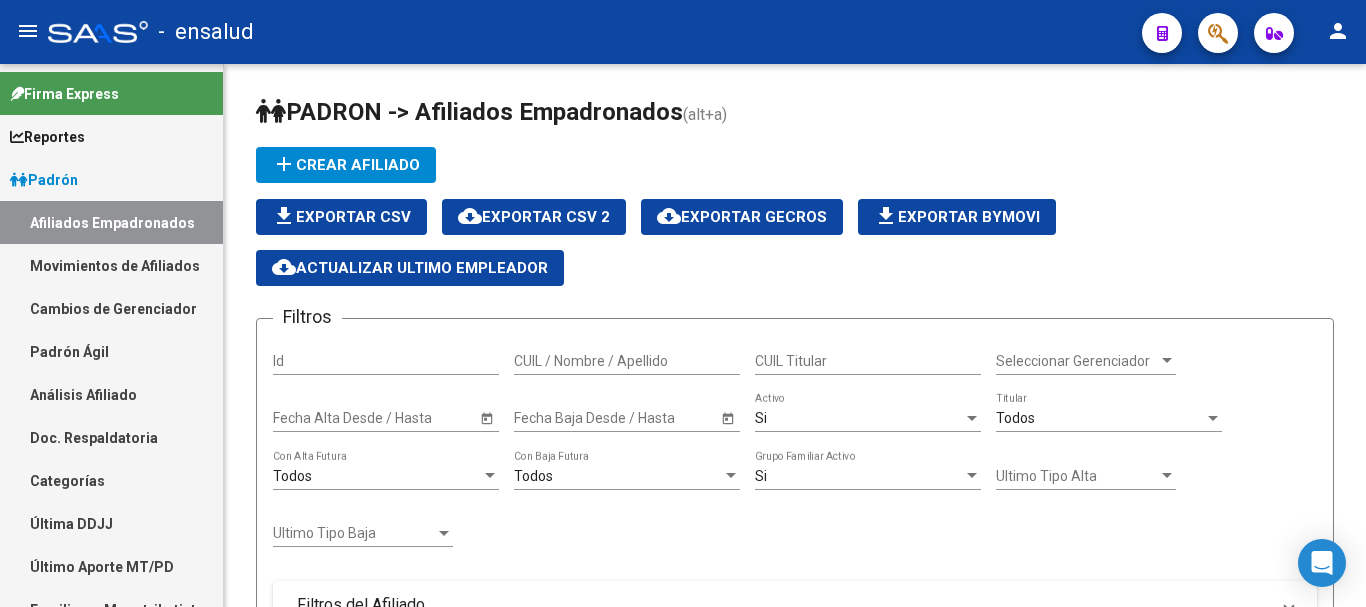 click on "CUIL Titular" at bounding box center (868, 361) 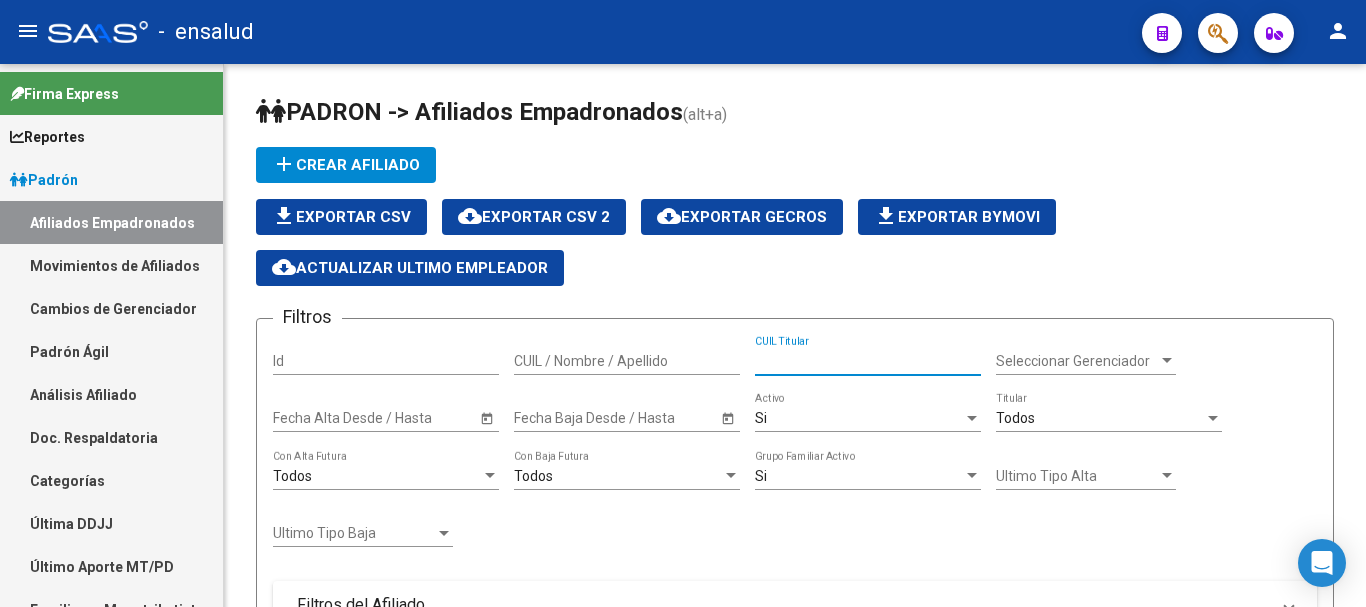 paste on "[CUIL]" 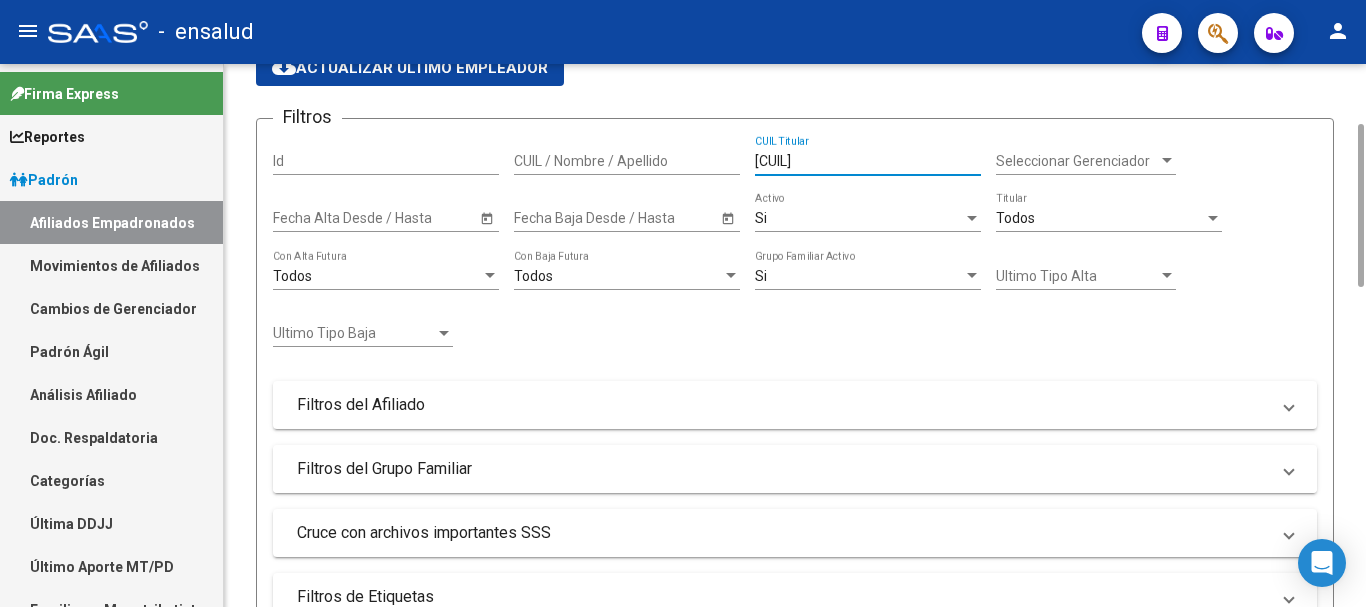scroll, scrollTop: 800, scrollLeft: 0, axis: vertical 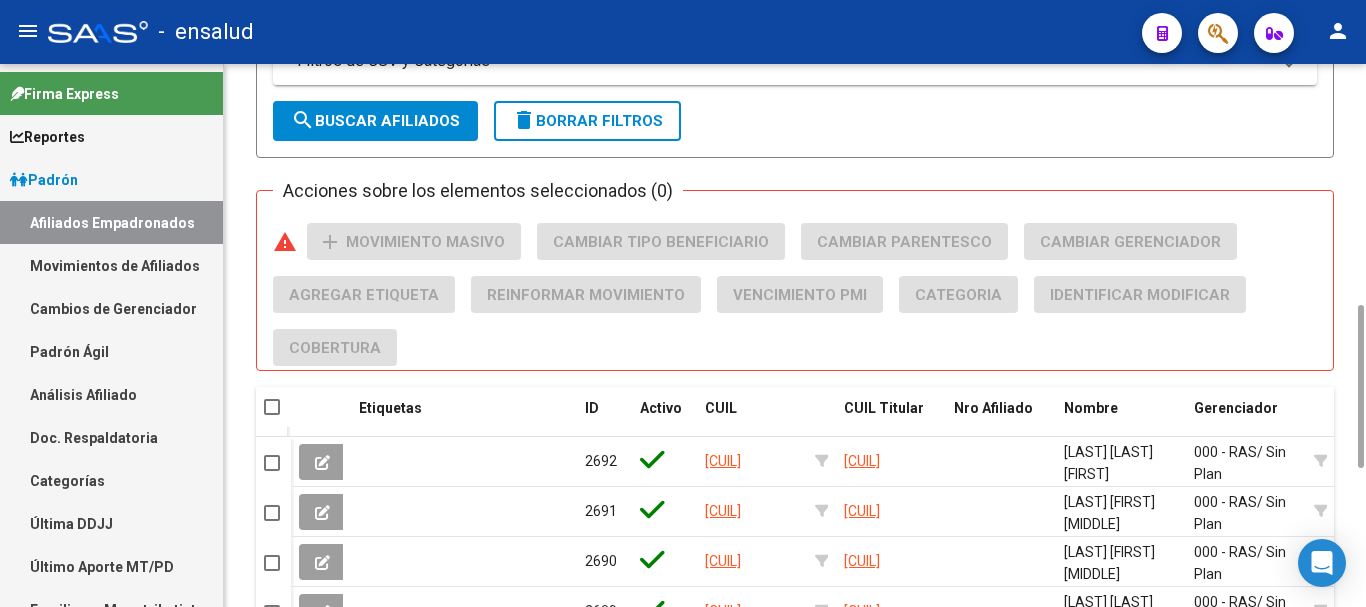 type on "[CUIL]" 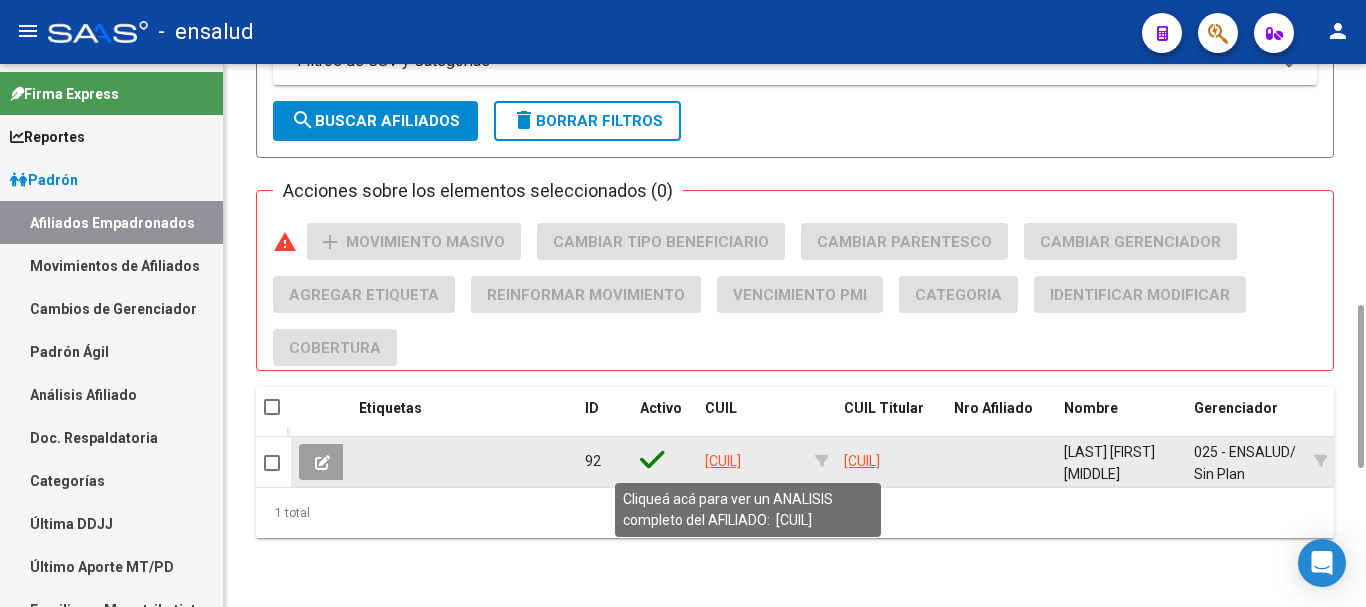 click on "[CUIL]" 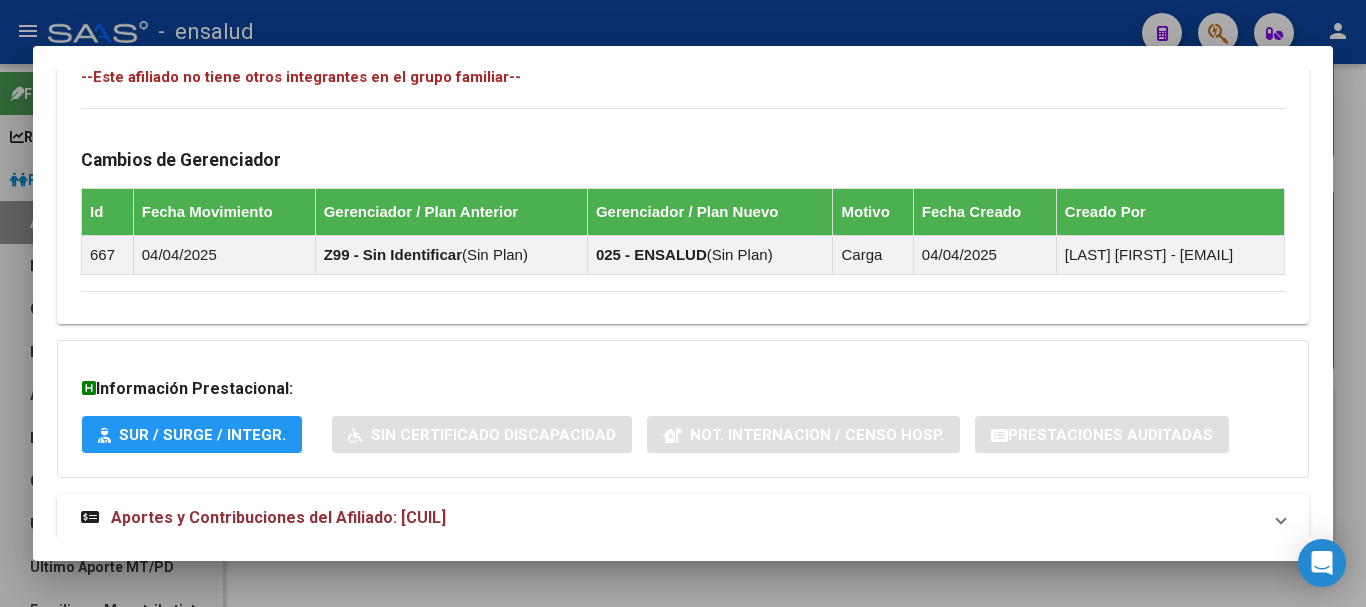 scroll, scrollTop: 1166, scrollLeft: 0, axis: vertical 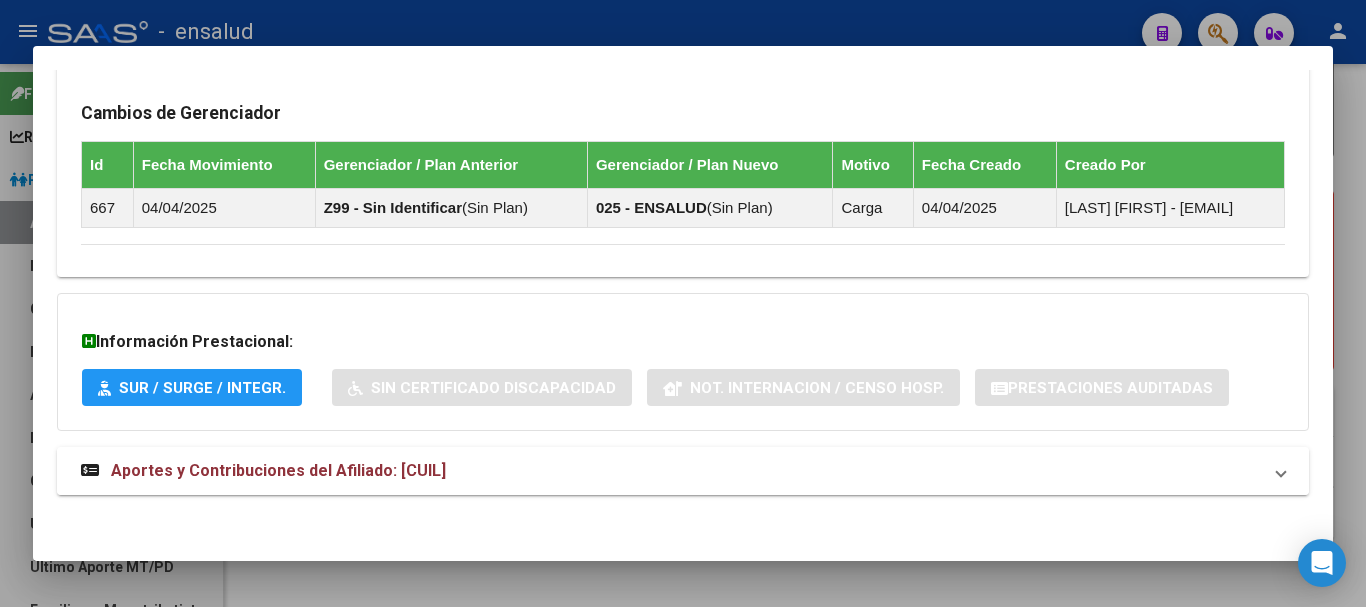 click on "Aportes y Contribuciones del Afiliado: [CUIL]" at bounding box center (278, 470) 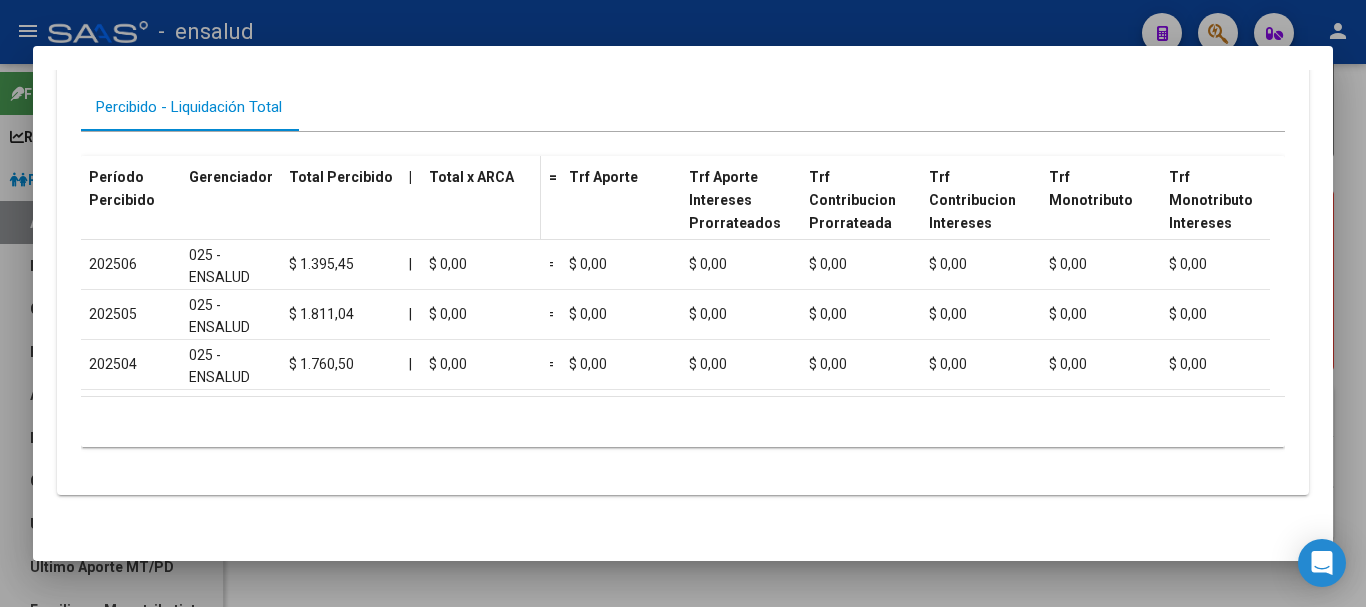 scroll, scrollTop: 1709, scrollLeft: 0, axis: vertical 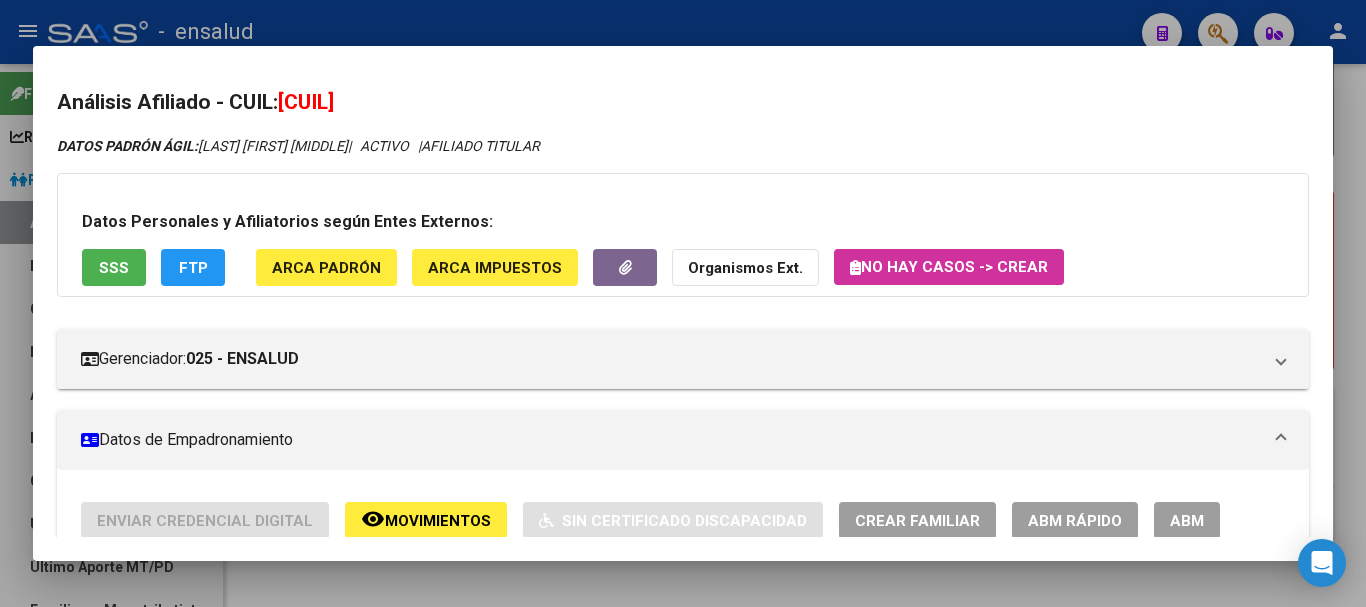 drag, startPoint x: 1153, startPoint y: 522, endPoint x: 803, endPoint y: 268, distance: 432.45346 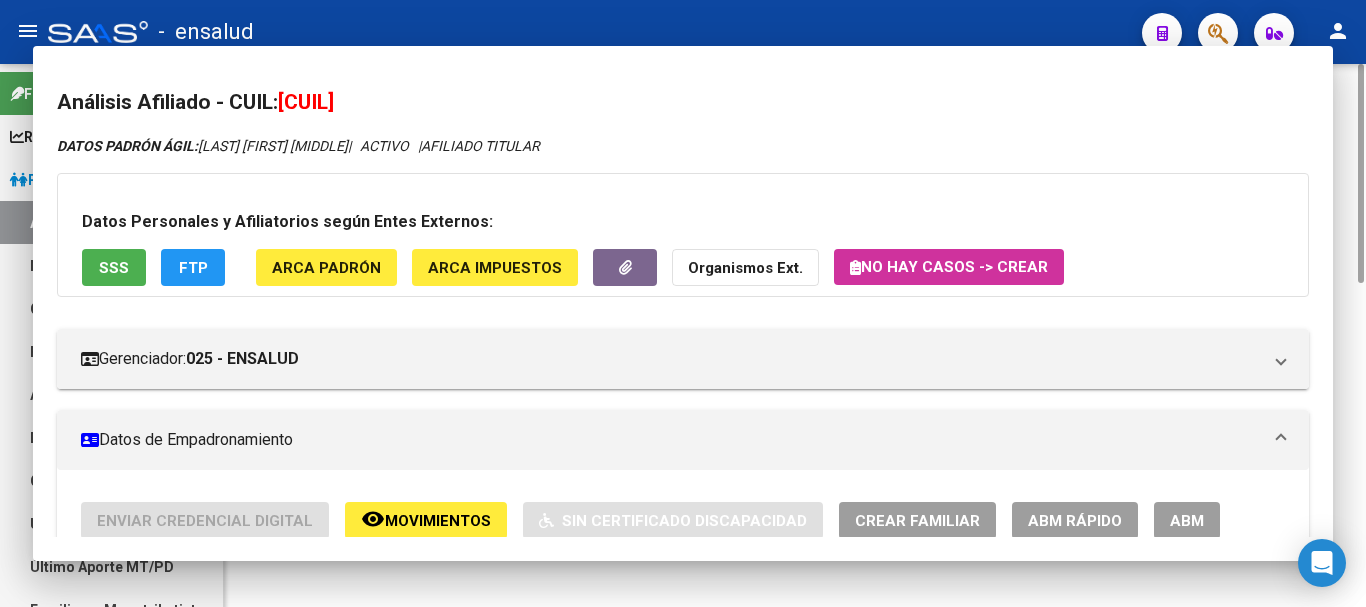 type on "[CUIL]" 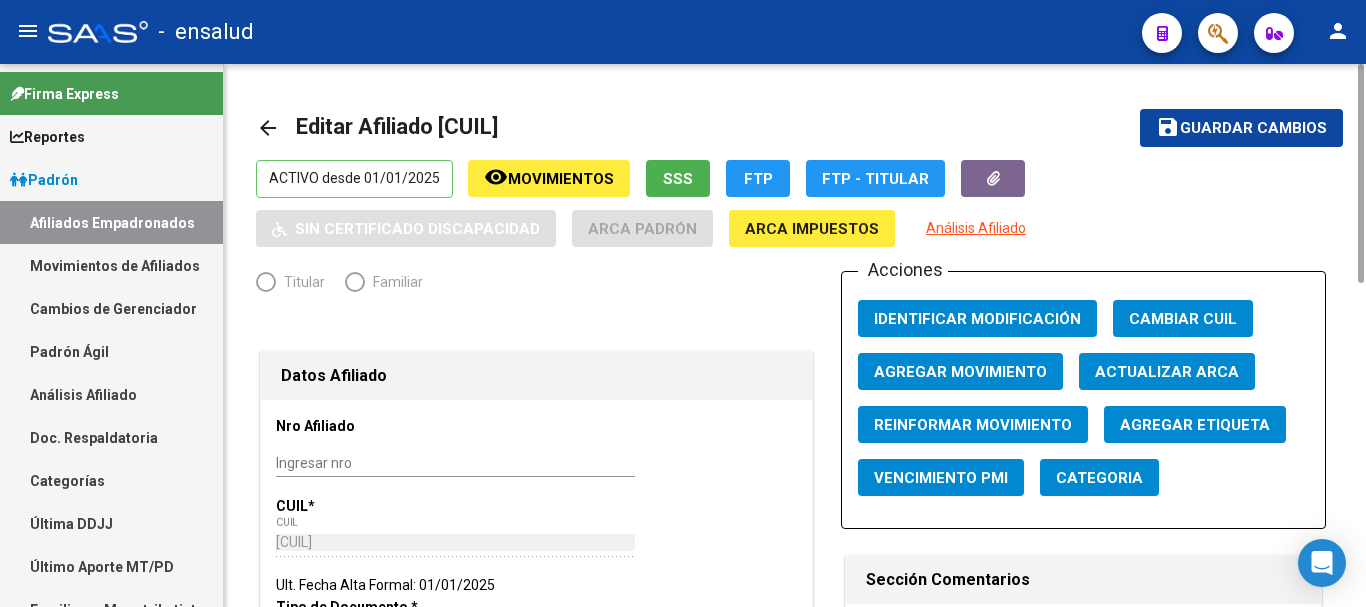 radio on "true" 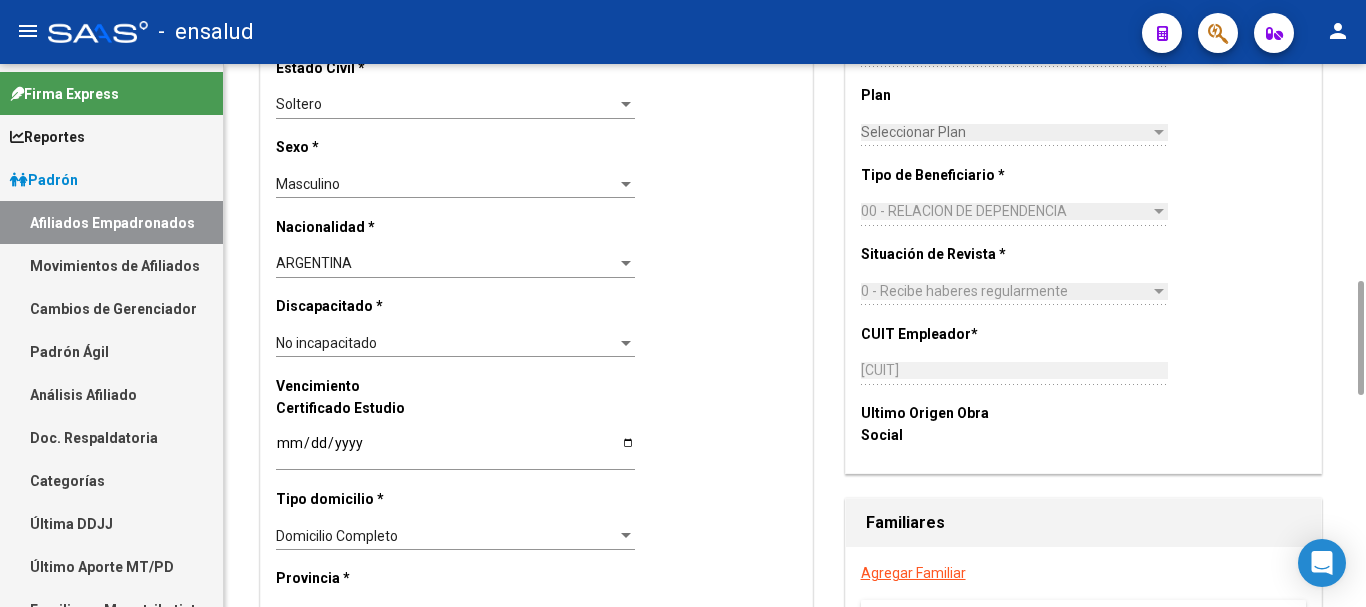 scroll, scrollTop: 0, scrollLeft: 0, axis: both 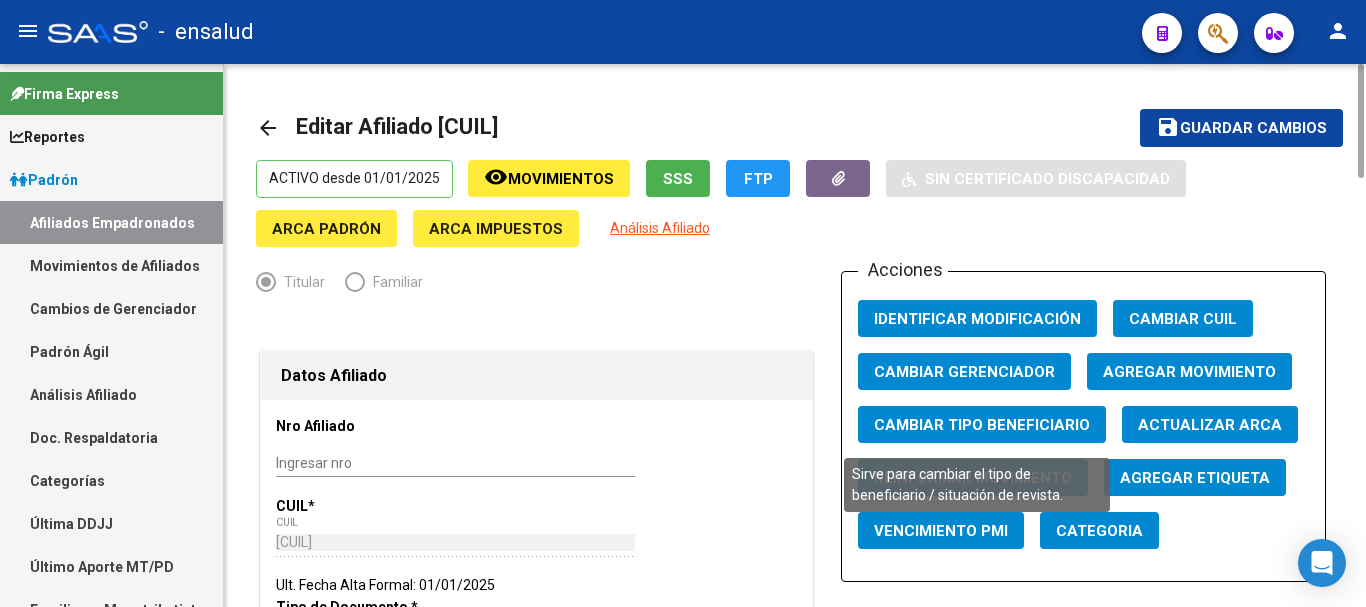 click on "Cambiar Tipo Beneficiario" 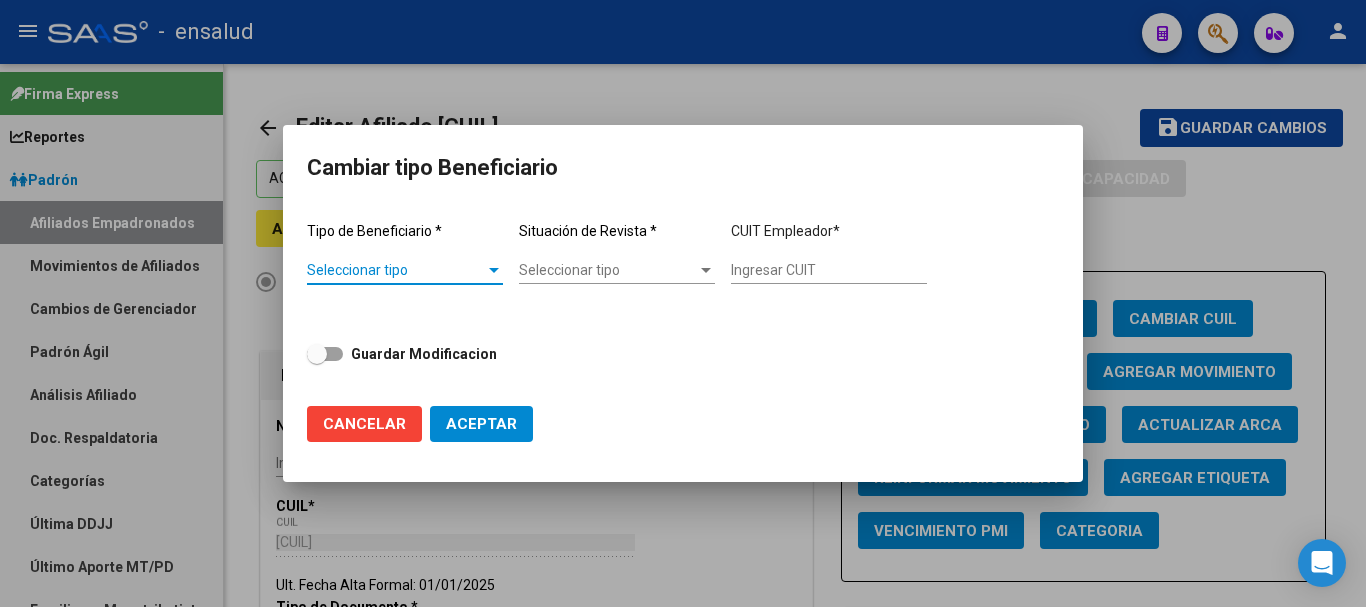 click at bounding box center [494, 270] 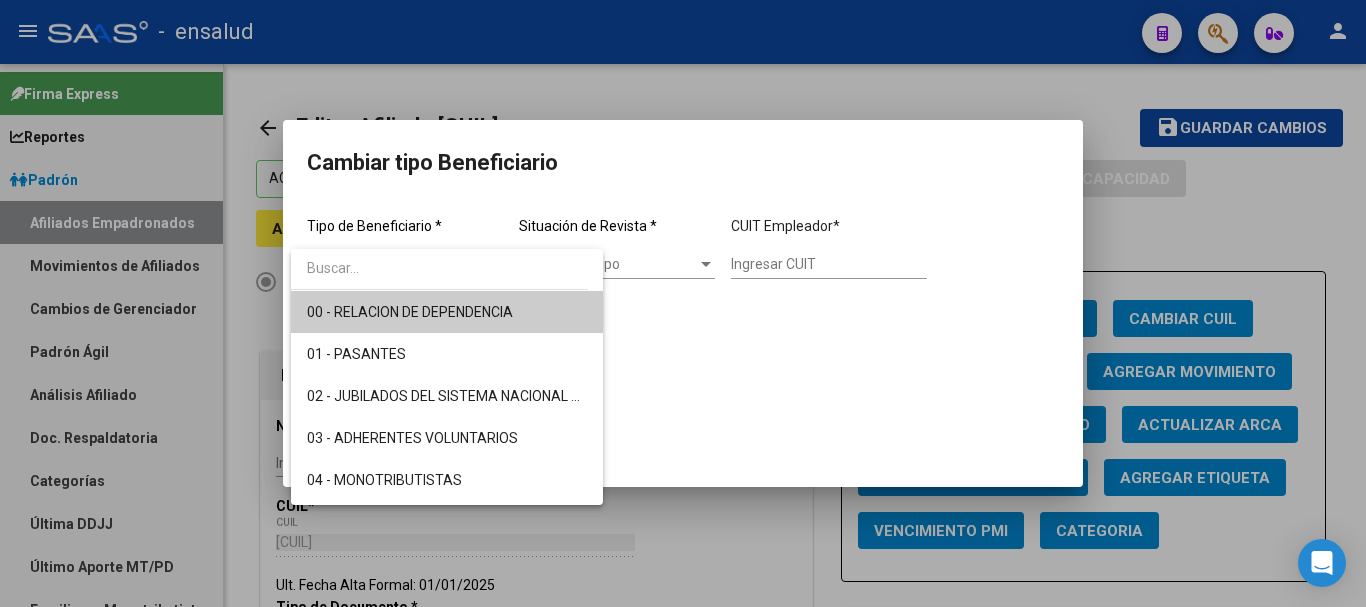 click at bounding box center [683, 303] 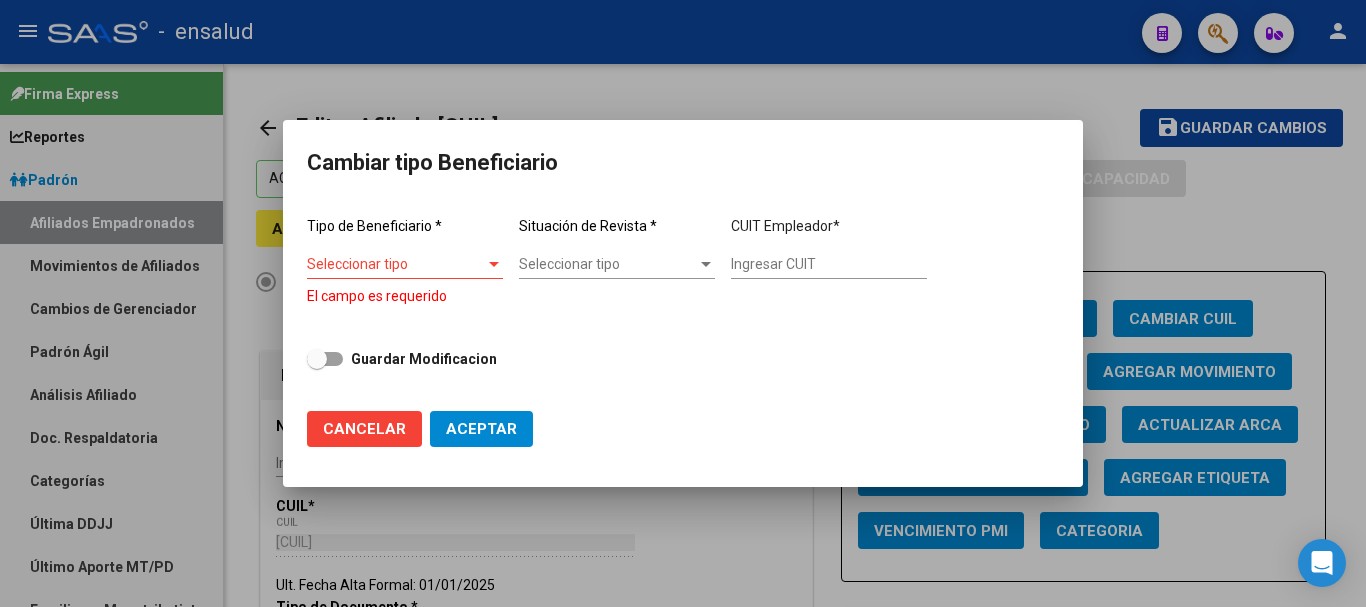 click on "Cancelar" 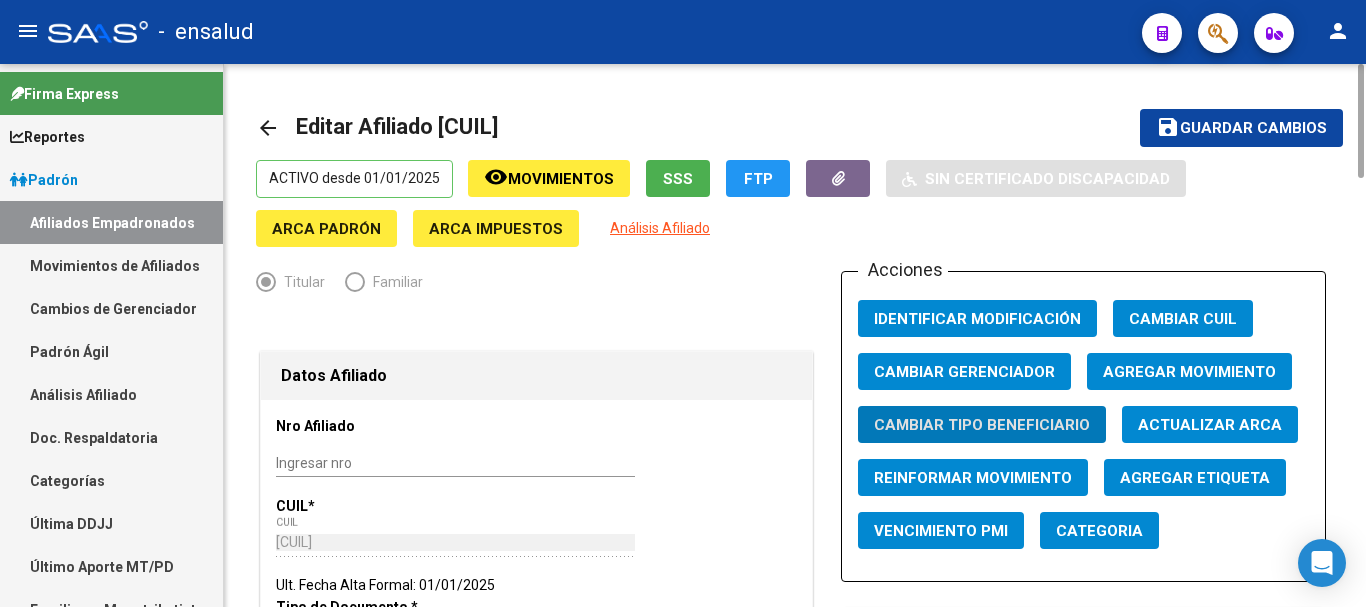 click on "Agregar Movimiento" 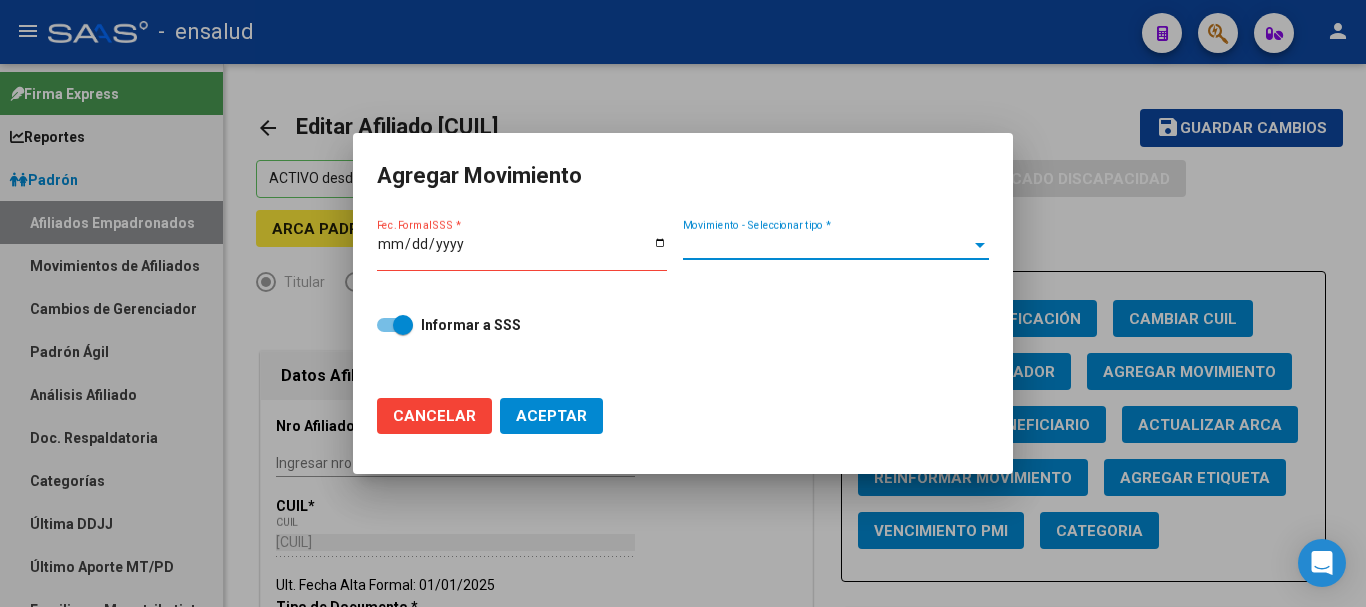 click on "Movimiento - Seleccionar tipo *" at bounding box center [827, 245] 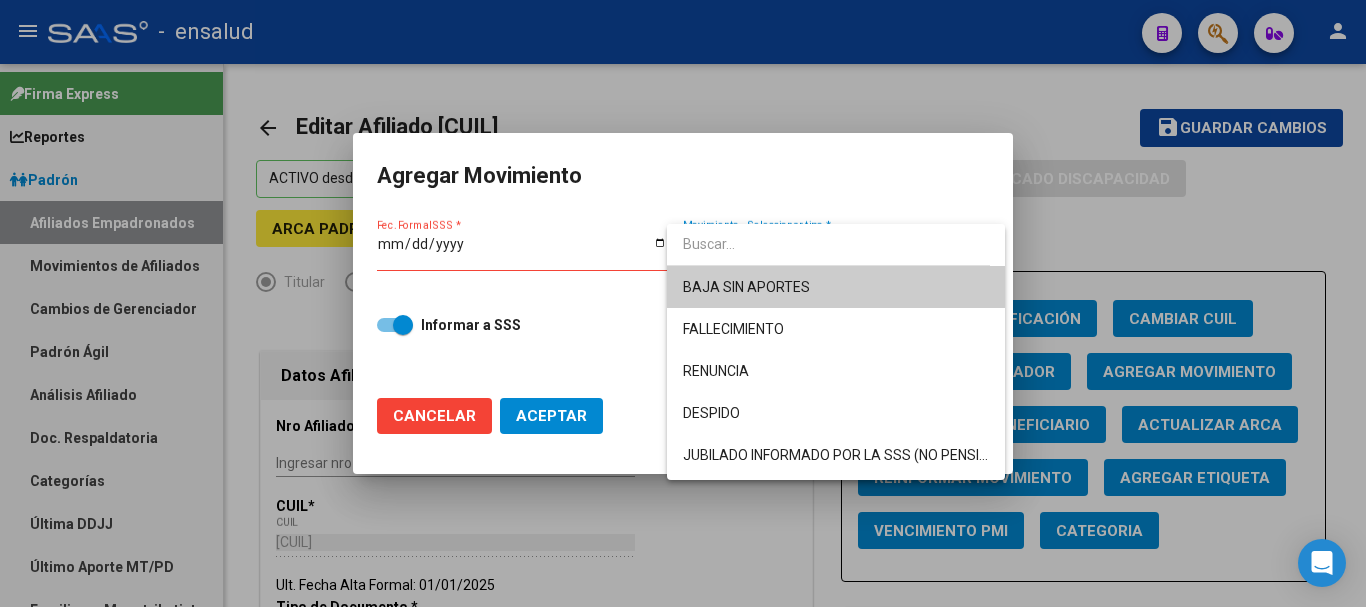 click at bounding box center (683, 303) 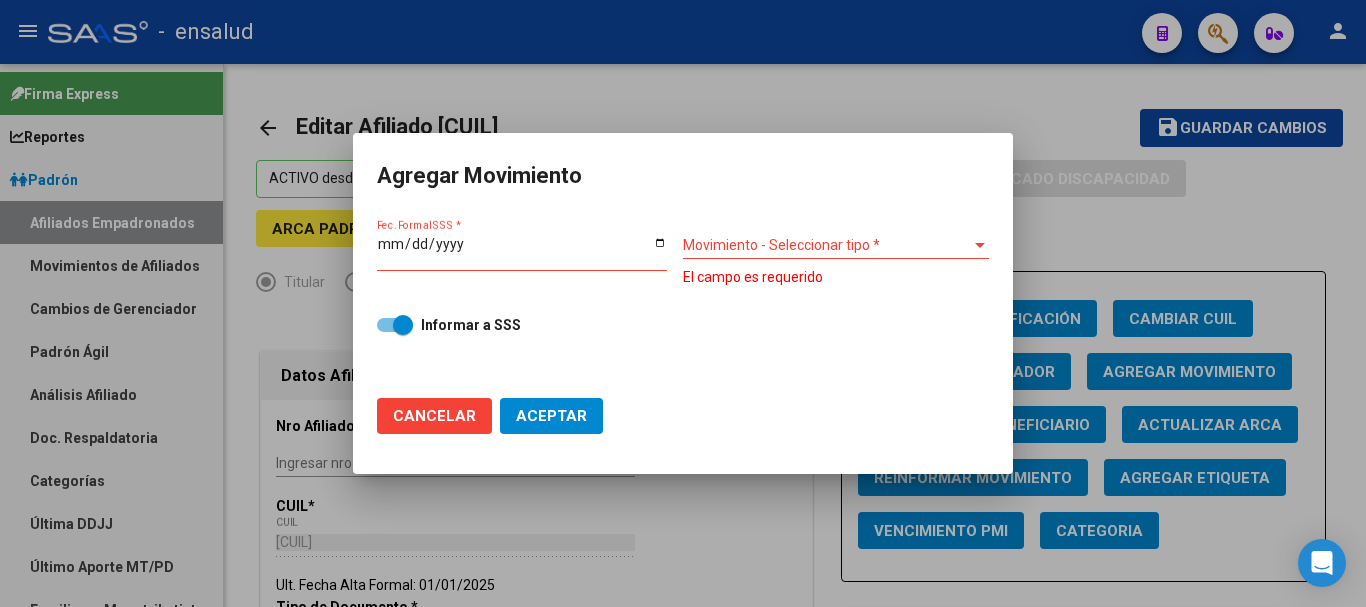 click at bounding box center (683, 303) 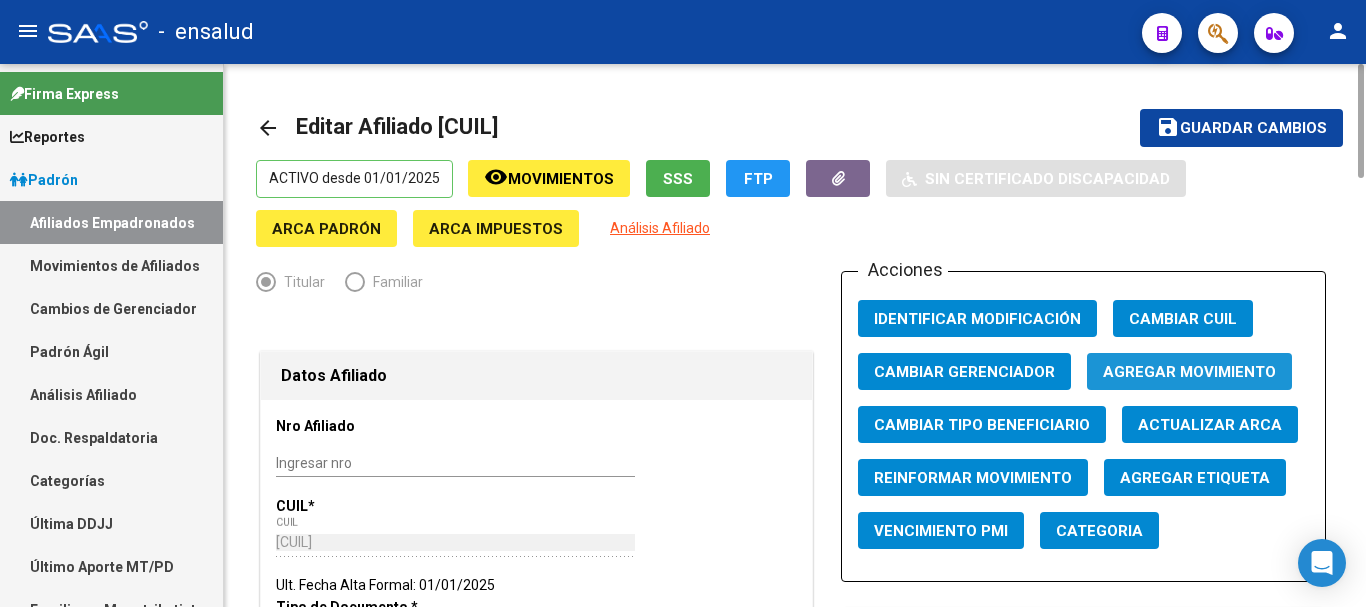 click on "Agregar Movimiento" 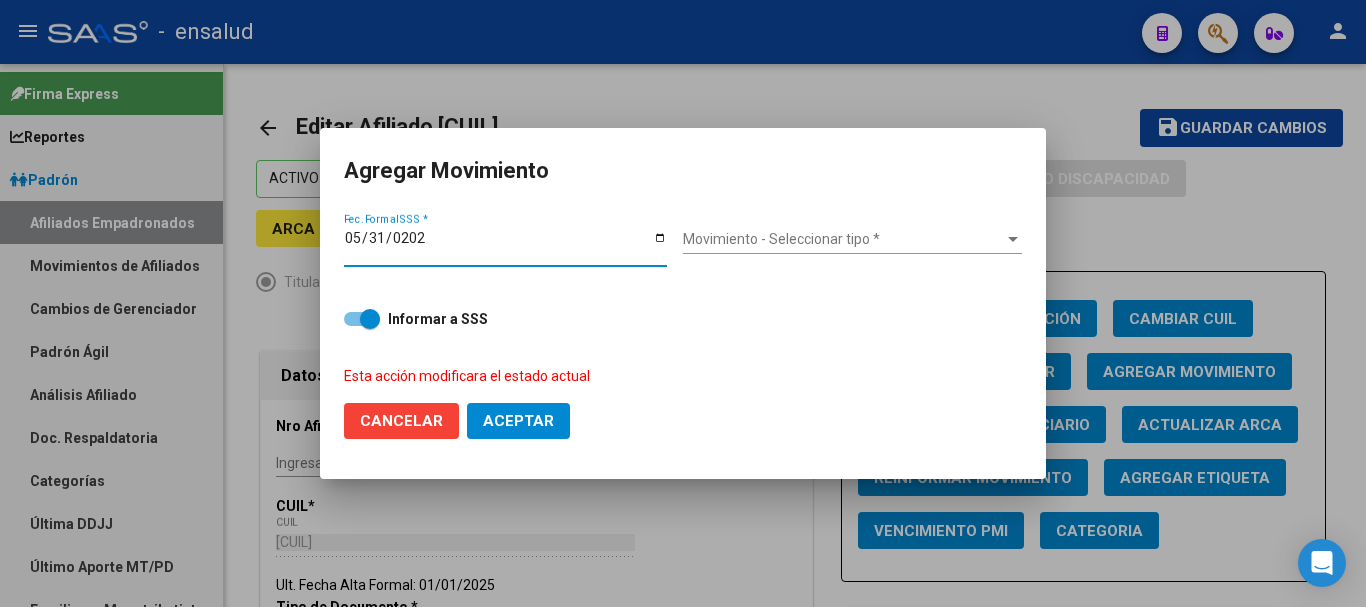 type on "2025-05-31" 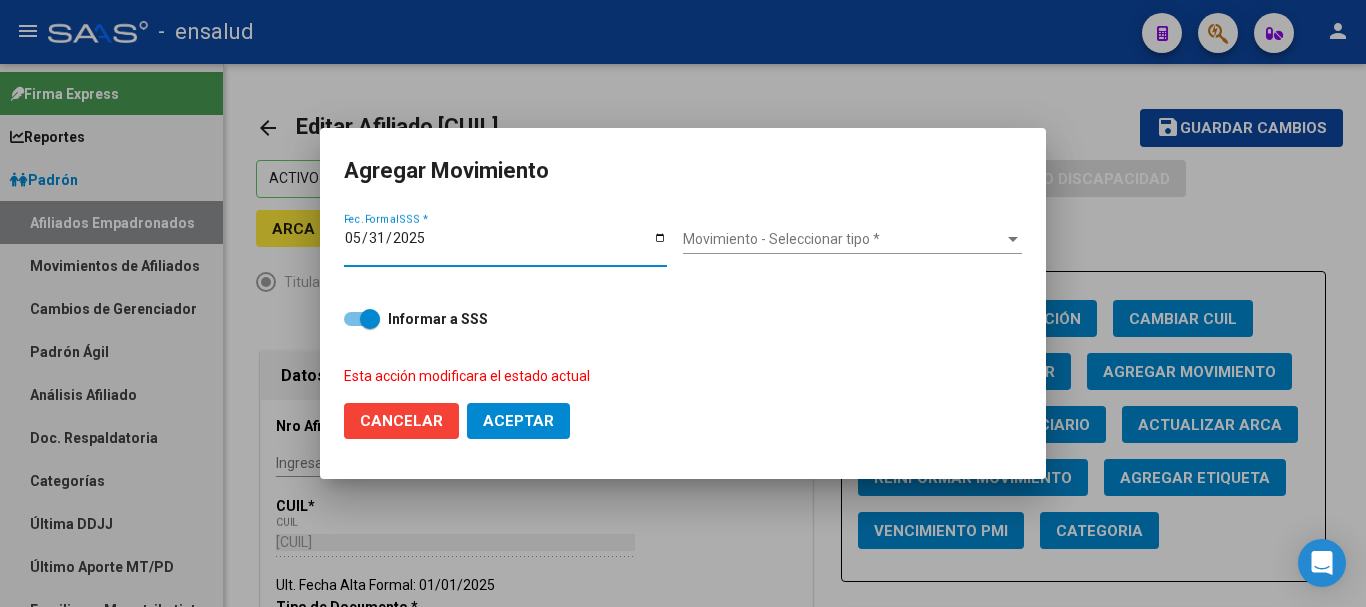 click on "Movimiento - Seleccionar tipo *" at bounding box center [843, 239] 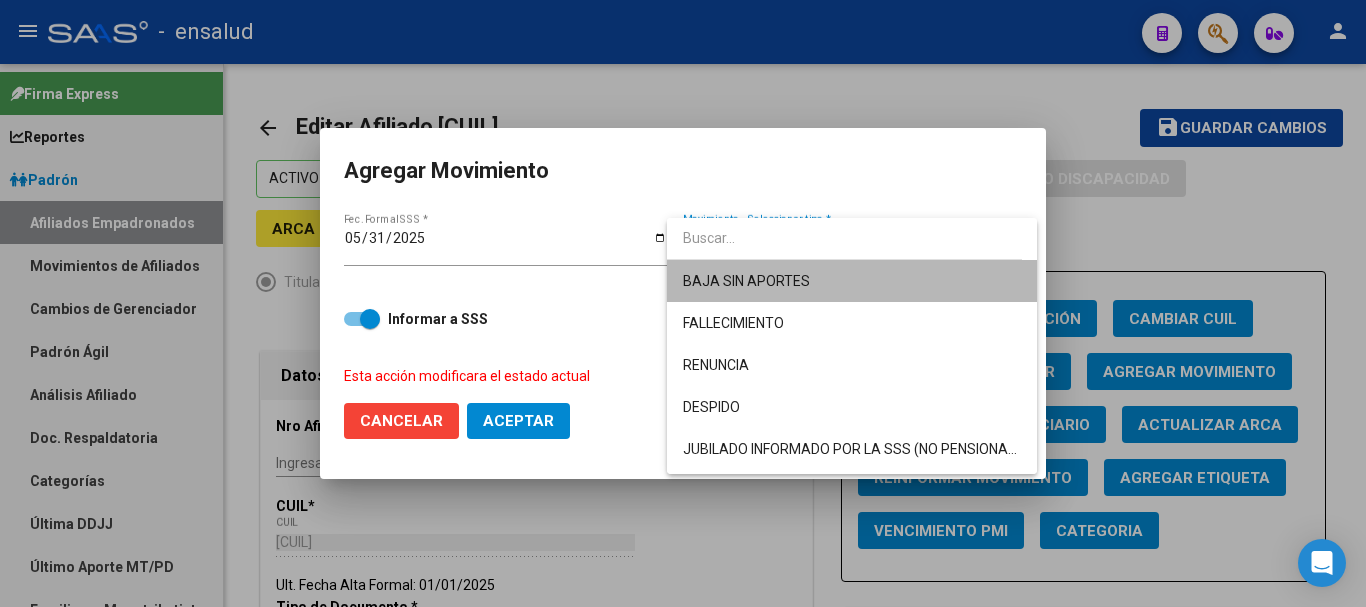 click on "BAJA SIN APORTES" at bounding box center [852, 281] 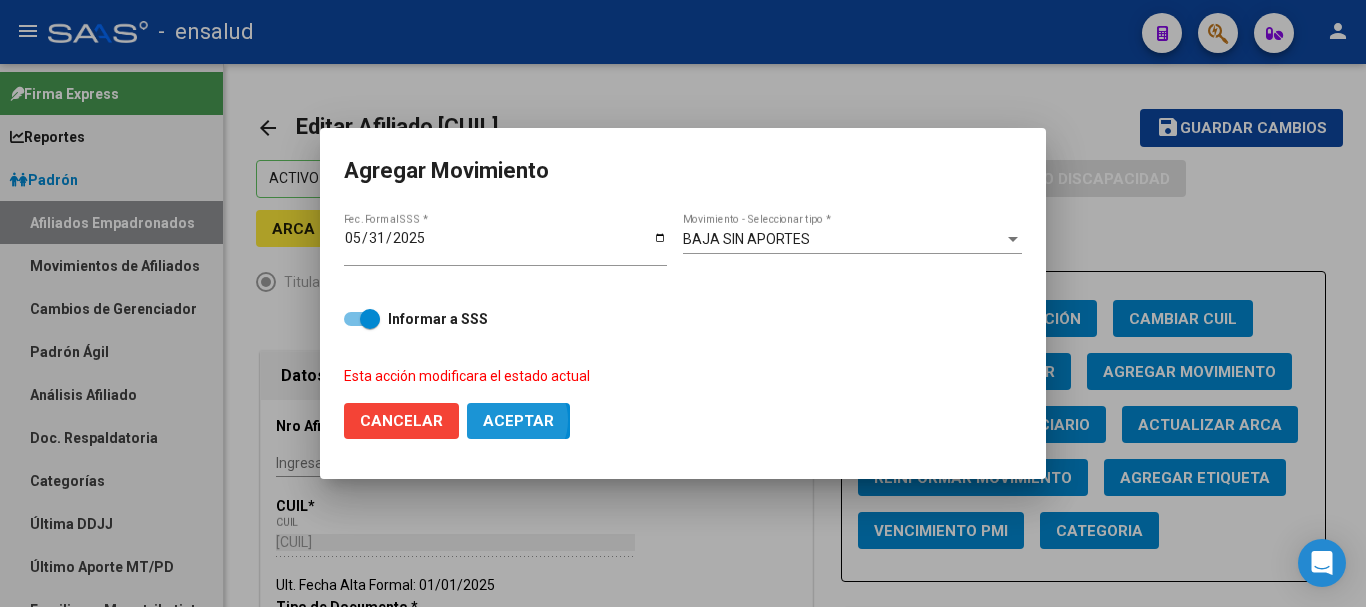 click on "Aceptar" 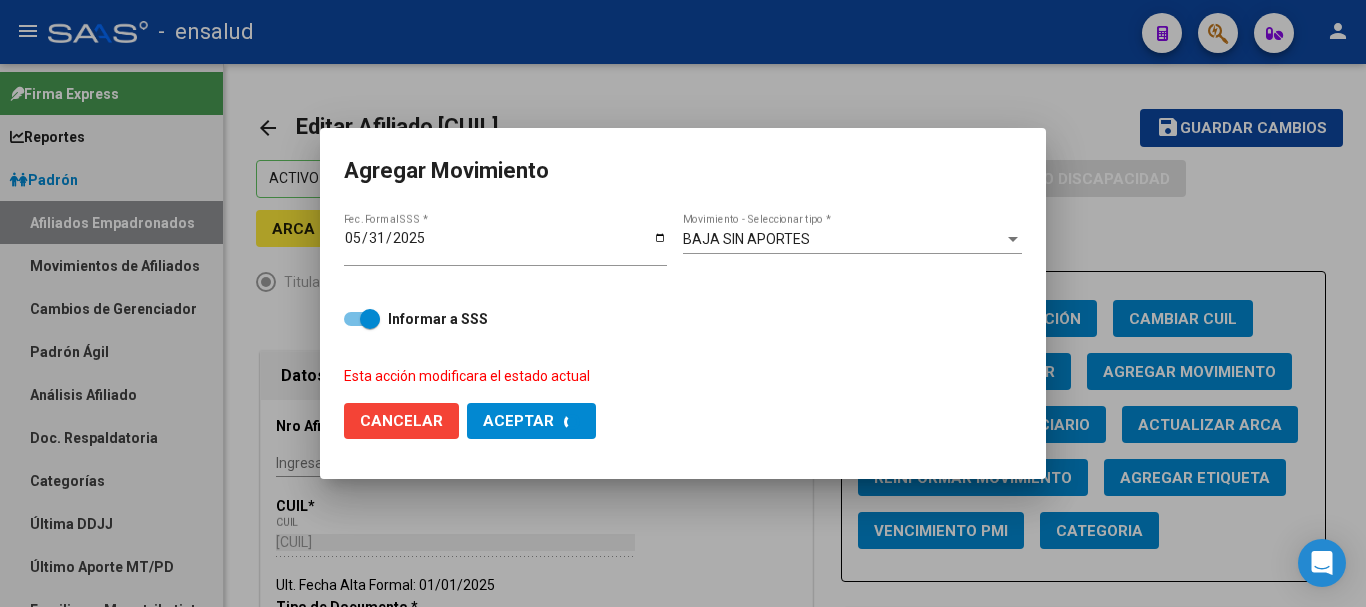 checkbox on "false" 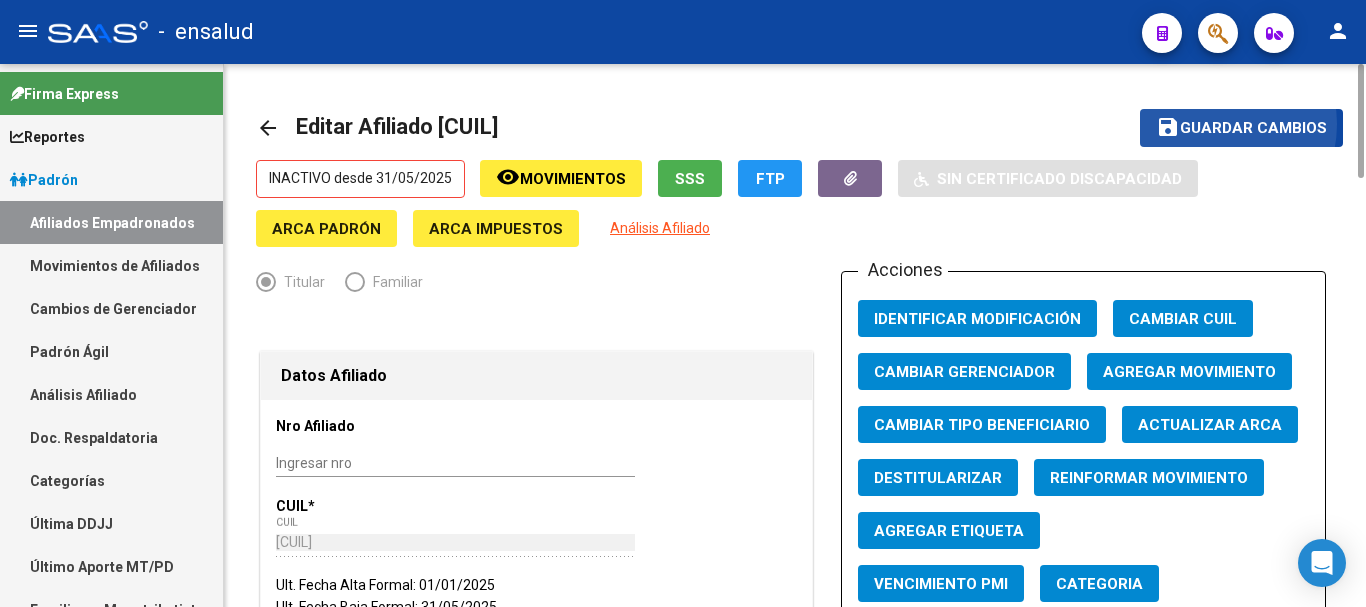 click on "Guardar cambios" 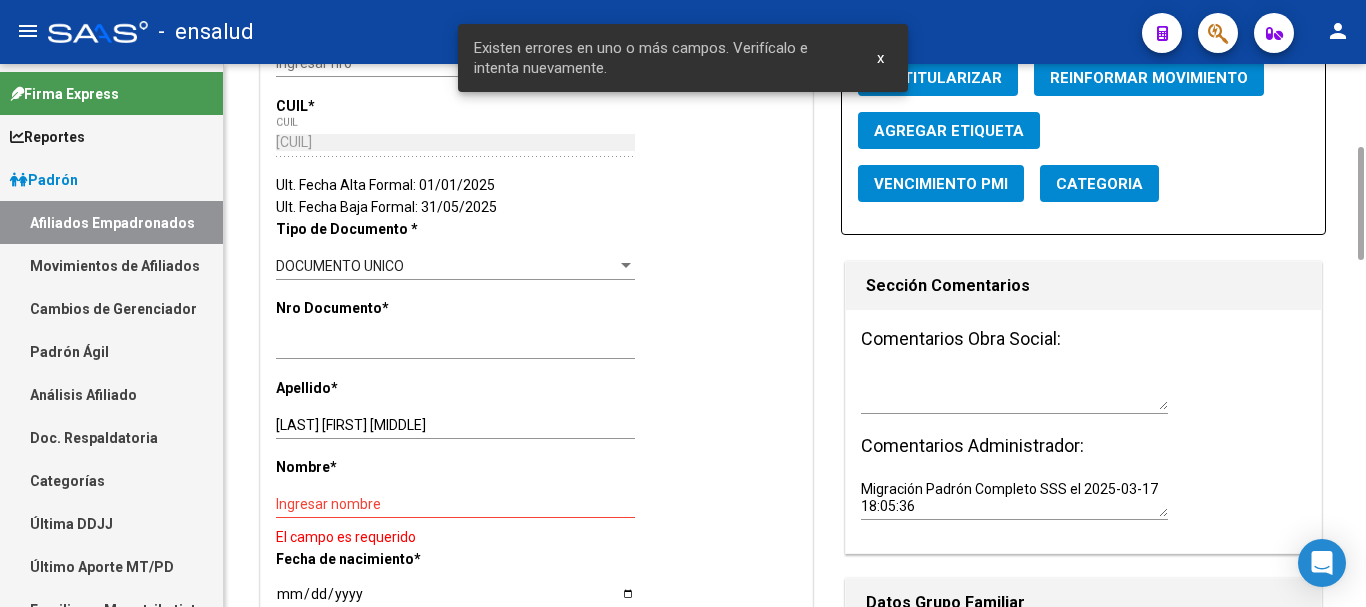 scroll, scrollTop: 600, scrollLeft: 0, axis: vertical 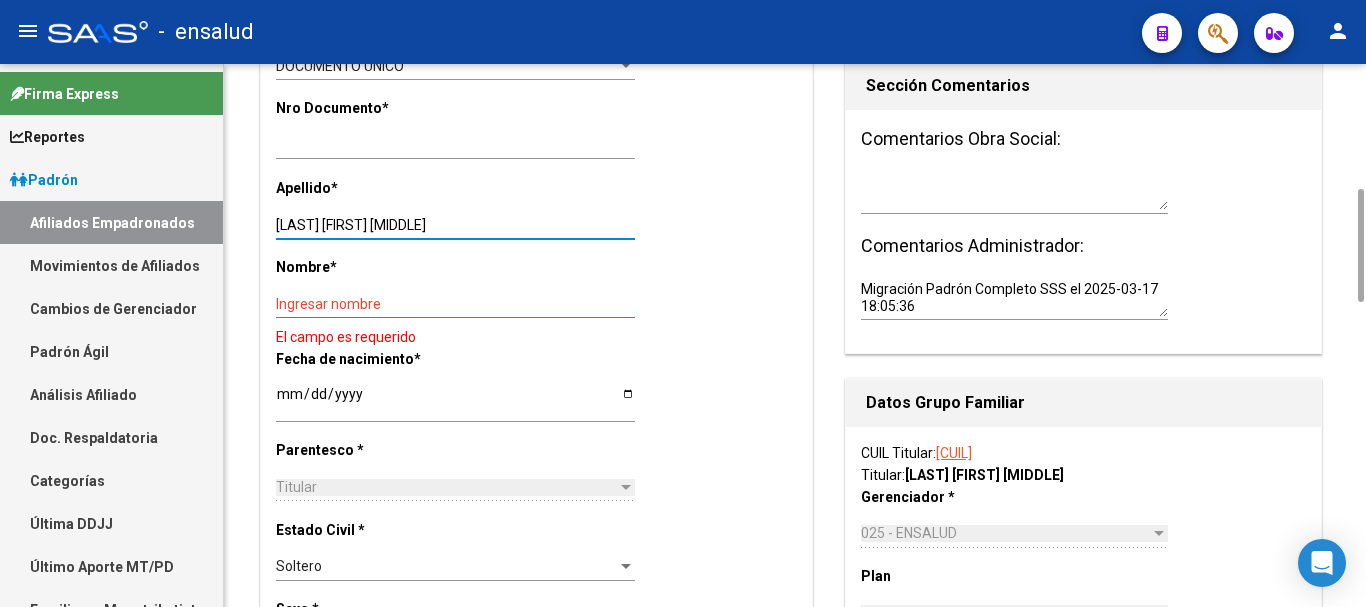 drag, startPoint x: 277, startPoint y: 225, endPoint x: 376, endPoint y: 224, distance: 99.00505 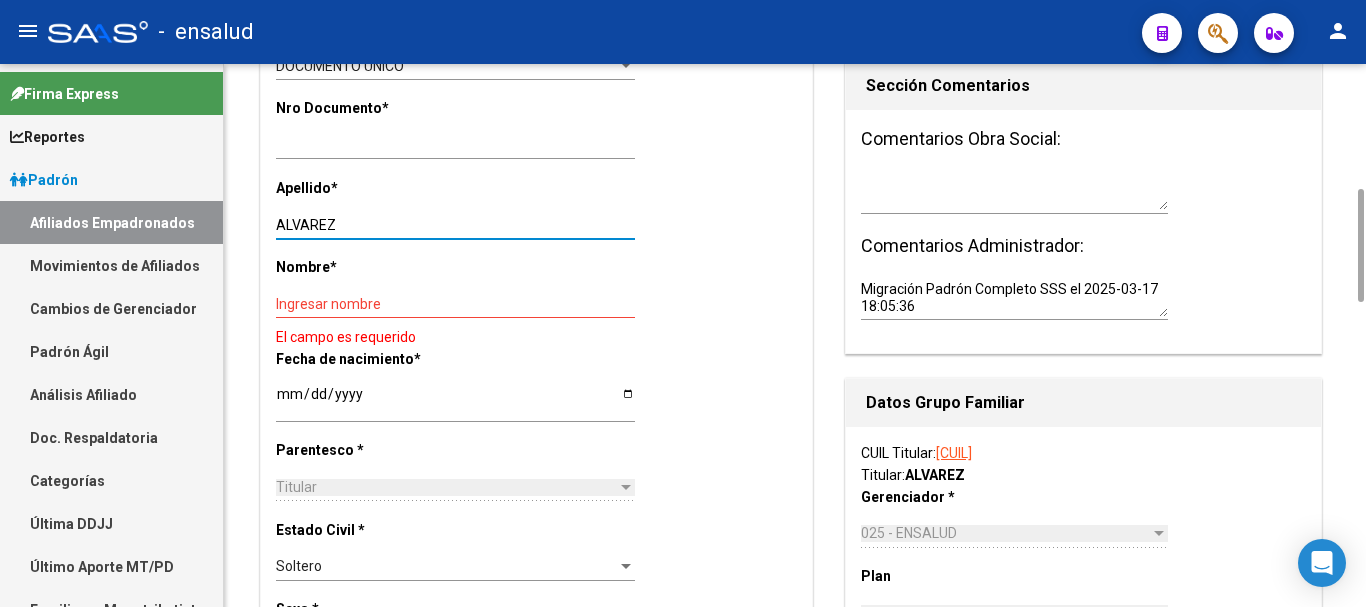 type on "ALVAREZ" 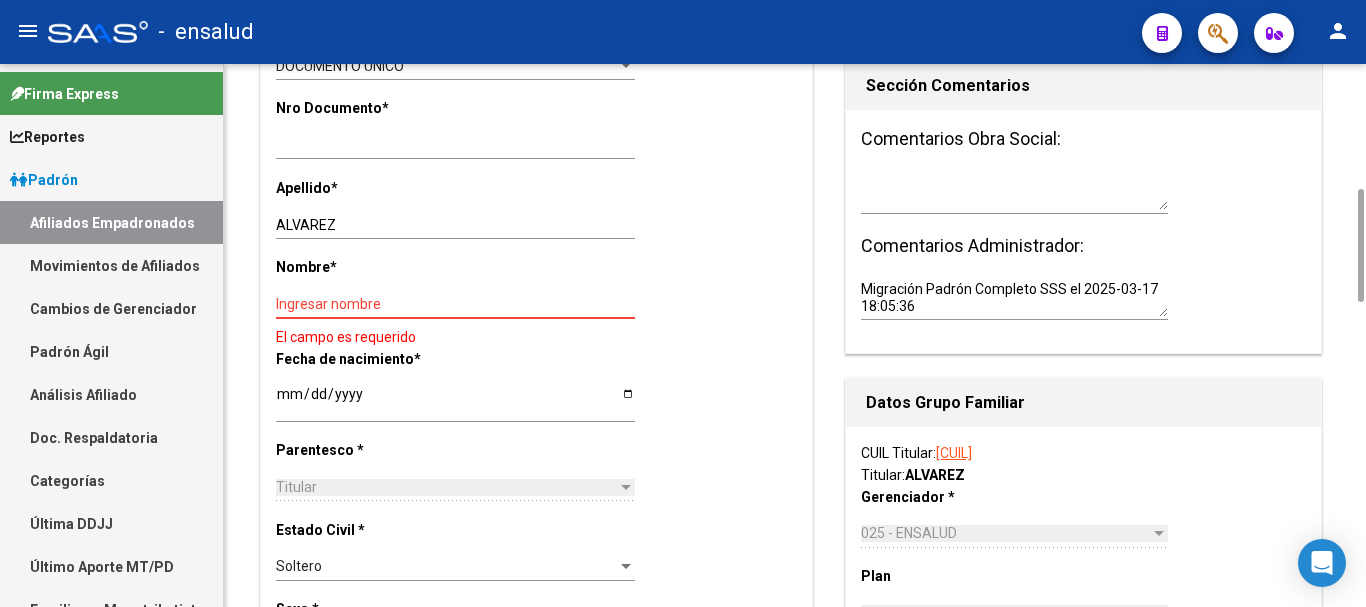 paste on "[FIRST] [MIDDLE]" 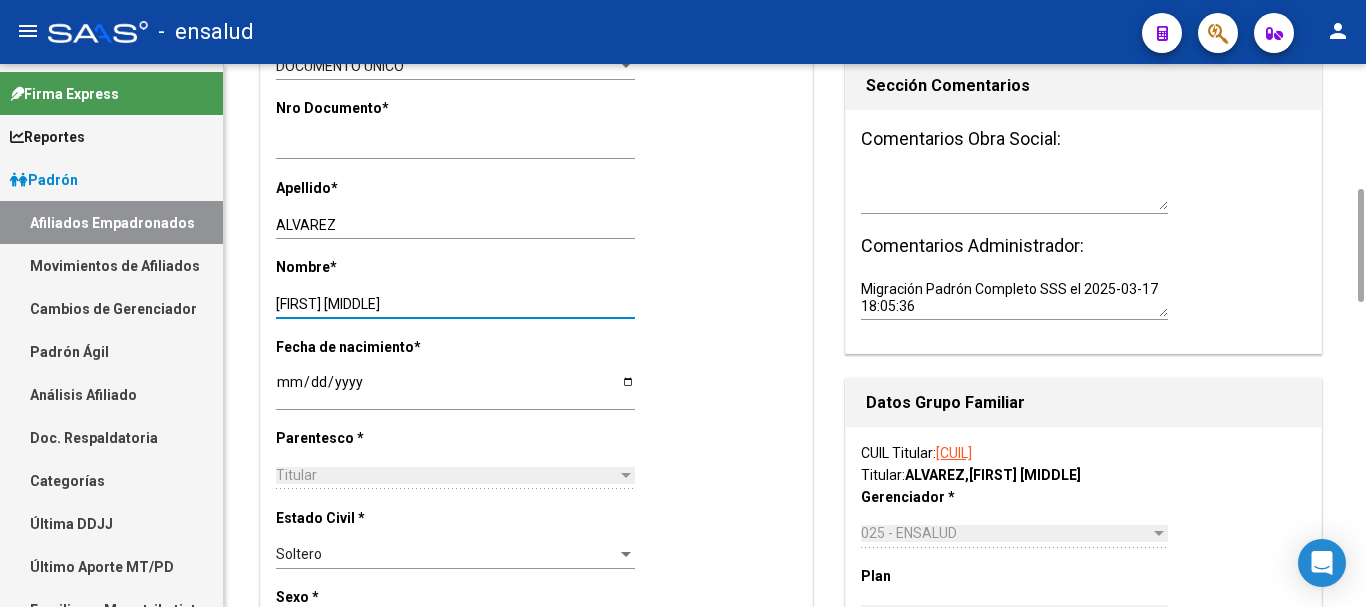scroll, scrollTop: 0, scrollLeft: 0, axis: both 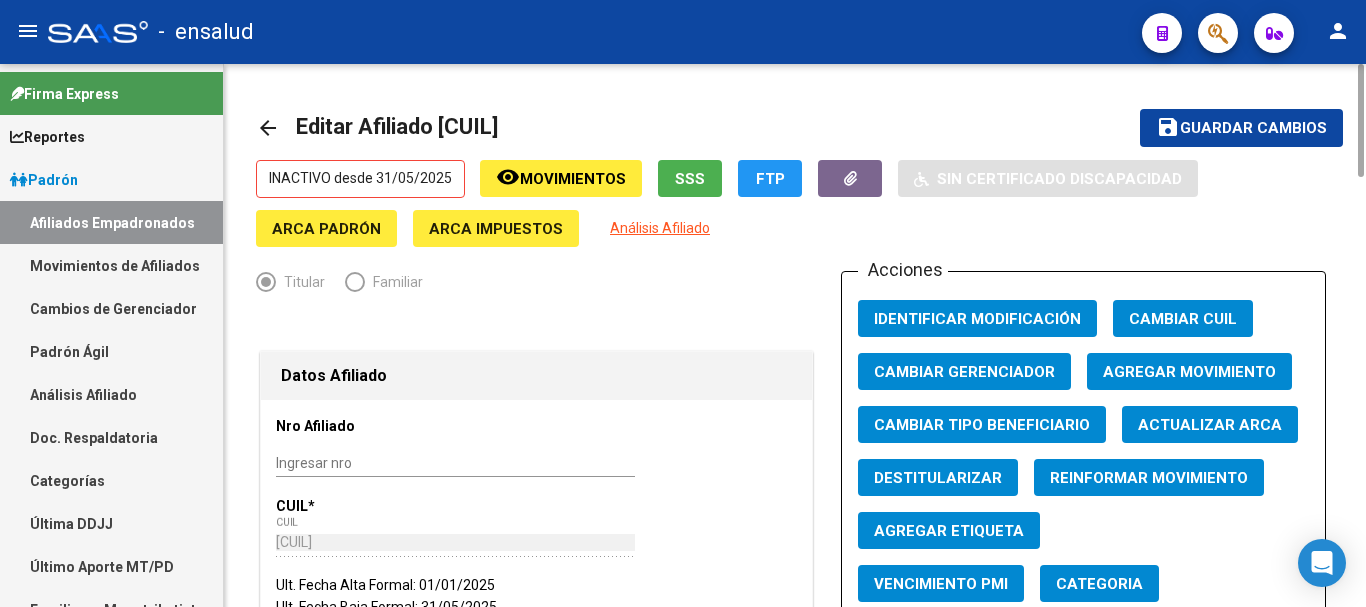 type on "[FIRST] [MIDDLE]" 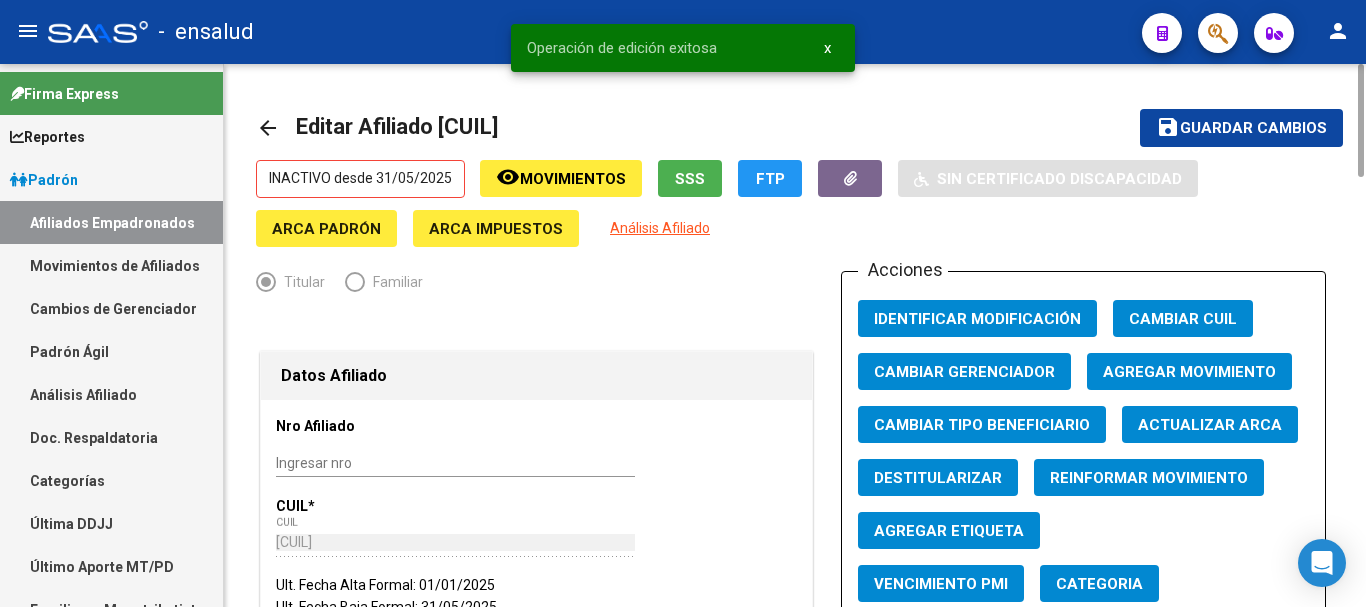 click on "arrow_back" 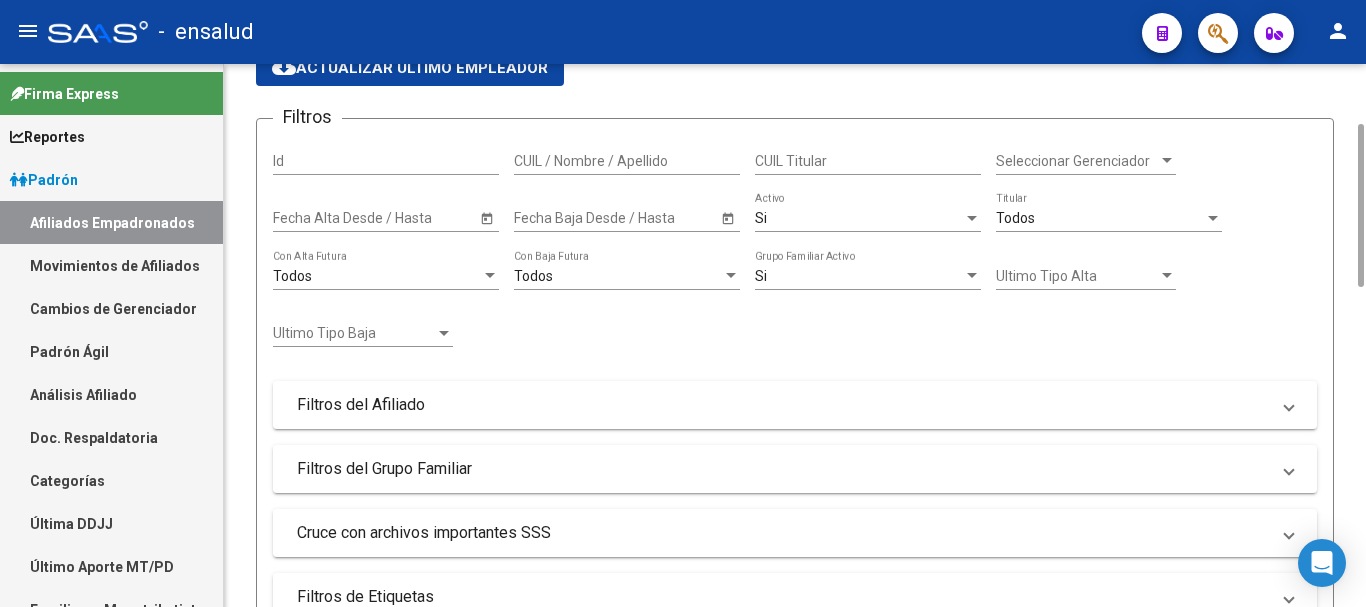 scroll, scrollTop: 0, scrollLeft: 0, axis: both 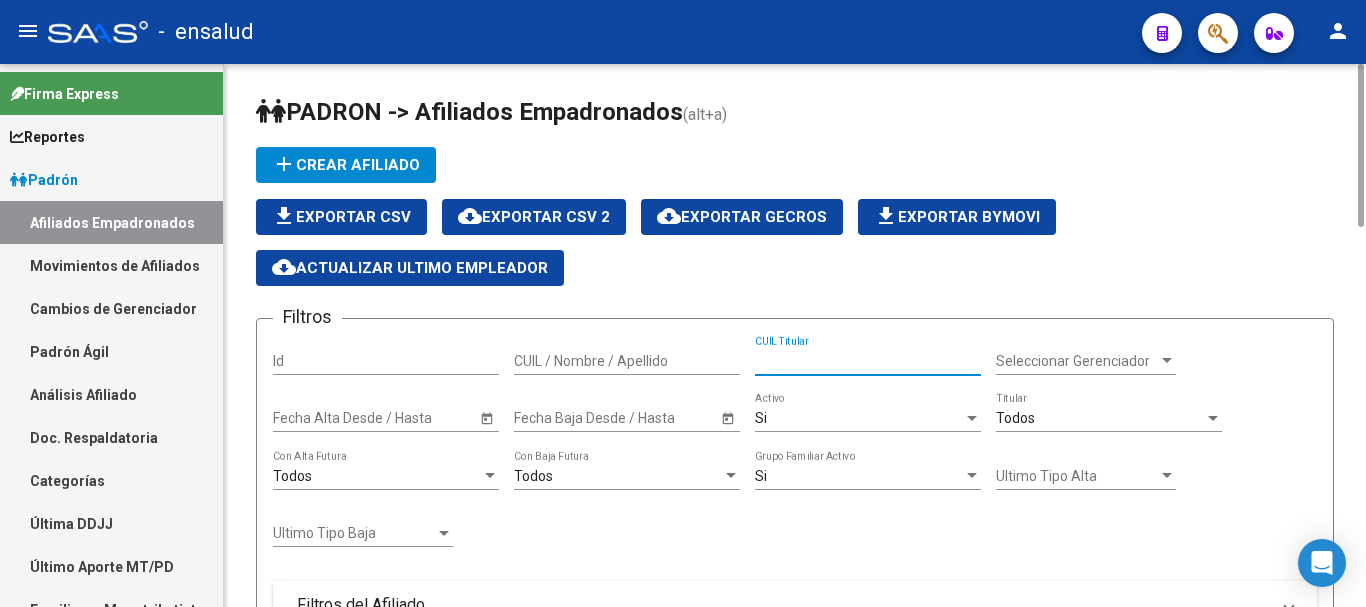 click on "CUIL Titular" at bounding box center [868, 361] 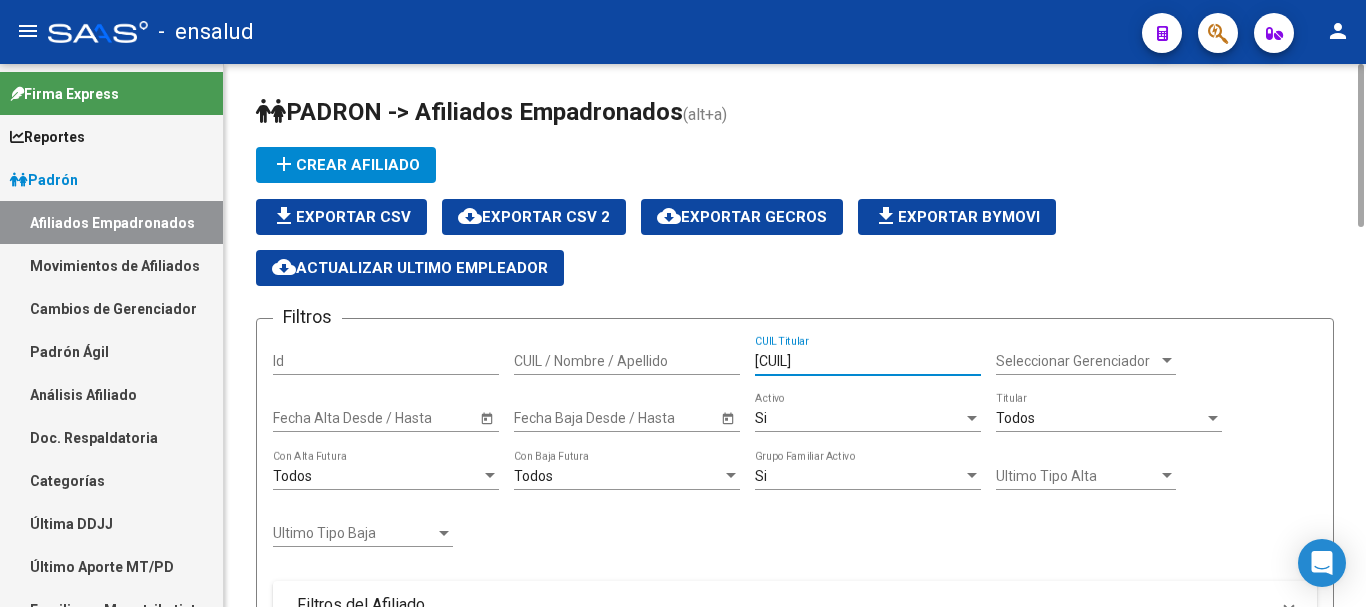 scroll, scrollTop: 400, scrollLeft: 0, axis: vertical 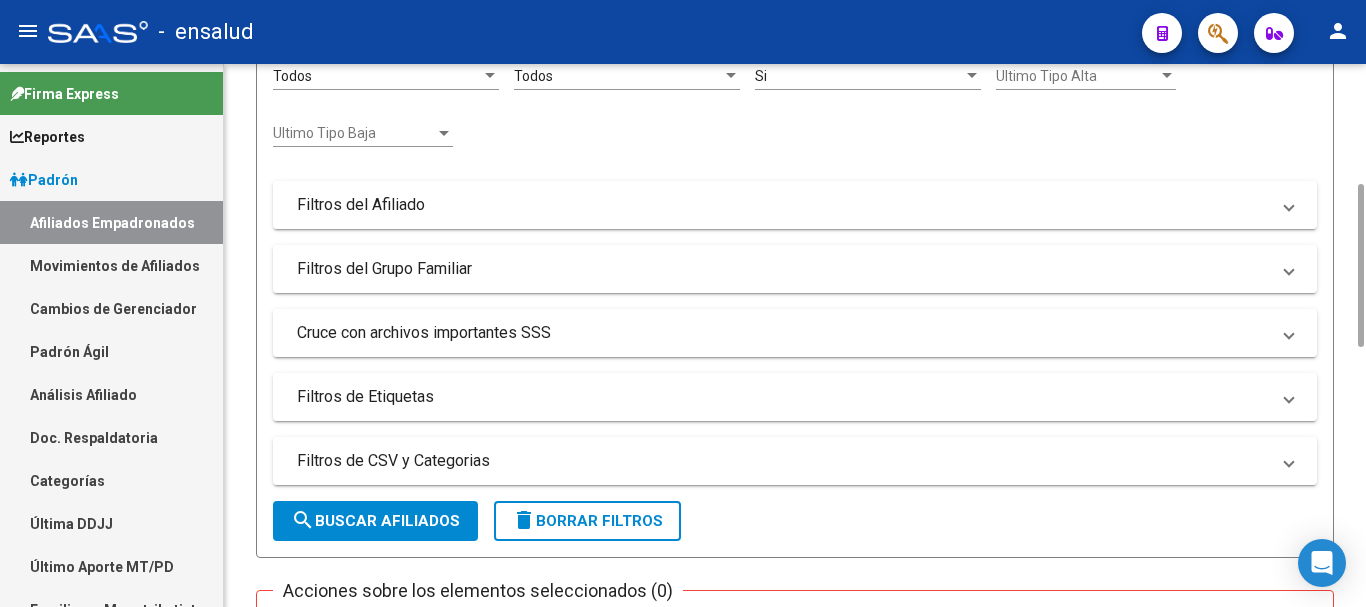 type on "[CUIL]" 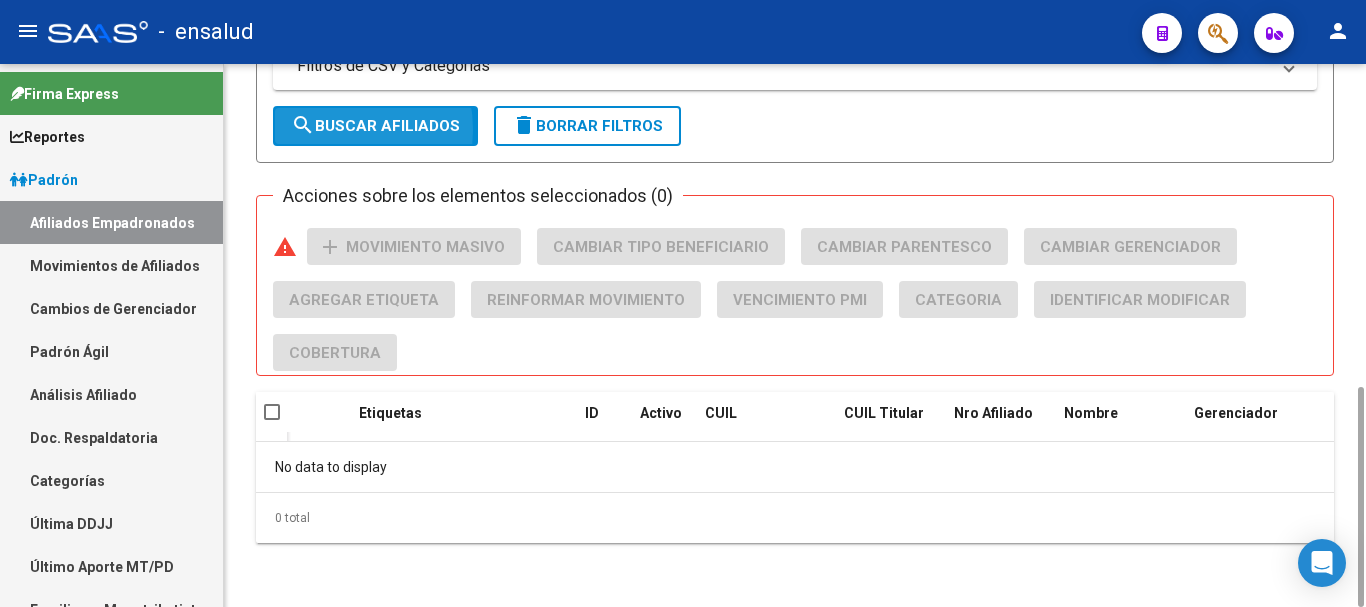click on "search  Buscar Afiliados" 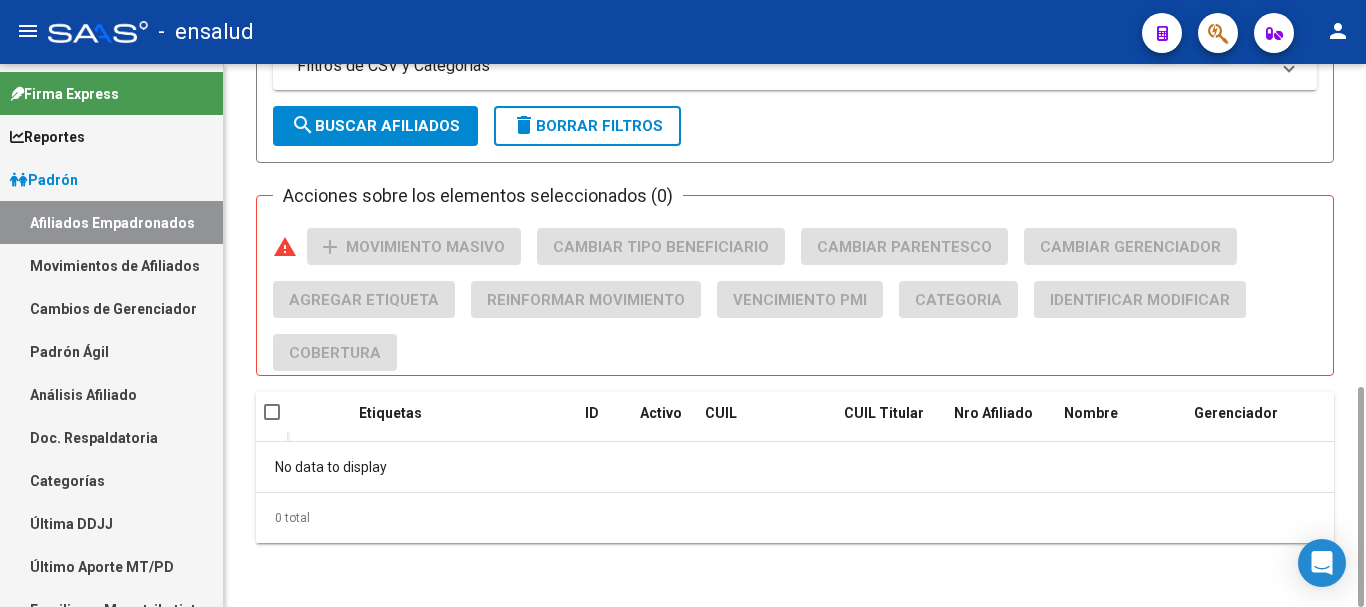 scroll, scrollTop: 195, scrollLeft: 0, axis: vertical 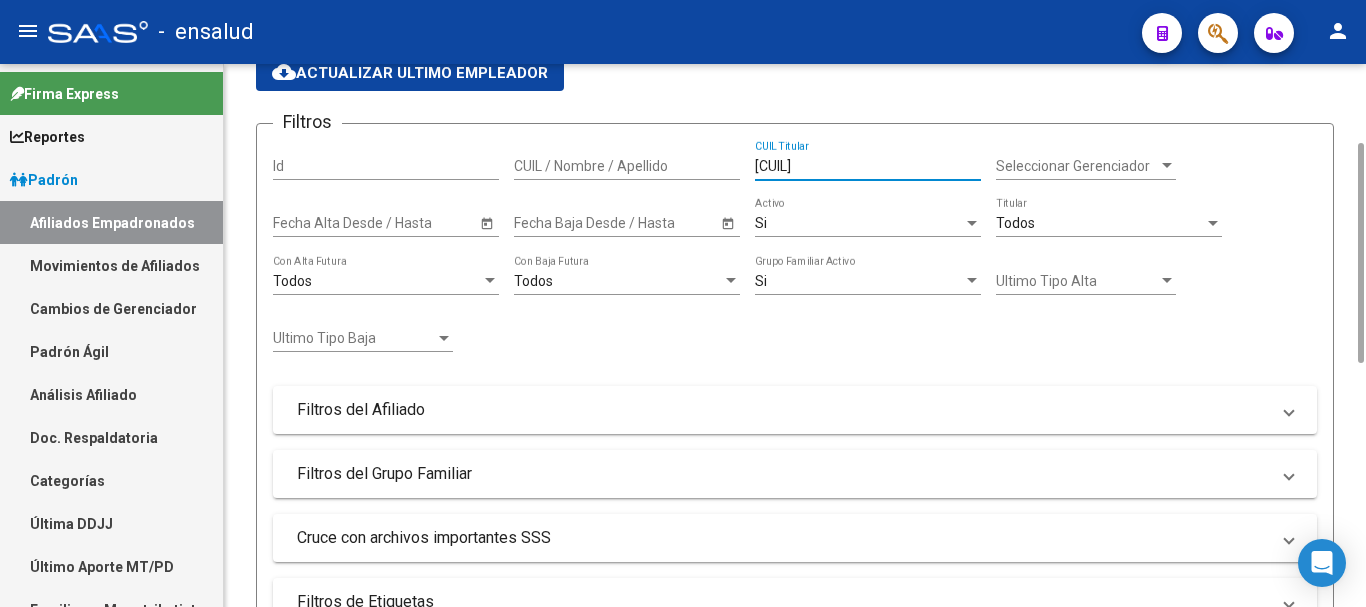 click on "[CUIL]" at bounding box center [868, 166] 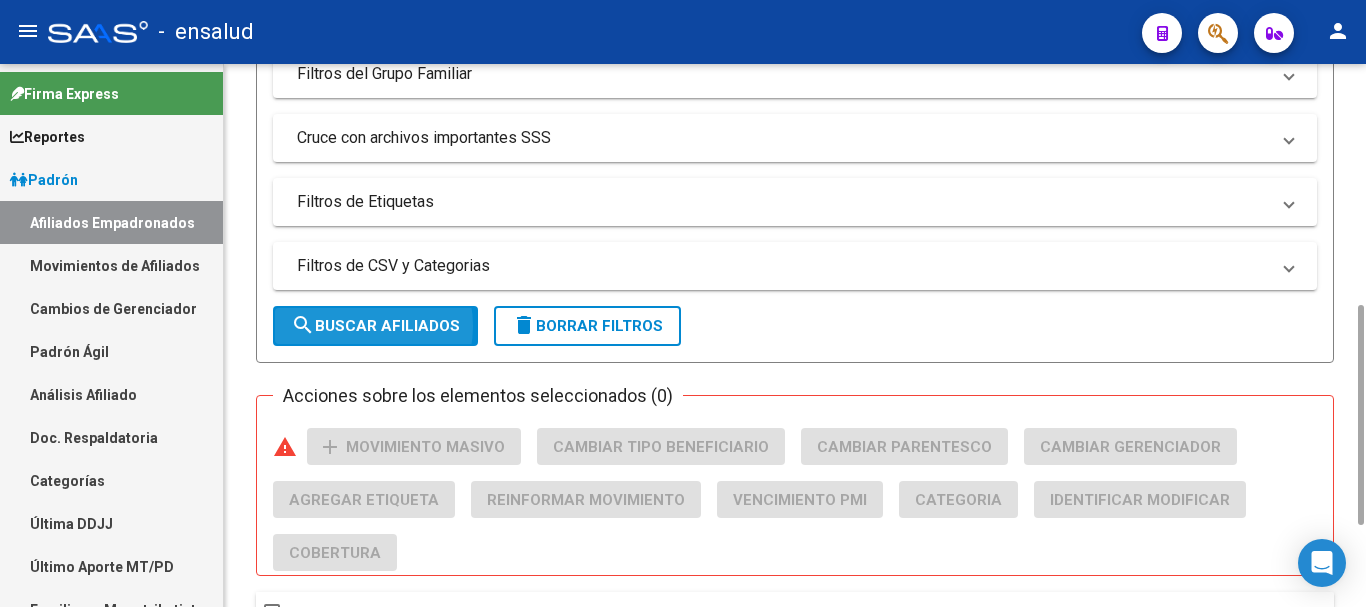 click on "search  Buscar Afiliados" 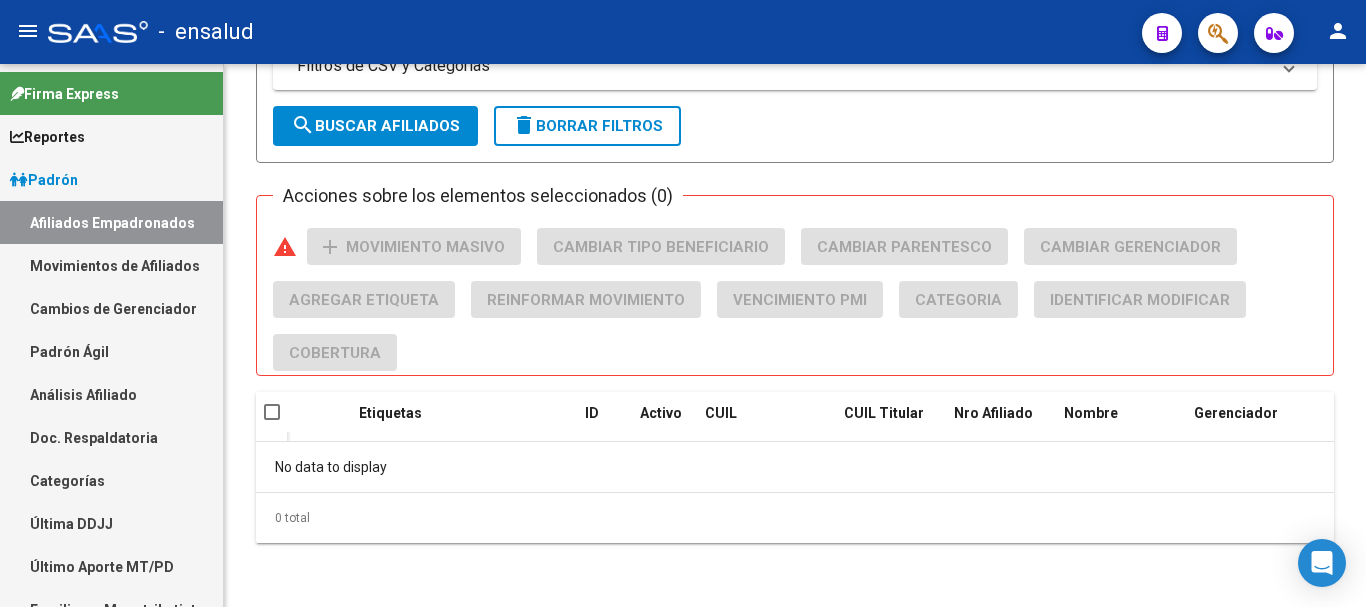 scroll, scrollTop: 0, scrollLeft: 0, axis: both 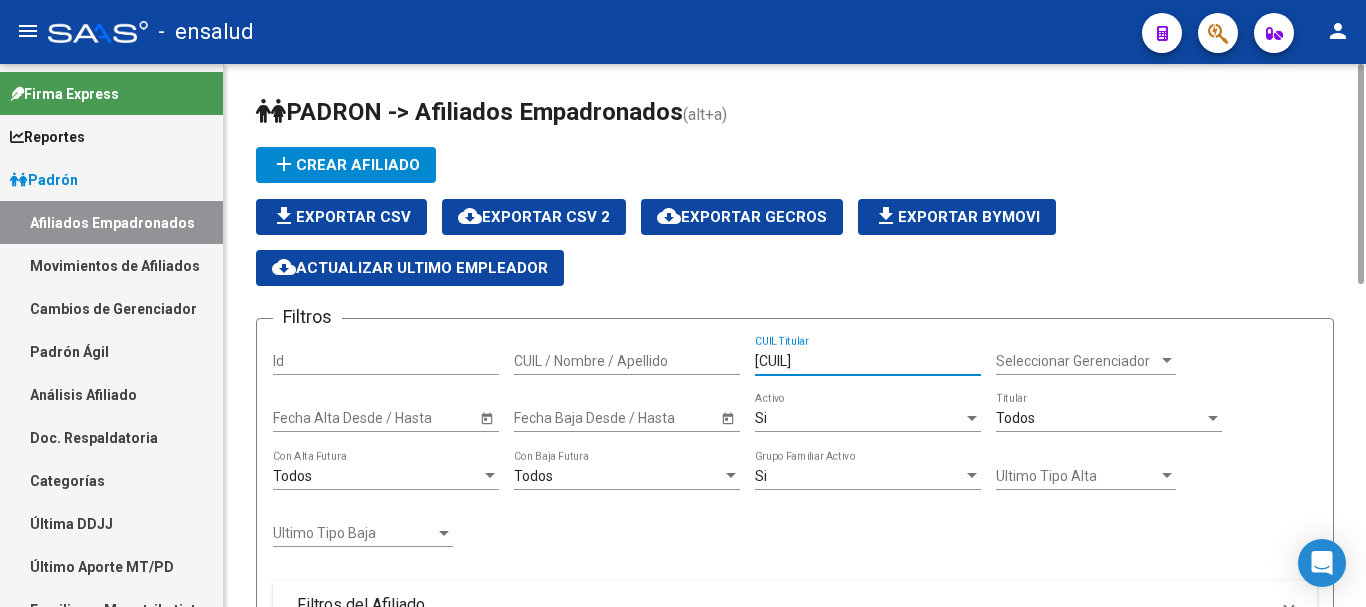 drag, startPoint x: 875, startPoint y: 352, endPoint x: 681, endPoint y: 355, distance: 194.0232 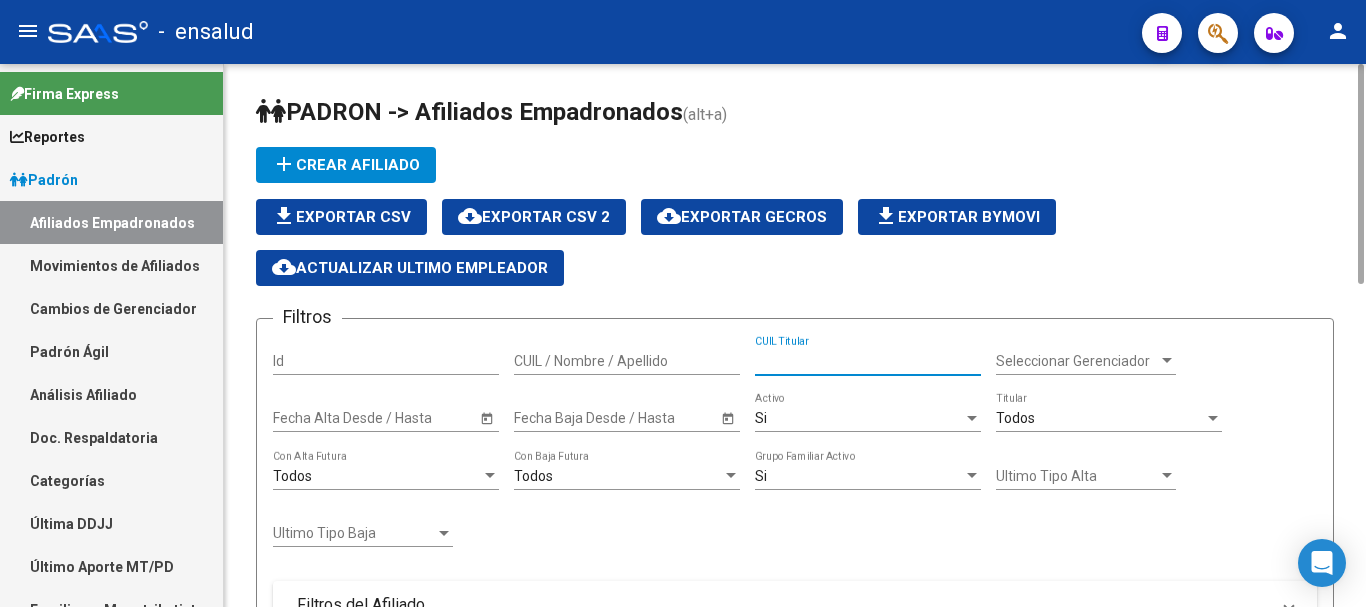 type 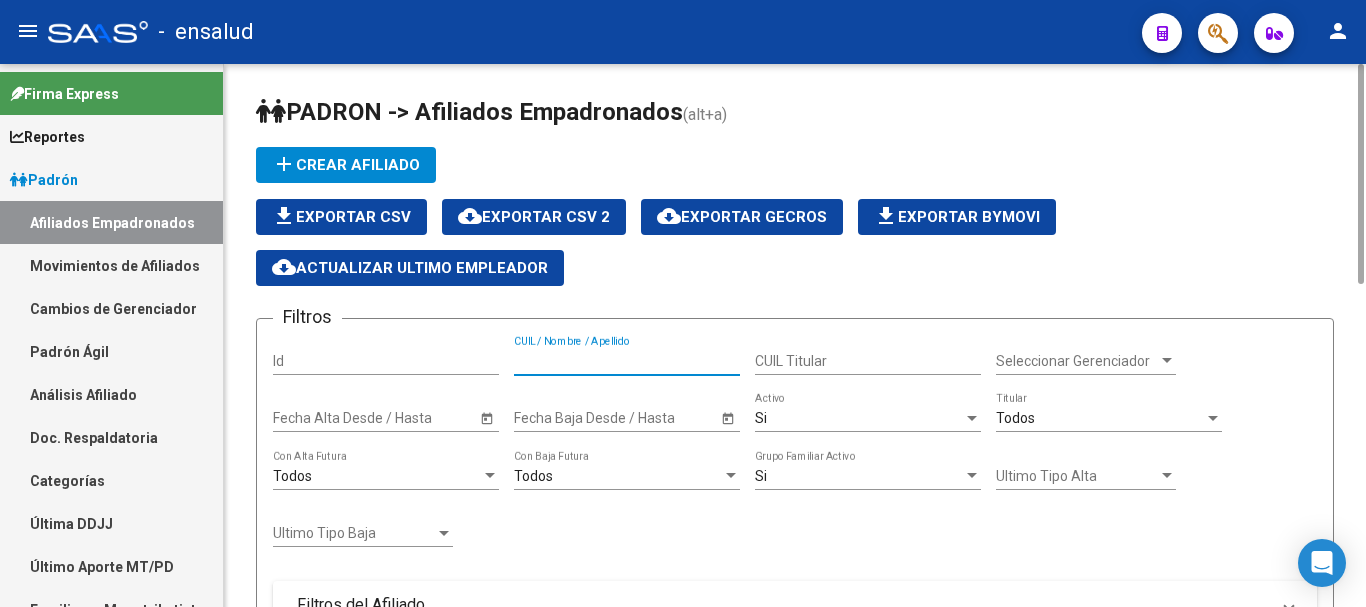 click on "CUIL / Nombre / Apellido" at bounding box center (627, 361) 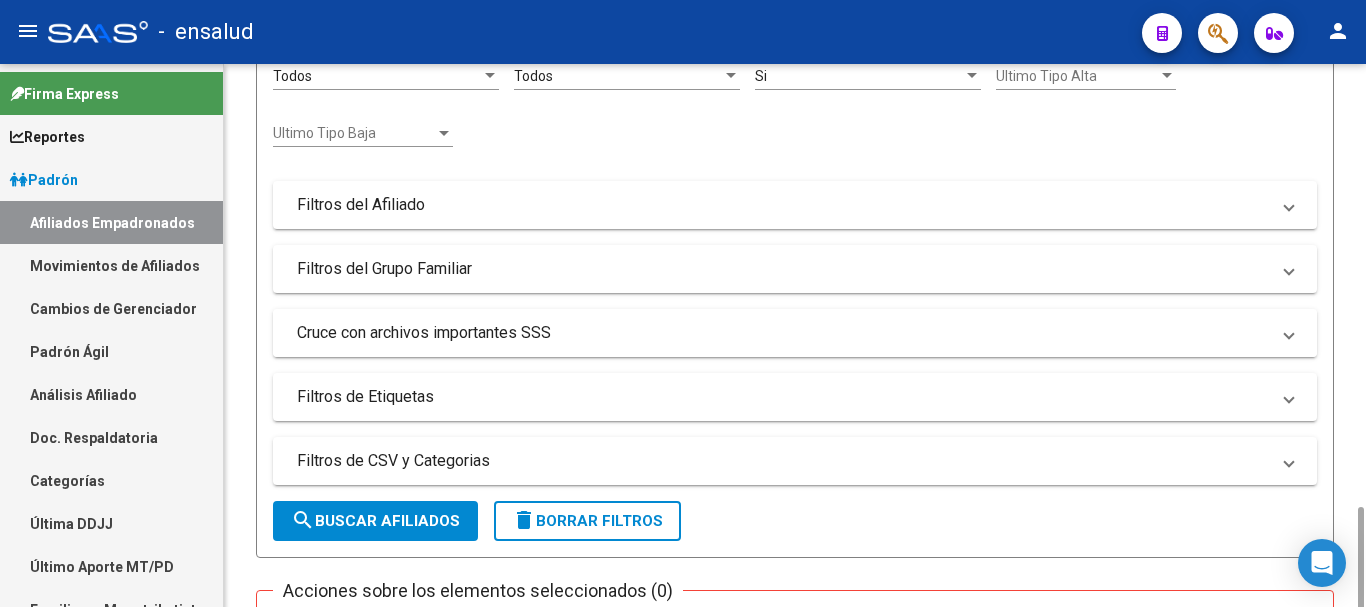 scroll, scrollTop: 600, scrollLeft: 0, axis: vertical 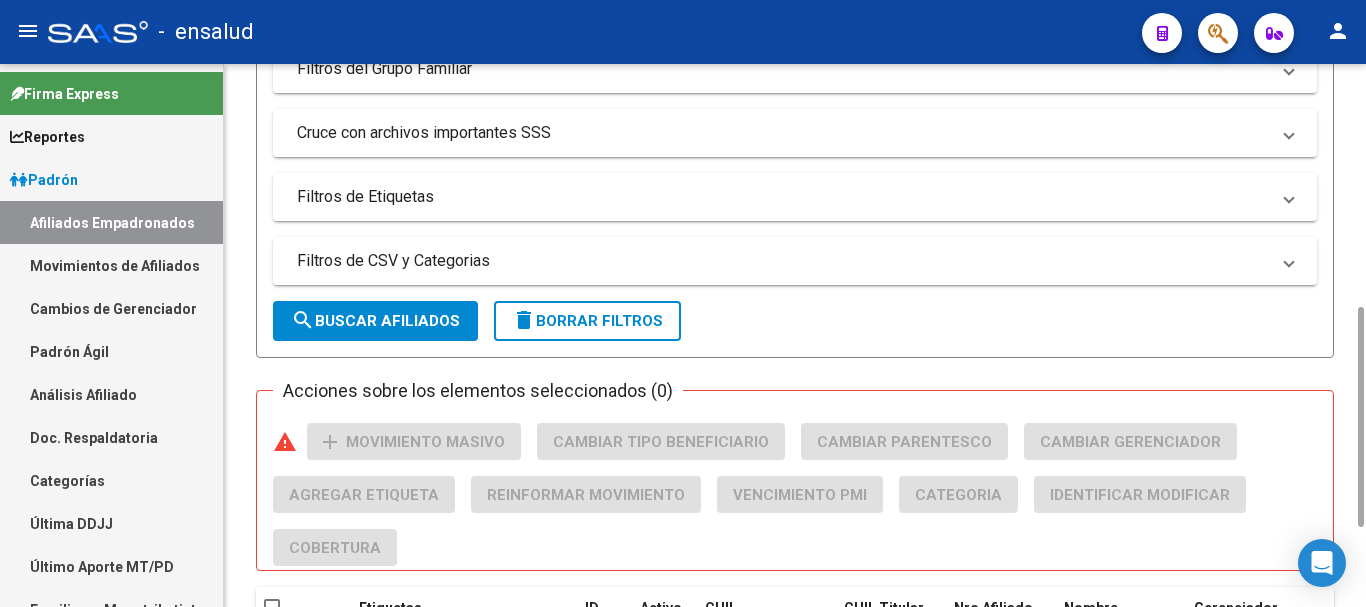type on "[CUIL]" 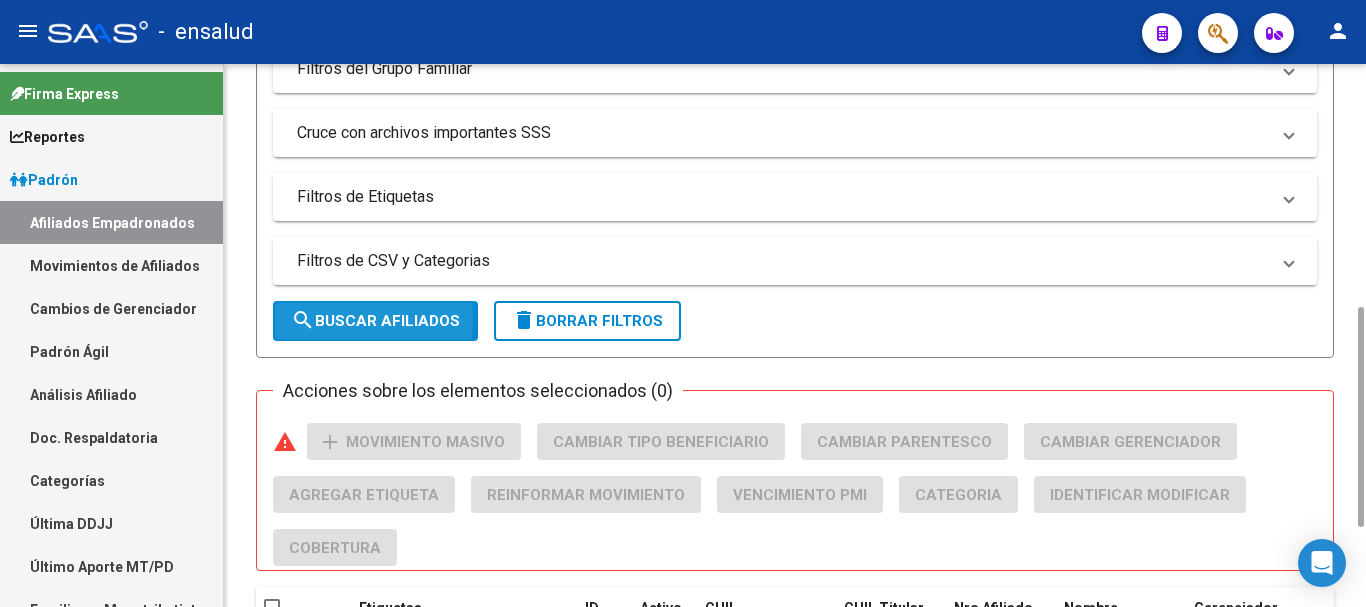 click on "search  Buscar Afiliados" 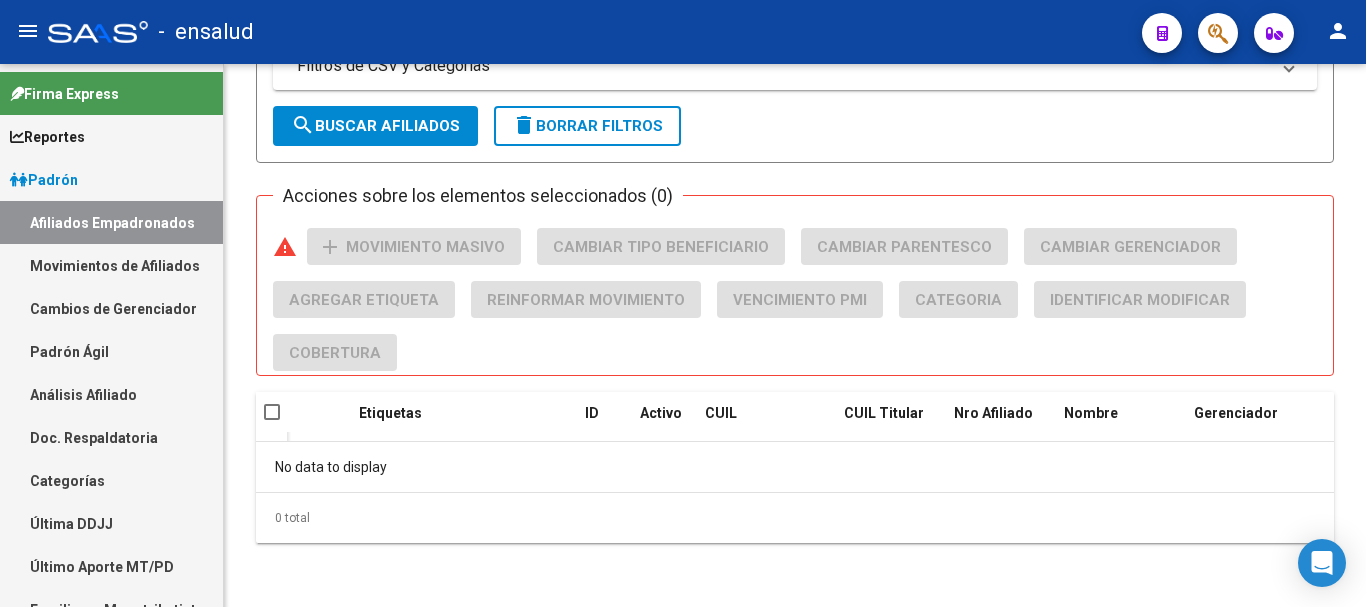 scroll, scrollTop: 0, scrollLeft: 0, axis: both 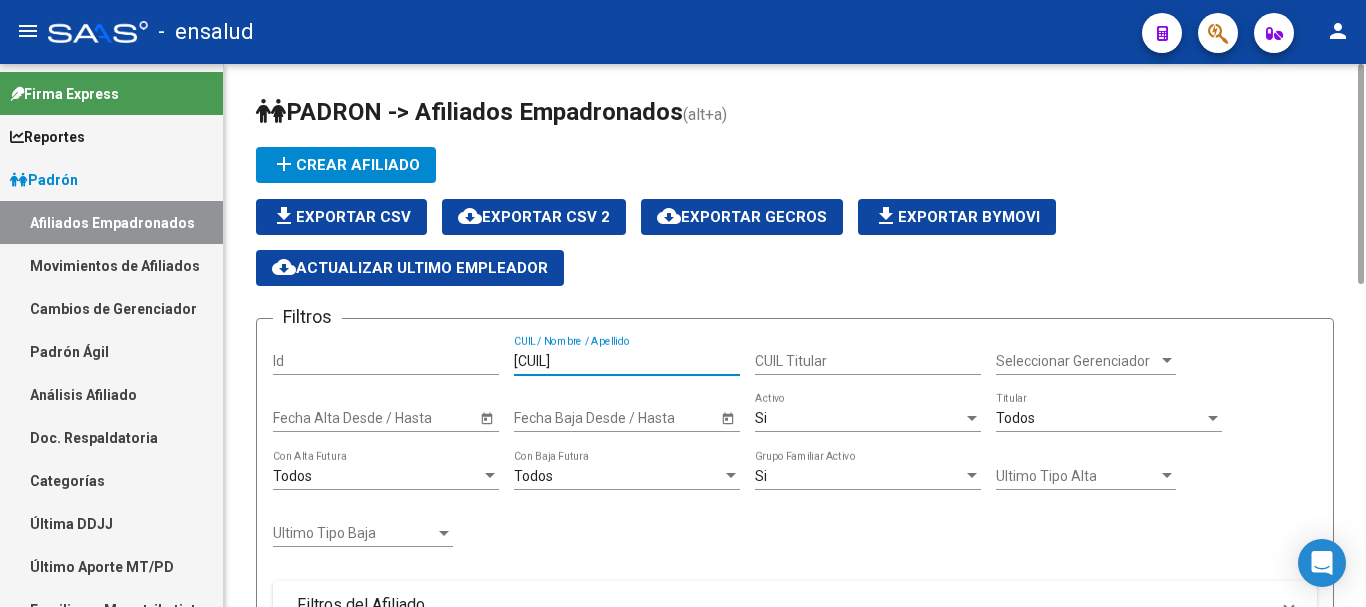 drag, startPoint x: 608, startPoint y: 355, endPoint x: 368, endPoint y: 341, distance: 240.40799 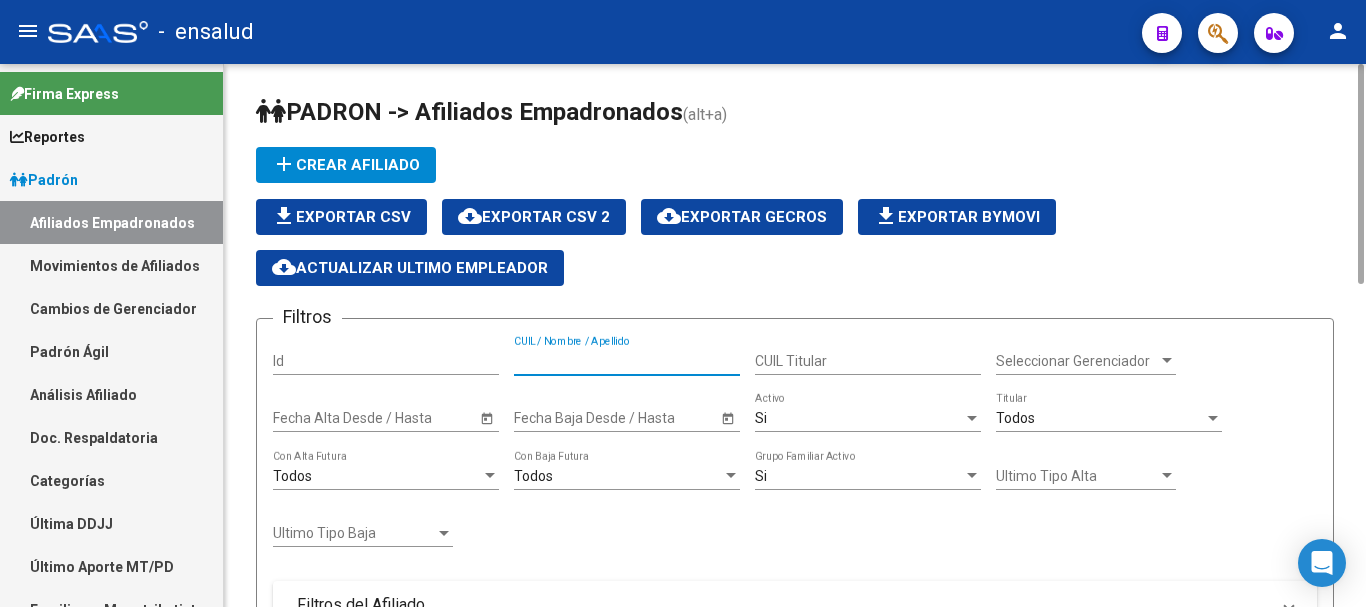 type 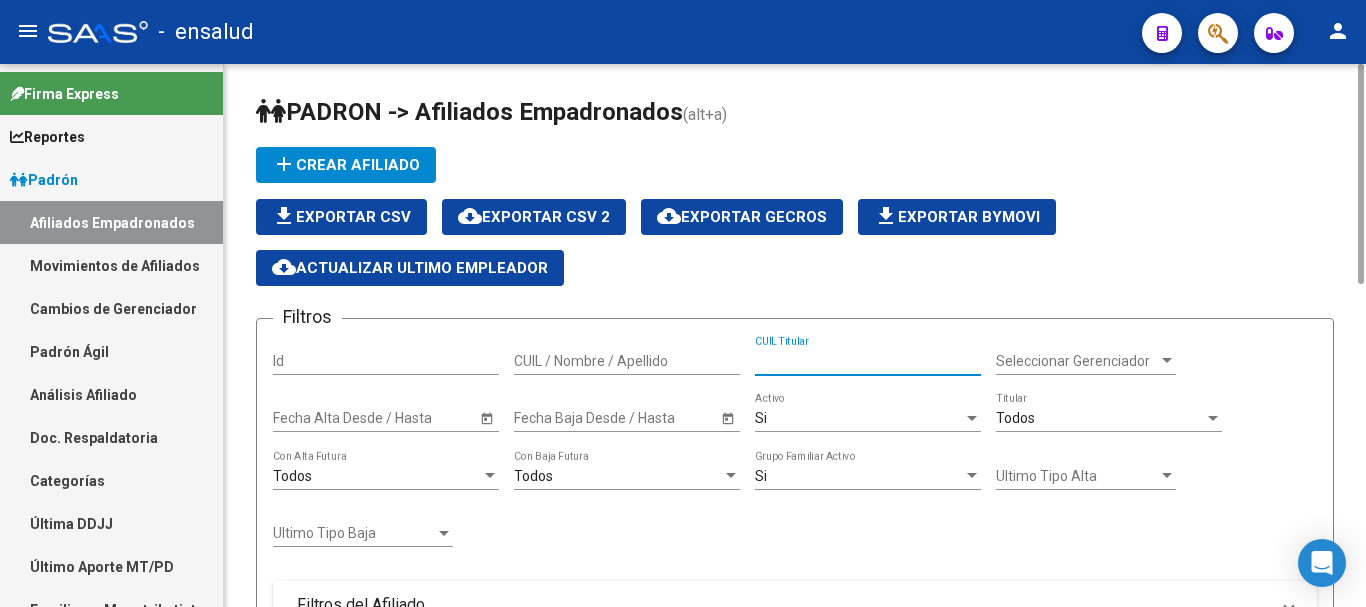 paste on "[CUIL]" 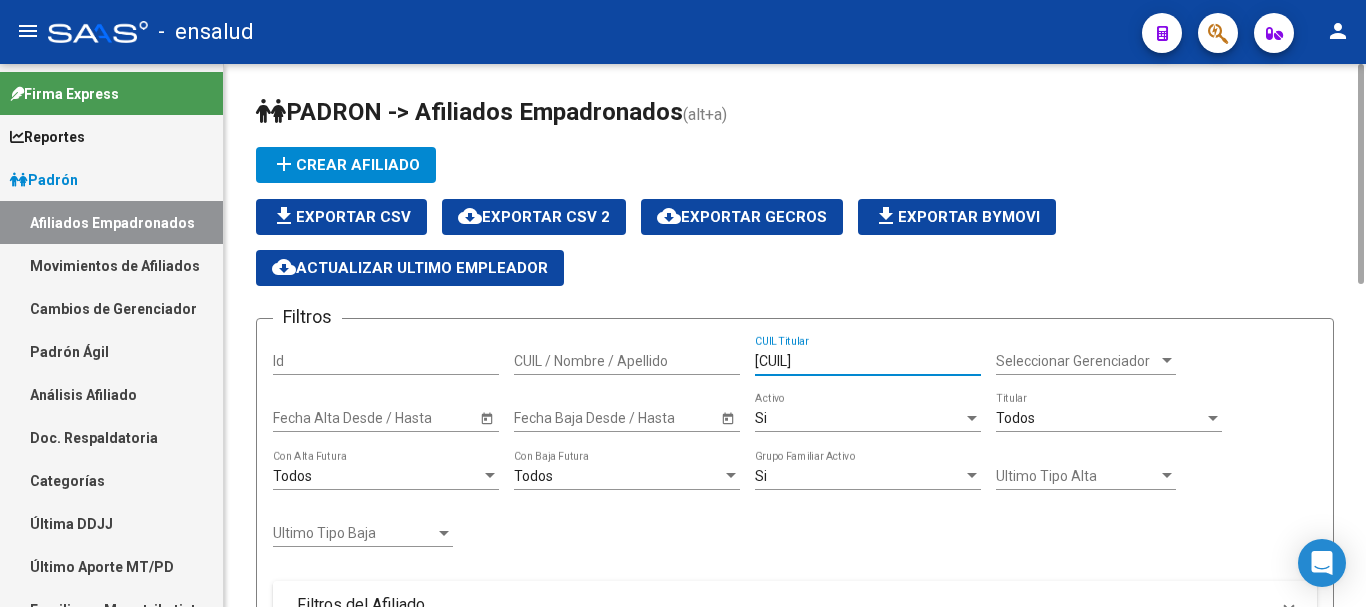 scroll, scrollTop: 400, scrollLeft: 0, axis: vertical 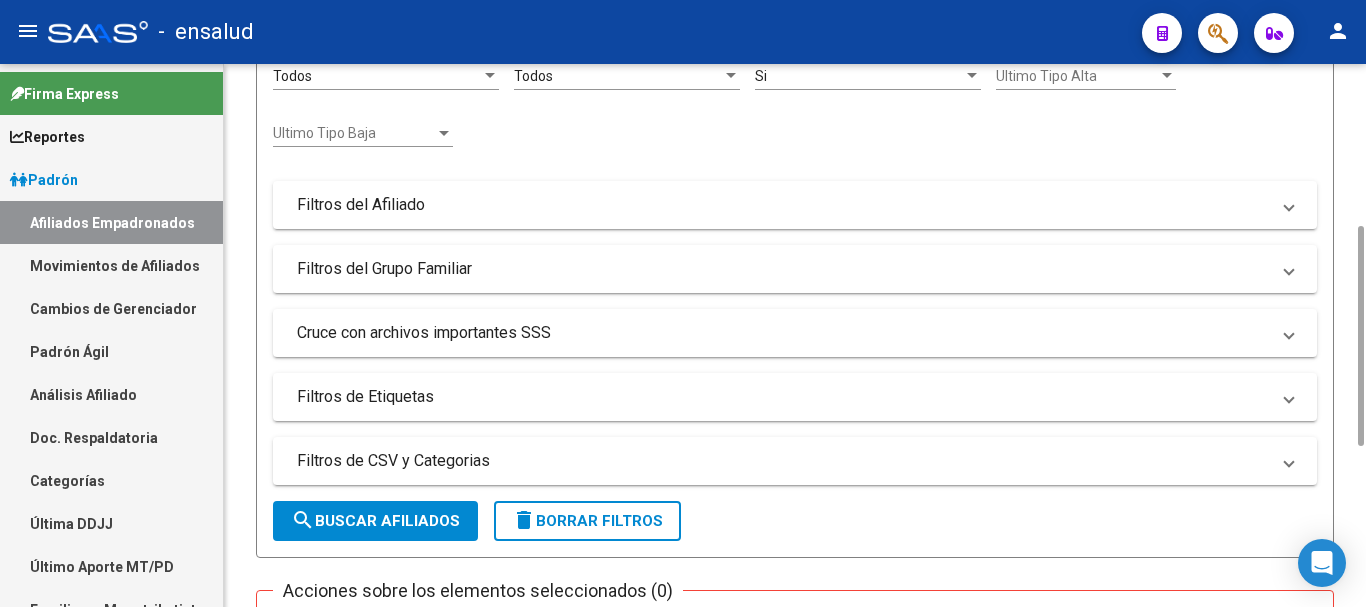 type on "[CUIL]" 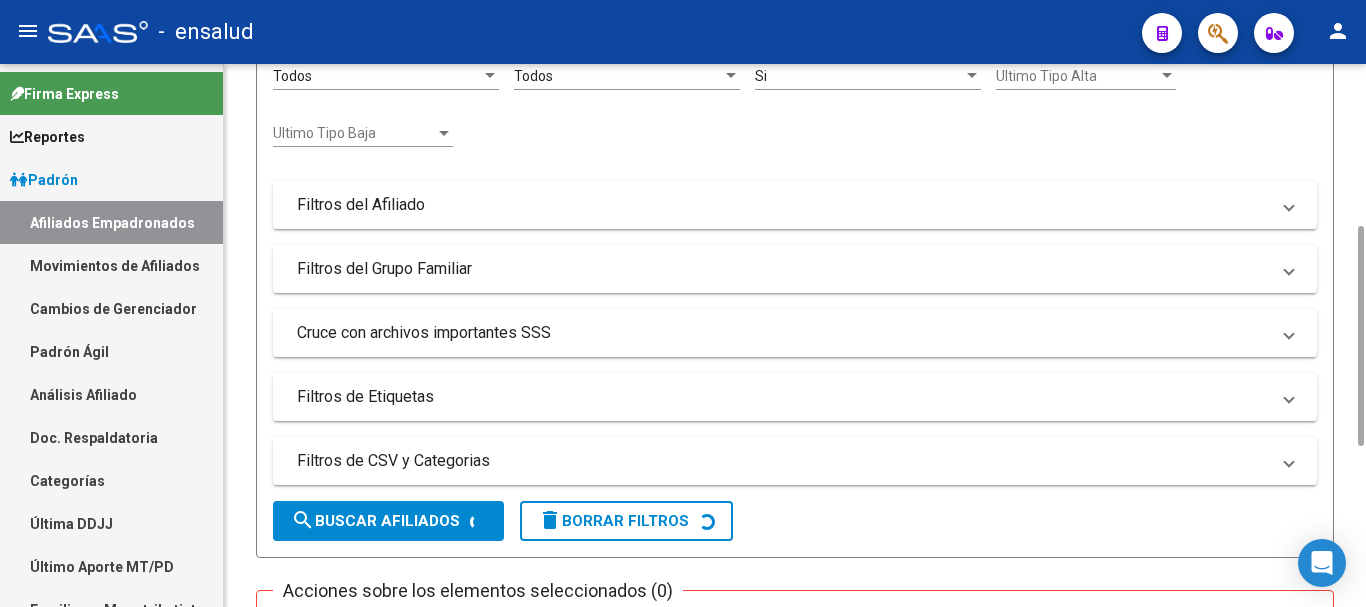 scroll, scrollTop: 750, scrollLeft: 0, axis: vertical 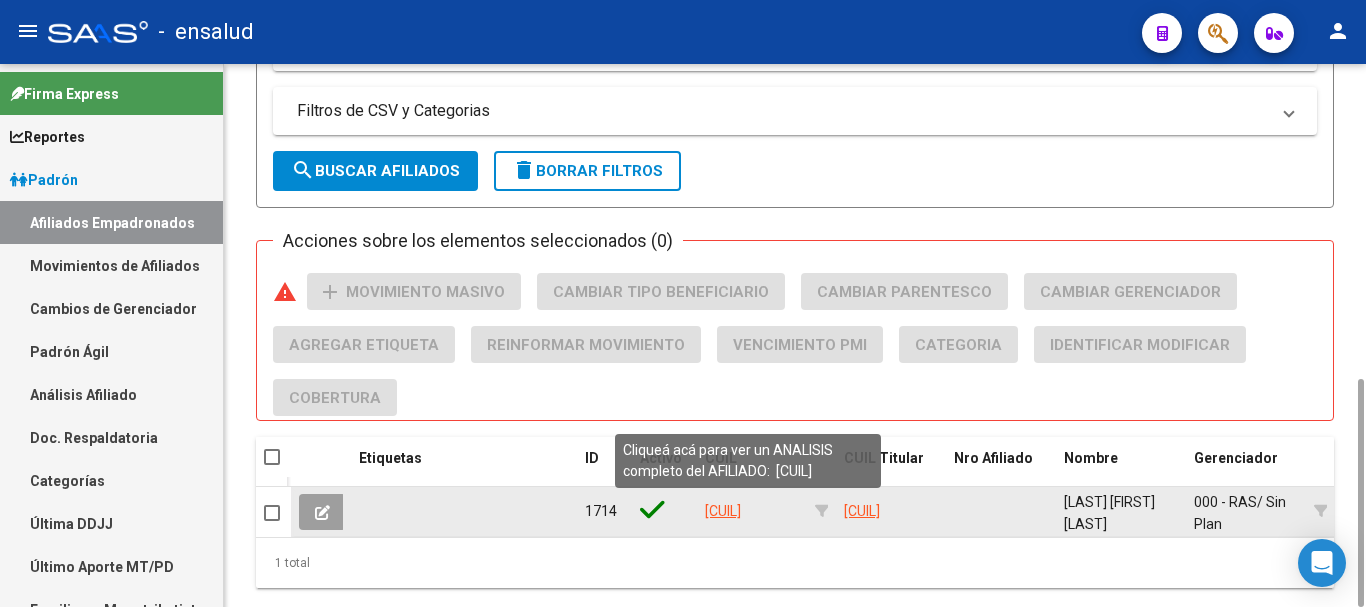 click on "[CUIL]" 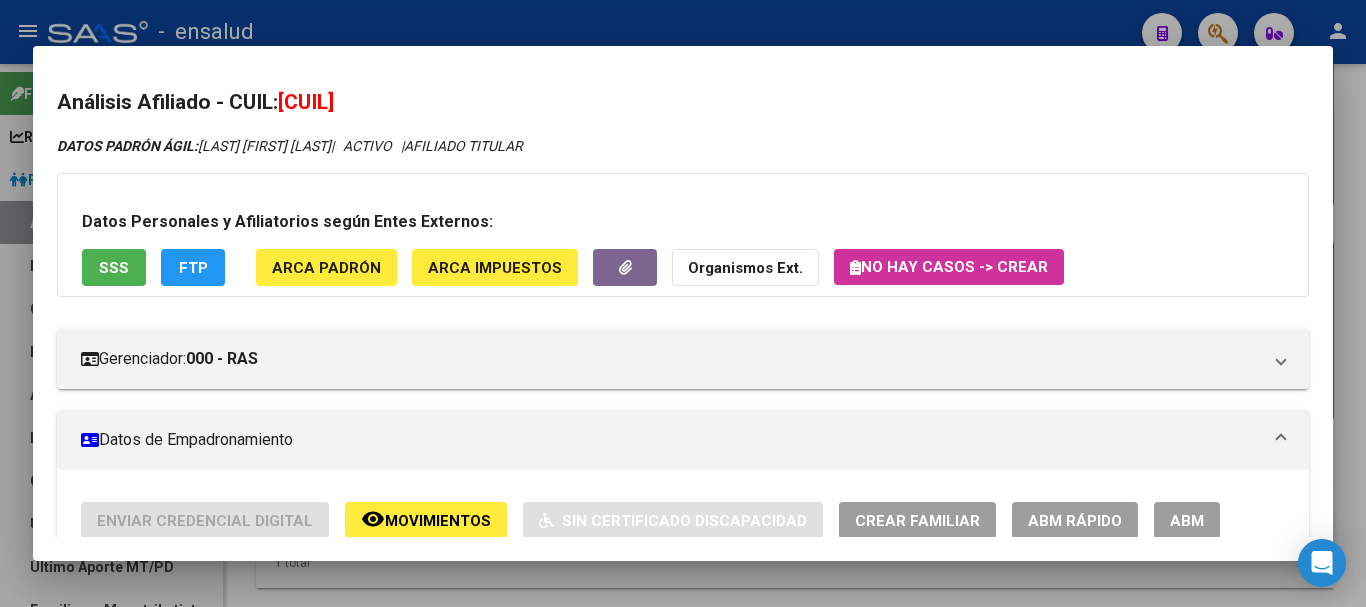 scroll, scrollTop: 100, scrollLeft: 0, axis: vertical 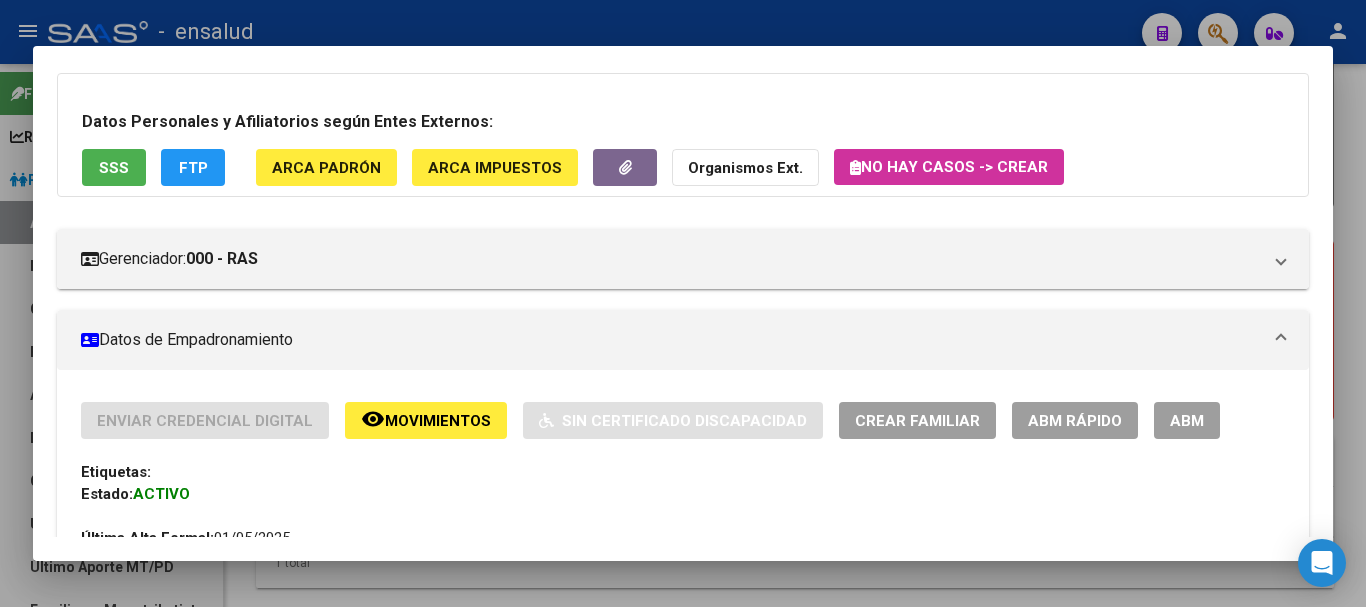 click on "ABM" at bounding box center [1187, 421] 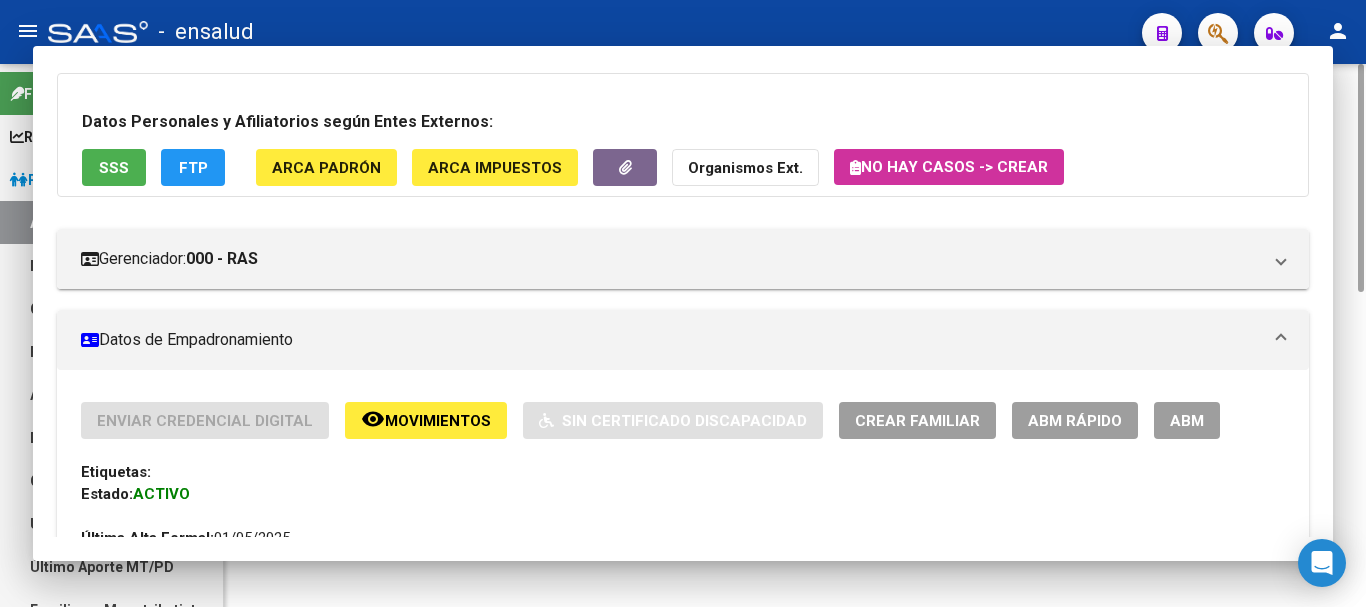 scroll, scrollTop: 0, scrollLeft: 0, axis: both 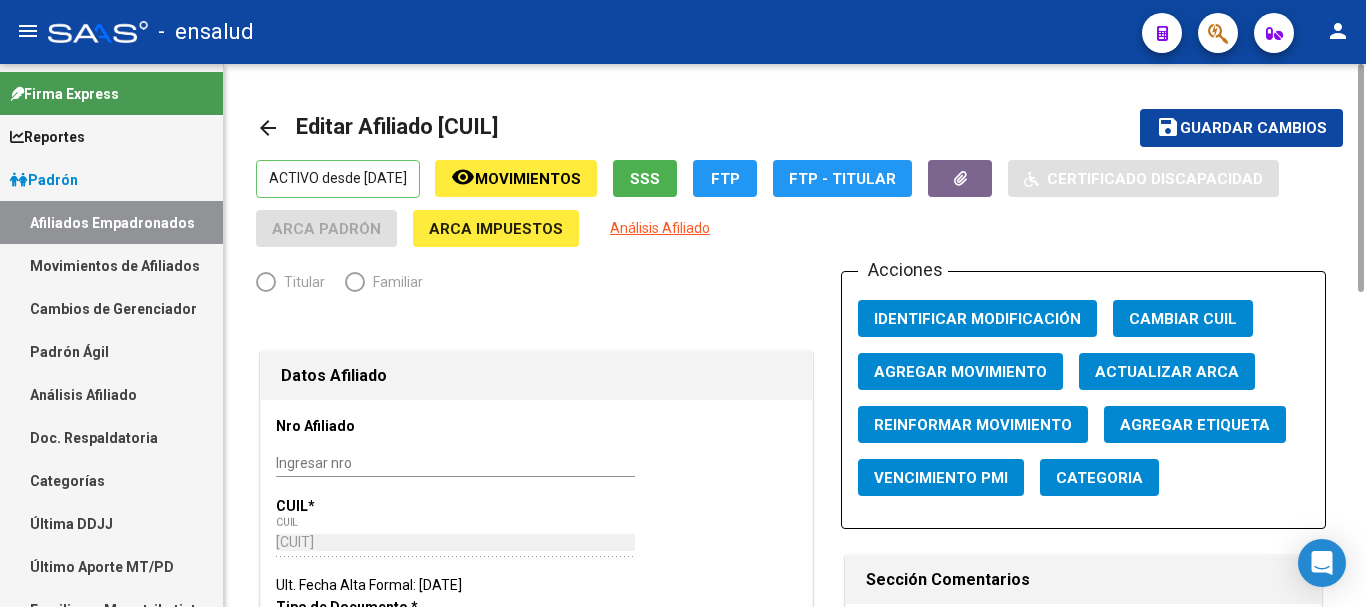 radio on "true" 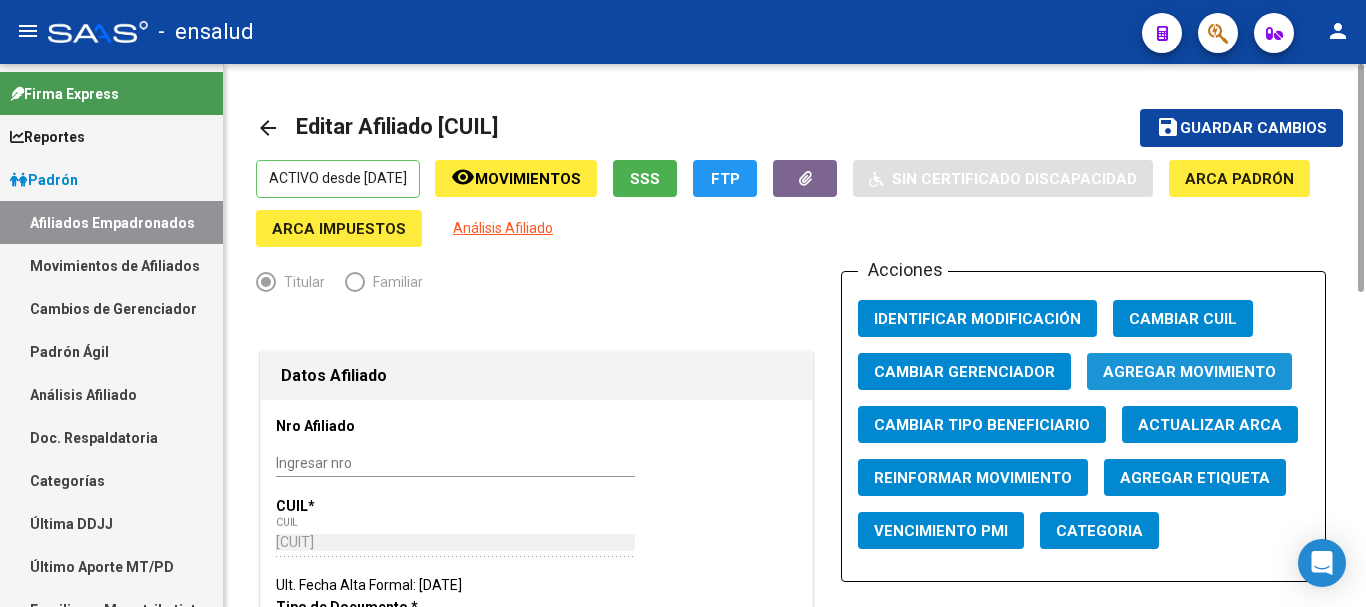 click on "Agregar Movimiento" 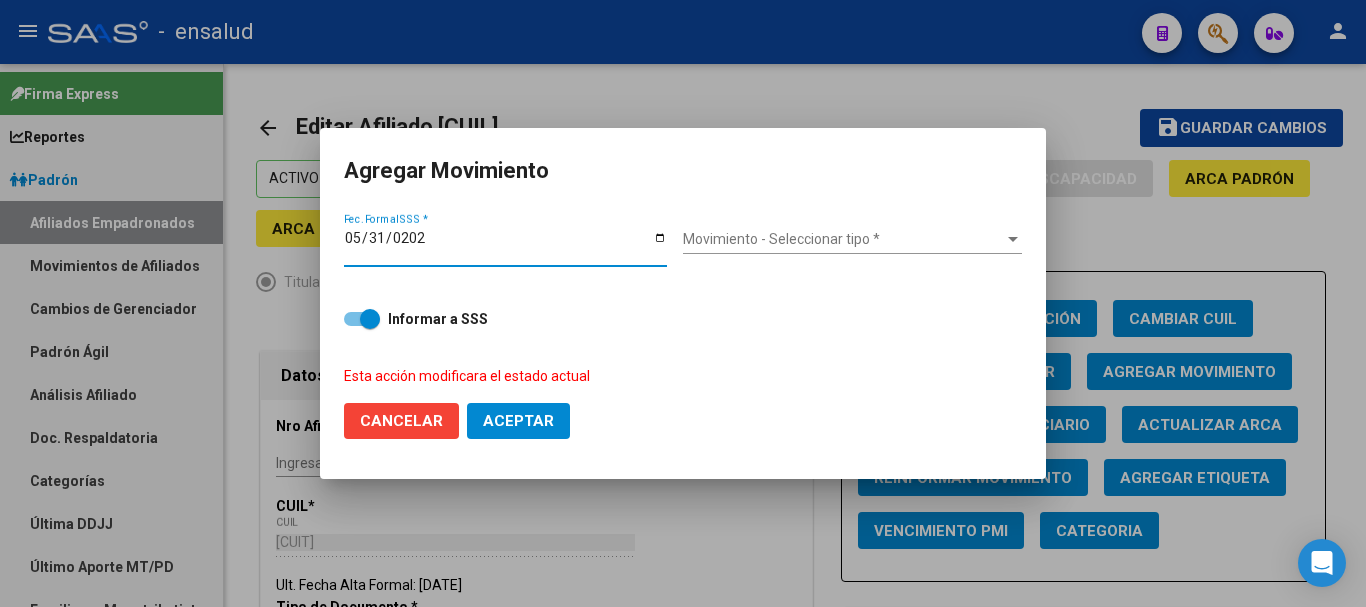 type on "2025-05-31" 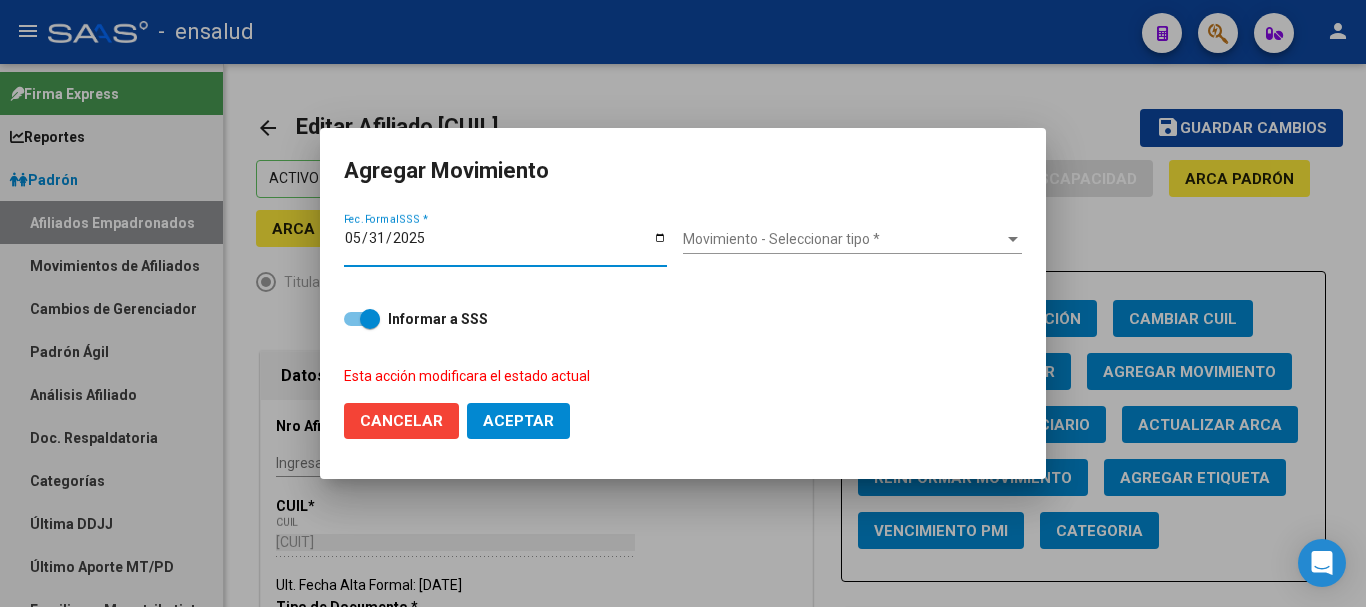 click on "Movimiento - Seleccionar tipo * Movimiento - Seleccionar tipo *" at bounding box center [852, 240] 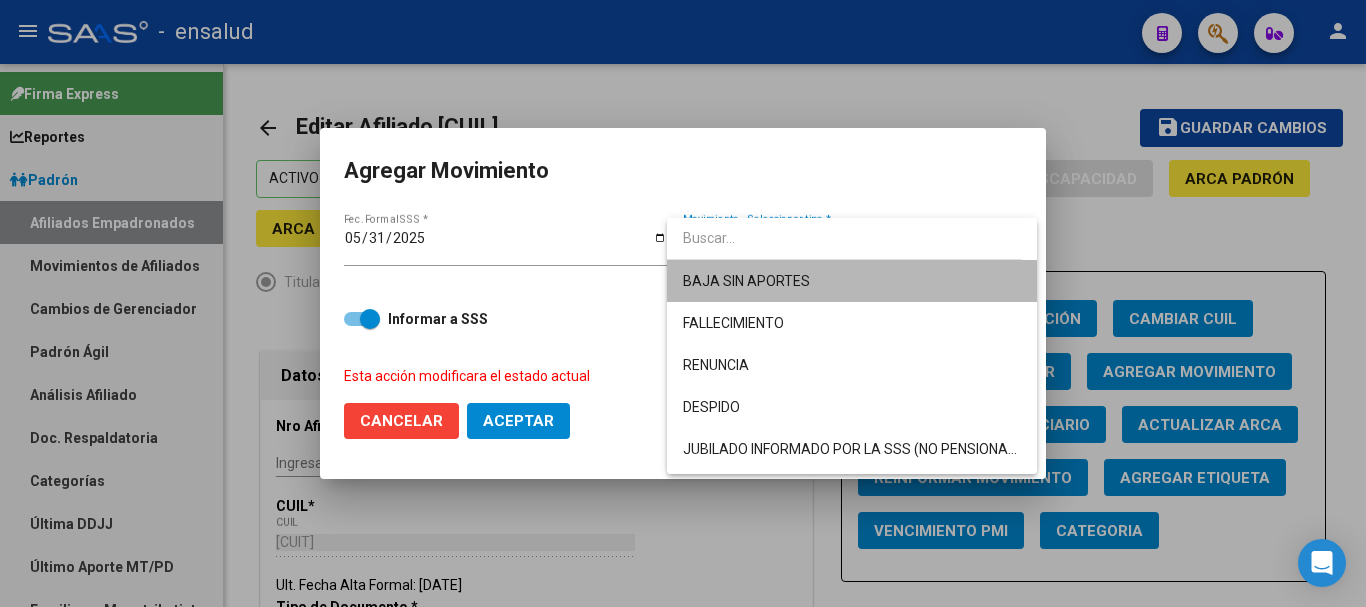 click on "BAJA SIN APORTES" at bounding box center (852, 281) 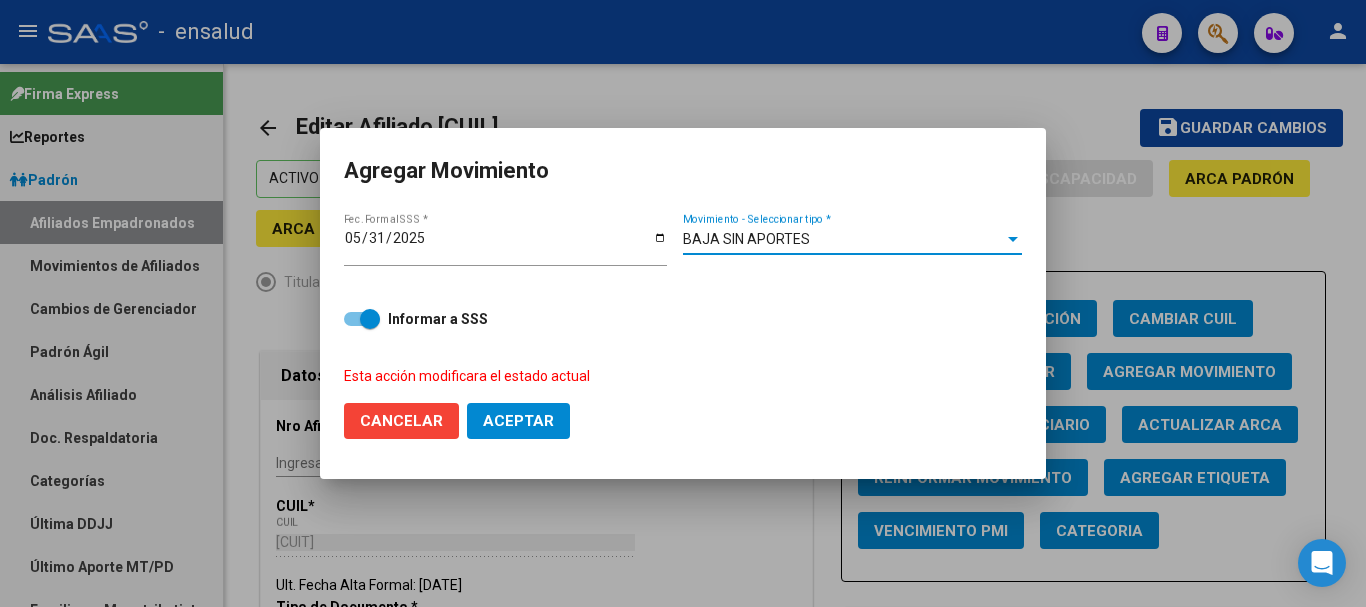 click on "Aceptar" 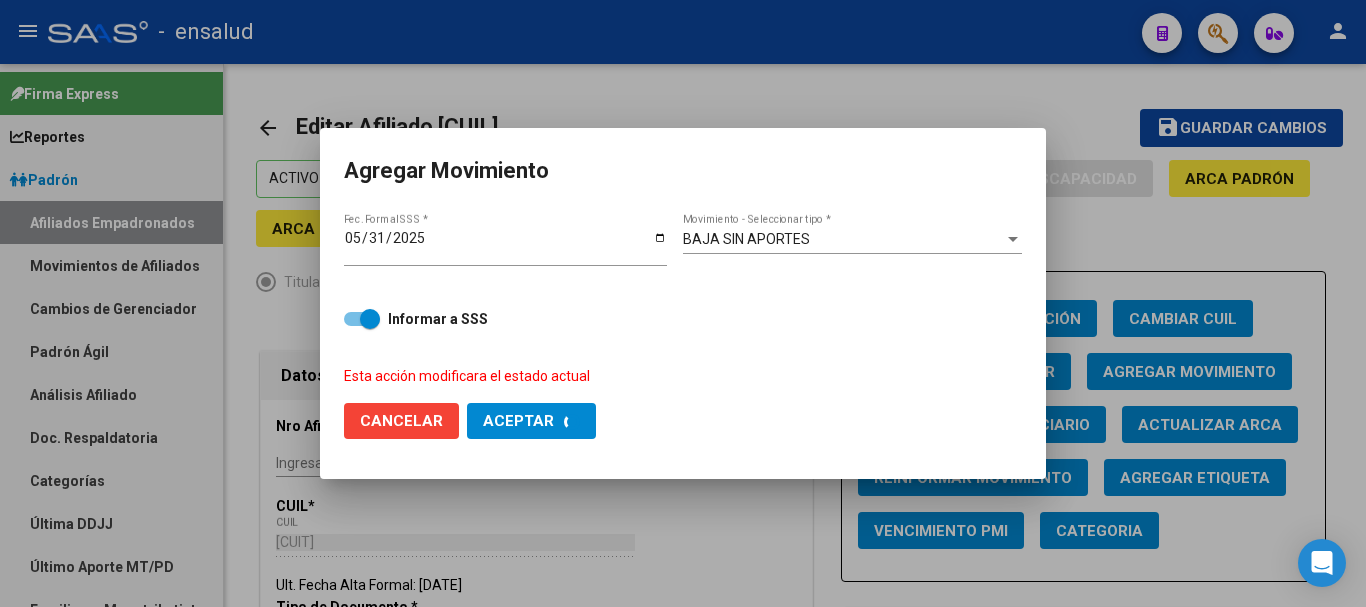 checkbox on "false" 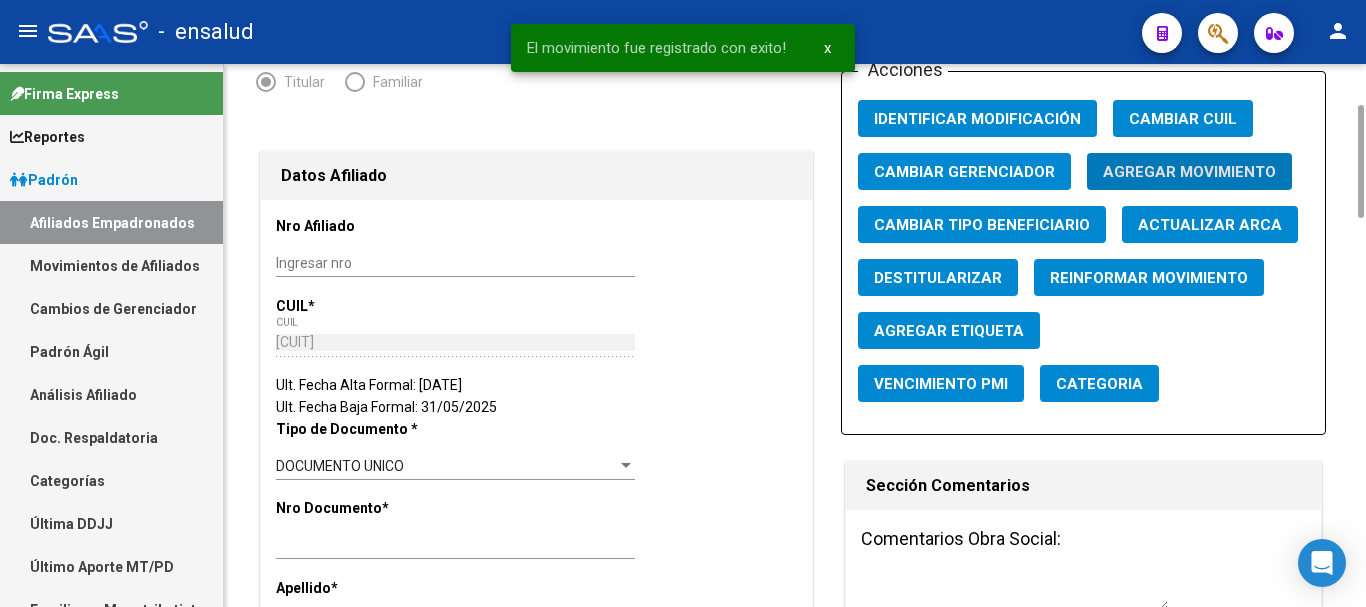scroll, scrollTop: 0, scrollLeft: 0, axis: both 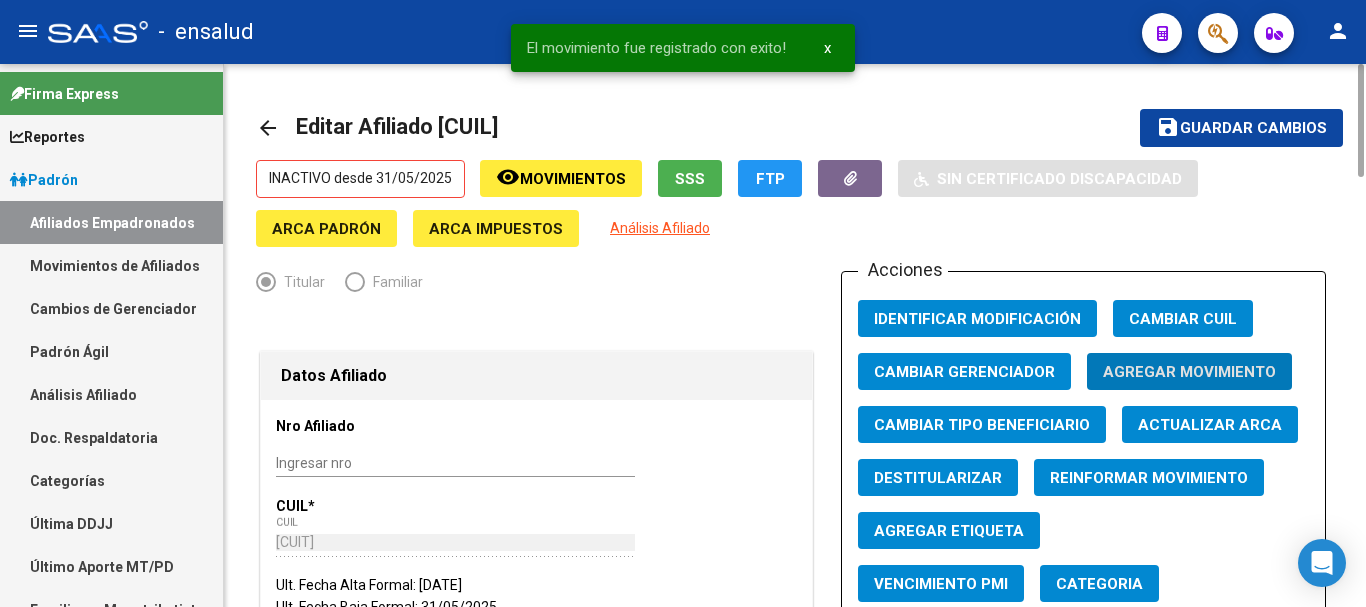 click on "Guardar cambios" 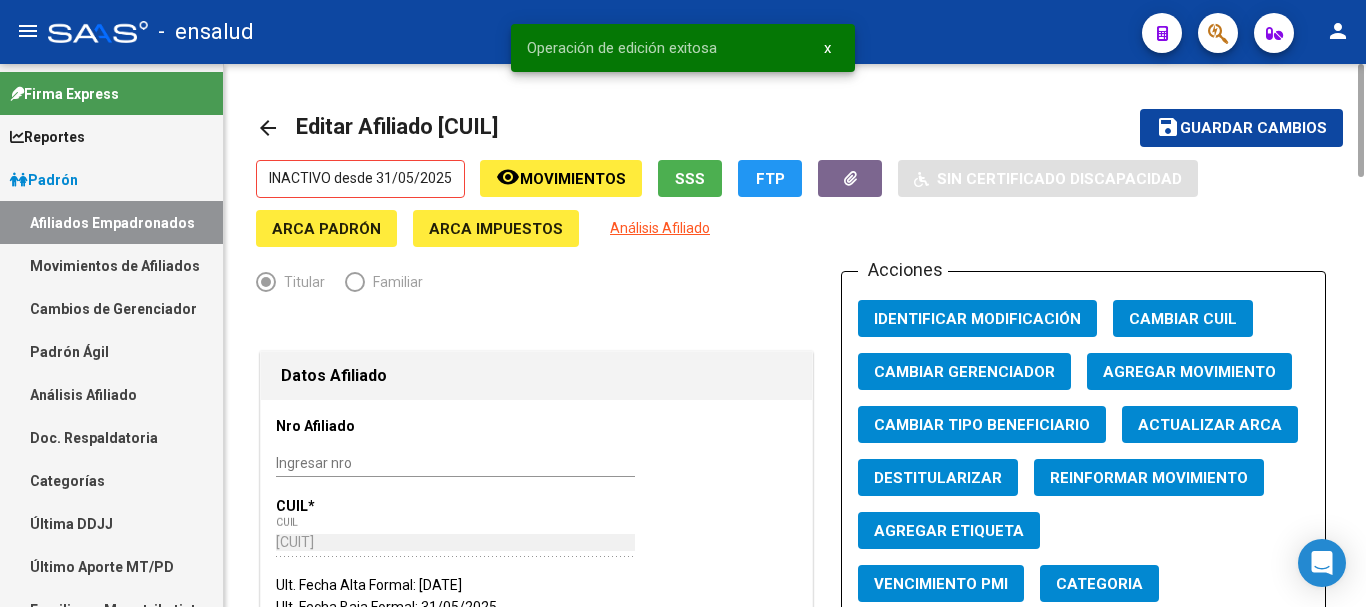 click on "arrow_back" 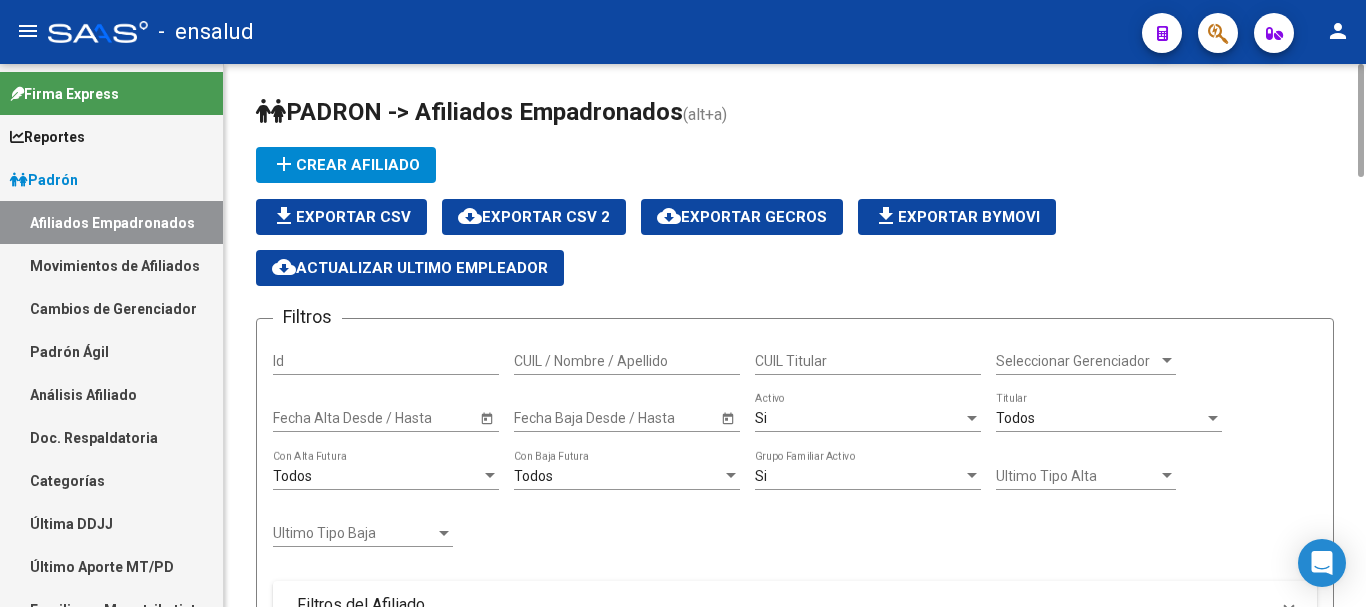click on "CUIL Titular" at bounding box center [868, 361] 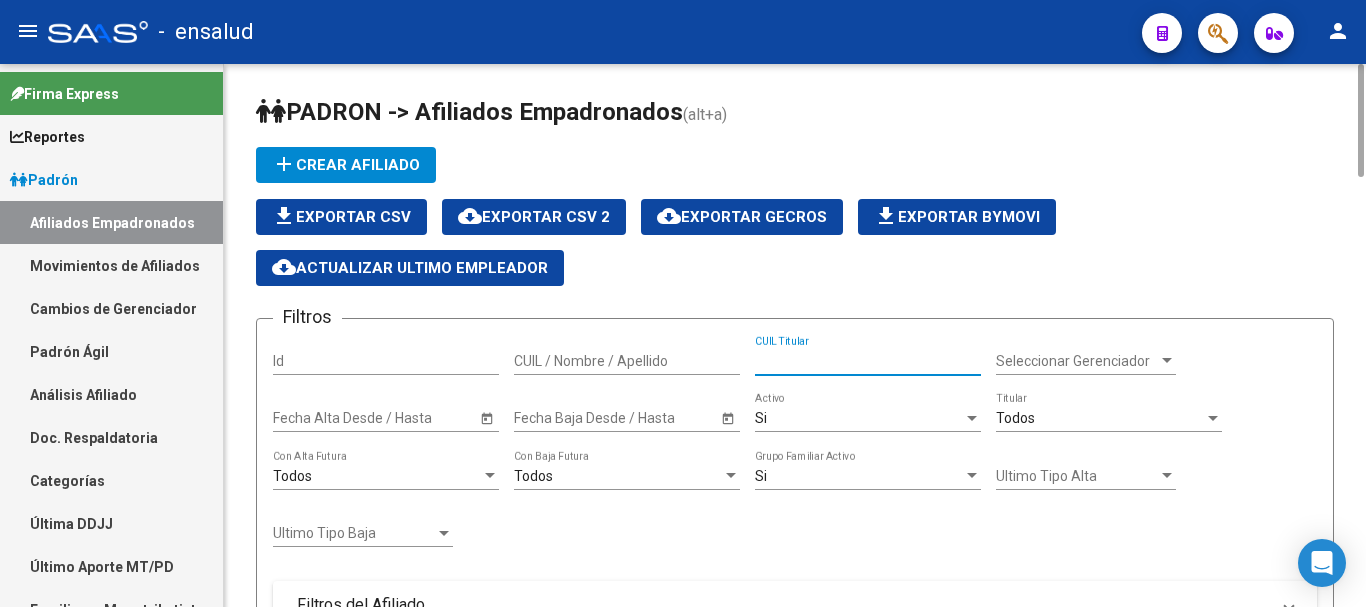 paste on "[CUIL]" 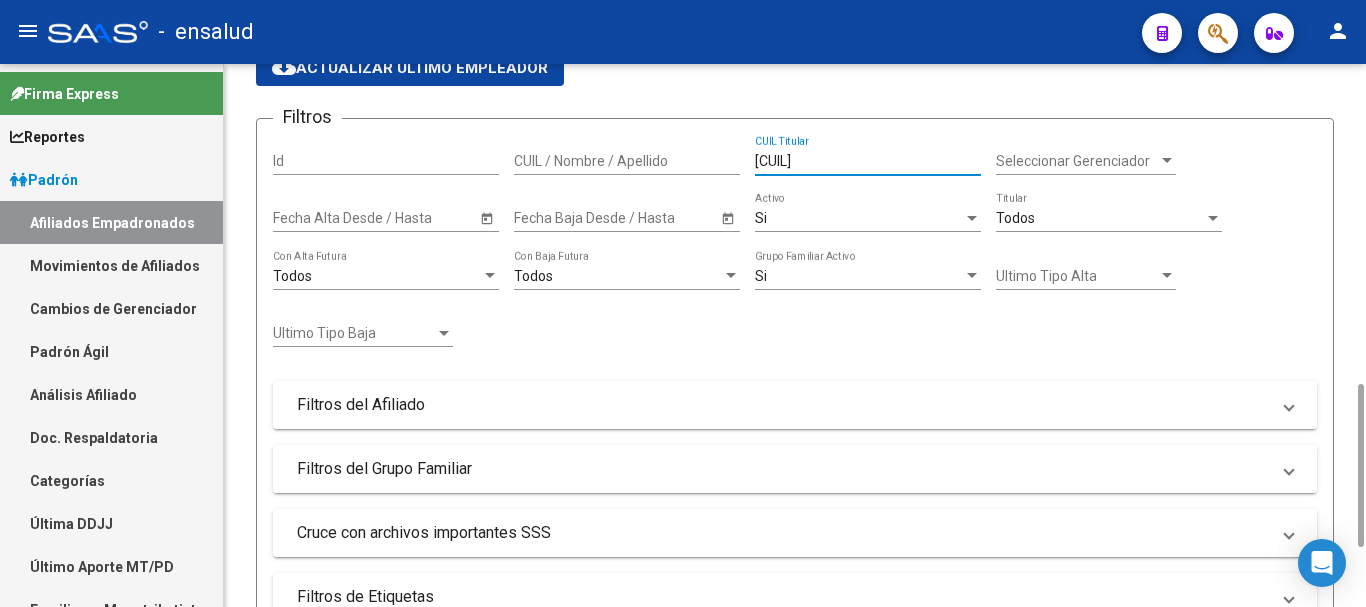 scroll, scrollTop: 400, scrollLeft: 0, axis: vertical 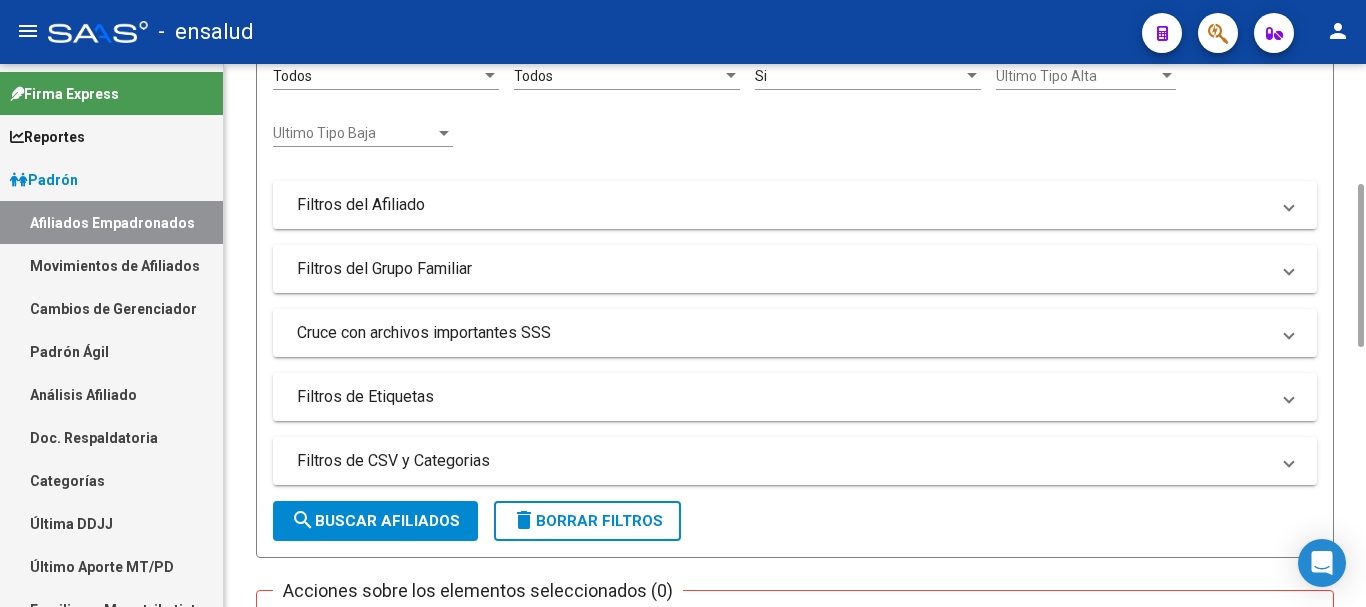type on "[CUIL]" 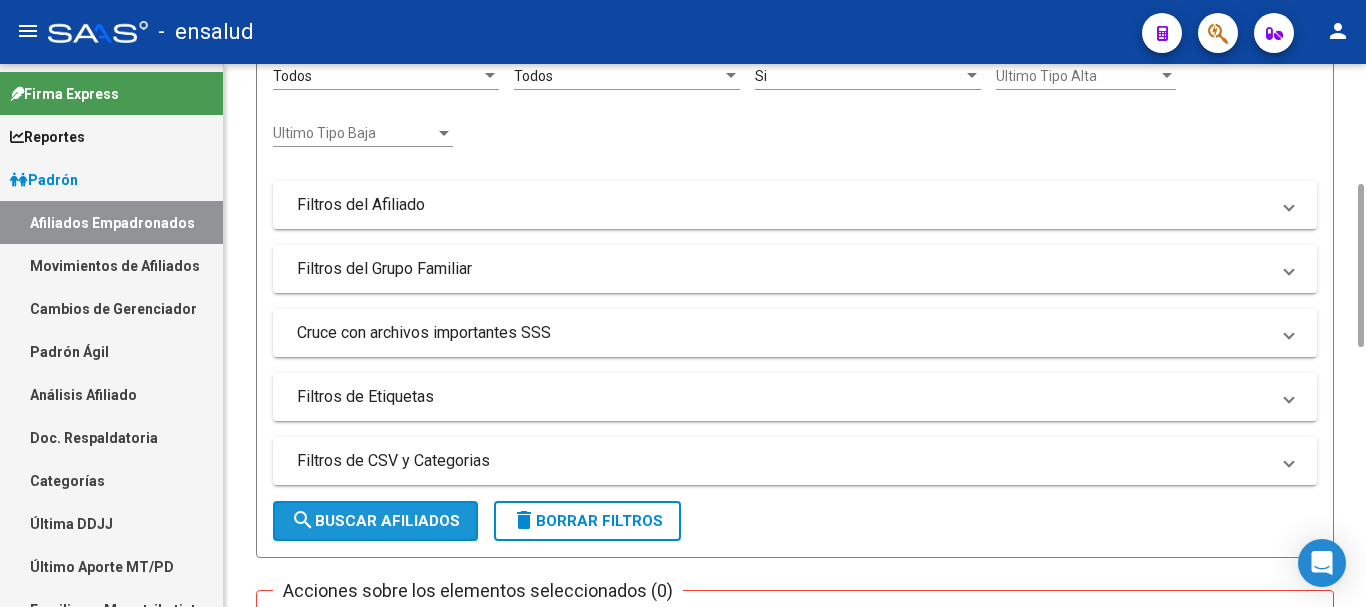 click on "search  Buscar Afiliados" 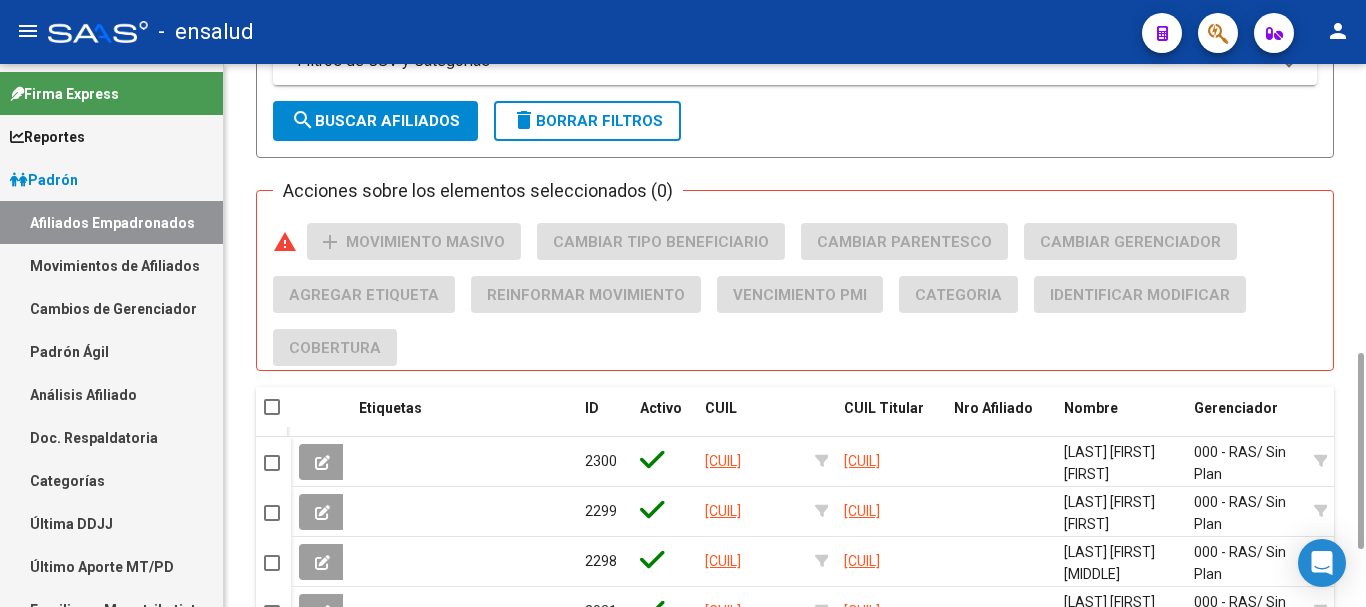 scroll, scrollTop: 960, scrollLeft: 0, axis: vertical 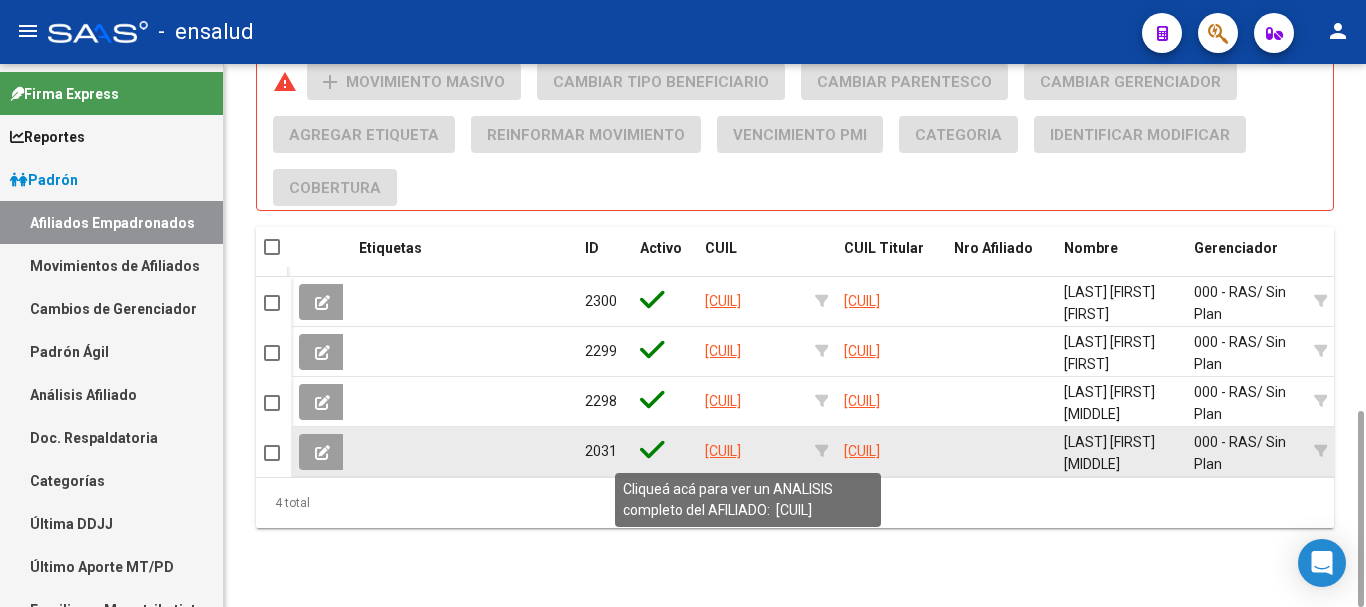 click on "[CUIL]" 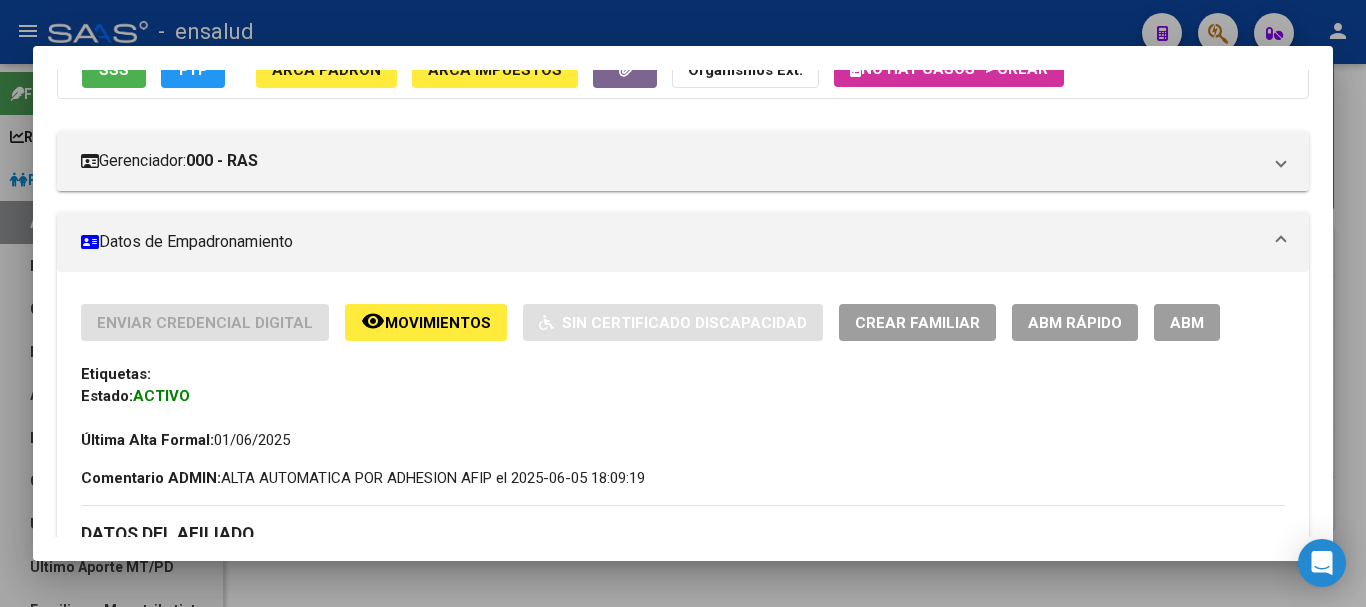 scroll, scrollTop: 200, scrollLeft: 0, axis: vertical 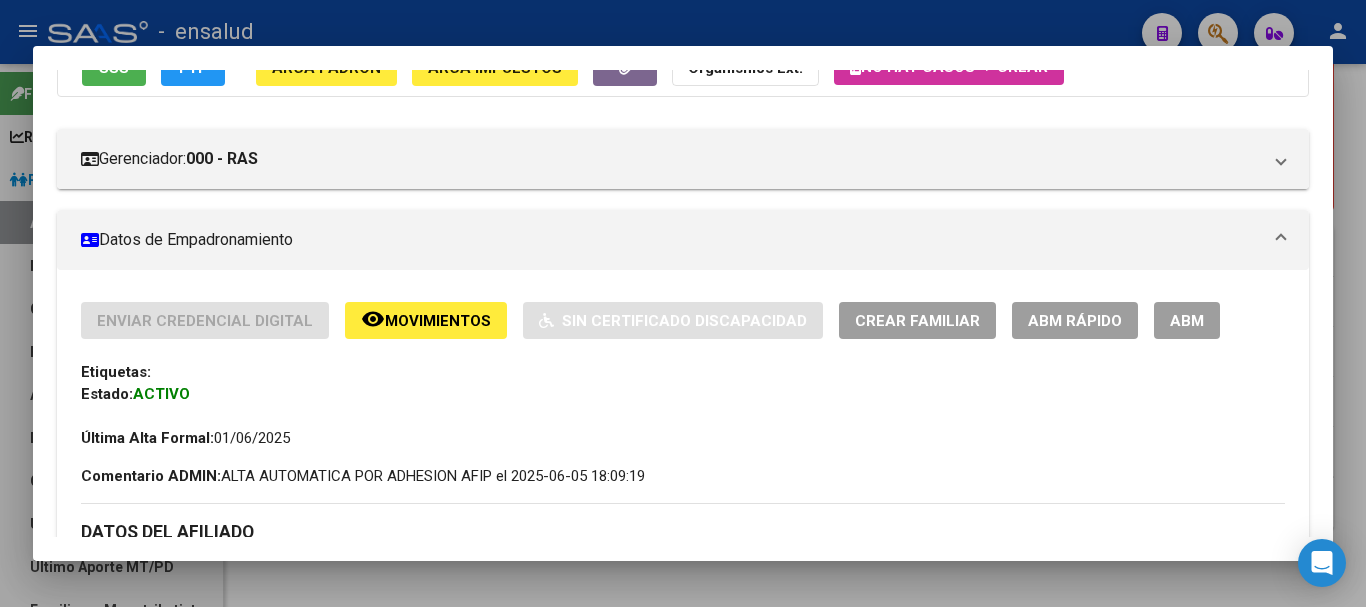 click on "ABM" at bounding box center [1187, 321] 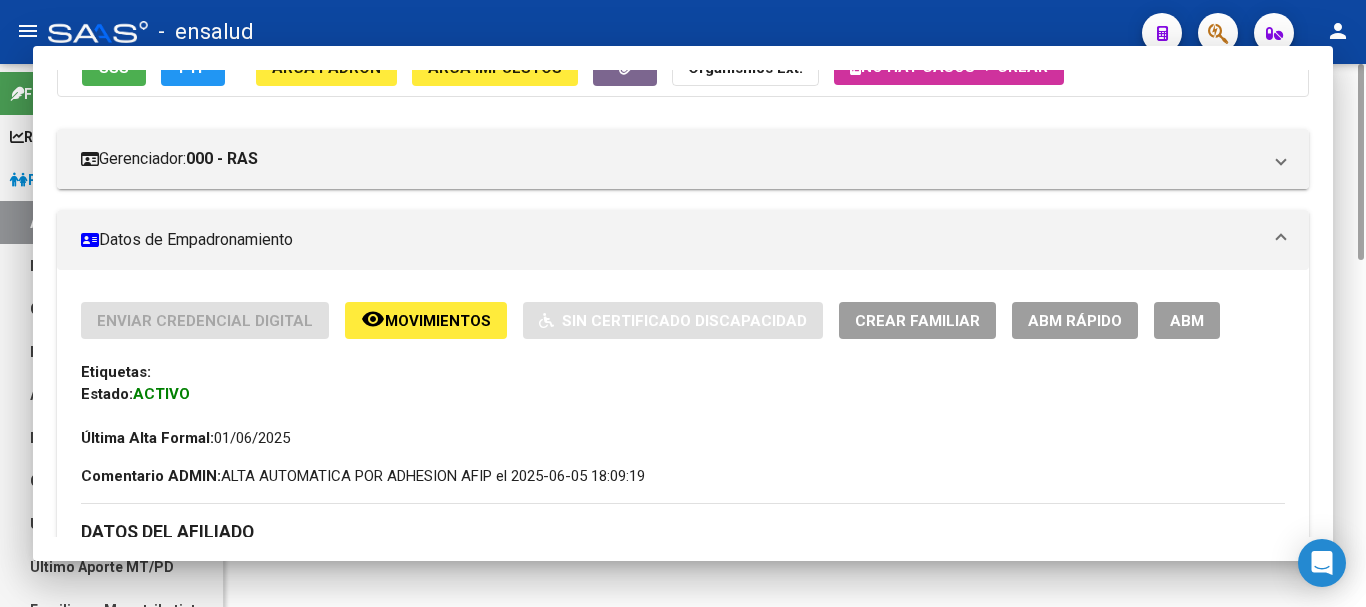 scroll, scrollTop: 0, scrollLeft: 0, axis: both 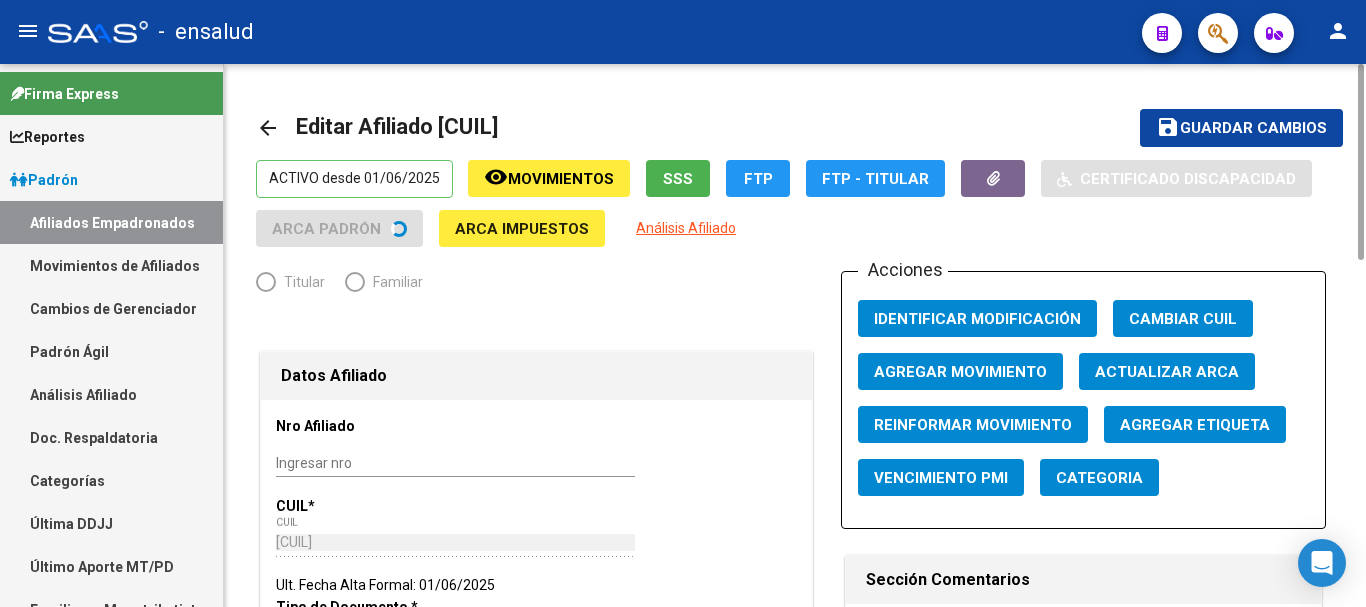 radio on "true" 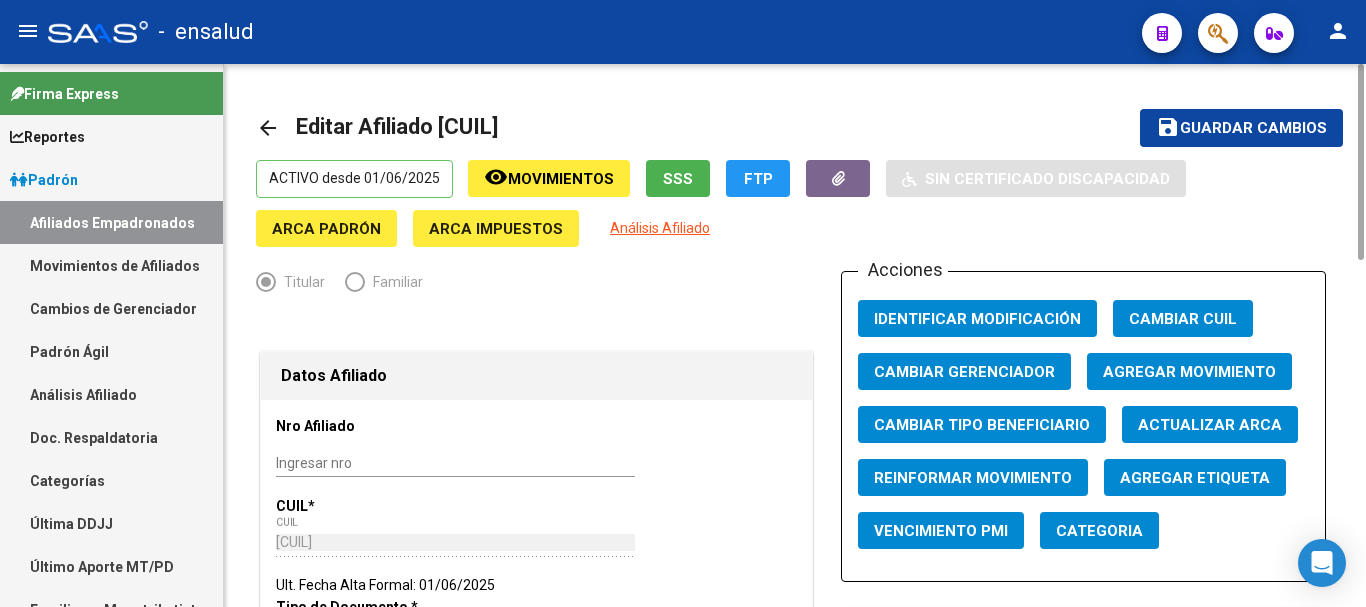 click on "Agregar Movimiento" 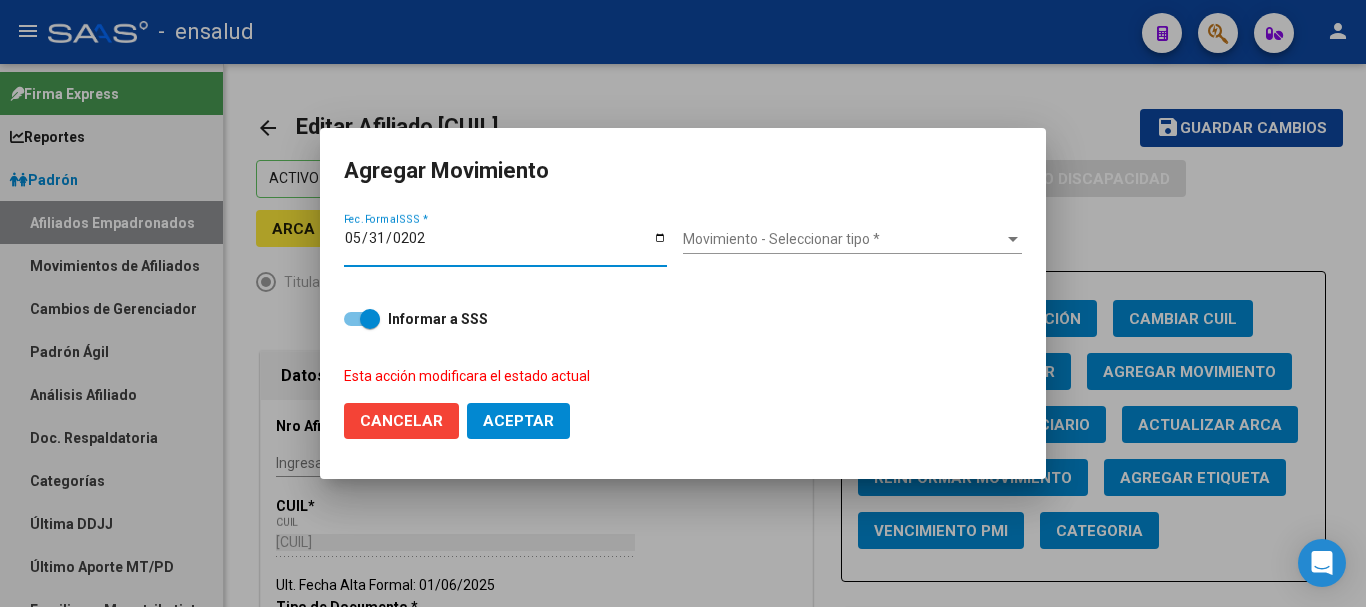 type on "2025-05-31" 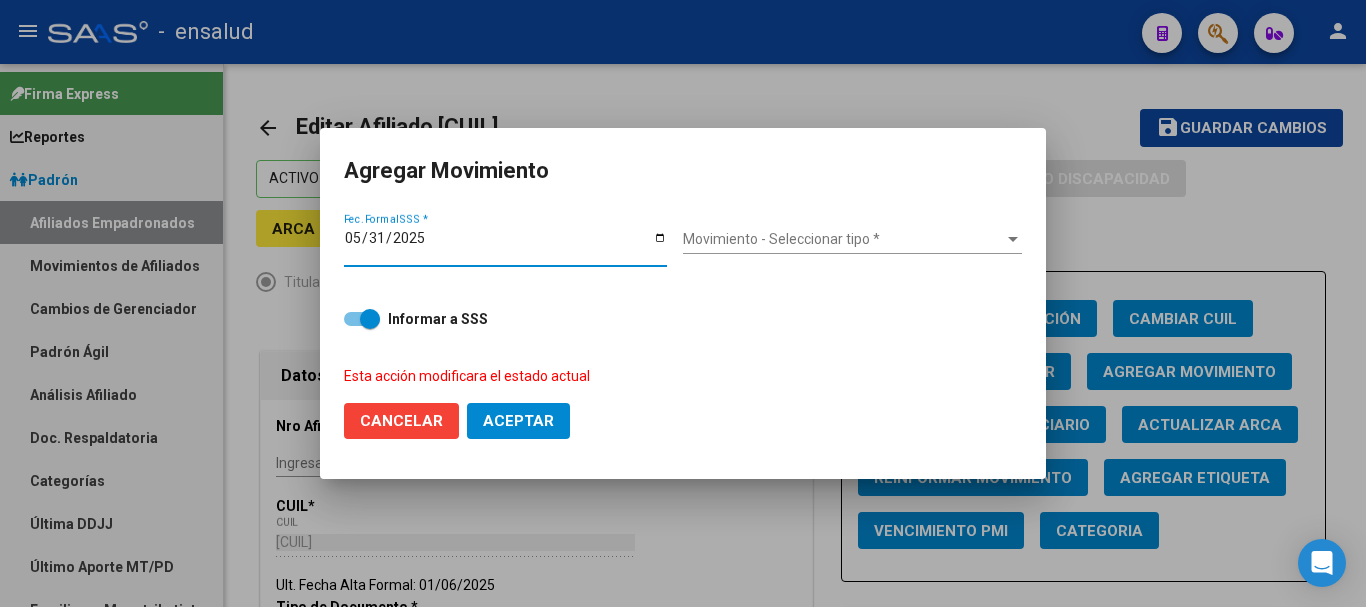 click on "Movimiento - Seleccionar tipo *" at bounding box center (843, 239) 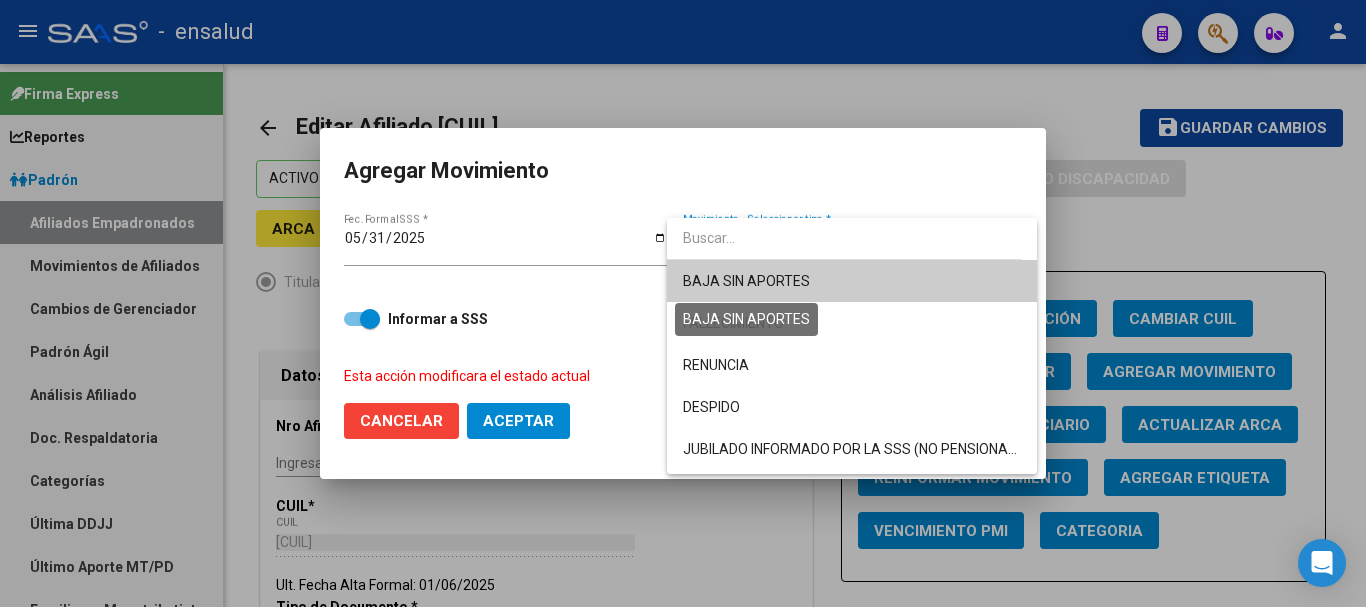 click on "BAJA SIN APORTES" at bounding box center [746, 281] 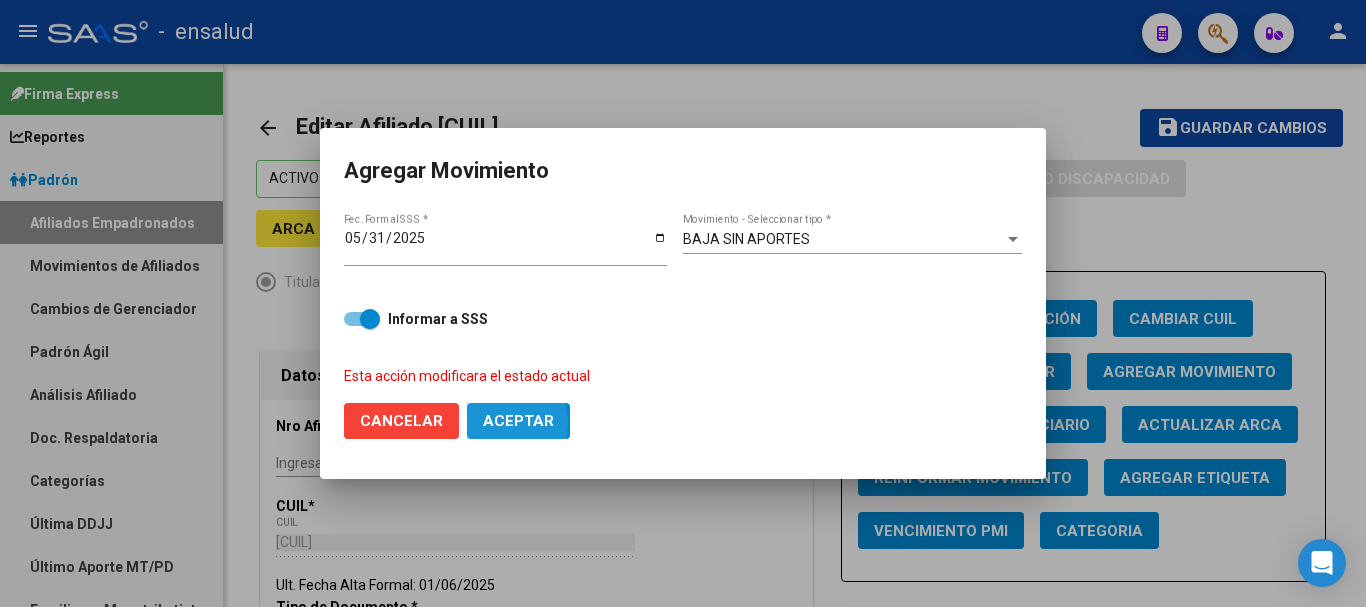 click on "Aceptar" 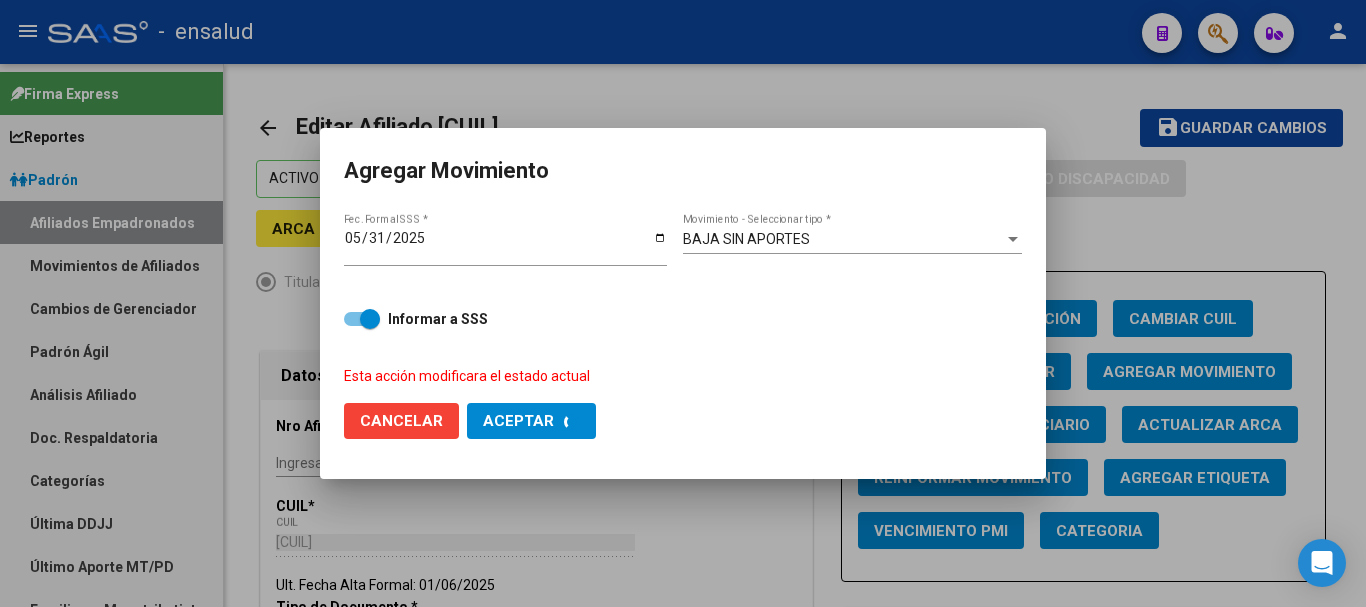 checkbox on "false" 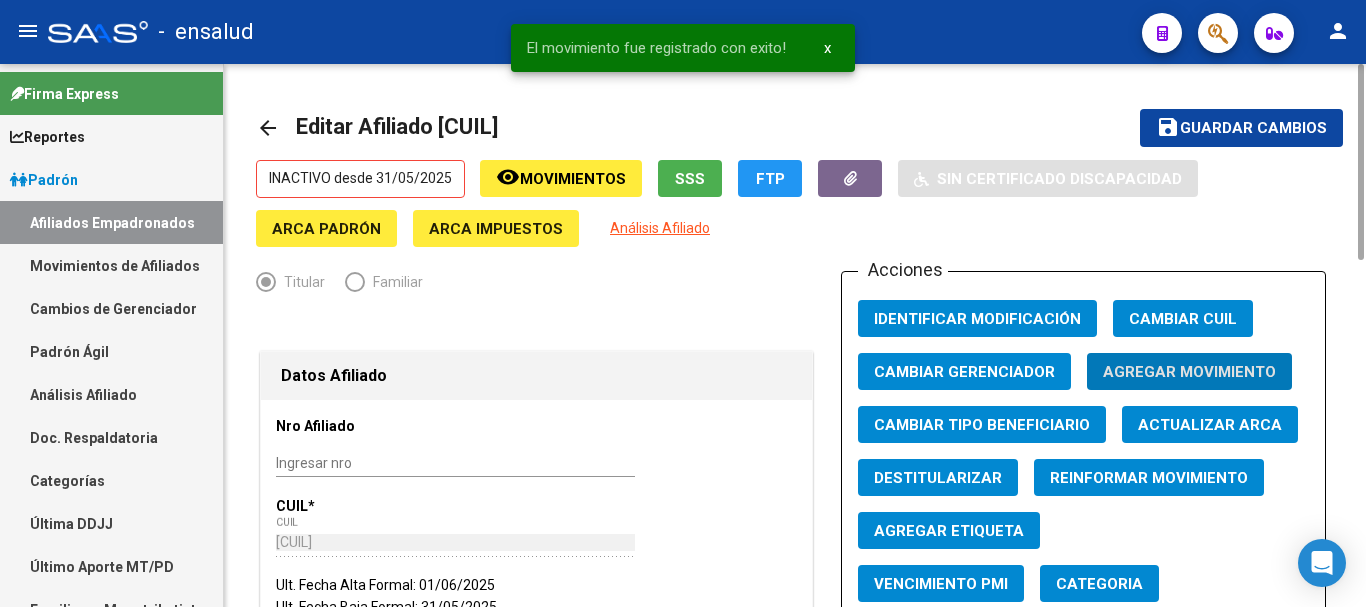 click on "Guardar cambios" 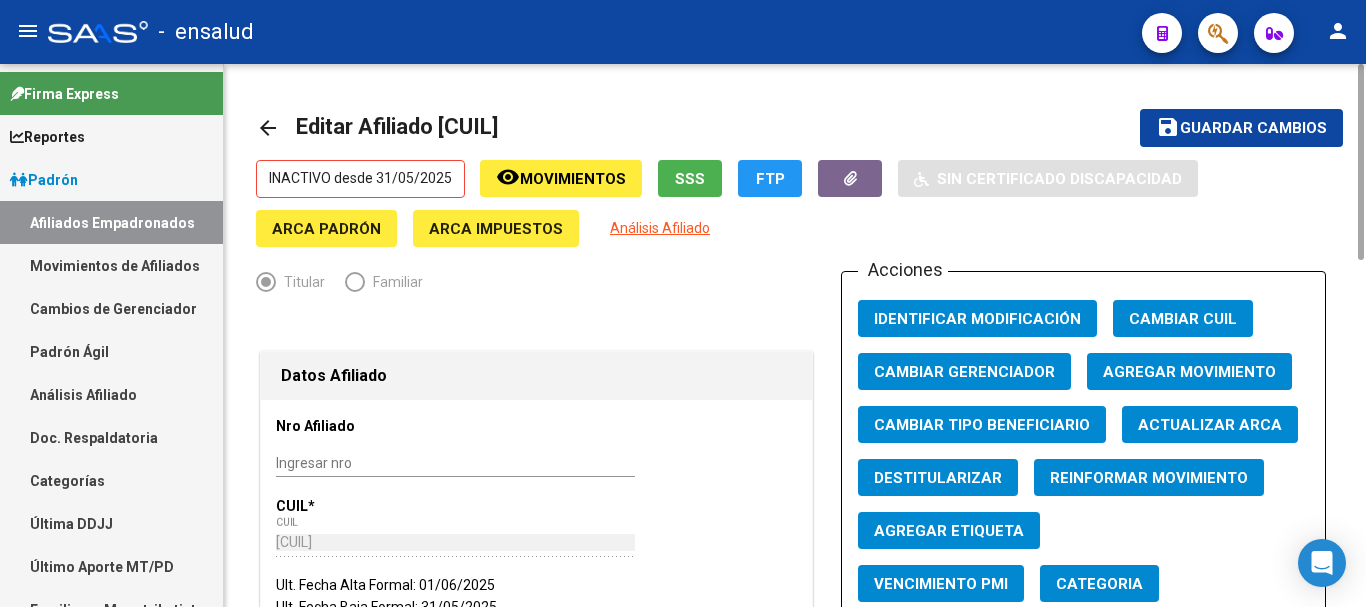 click on "arrow_back" 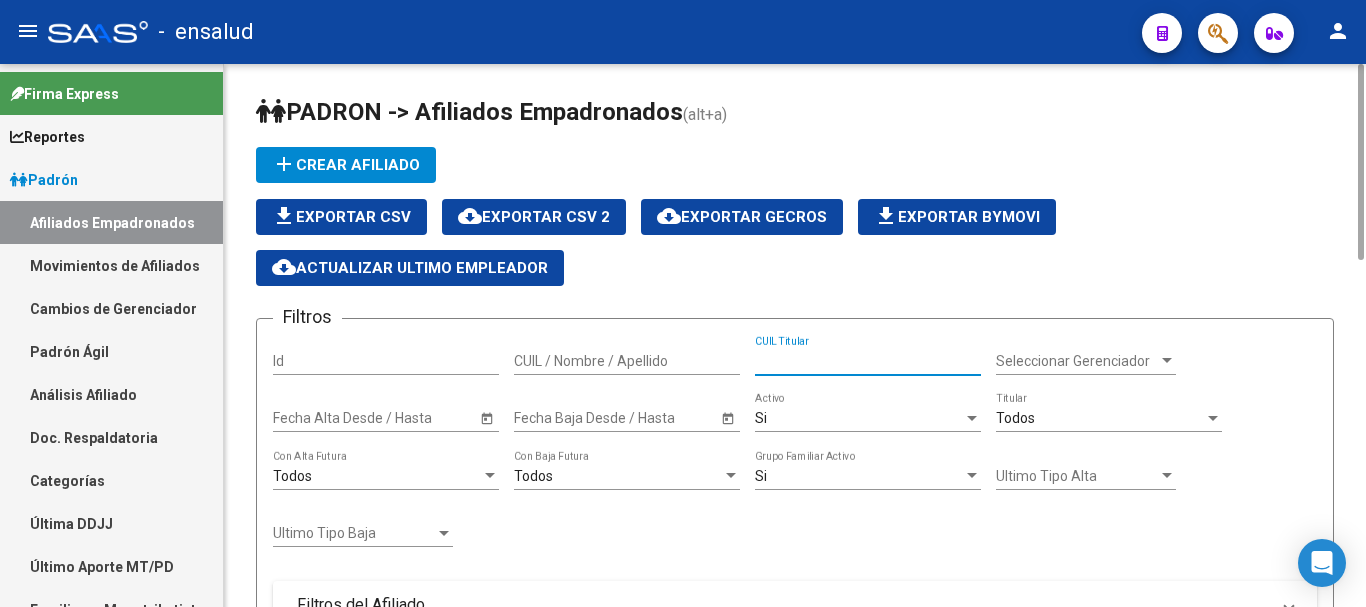 click on "CUIL Titular" at bounding box center (868, 361) 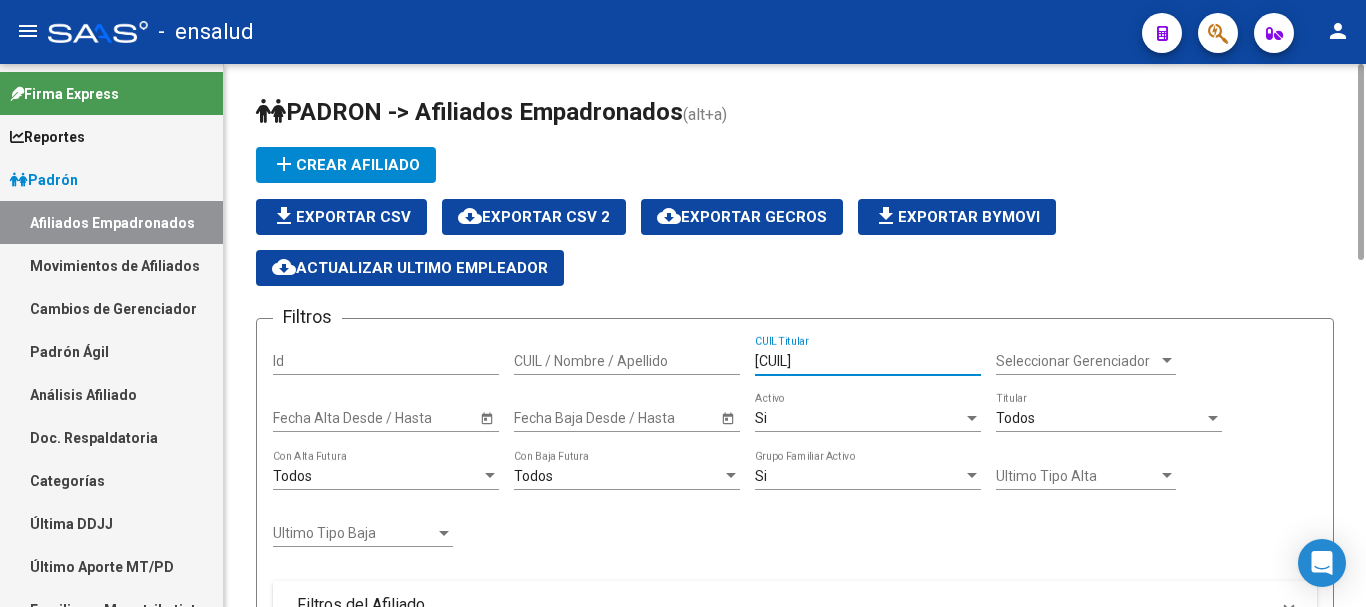 scroll, scrollTop: 400, scrollLeft: 0, axis: vertical 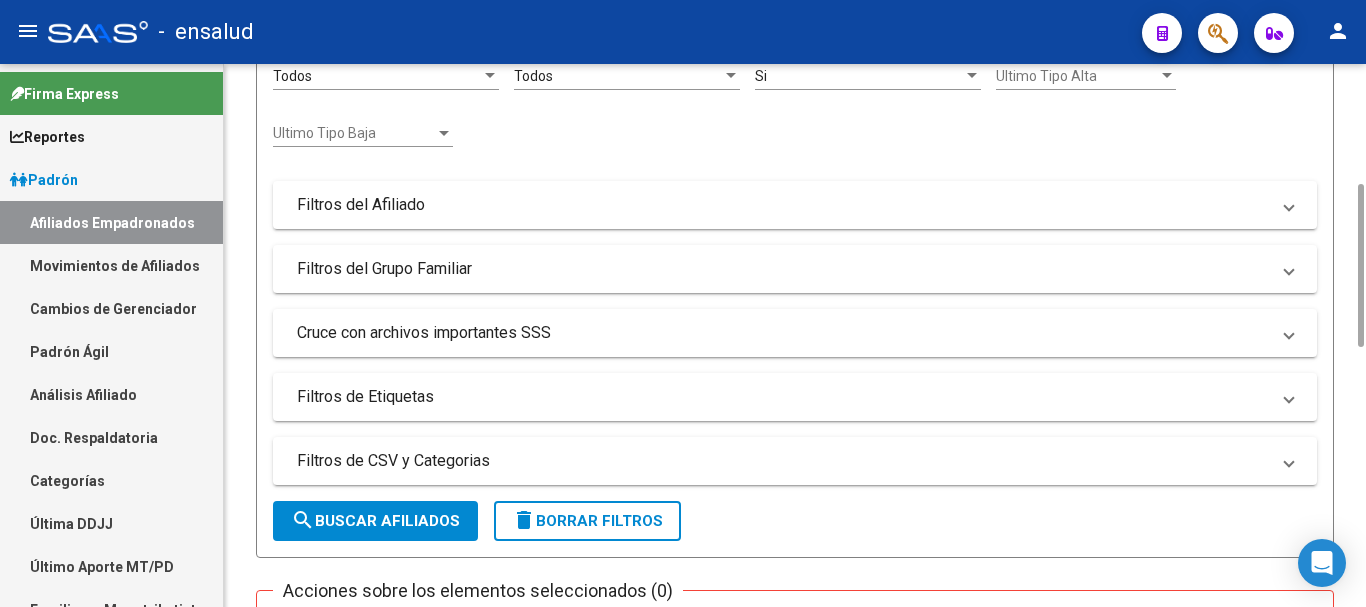 type on "[CUIL]" 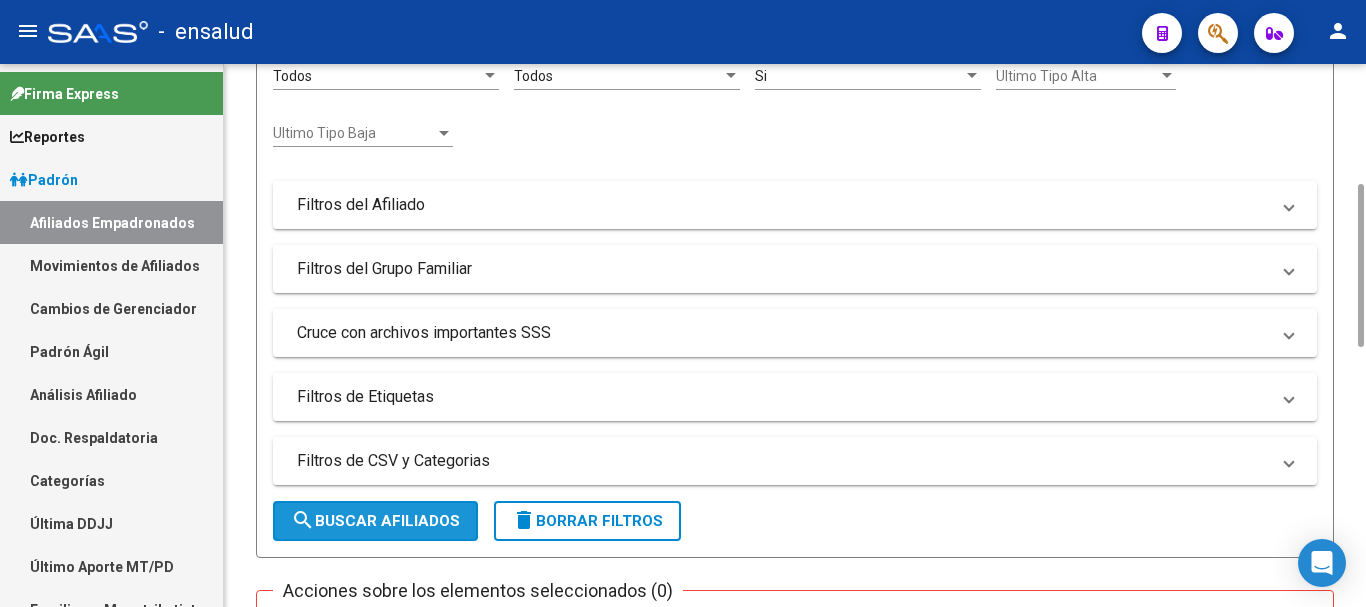 click on "search  Buscar Afiliados" 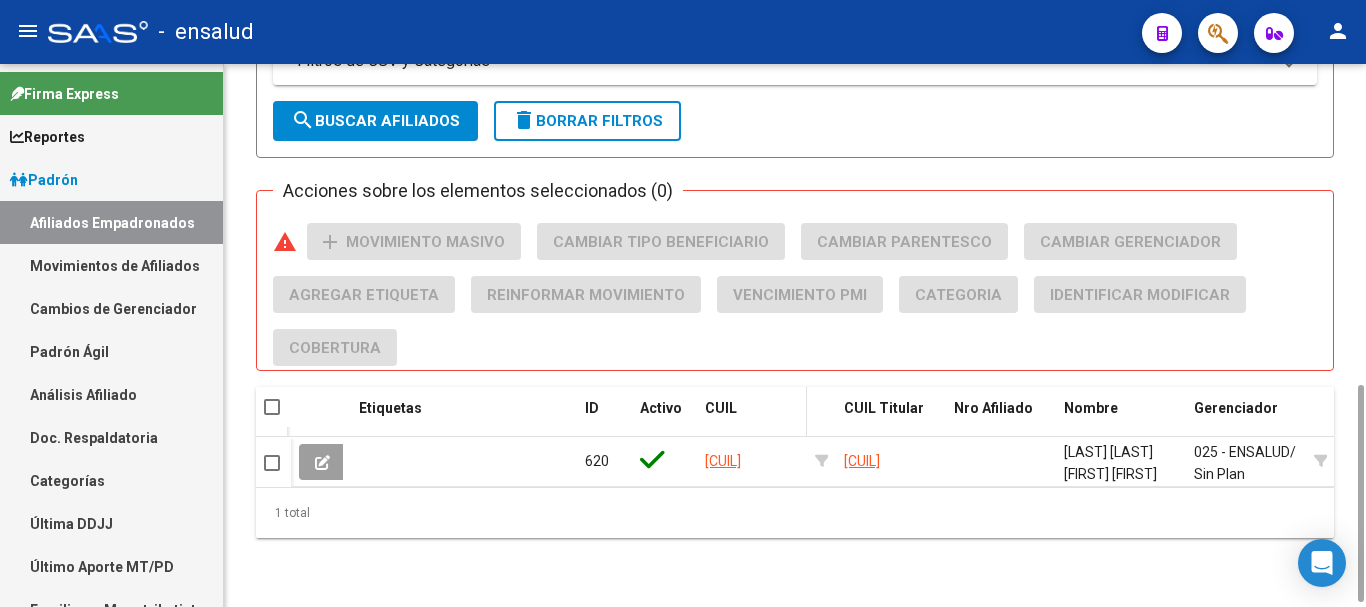 scroll, scrollTop: 810, scrollLeft: 0, axis: vertical 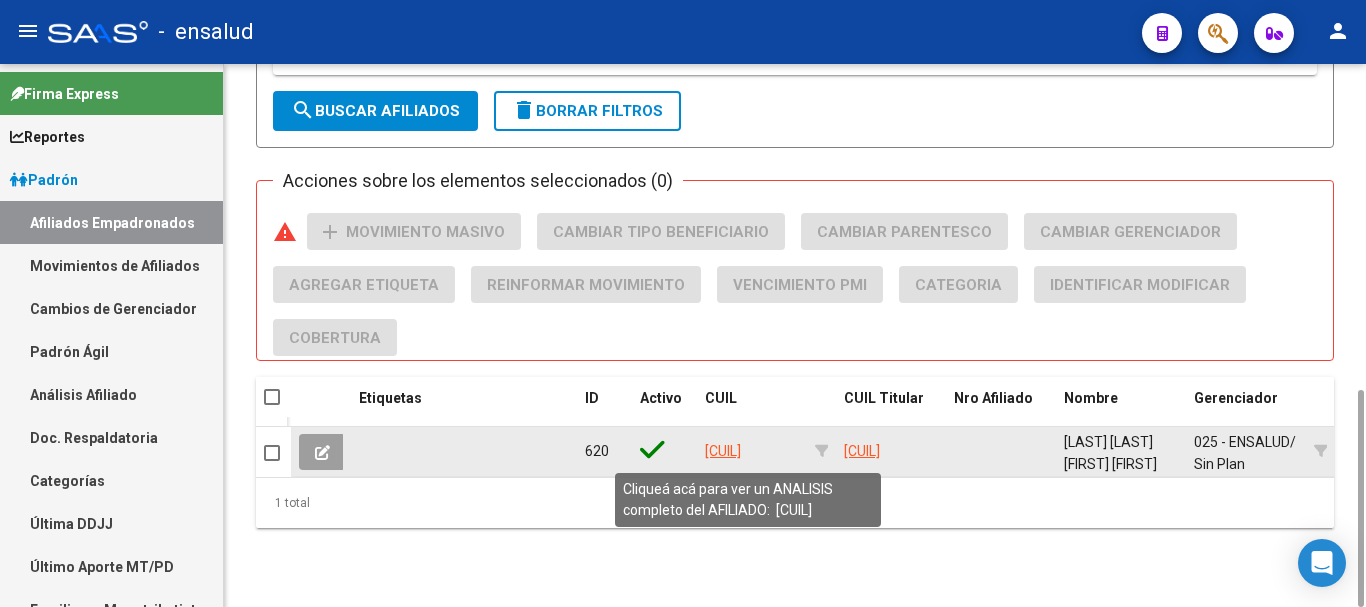 click on "[CUIL]" 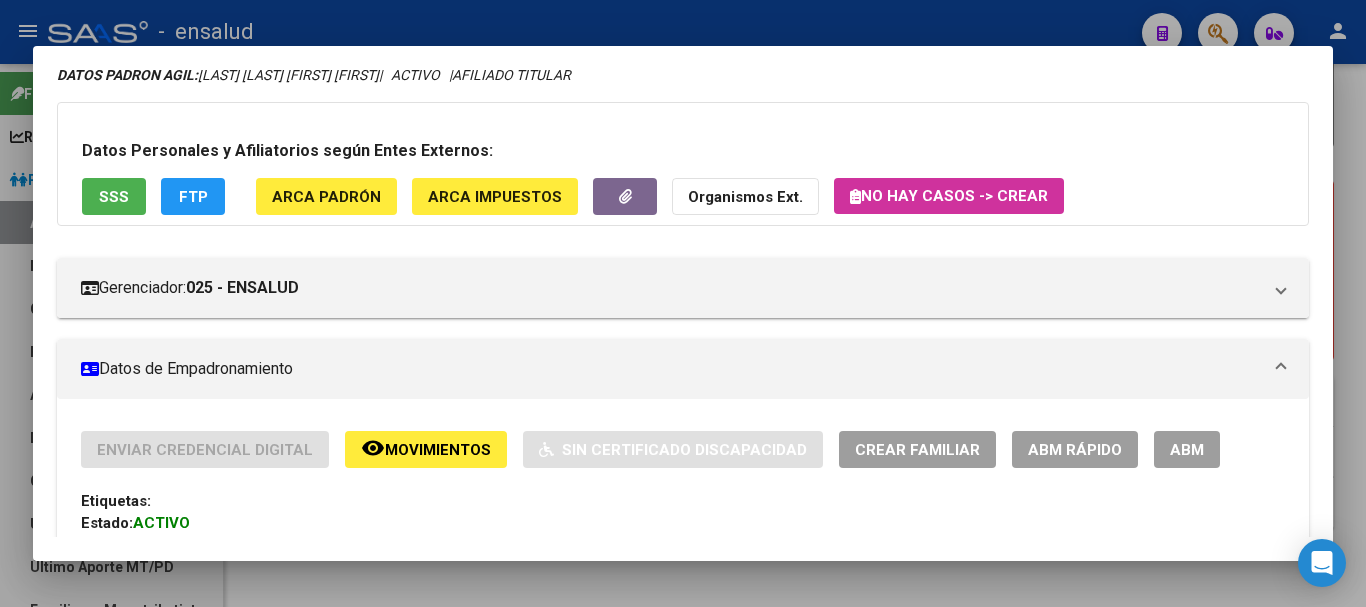 scroll, scrollTop: 200, scrollLeft: 0, axis: vertical 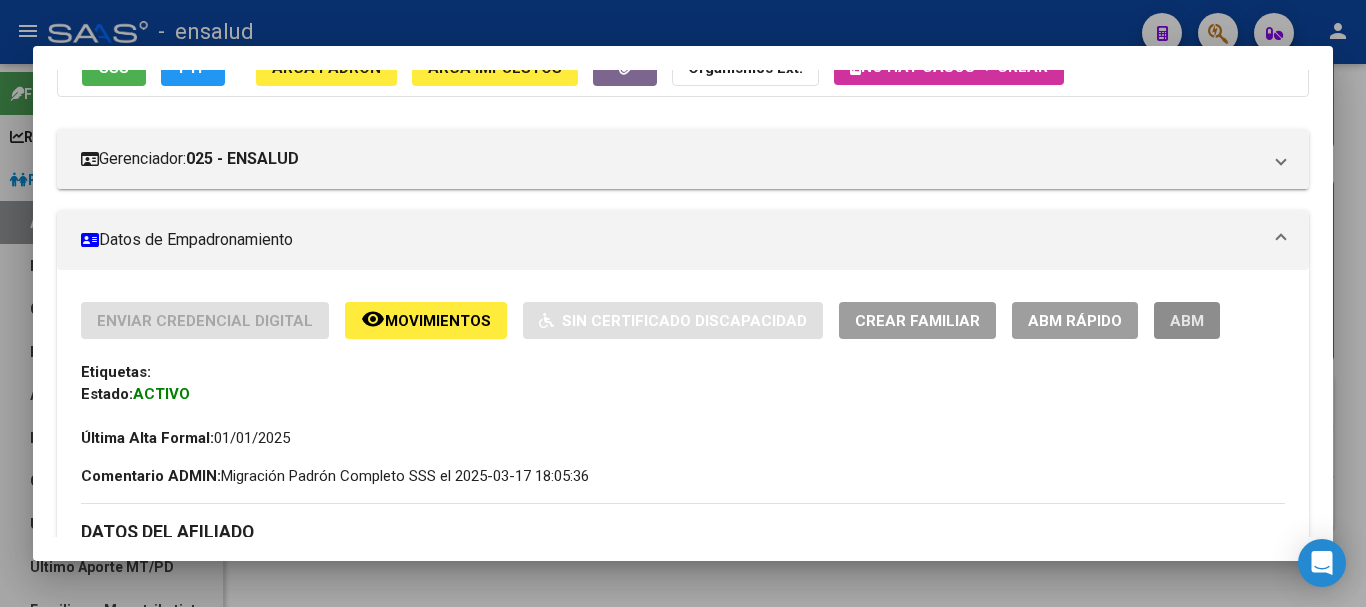click on "ABM" at bounding box center [1187, 321] 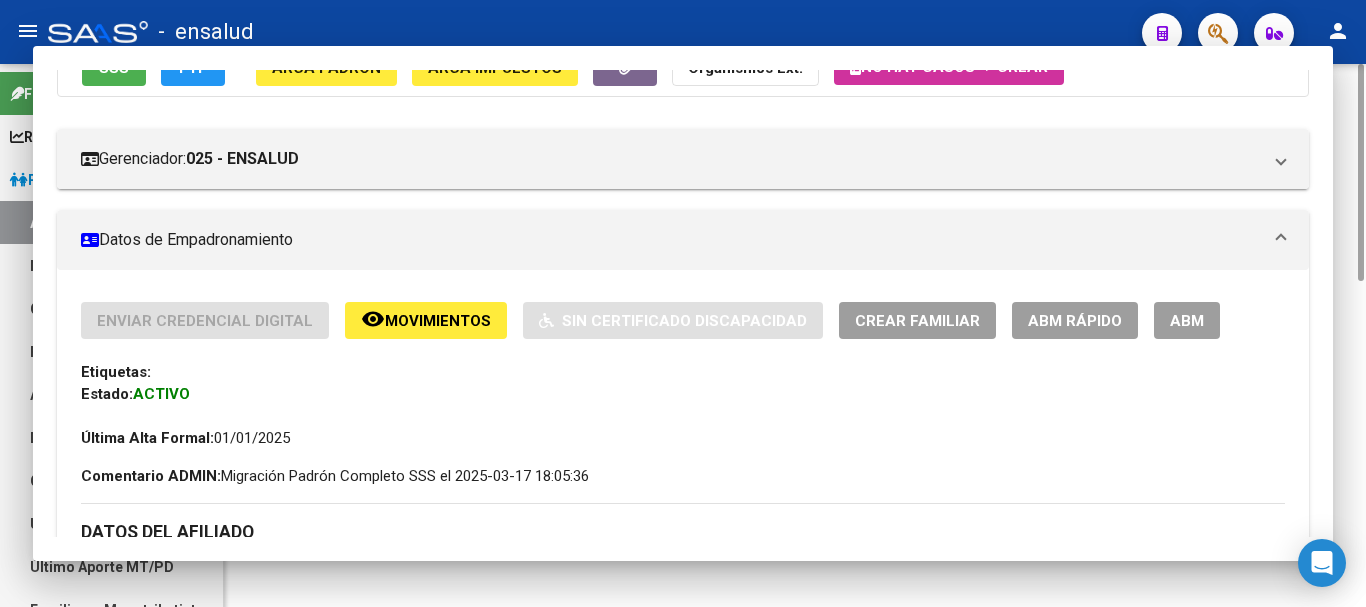 scroll, scrollTop: 0, scrollLeft: 0, axis: both 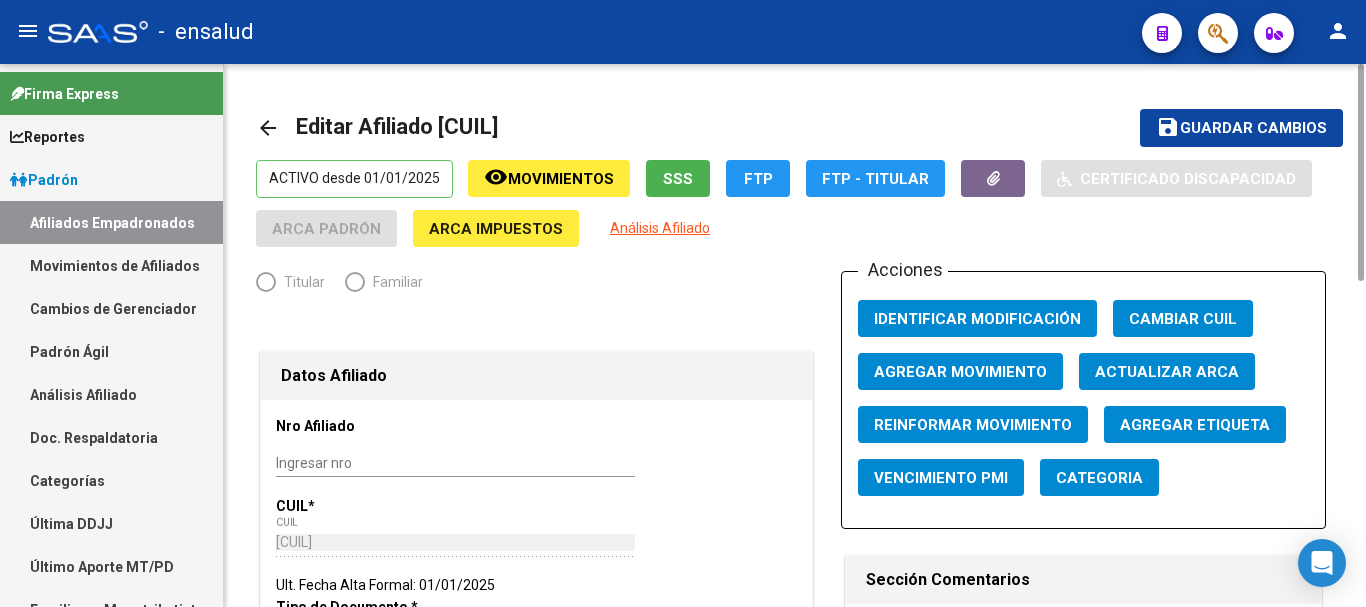 radio on "true" 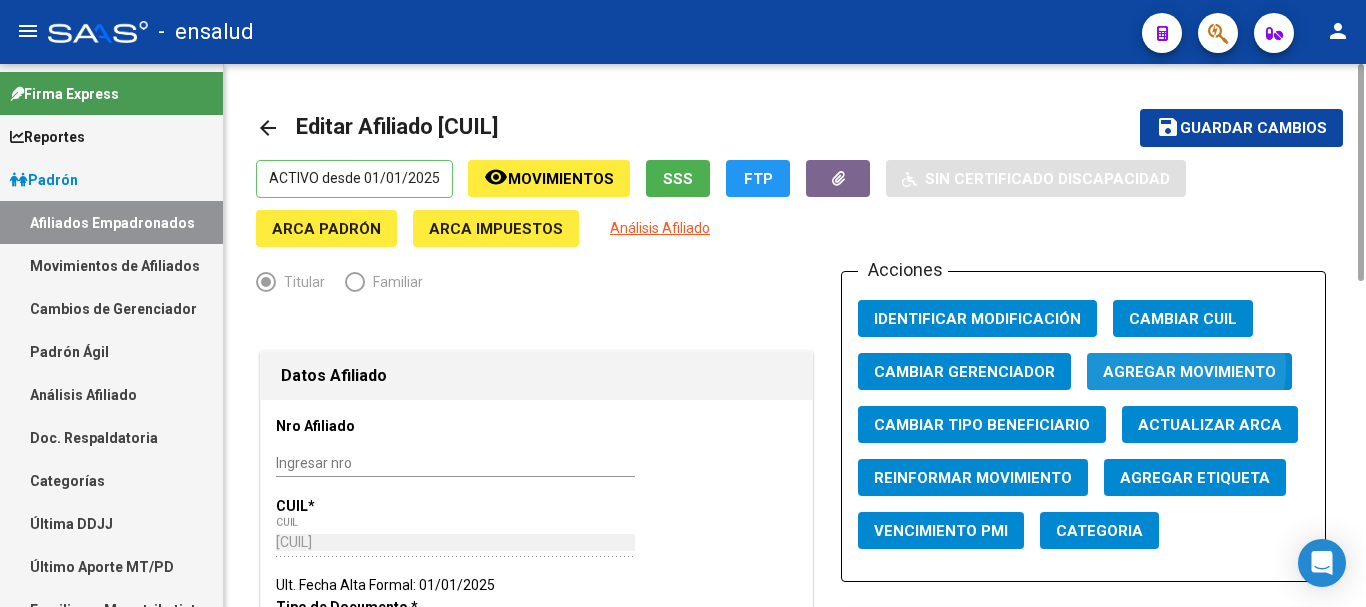 click on "Agregar Movimiento" 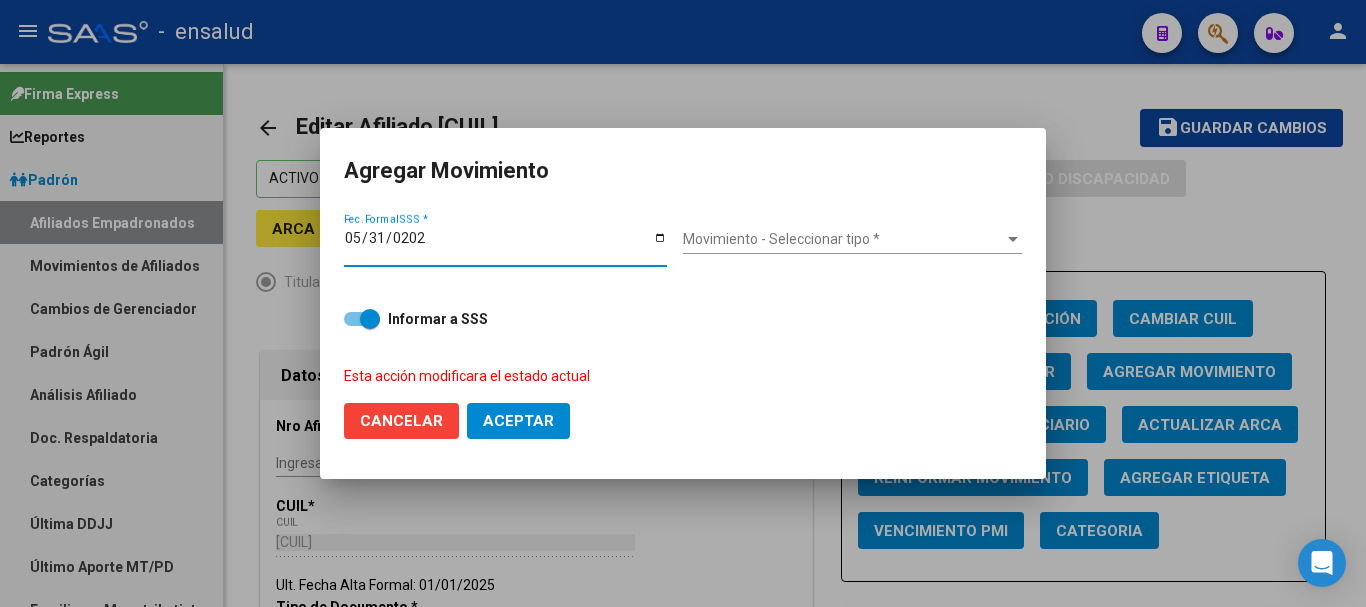type on "2025-05-31" 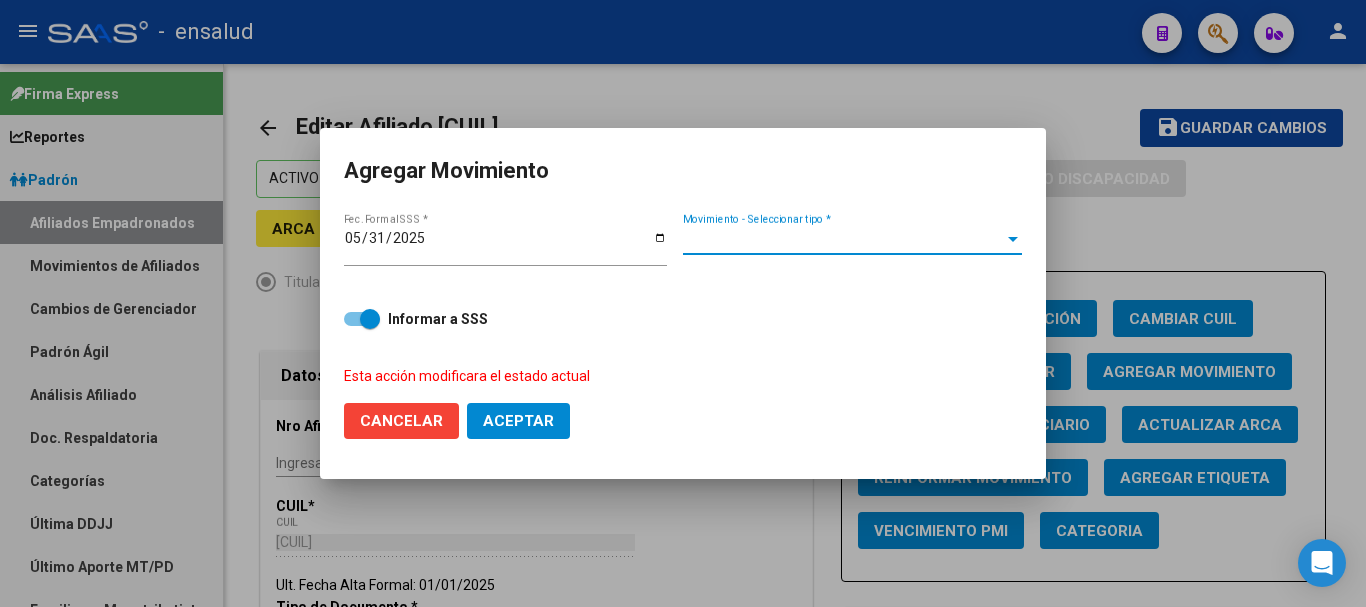 click on "Movimiento - Seleccionar tipo *" at bounding box center (843, 239) 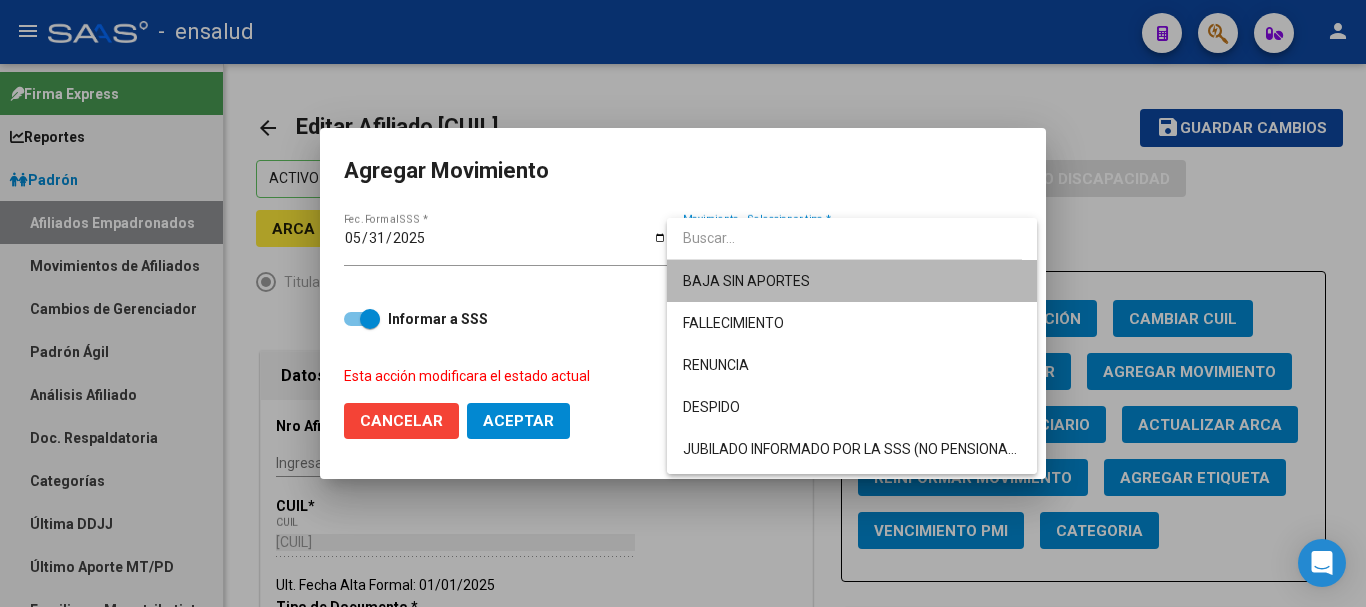 drag, startPoint x: 861, startPoint y: 278, endPoint x: 683, endPoint y: 349, distance: 191.63768 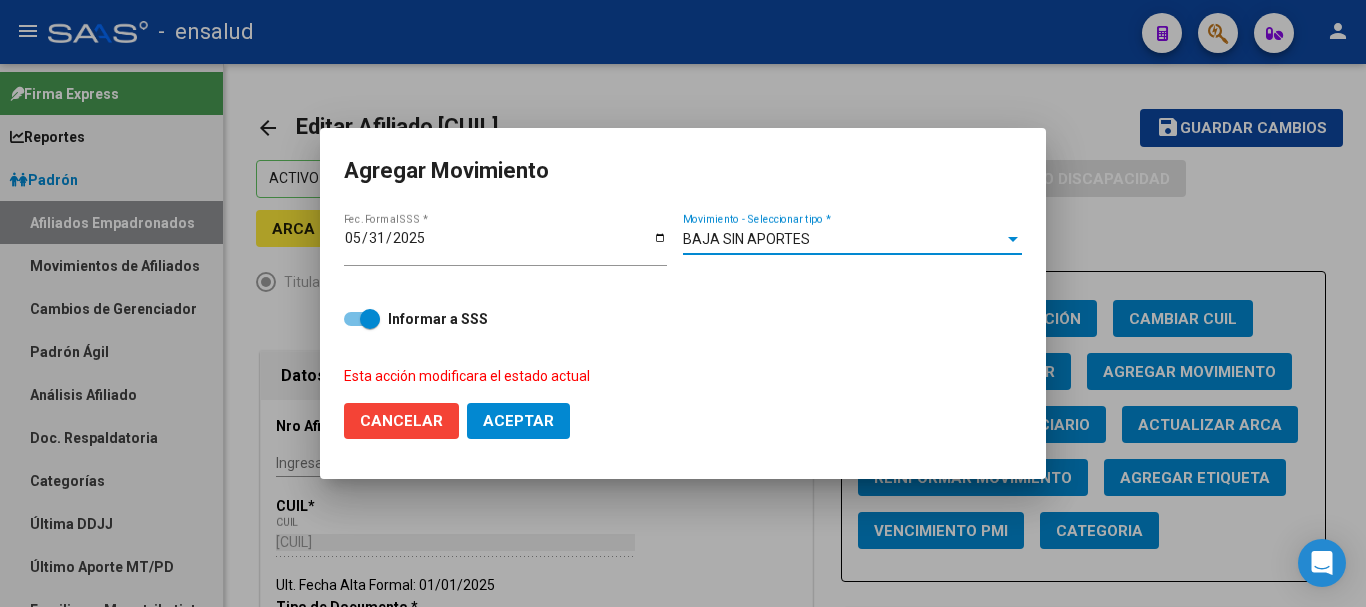 click on "Aceptar" 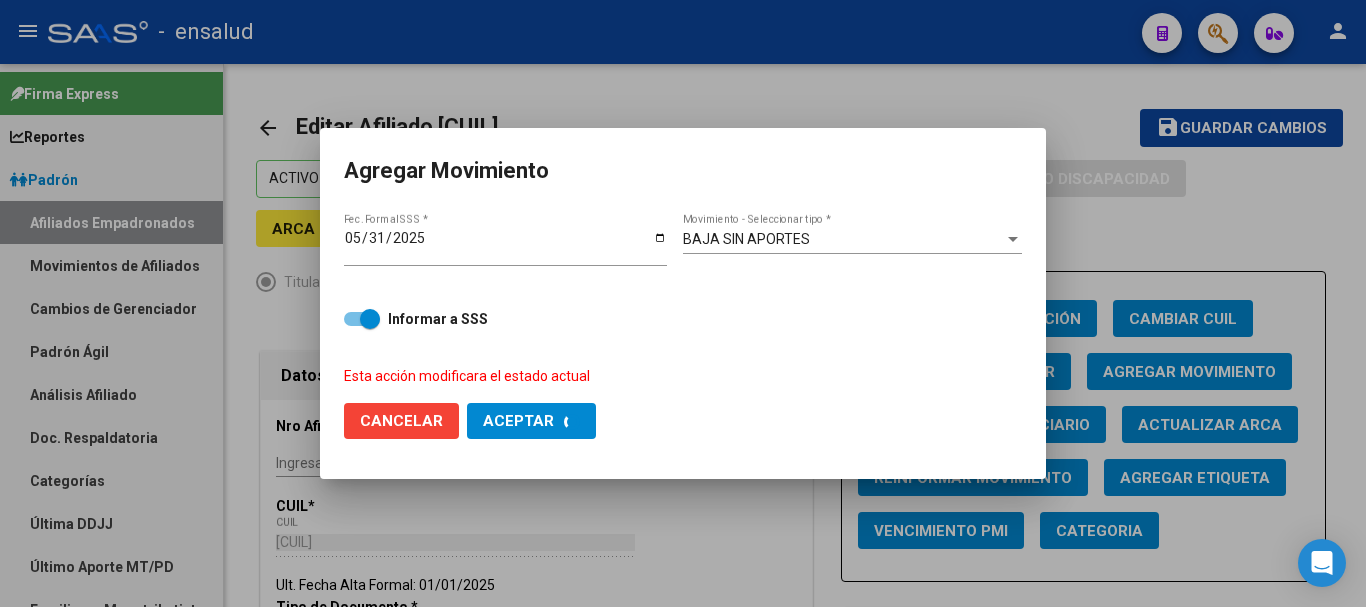 checkbox on "false" 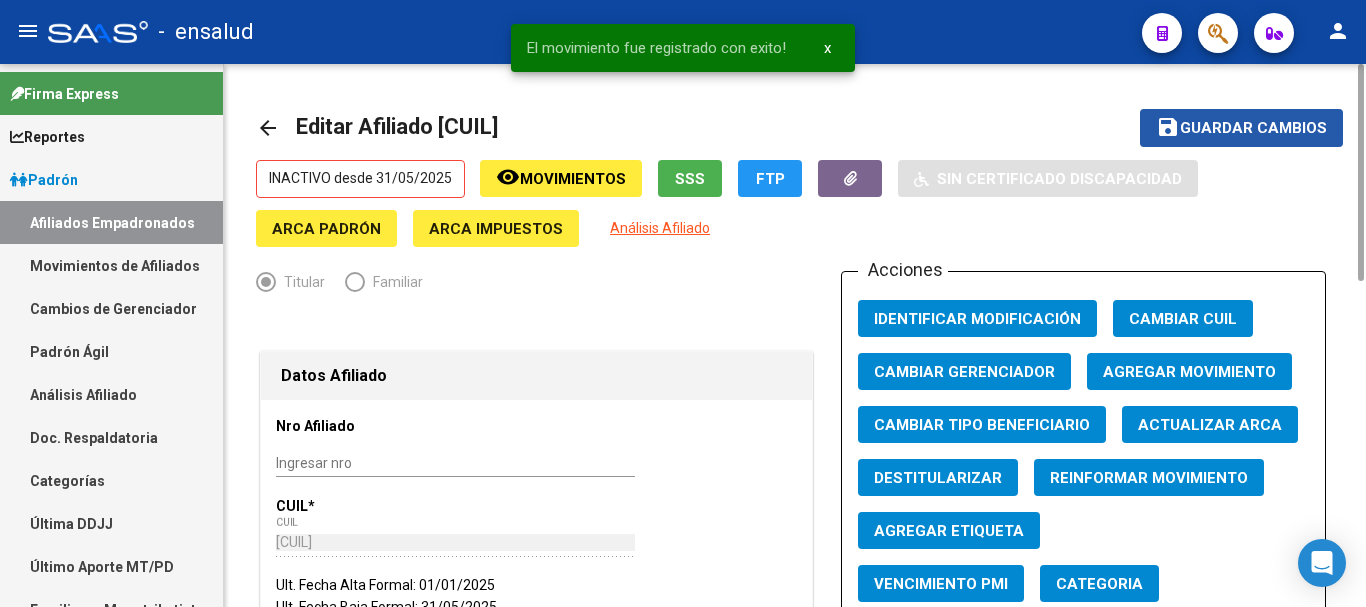 click on "Guardar cambios" 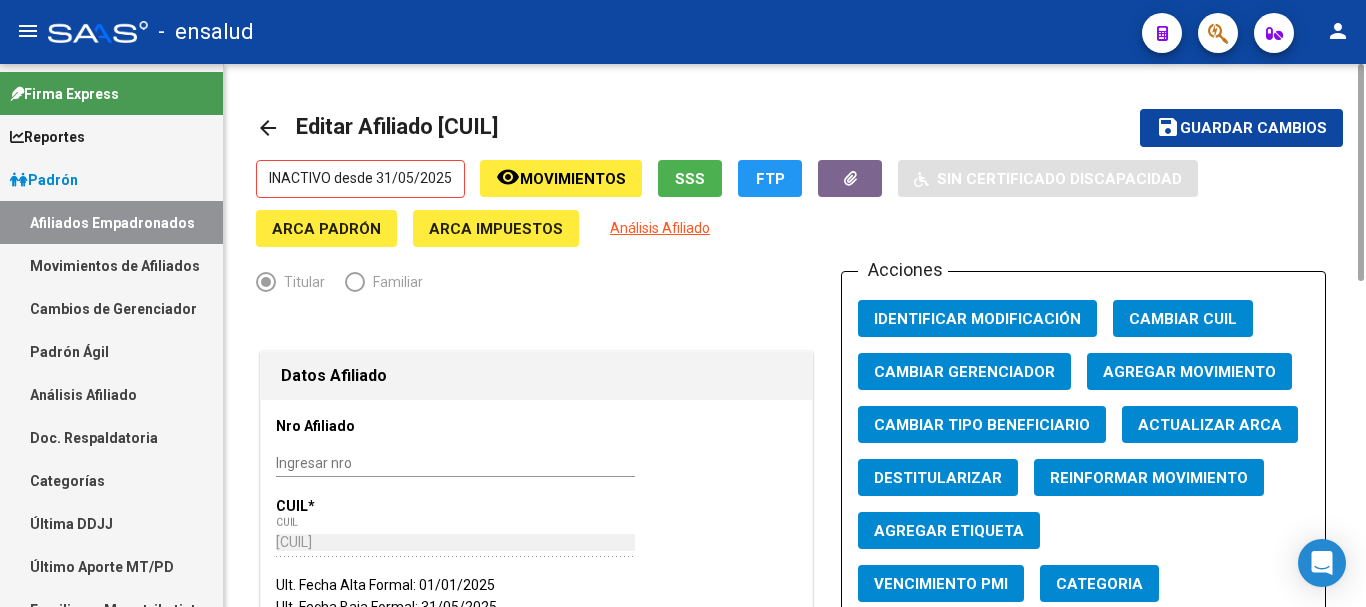 click on "arrow_back" 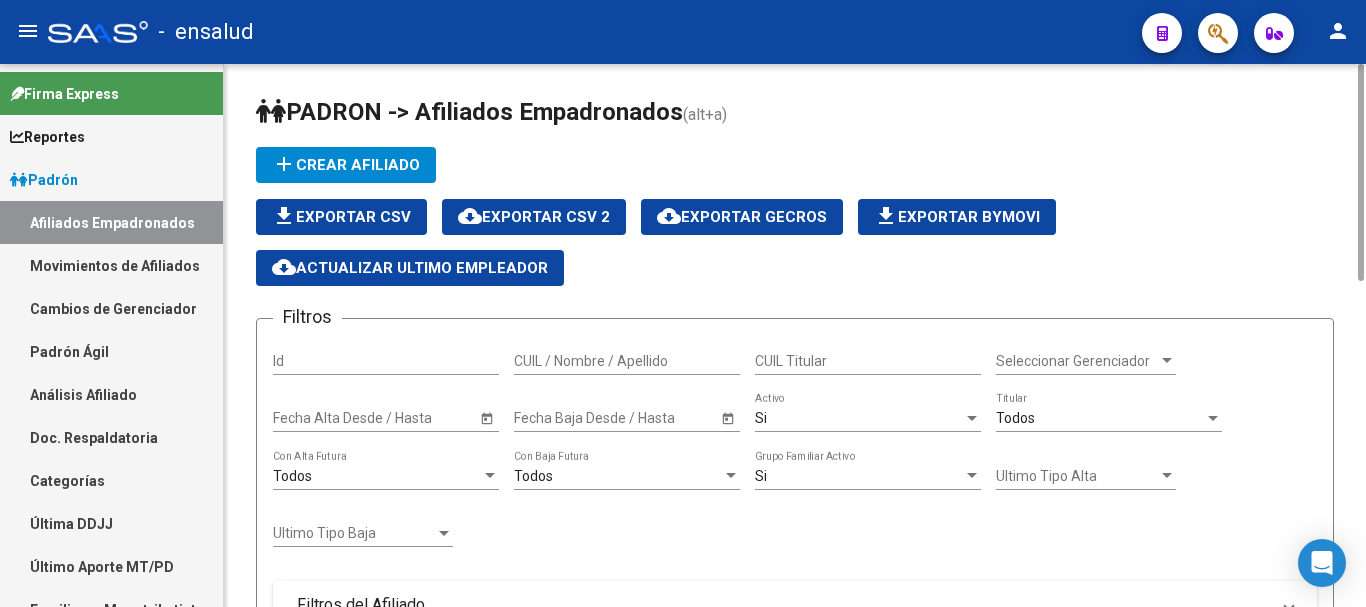 click on "CUIL Titular" at bounding box center [868, 361] 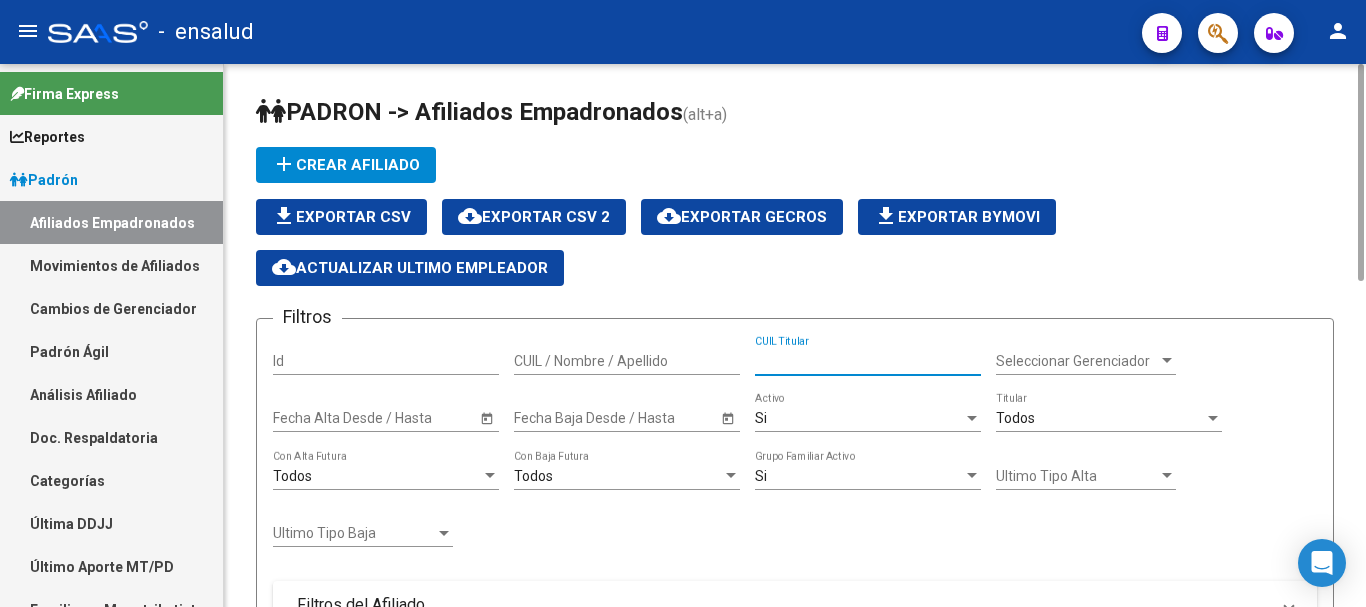paste on "[CUIL]" 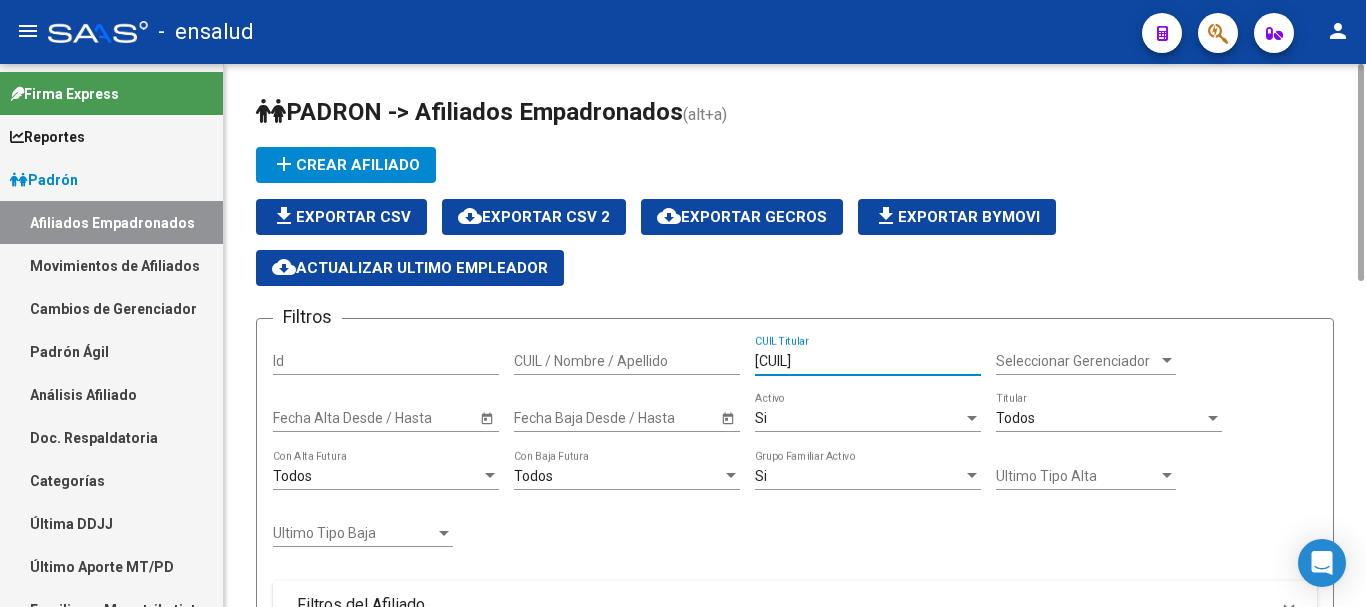 scroll, scrollTop: 400, scrollLeft: 0, axis: vertical 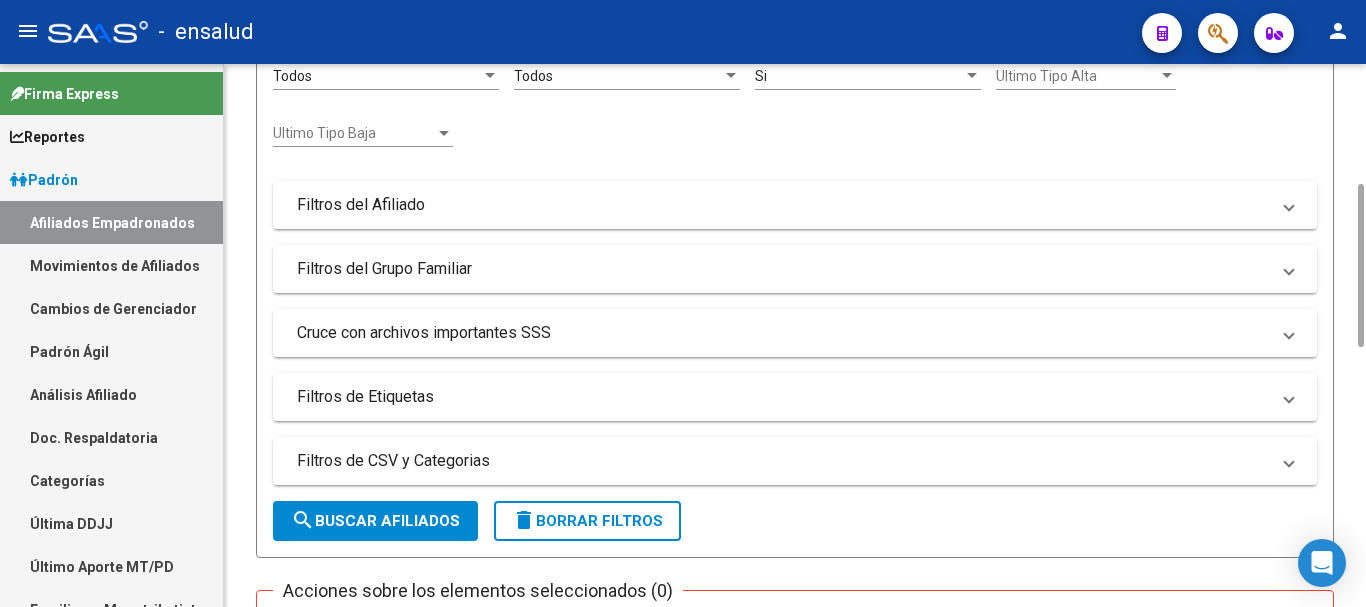 type on "[CUIL]" 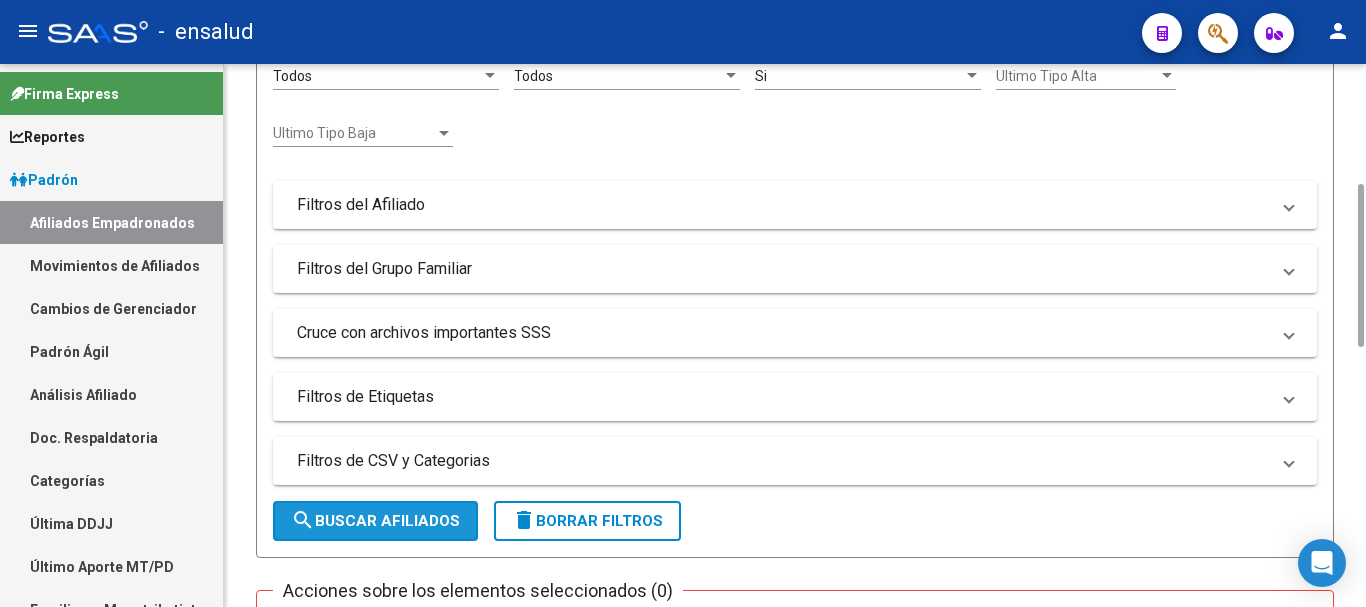 click on "search  Buscar Afiliados" 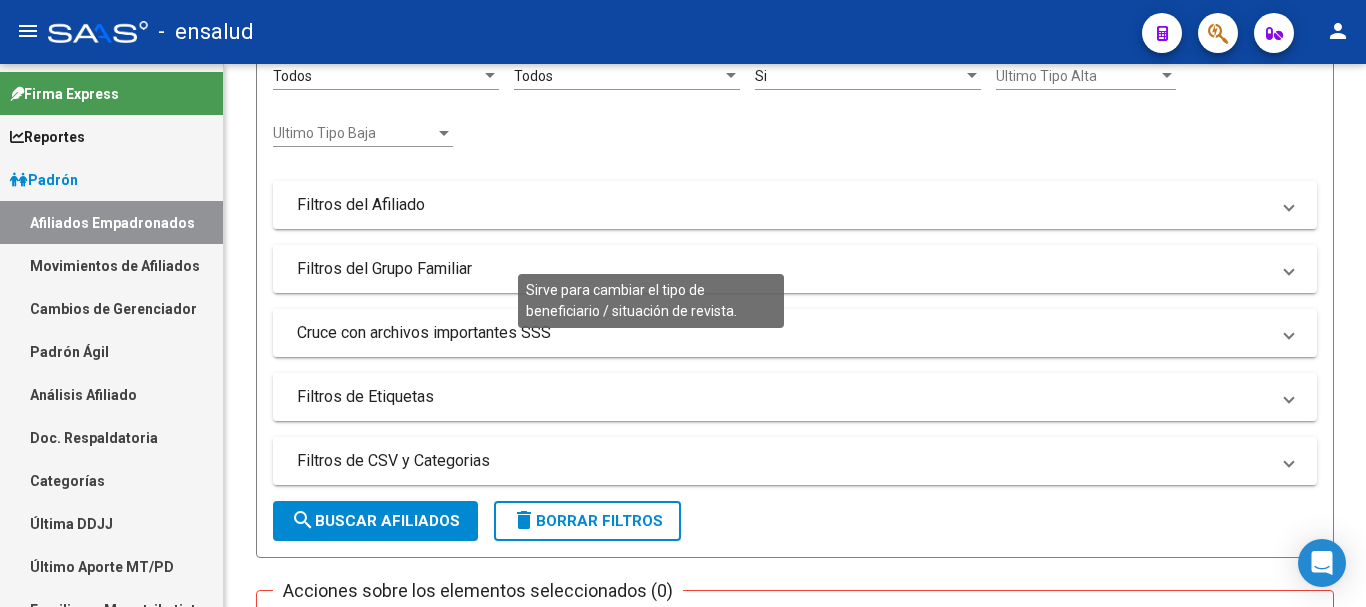 scroll, scrollTop: 810, scrollLeft: 0, axis: vertical 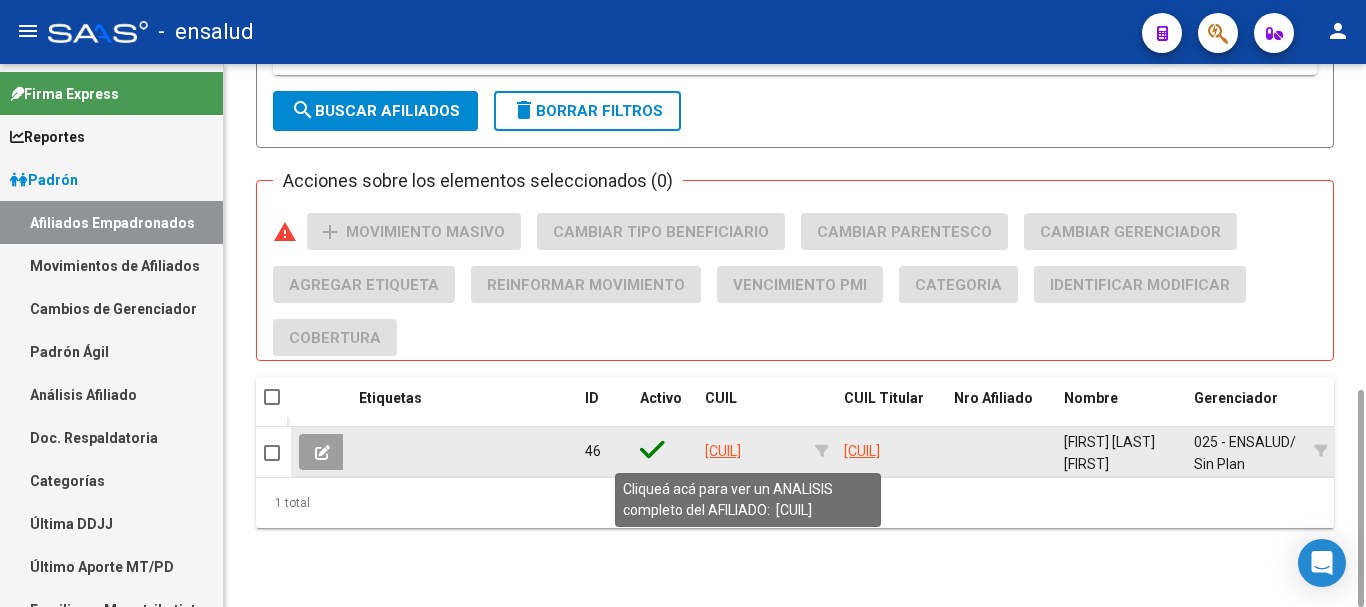 click on "[CUIL]" 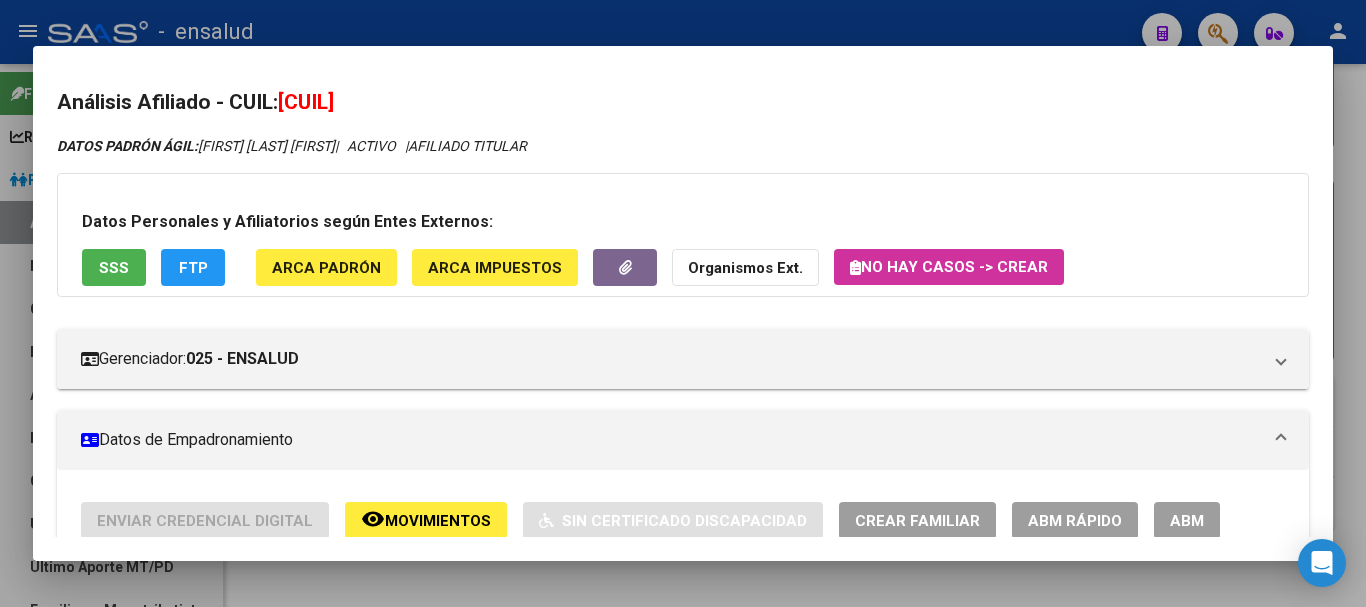 click on "ABM" at bounding box center [1187, 521] 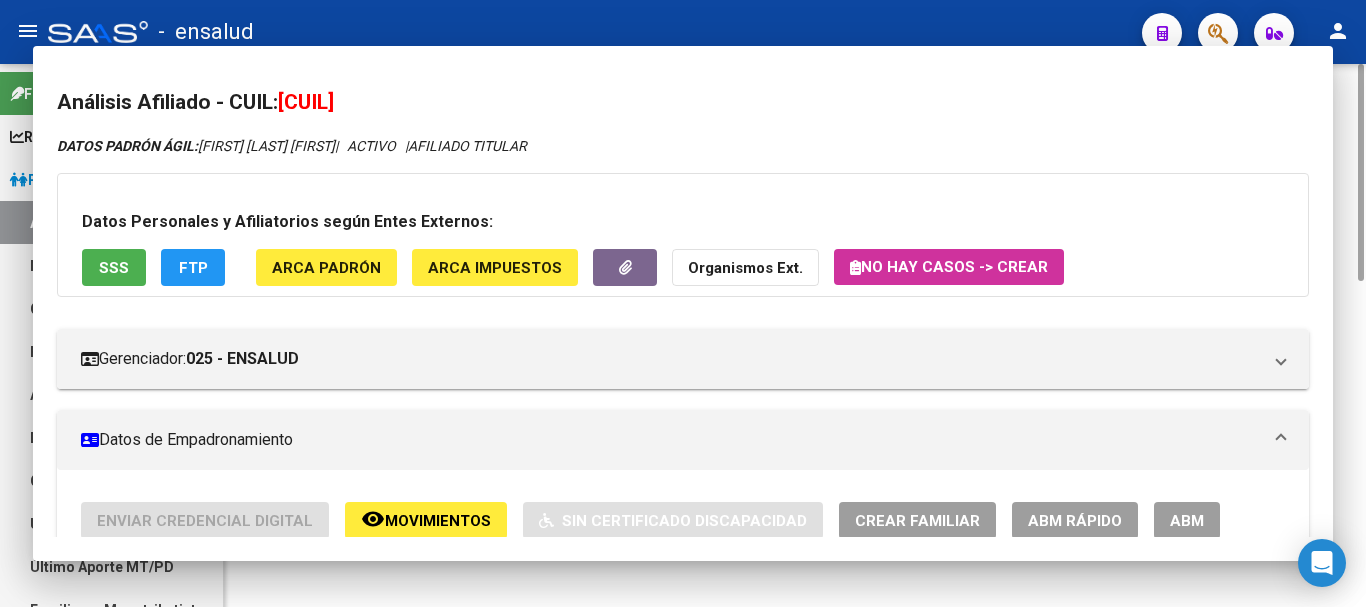 scroll, scrollTop: 0, scrollLeft: 0, axis: both 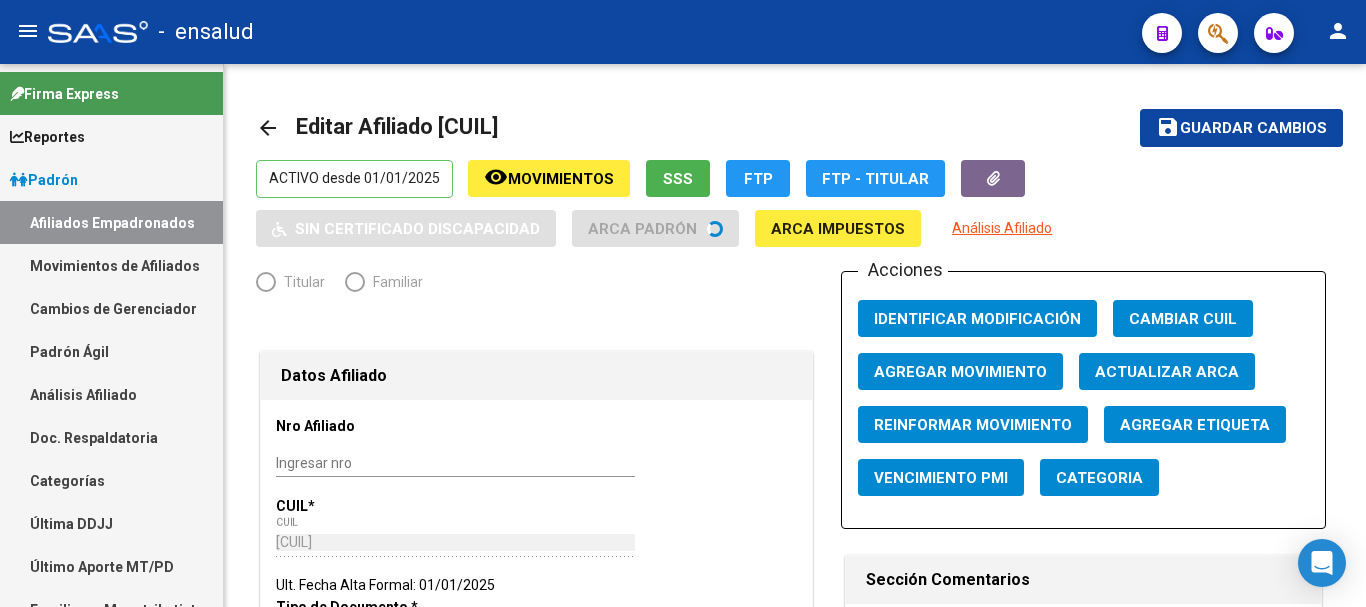 radio on "true" 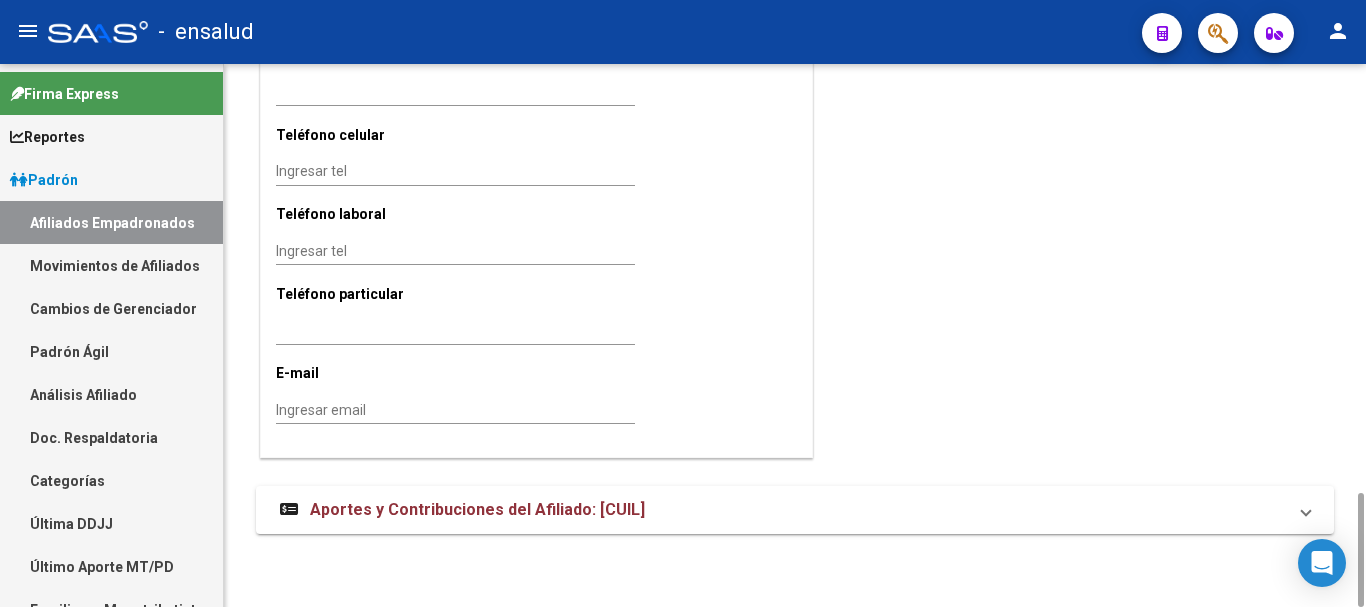 scroll, scrollTop: 1628, scrollLeft: 0, axis: vertical 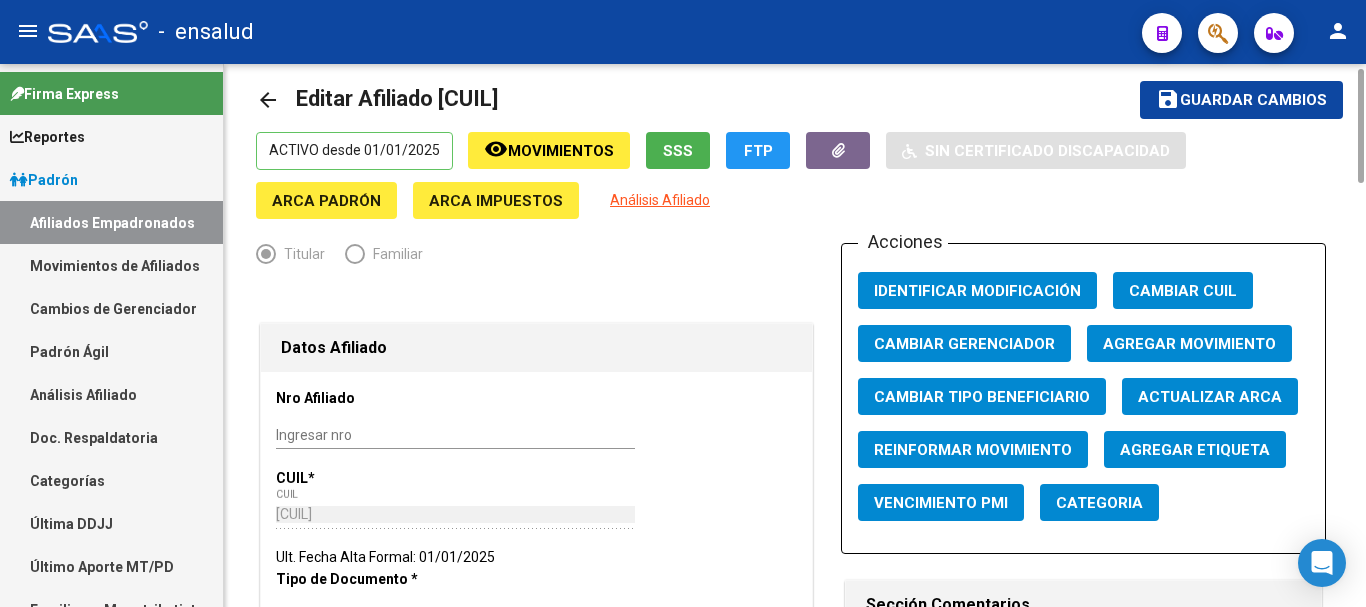click on "arrow_back" 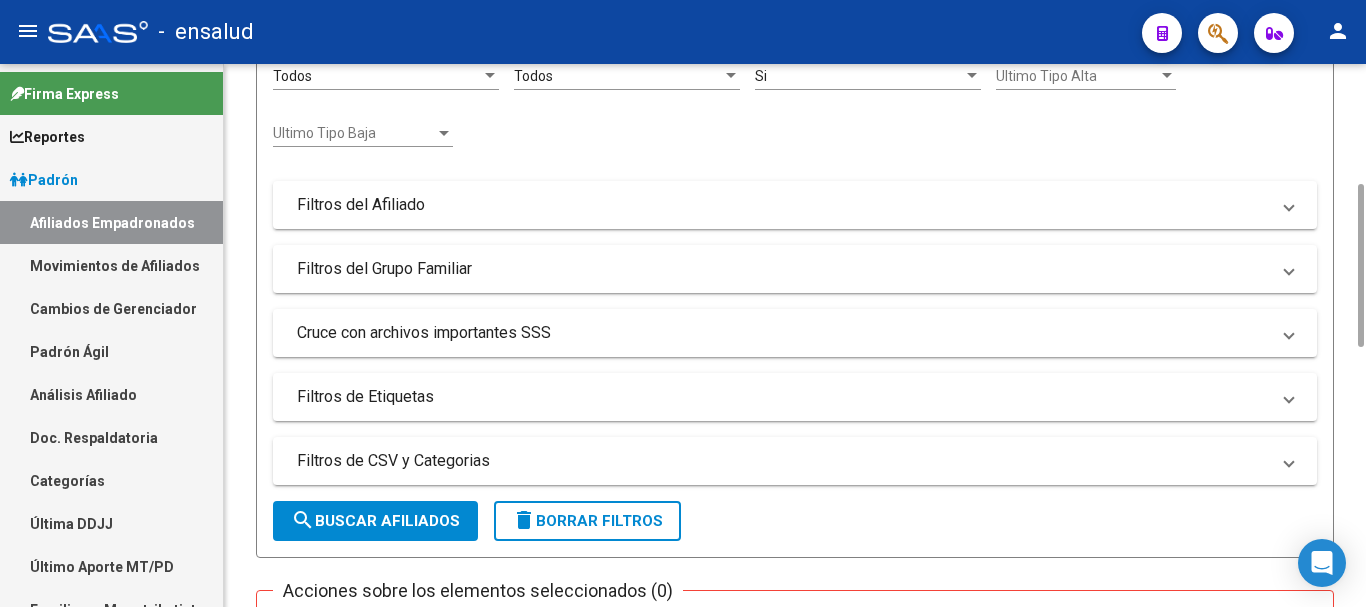 scroll, scrollTop: 0, scrollLeft: 0, axis: both 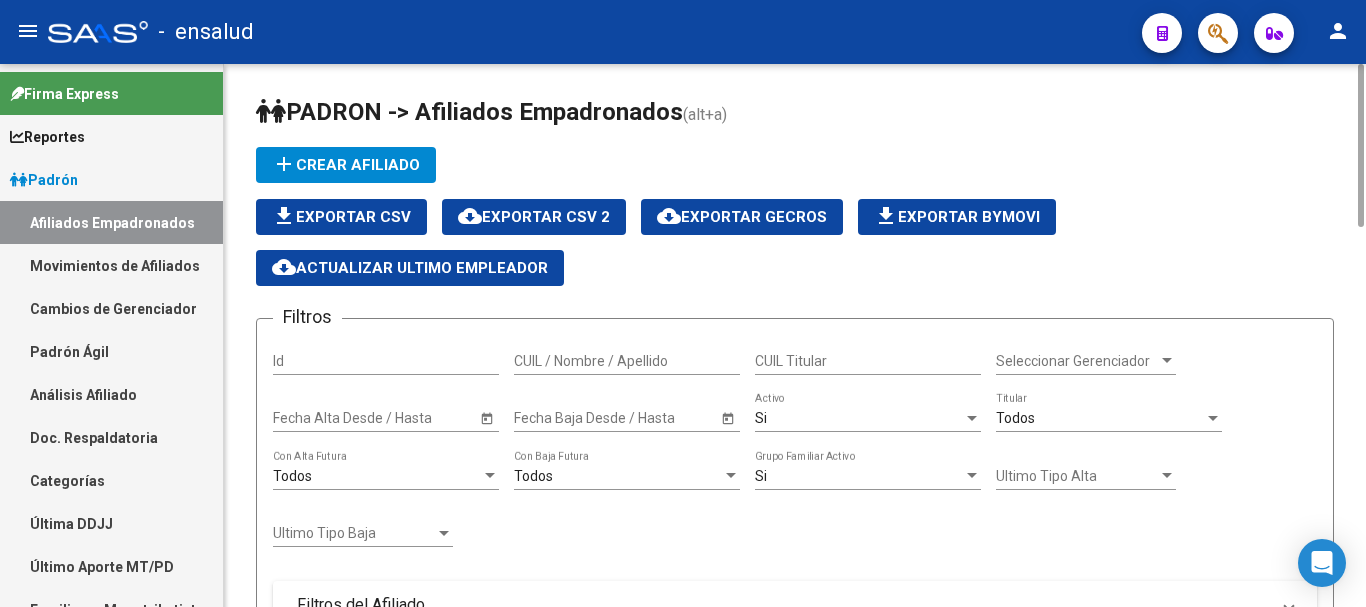 click on "CUIL Titular" at bounding box center [868, 361] 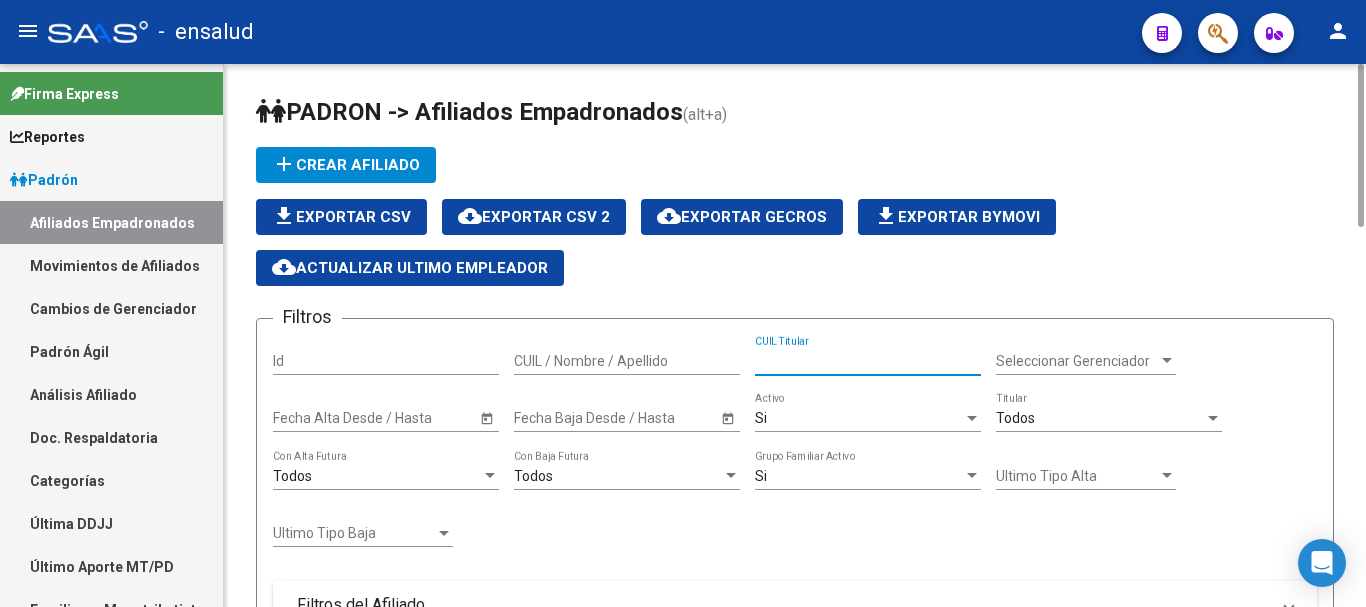 paste on "[CUIL]" 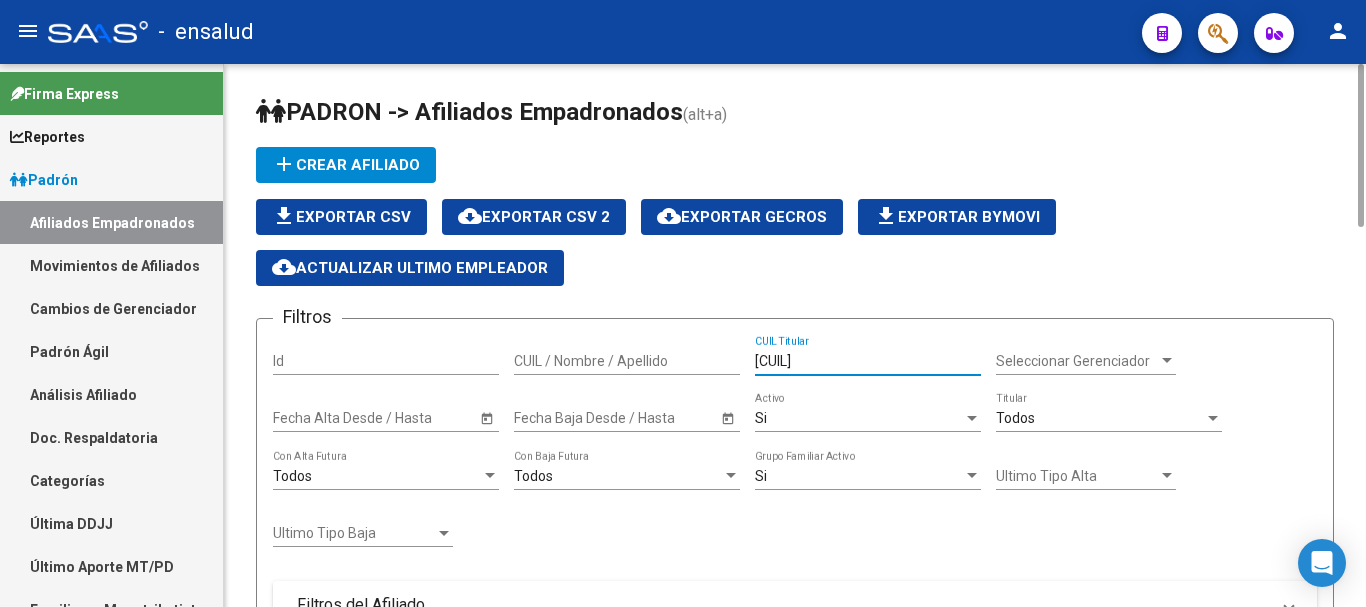 scroll, scrollTop: 400, scrollLeft: 0, axis: vertical 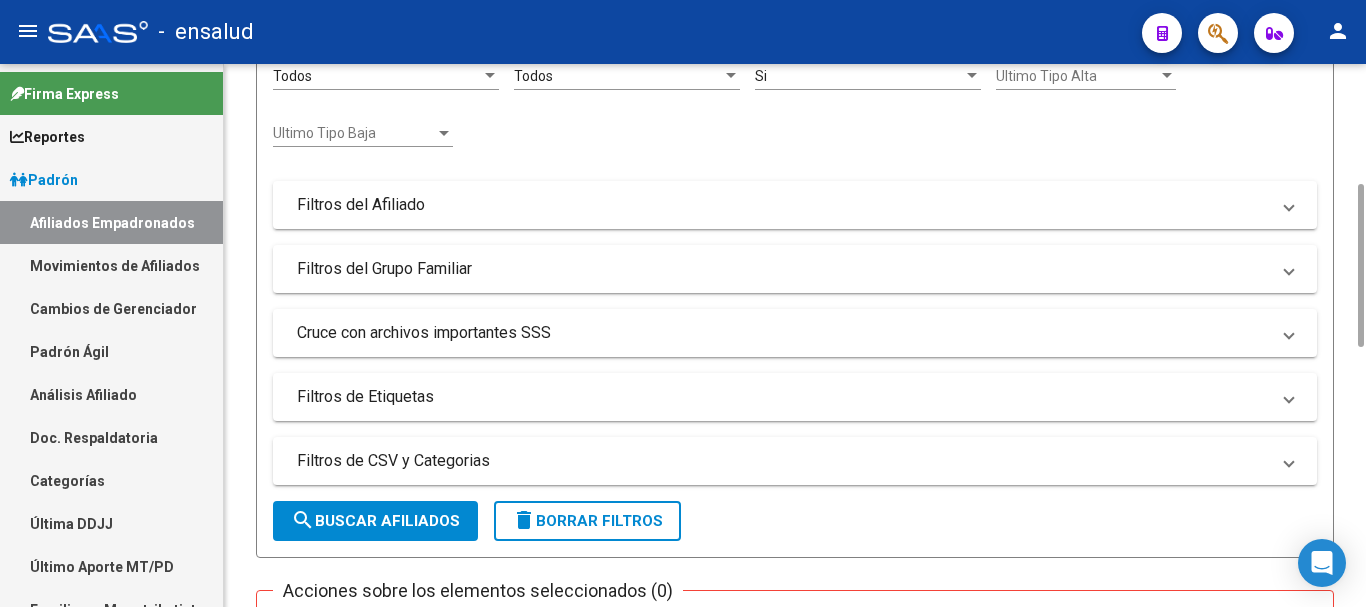 type on "[CUIL]" 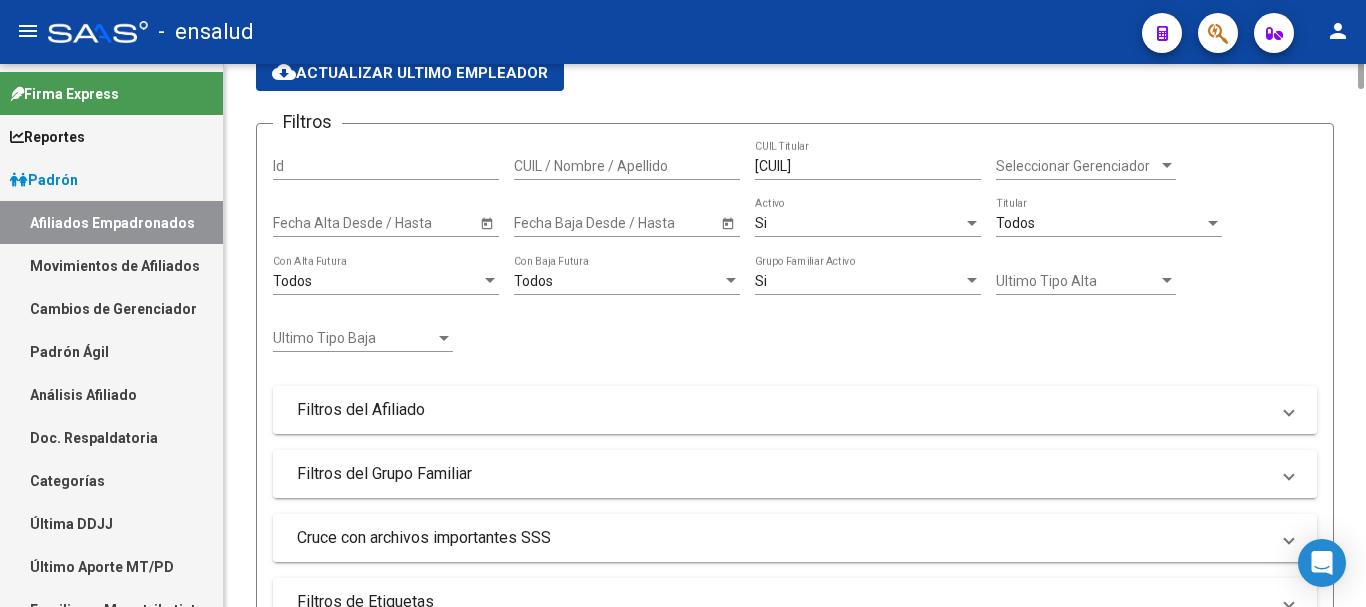 scroll, scrollTop: 0, scrollLeft: 0, axis: both 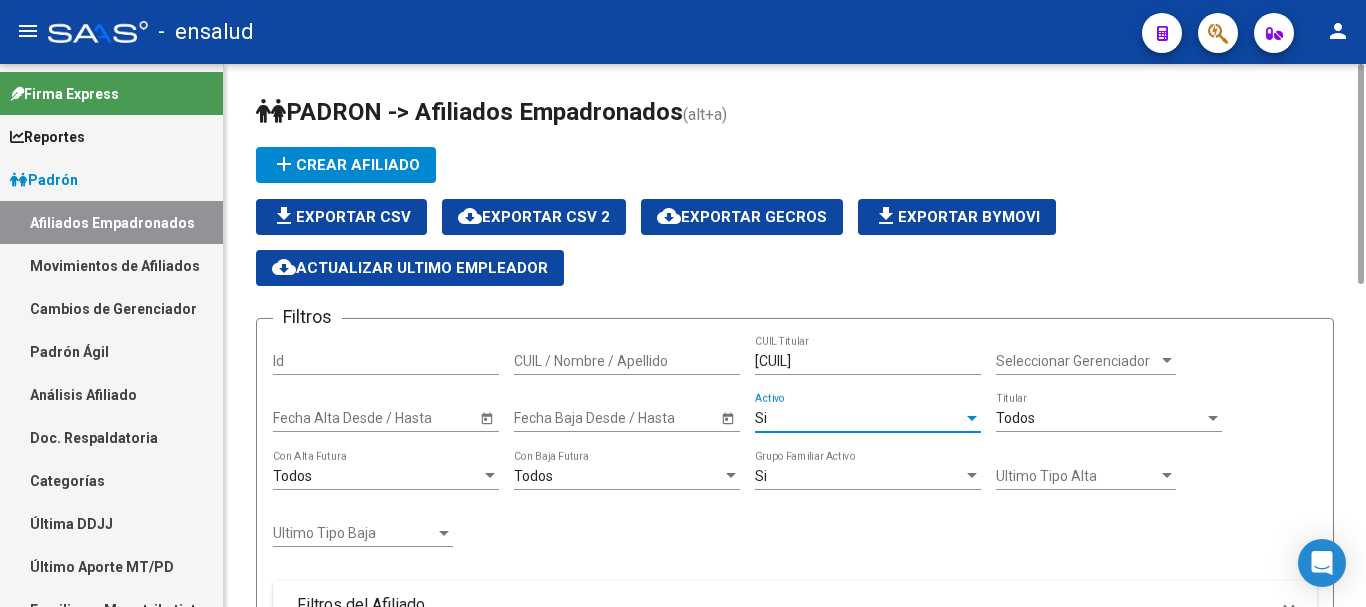 click on "Si" at bounding box center (859, 418) 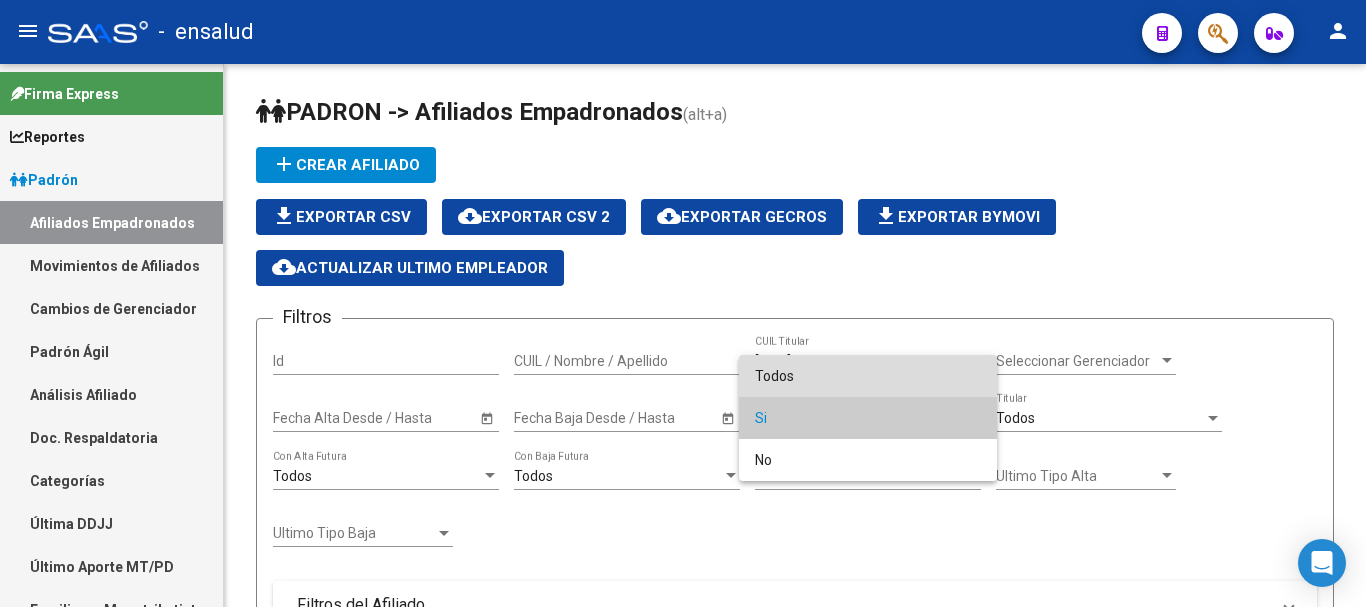 click on "Todos" at bounding box center [868, 376] 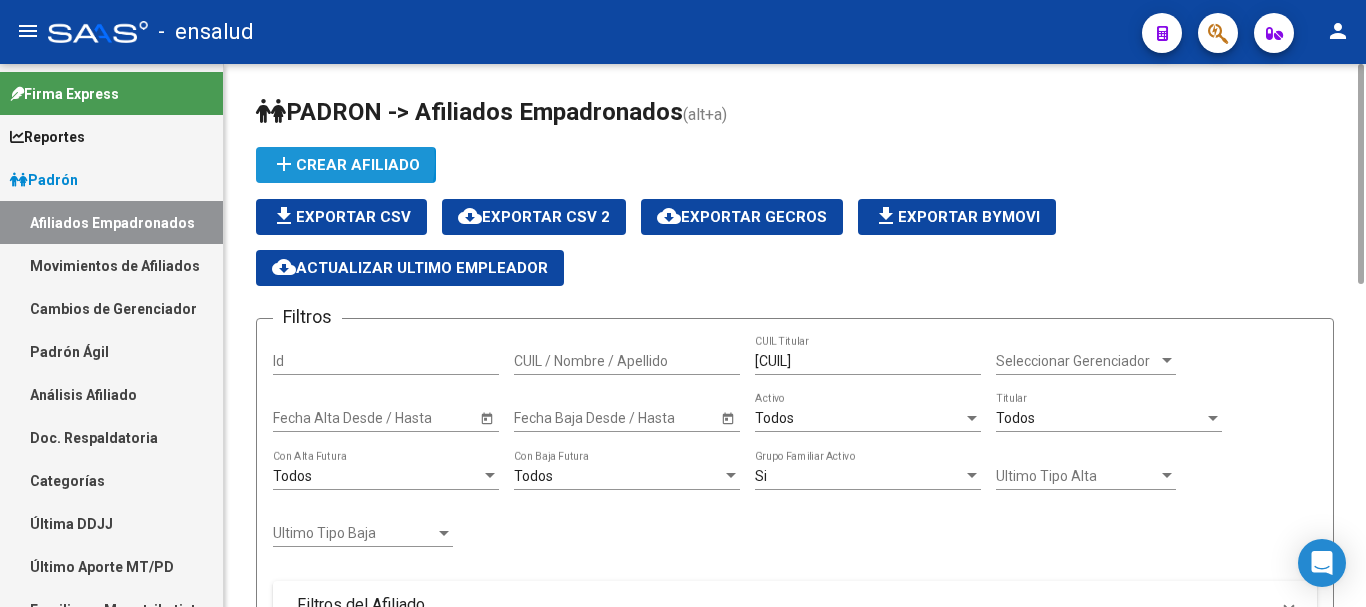 click on "add  Crear Afiliado" 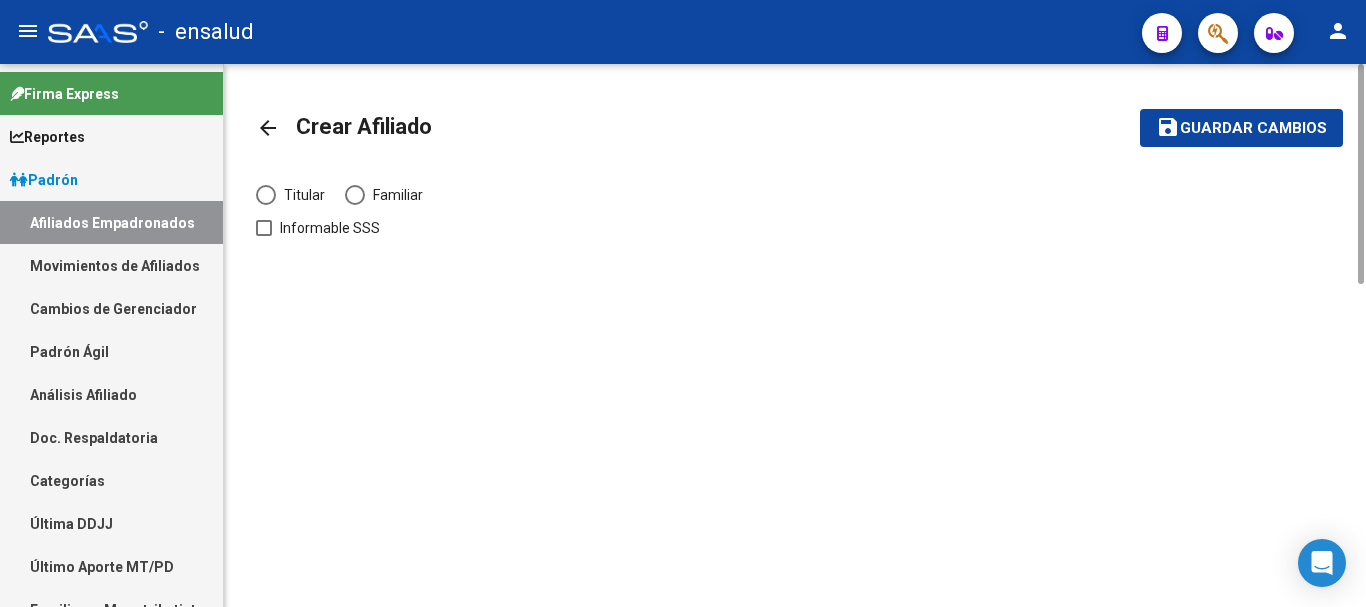 click on "arrow_back" 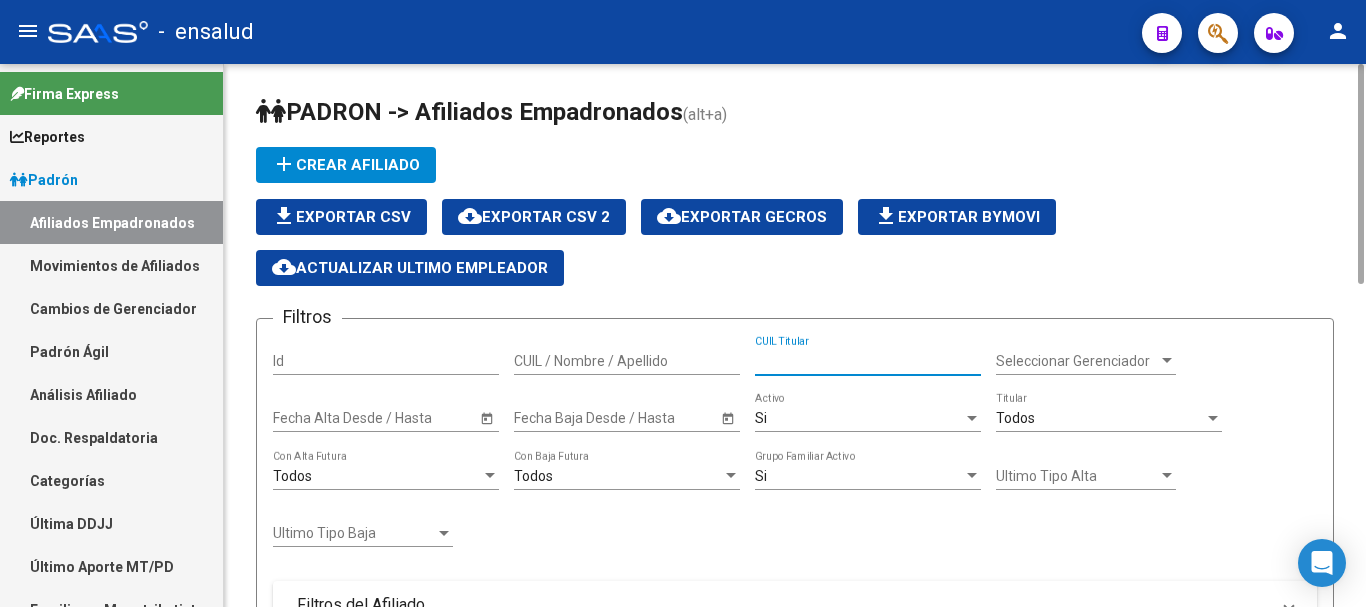 click on "CUIL Titular" at bounding box center (868, 361) 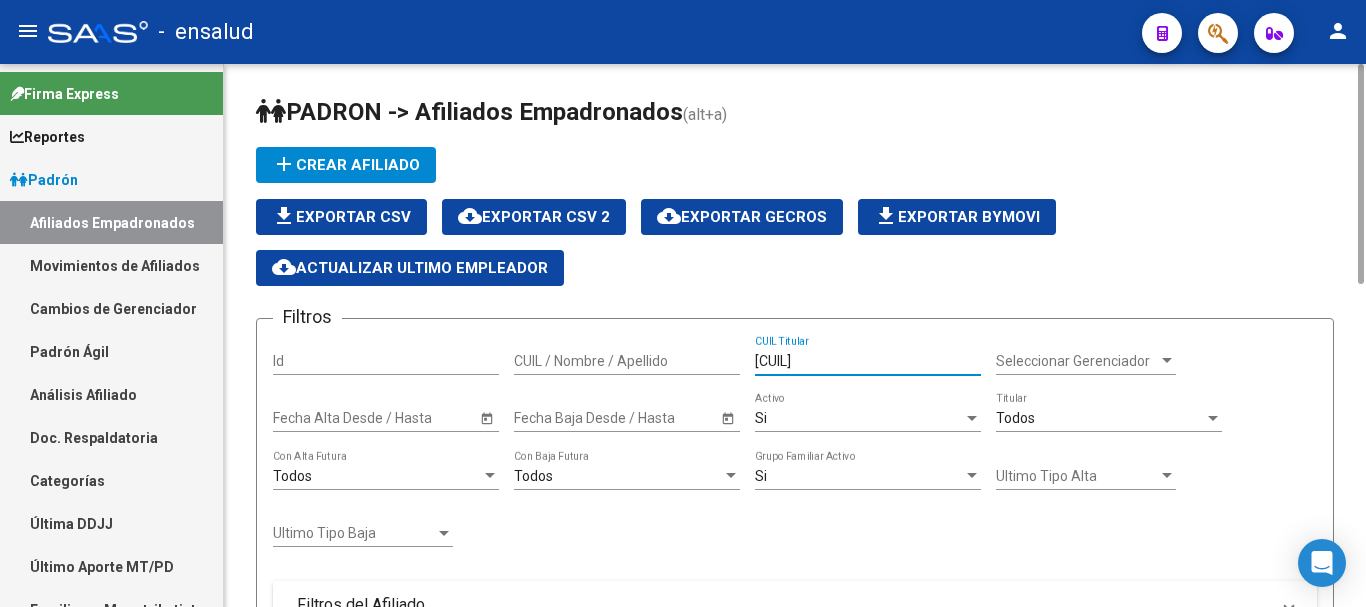 type on "[CUIL]" 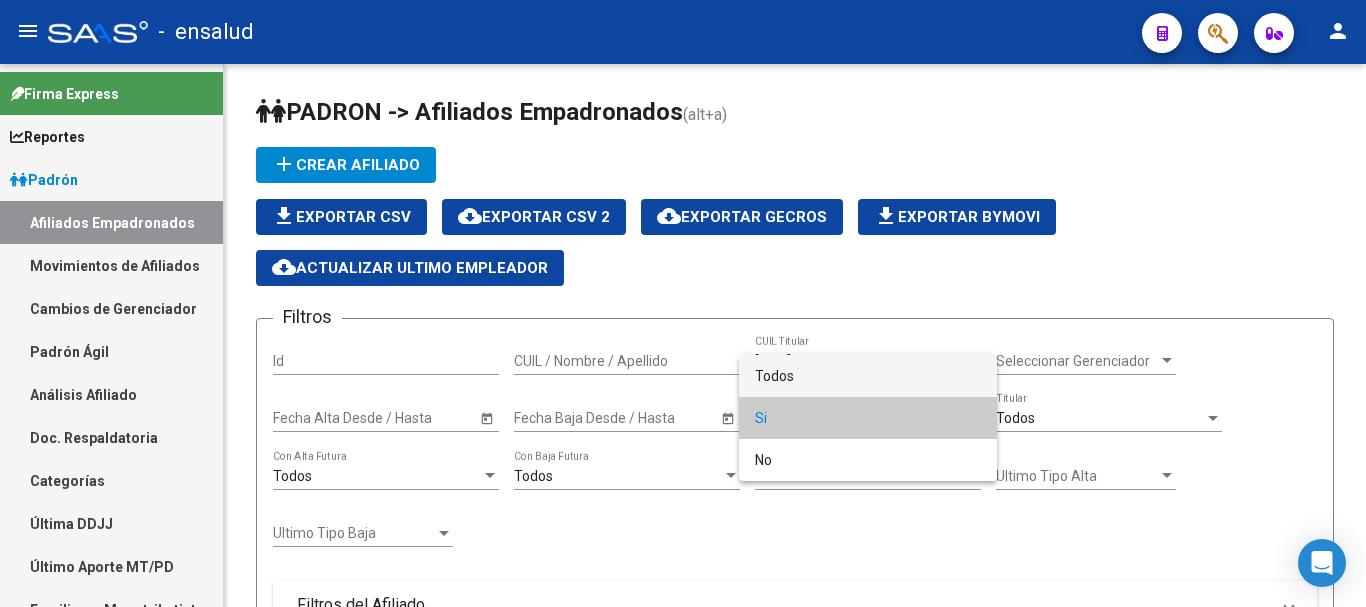 click on "Todos" at bounding box center [868, 376] 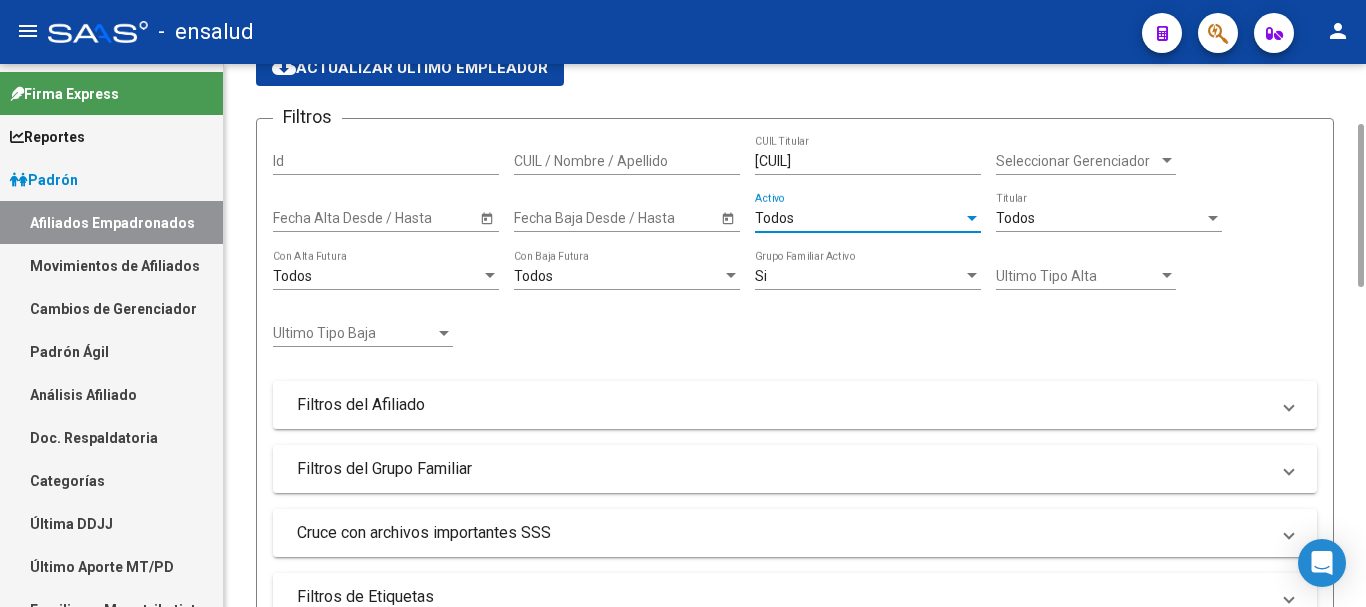 scroll, scrollTop: 400, scrollLeft: 0, axis: vertical 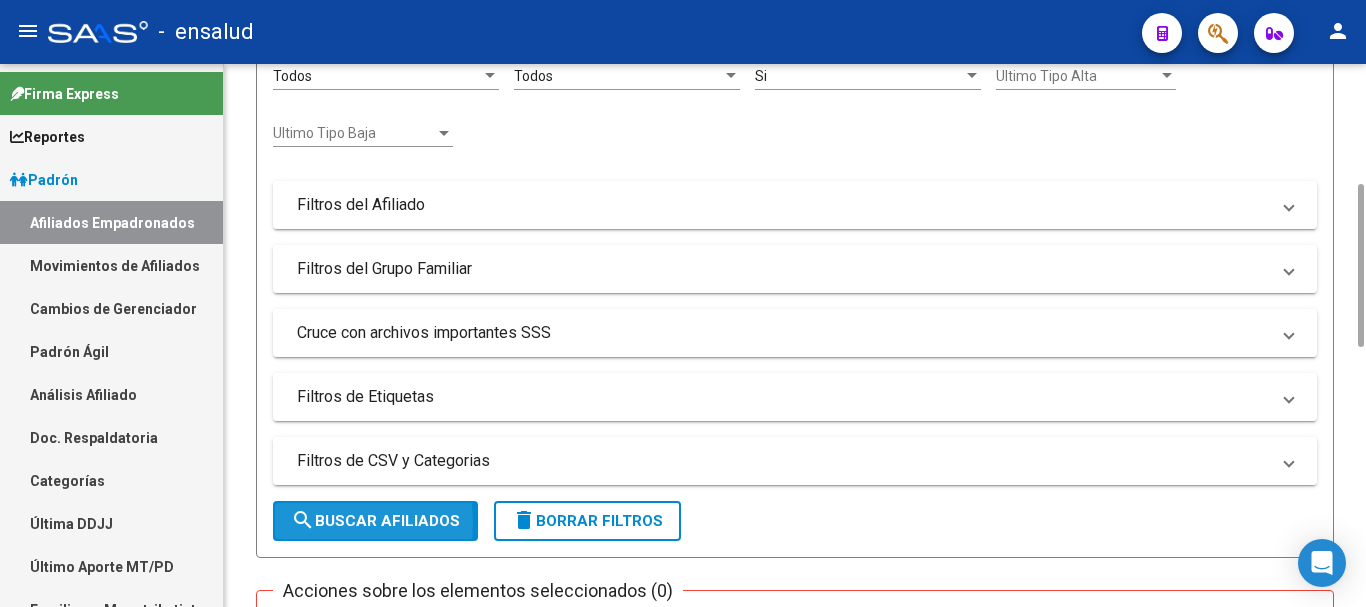 drag, startPoint x: 316, startPoint y: 522, endPoint x: 460, endPoint y: 468, distance: 153.79207 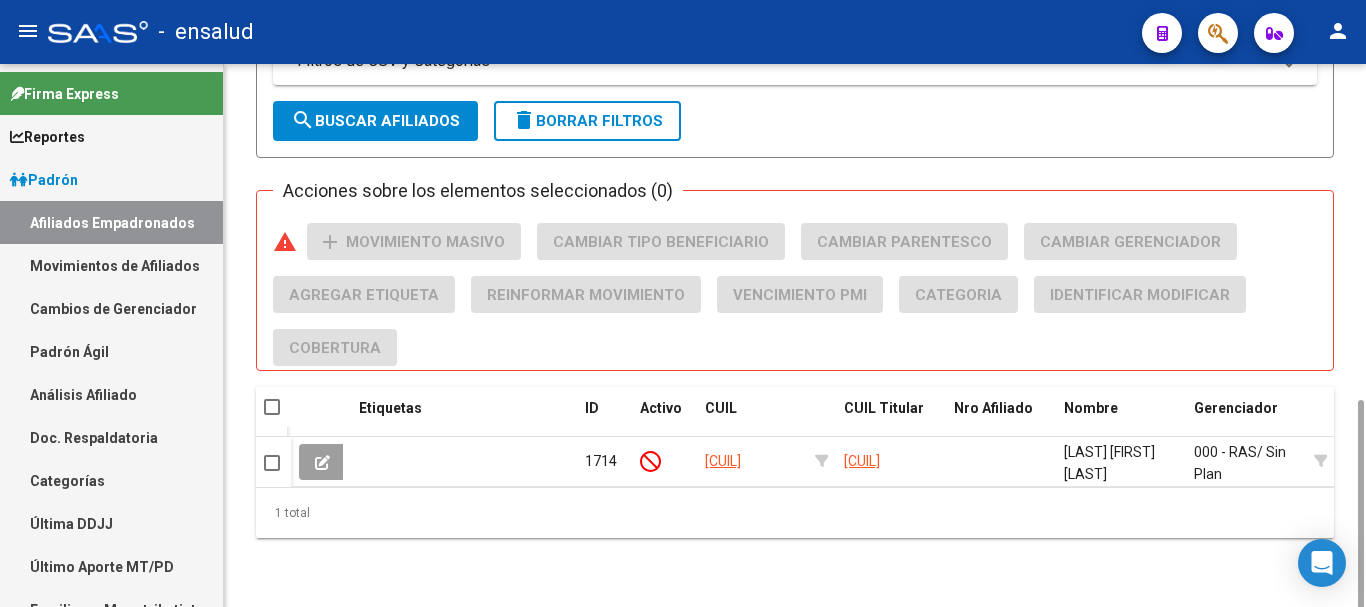 scroll, scrollTop: 810, scrollLeft: 0, axis: vertical 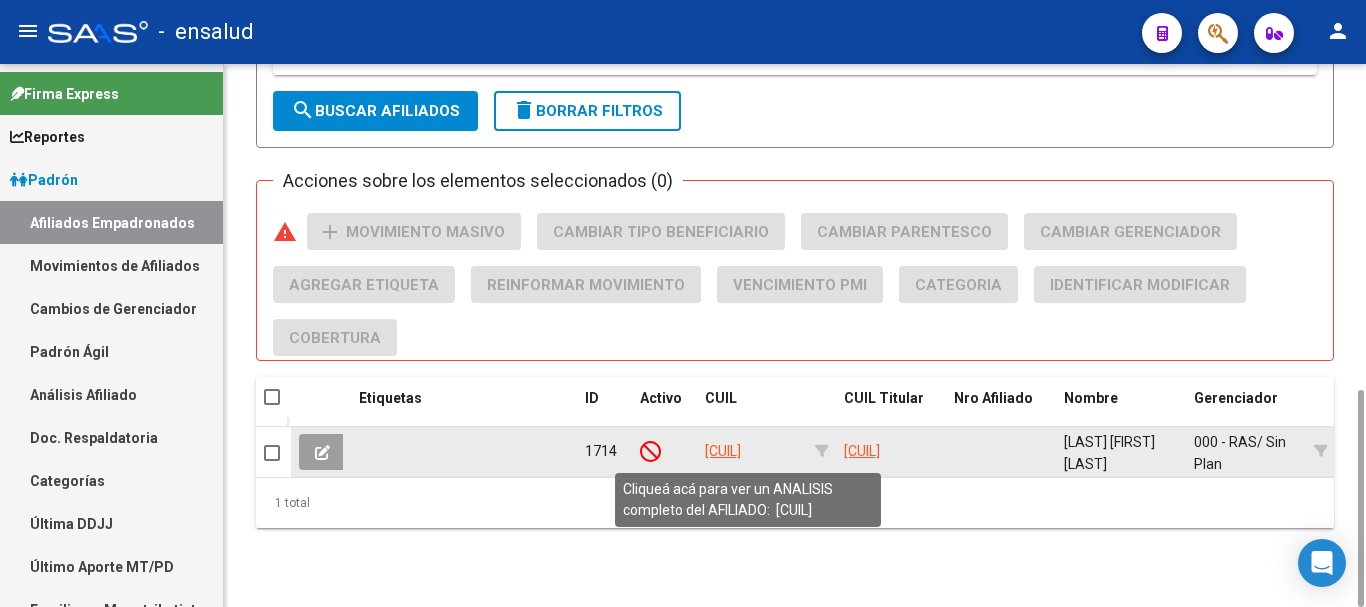 click on "[CUIL]" 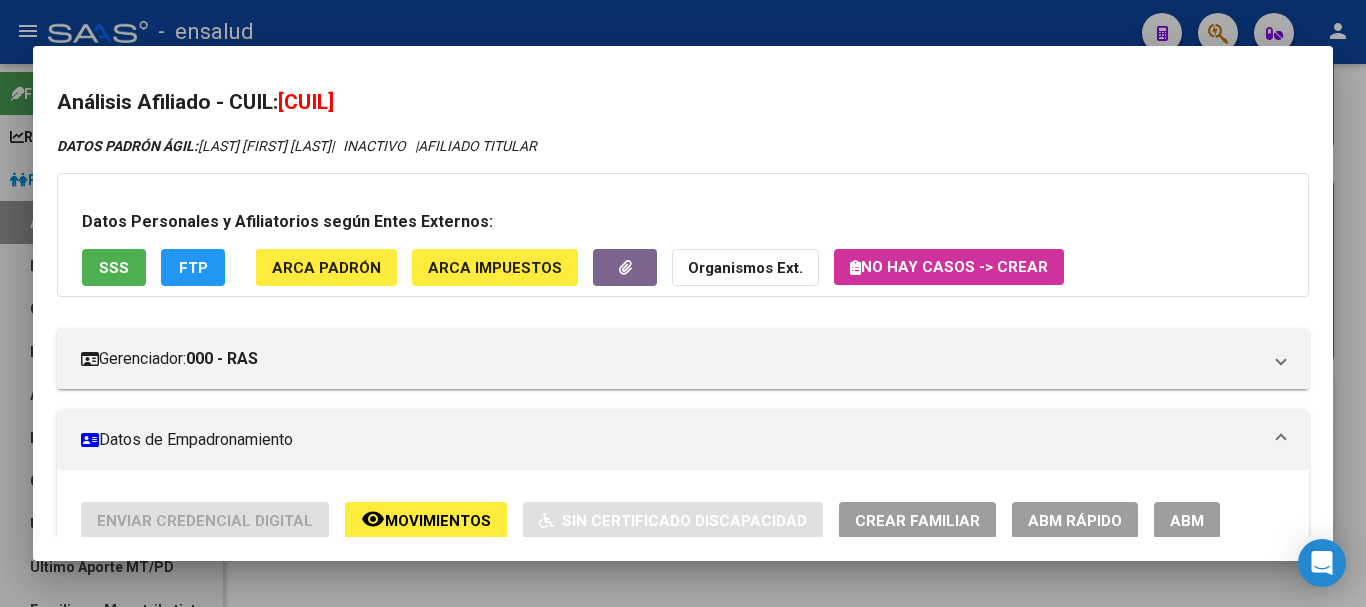 click on "ABM" at bounding box center (1187, 521) 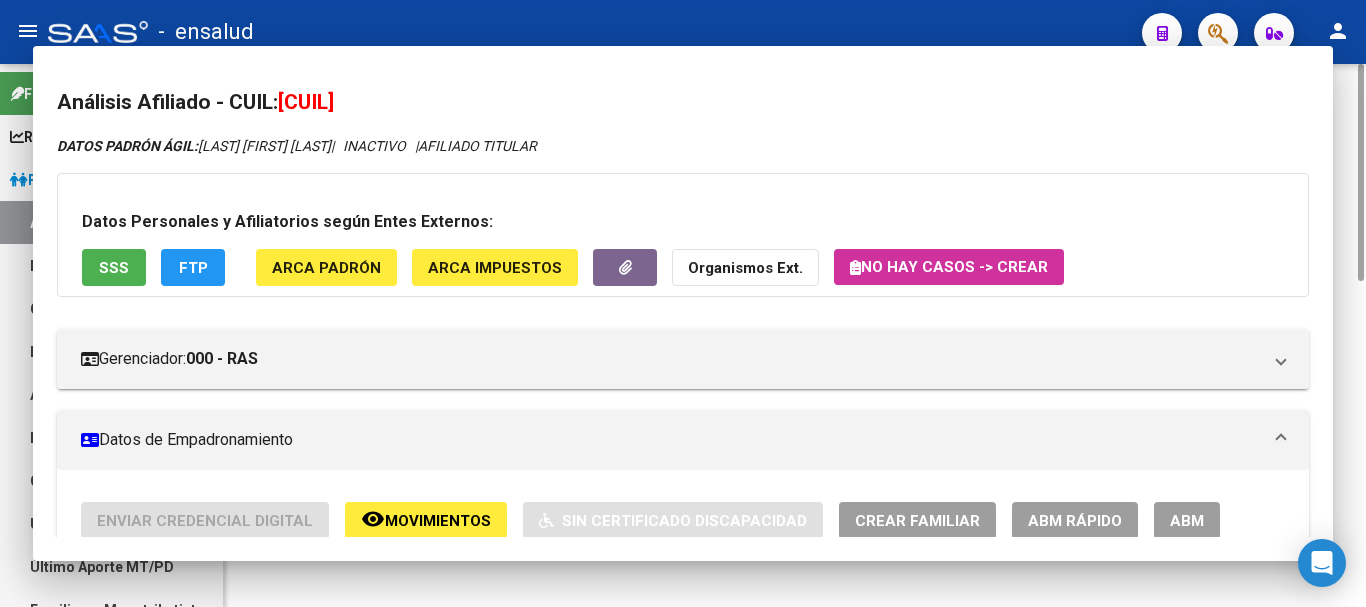 scroll, scrollTop: 0, scrollLeft: 0, axis: both 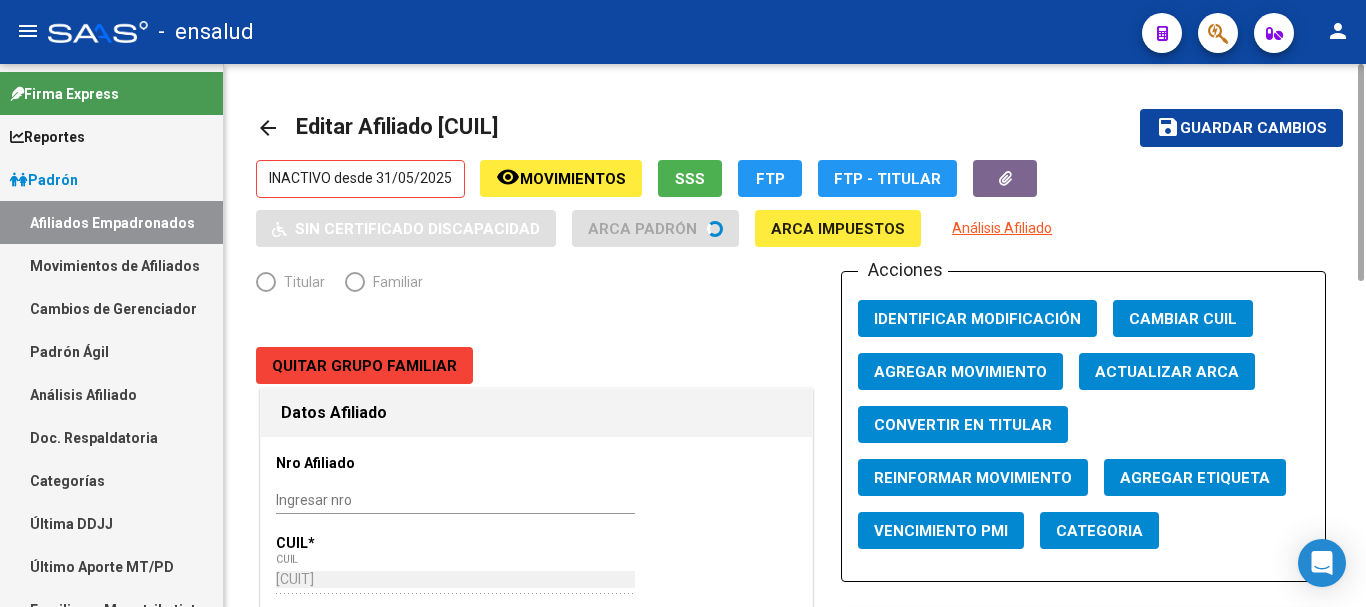 radio on "true" 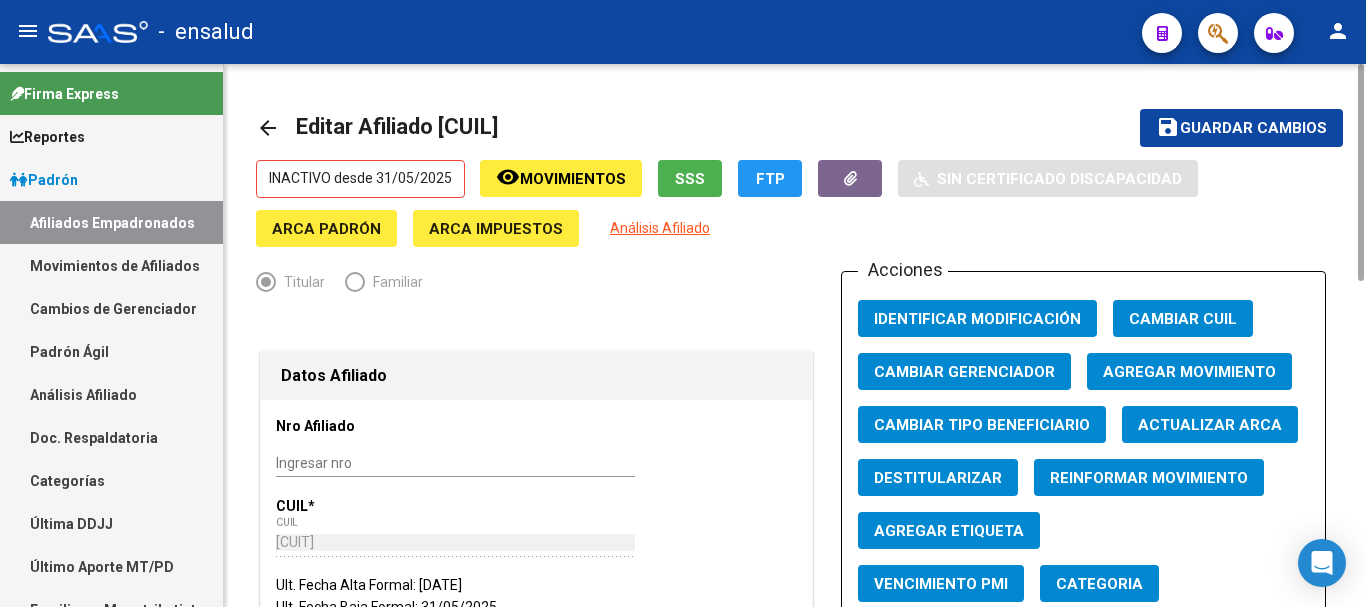scroll, scrollTop: 200, scrollLeft: 0, axis: vertical 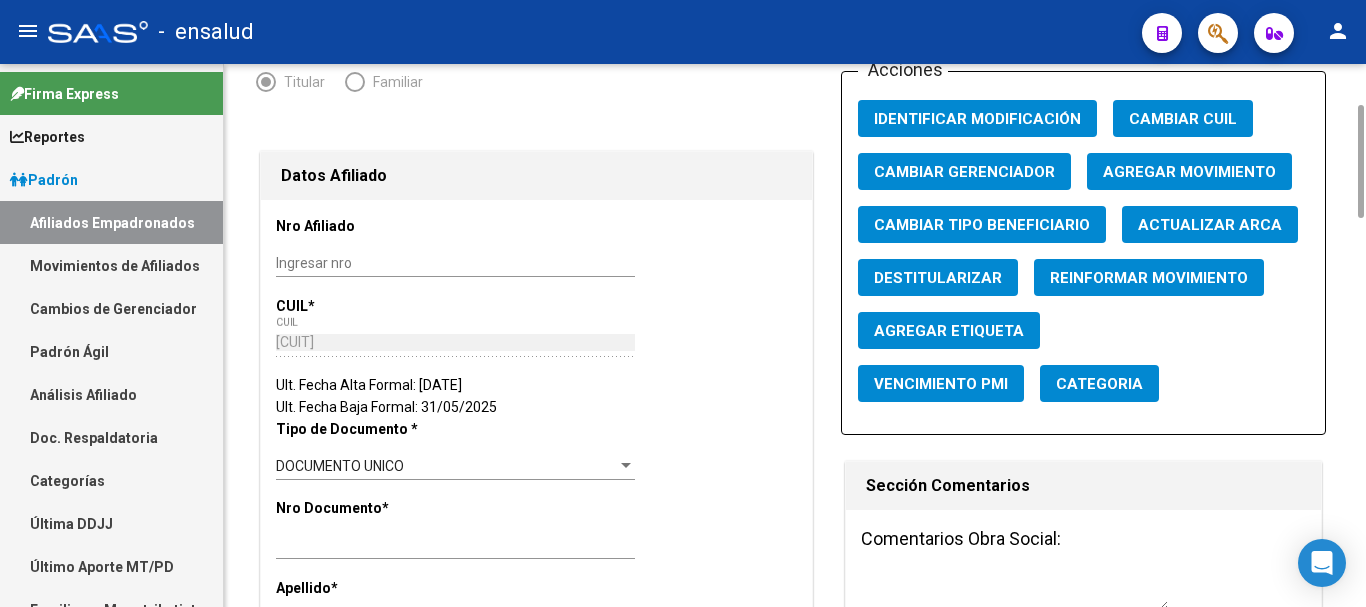 click on "Agregar Movimiento" 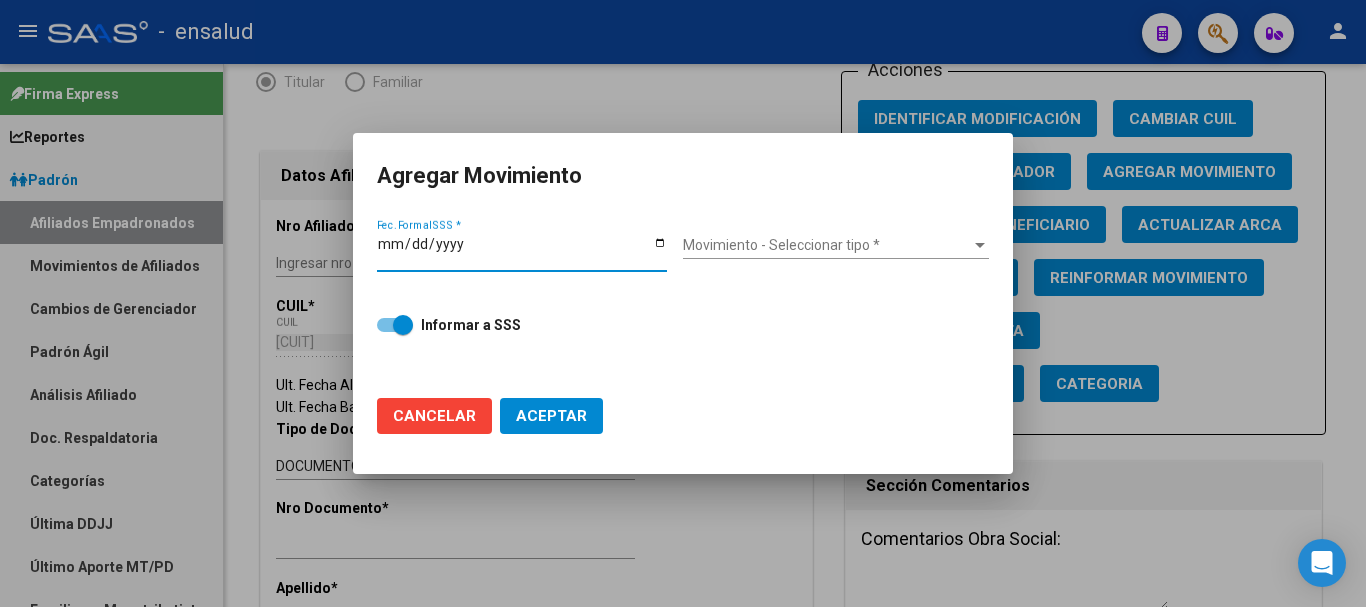click on "Movimiento - Seleccionar tipo *" at bounding box center (827, 245) 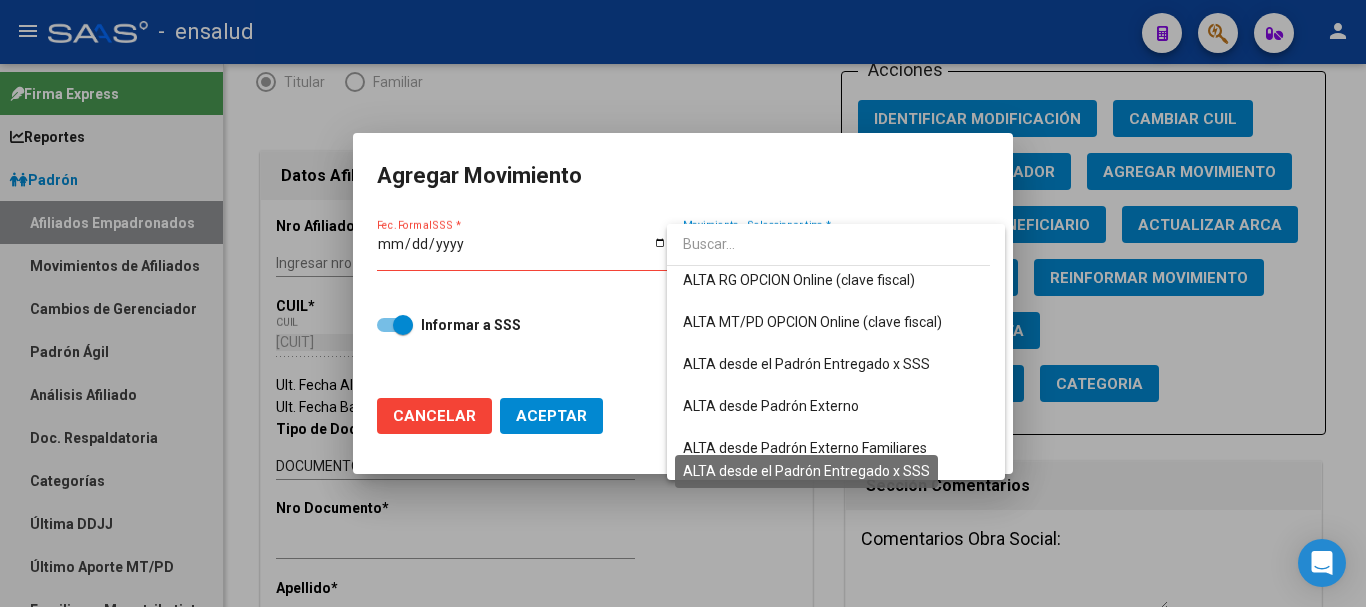 scroll, scrollTop: 500, scrollLeft: 0, axis: vertical 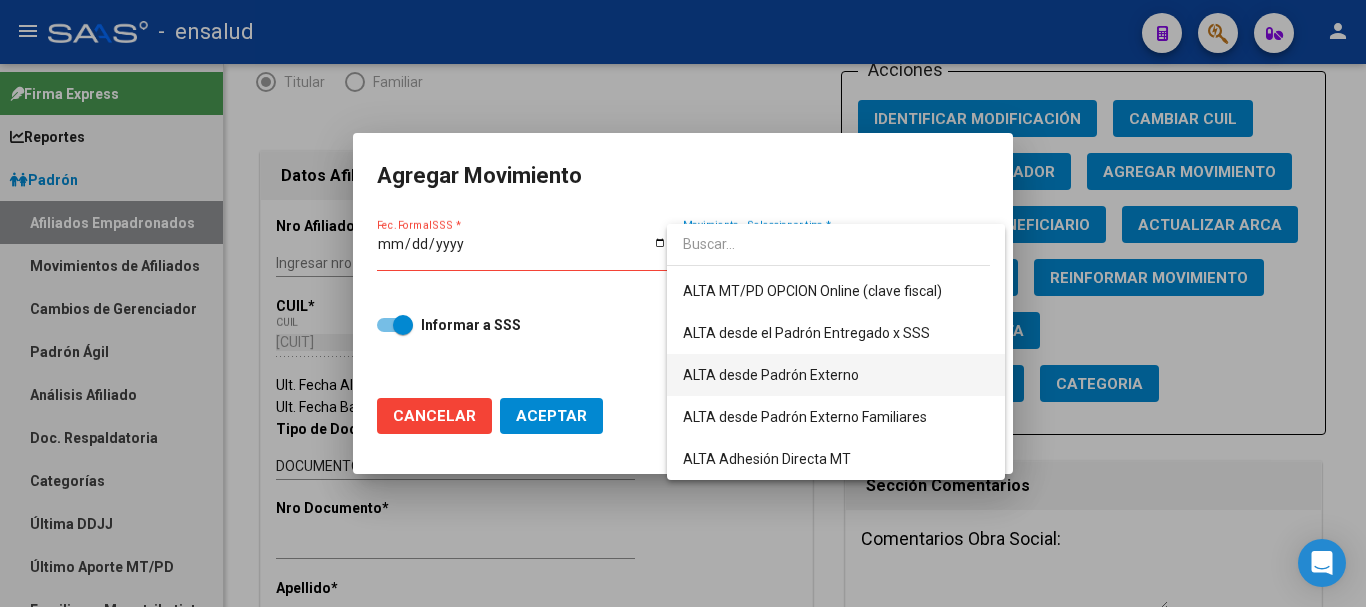 click on "ALTA desde Padrón Externo" at bounding box center (836, 375) 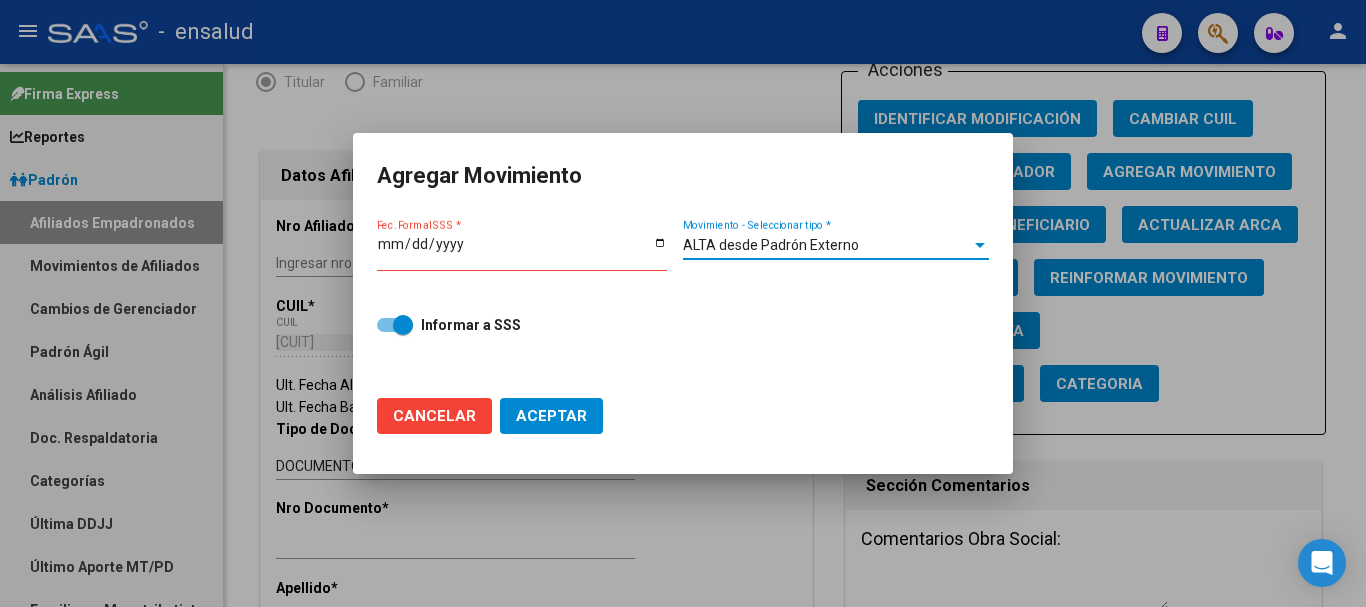 click on "Fec. Formal SSS *" at bounding box center [522, 251] 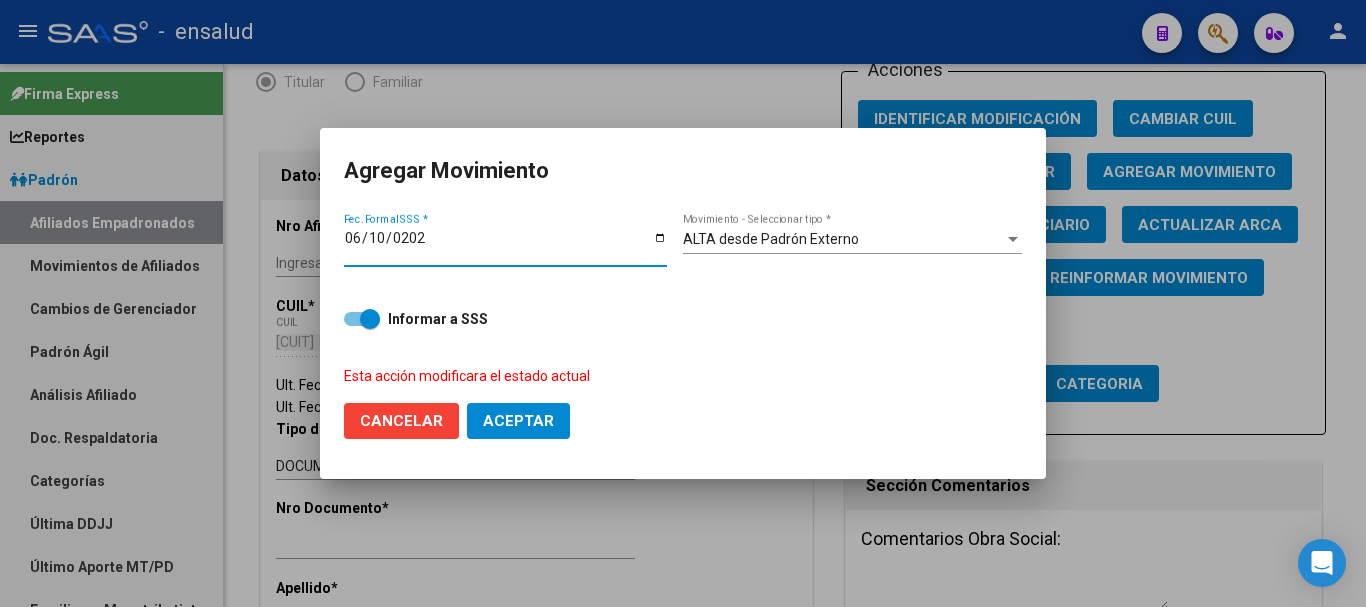 type on "2025-06-10" 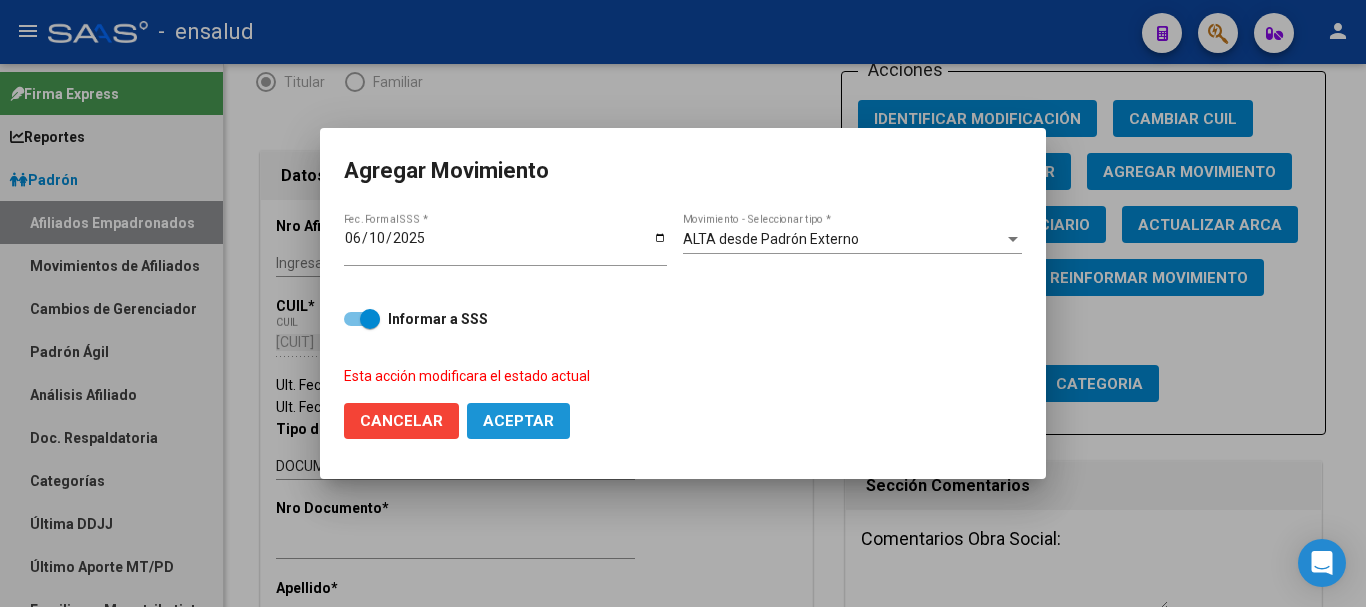 click on "Aceptar" 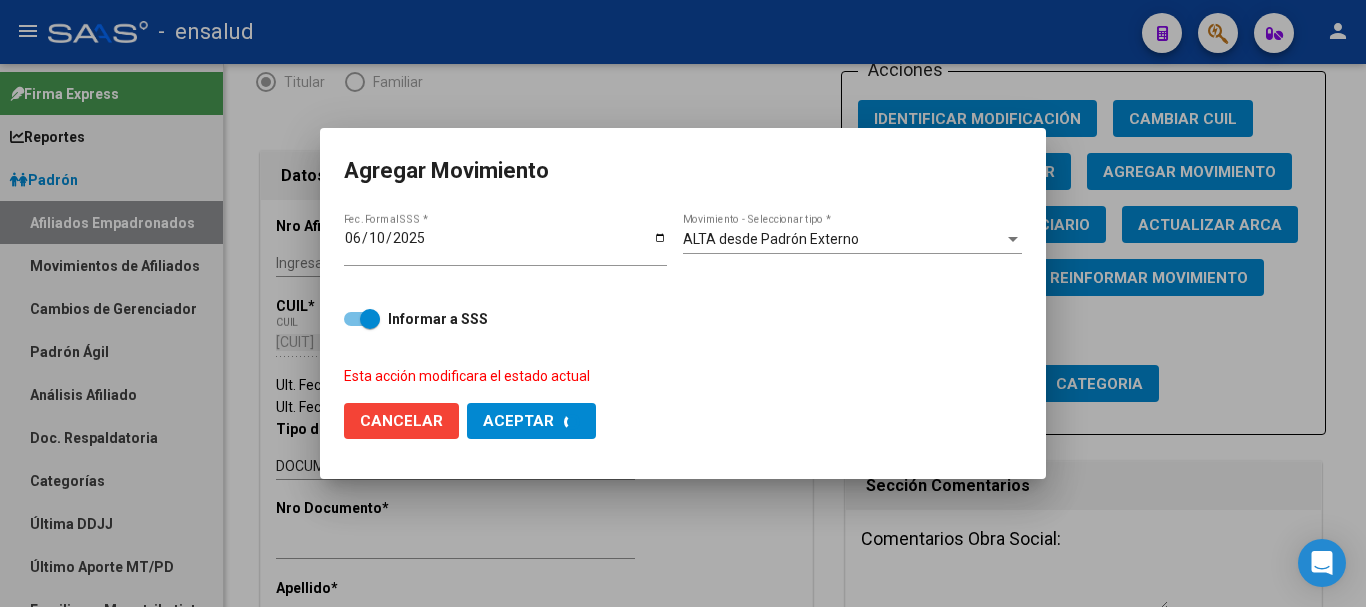 checkbox on "false" 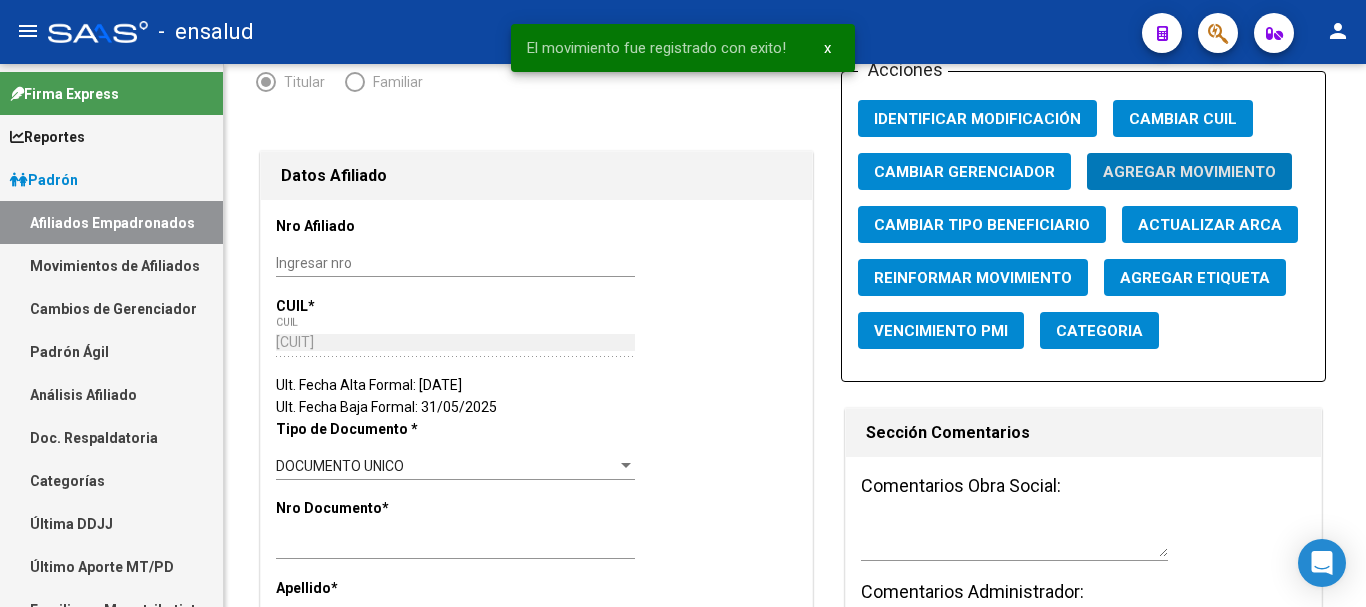 scroll, scrollTop: 0, scrollLeft: 0, axis: both 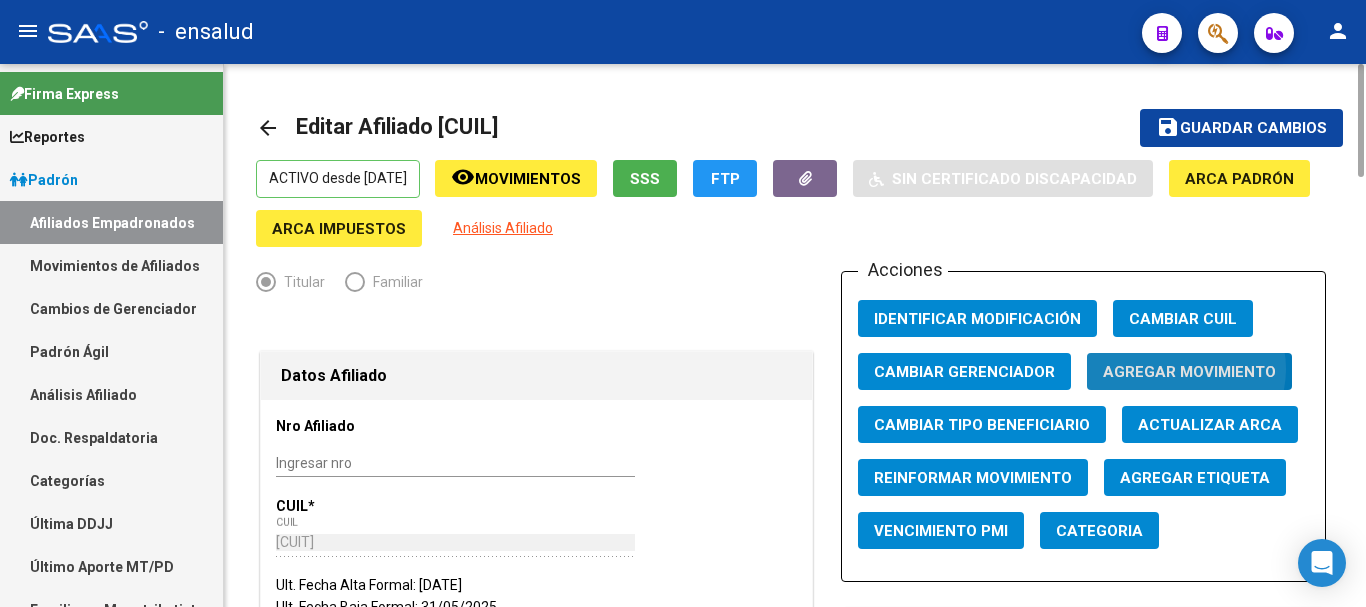 click on "Agregar Movimiento" 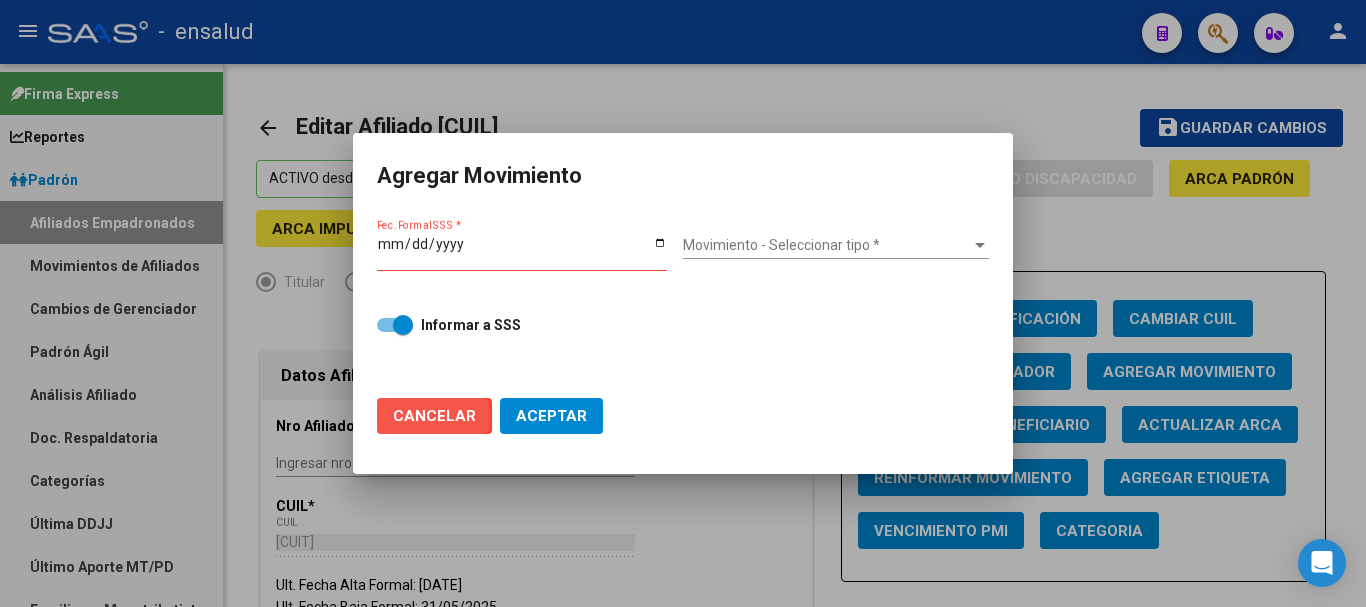 drag, startPoint x: 432, startPoint y: 417, endPoint x: 461, endPoint y: 411, distance: 29.614185 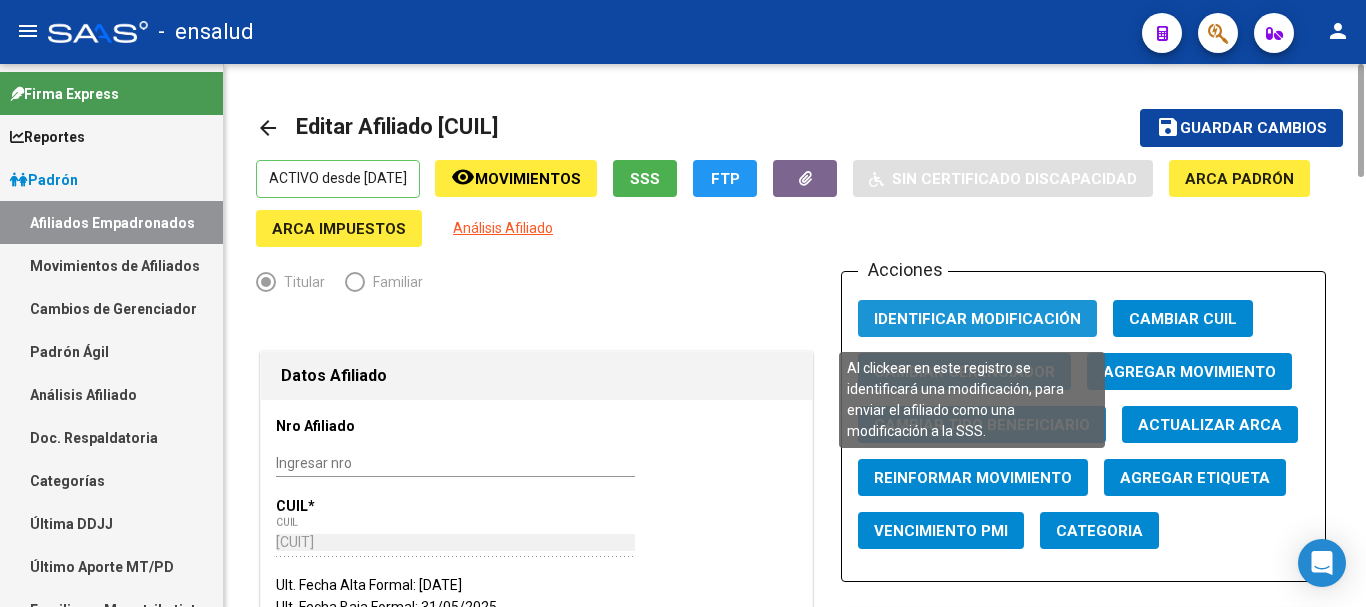 click on "Identificar Modificación" 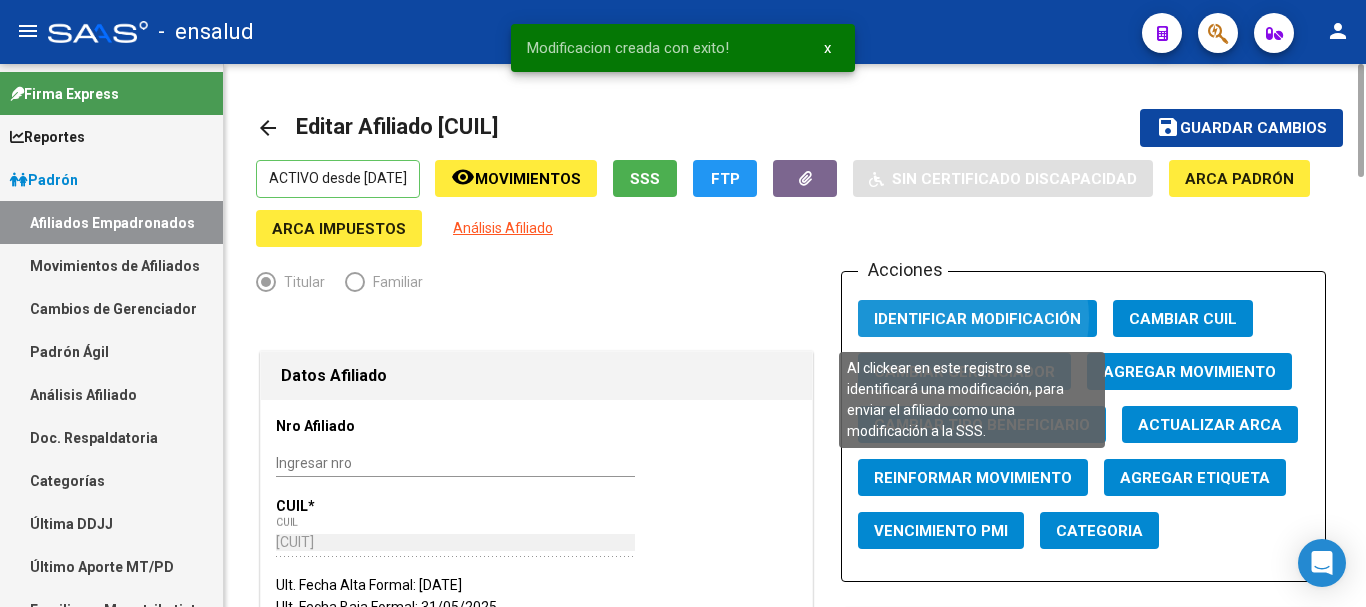 click on "Identificar Modificación" 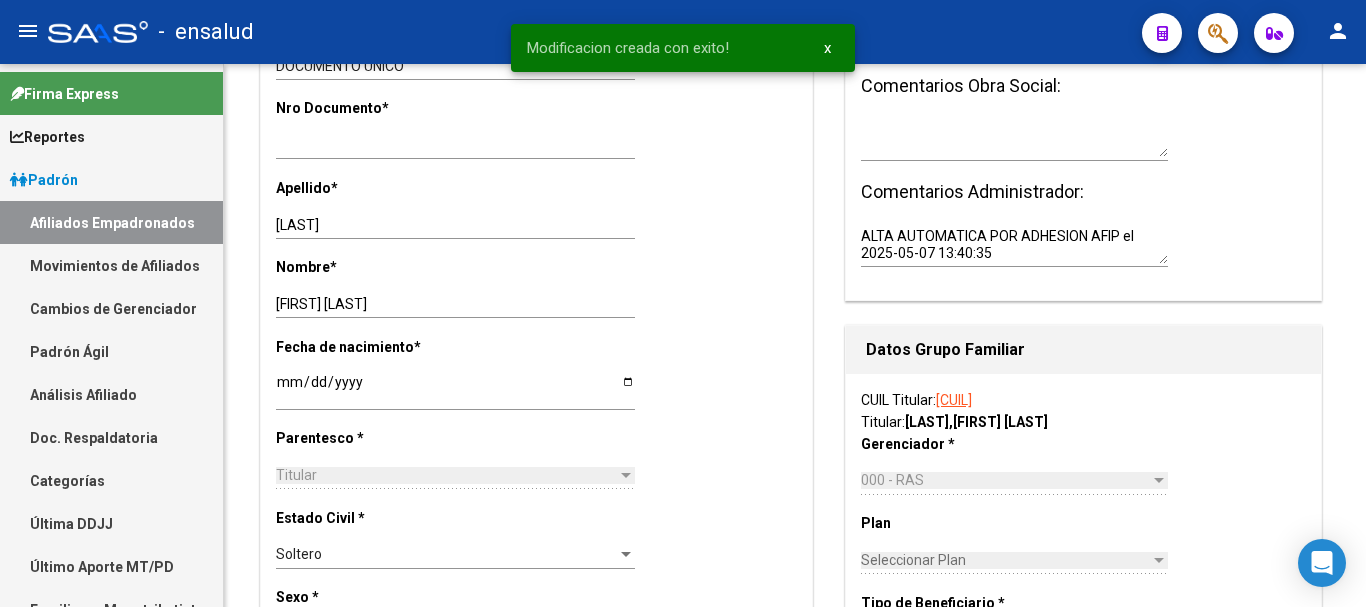 scroll, scrollTop: 0, scrollLeft: 0, axis: both 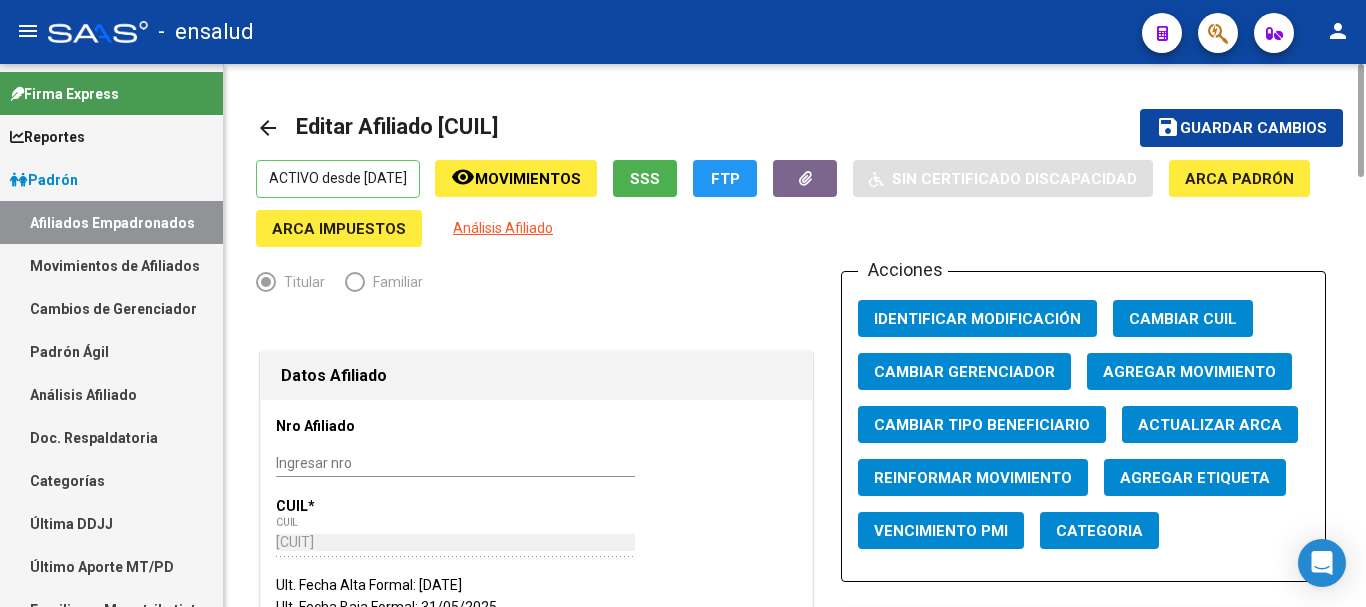 click on "arrow_back" 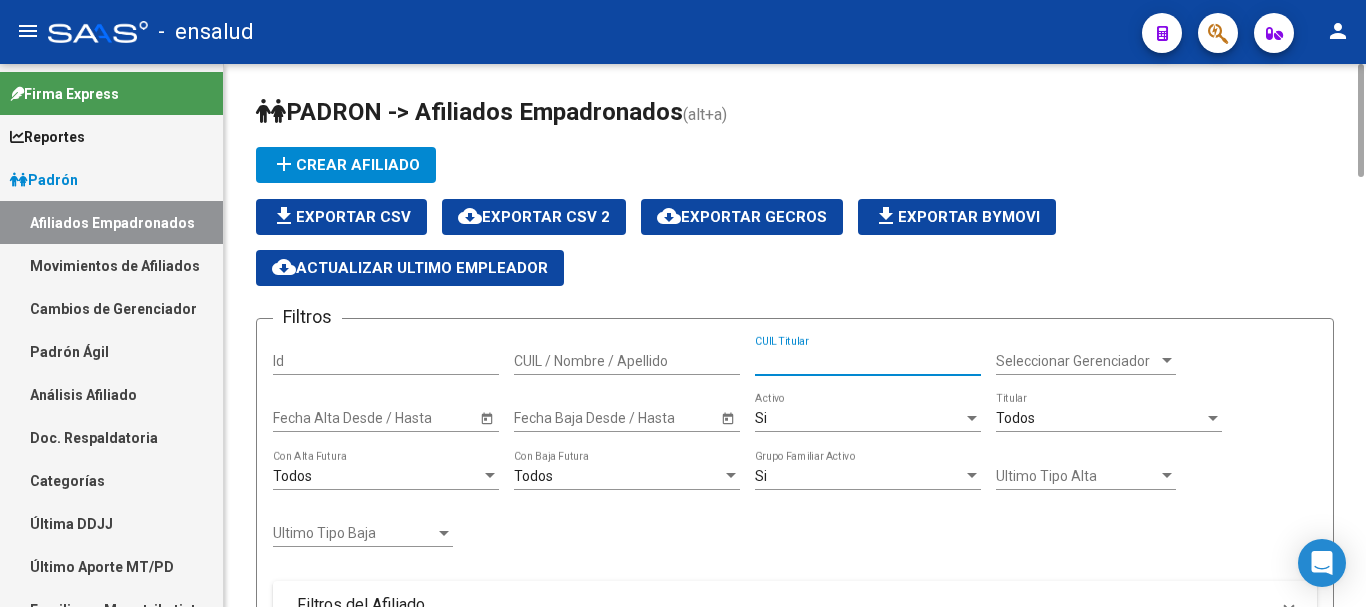 click on "CUIL Titular" at bounding box center [868, 361] 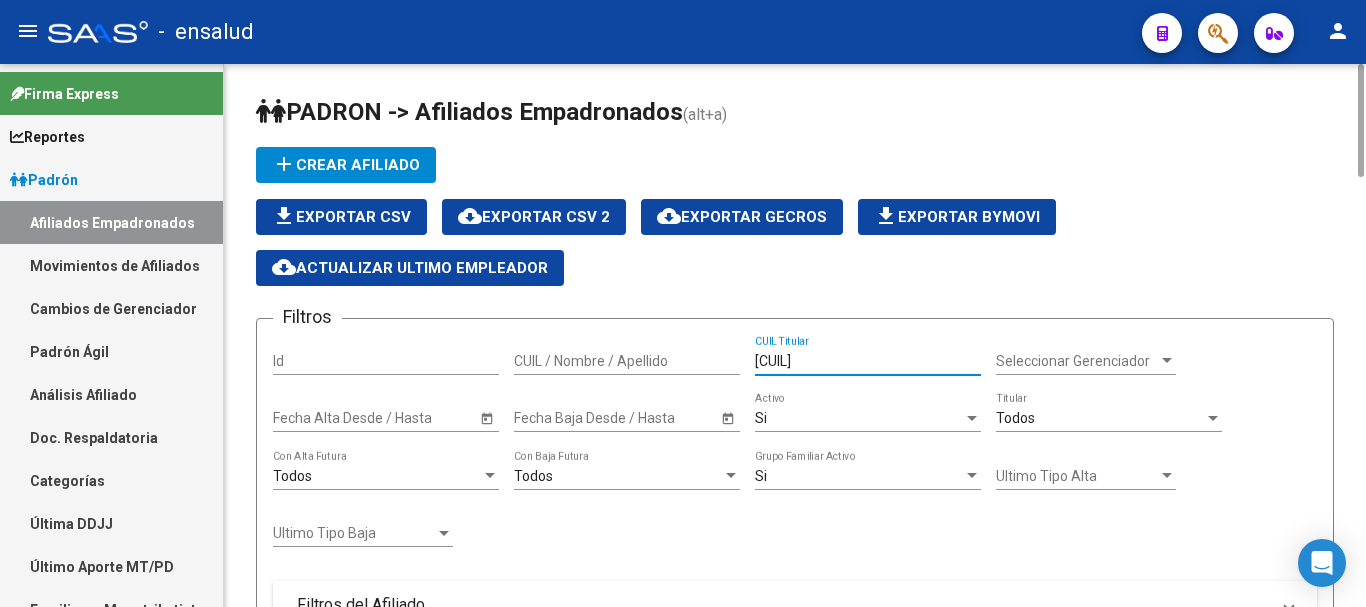 scroll, scrollTop: 400, scrollLeft: 0, axis: vertical 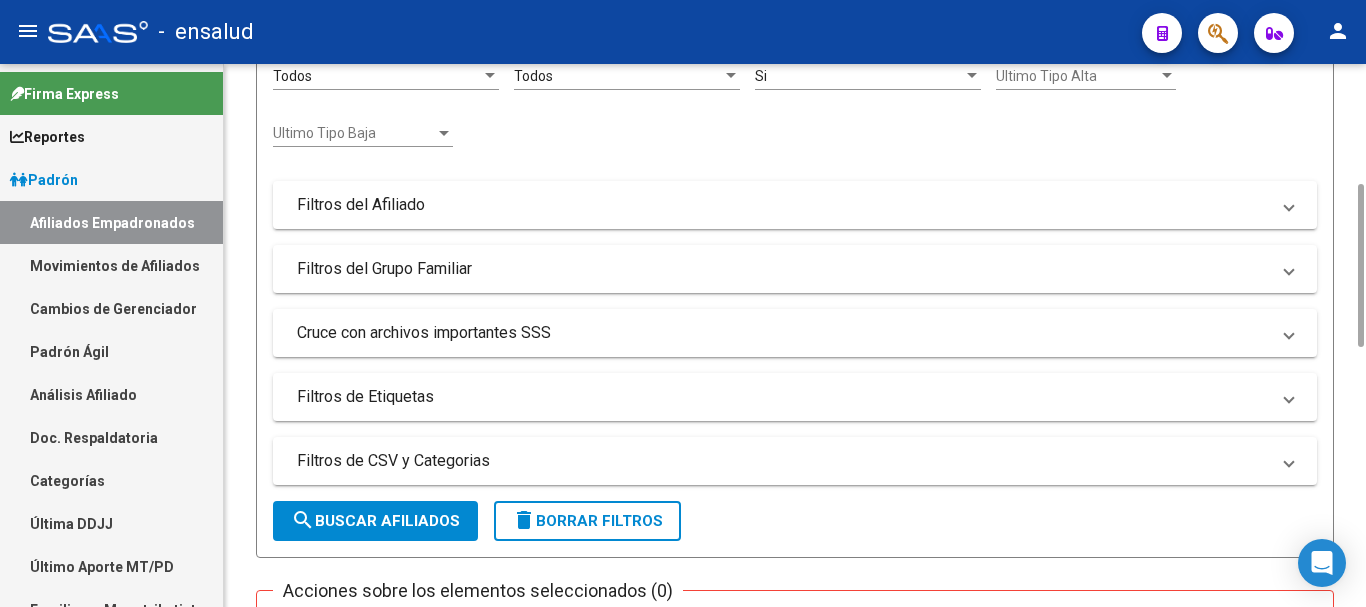 type on "[CUIL]" 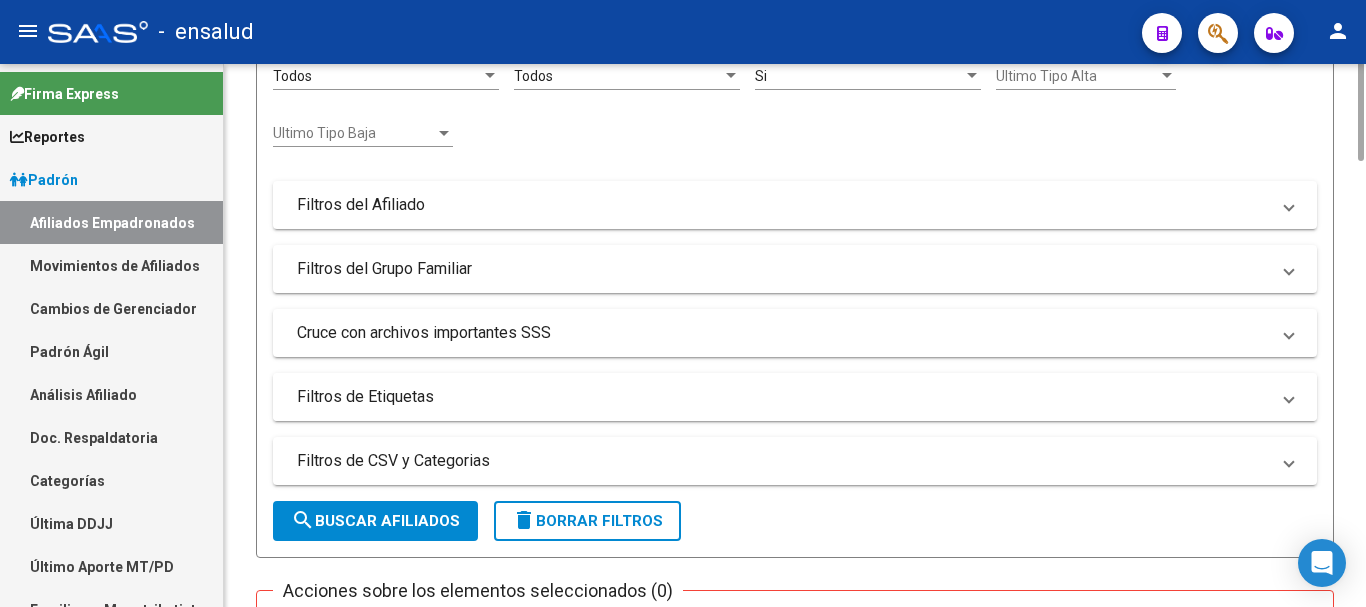 scroll, scrollTop: 0, scrollLeft: 0, axis: both 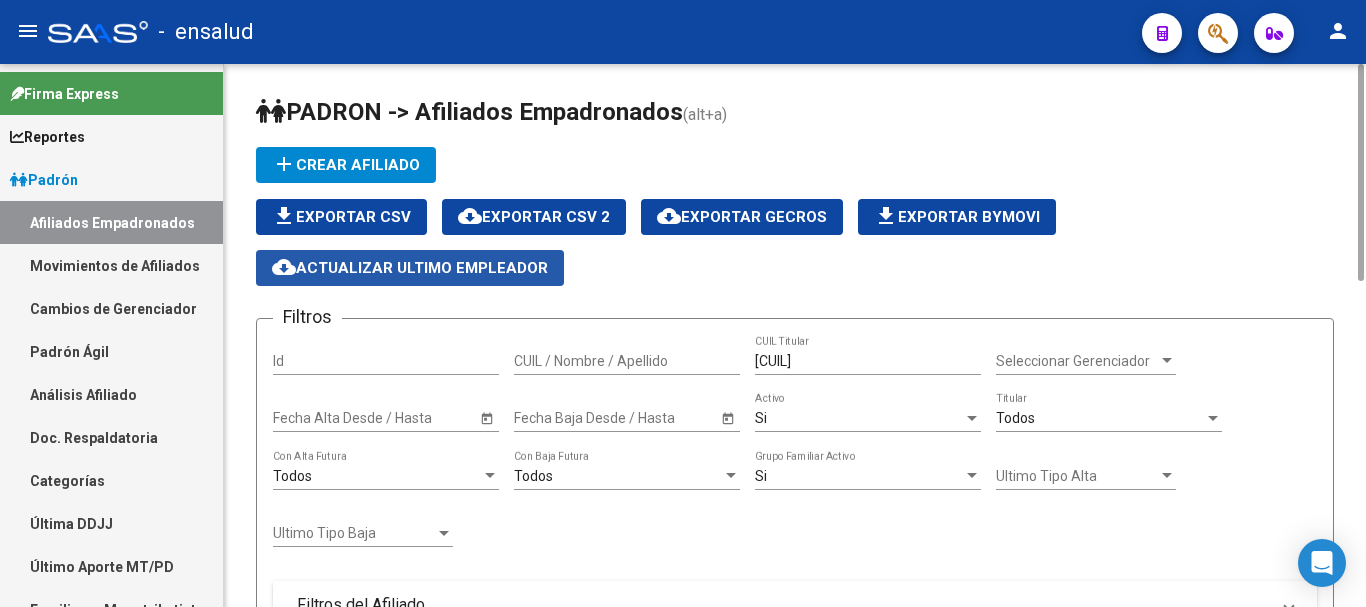 click on "cloud_download  Actualizar ultimo Empleador" 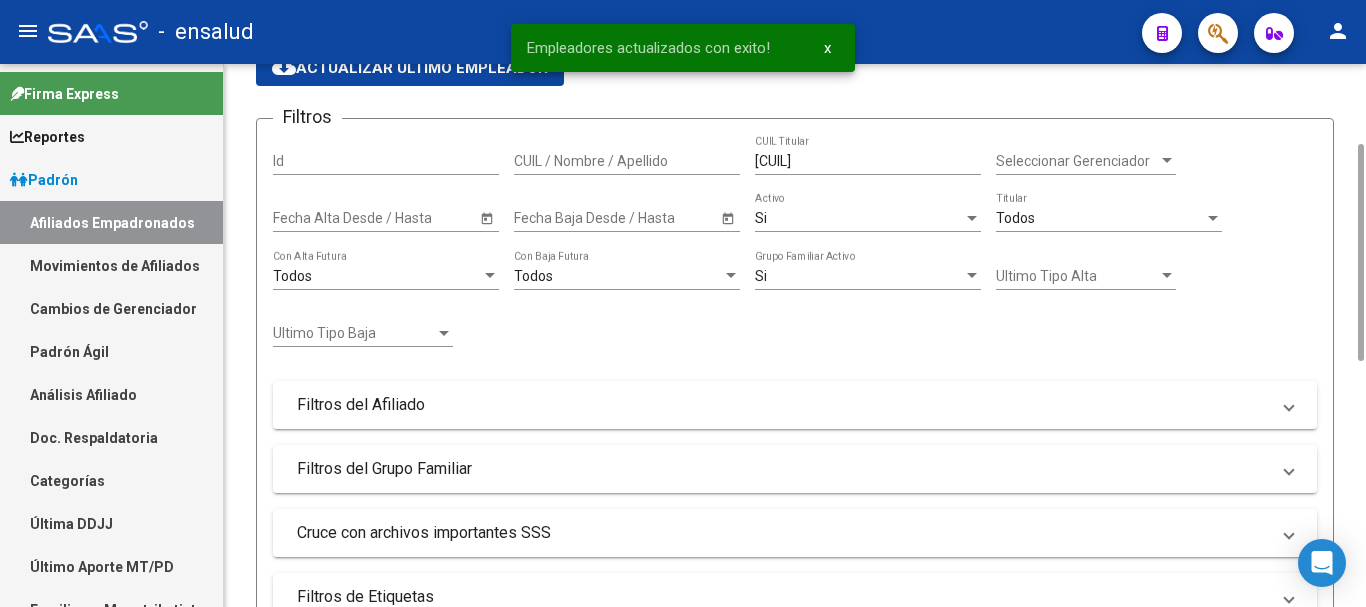 scroll, scrollTop: 400, scrollLeft: 0, axis: vertical 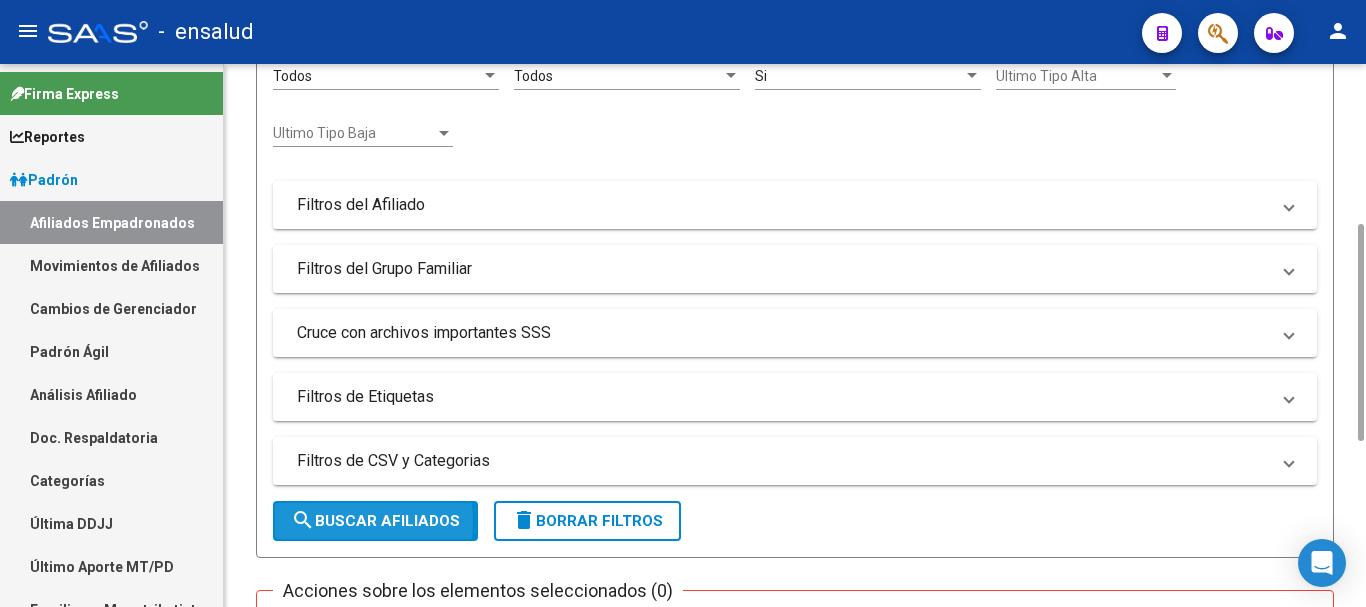 click on "search  Buscar Afiliados" 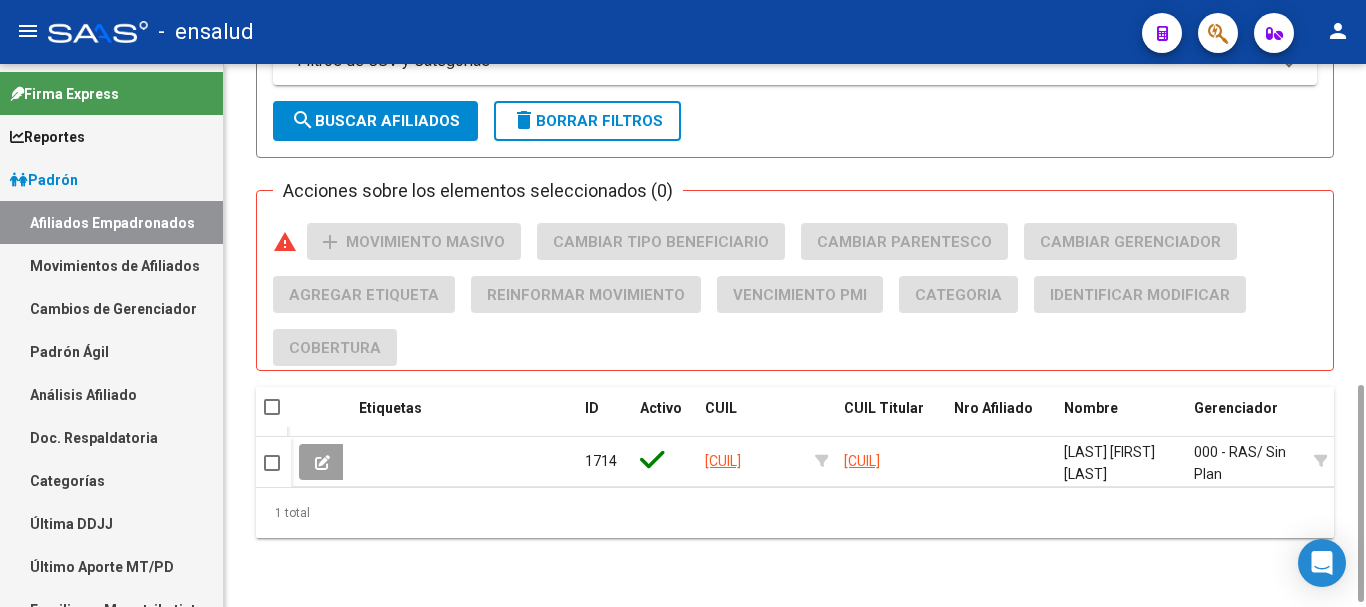 scroll, scrollTop: 810, scrollLeft: 0, axis: vertical 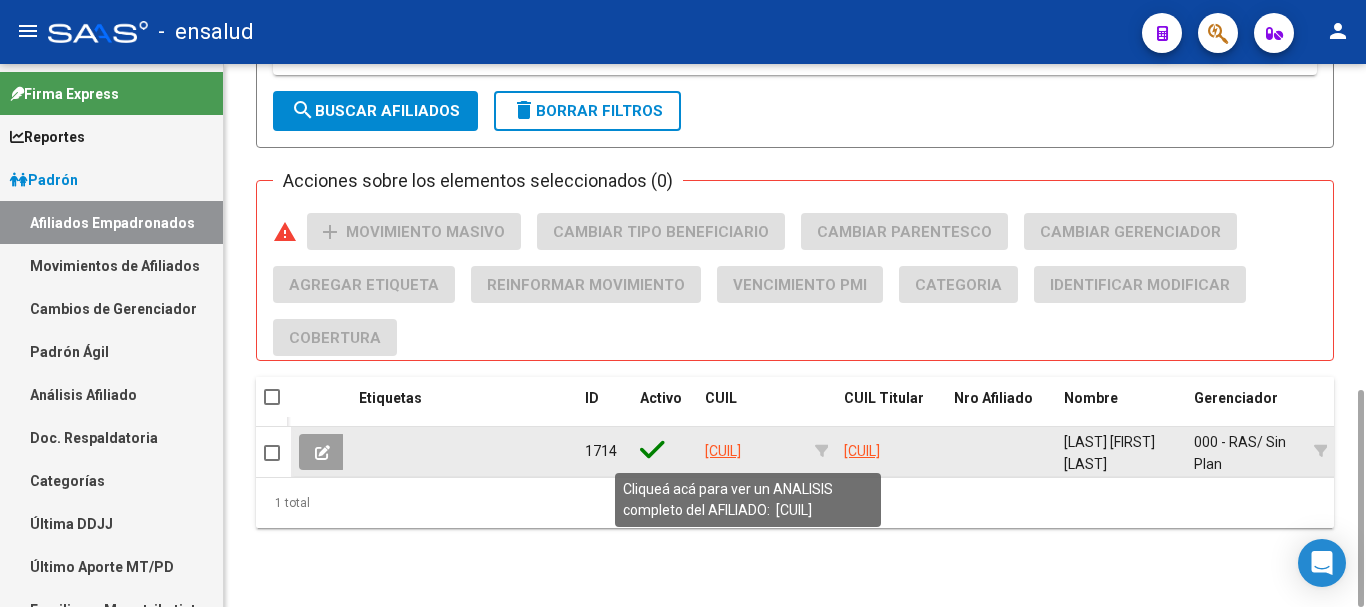 click on "[CUIL]" 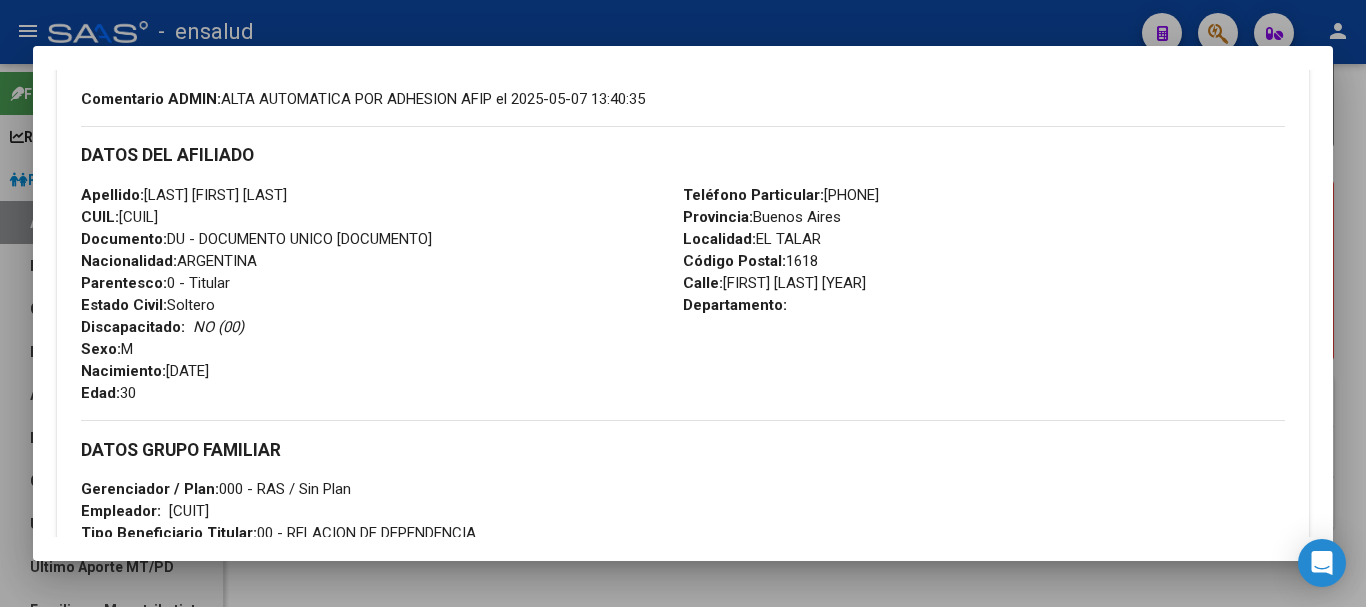 scroll, scrollTop: 700, scrollLeft: 0, axis: vertical 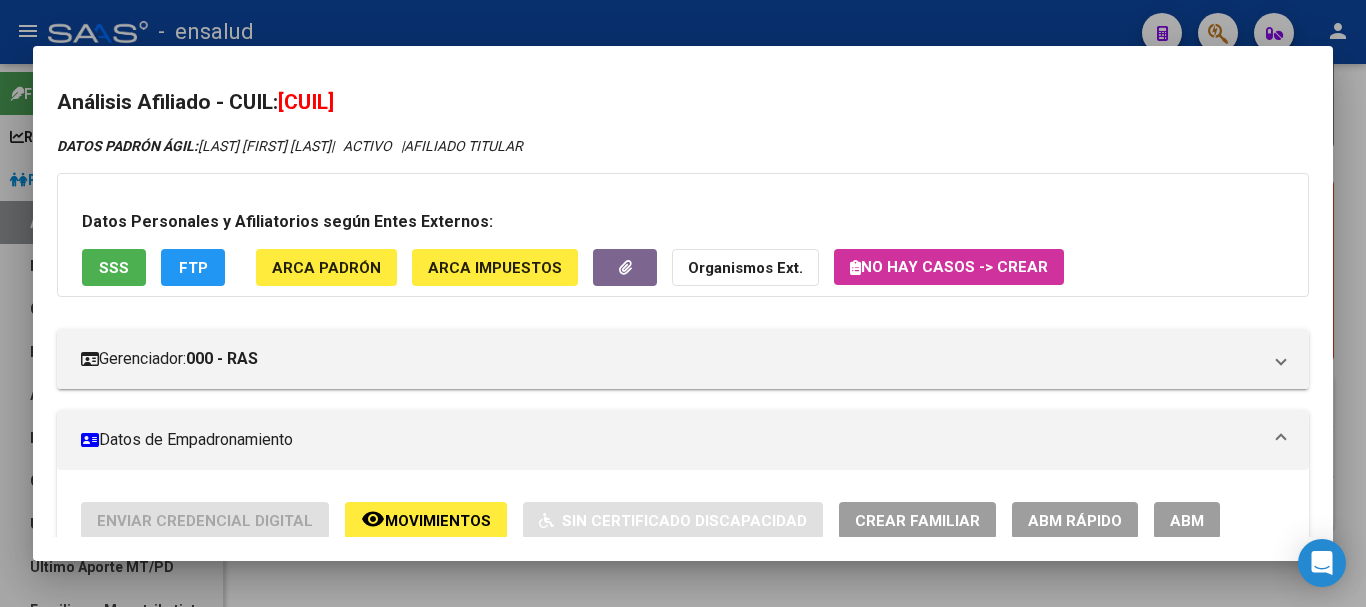 click at bounding box center [683, 303] 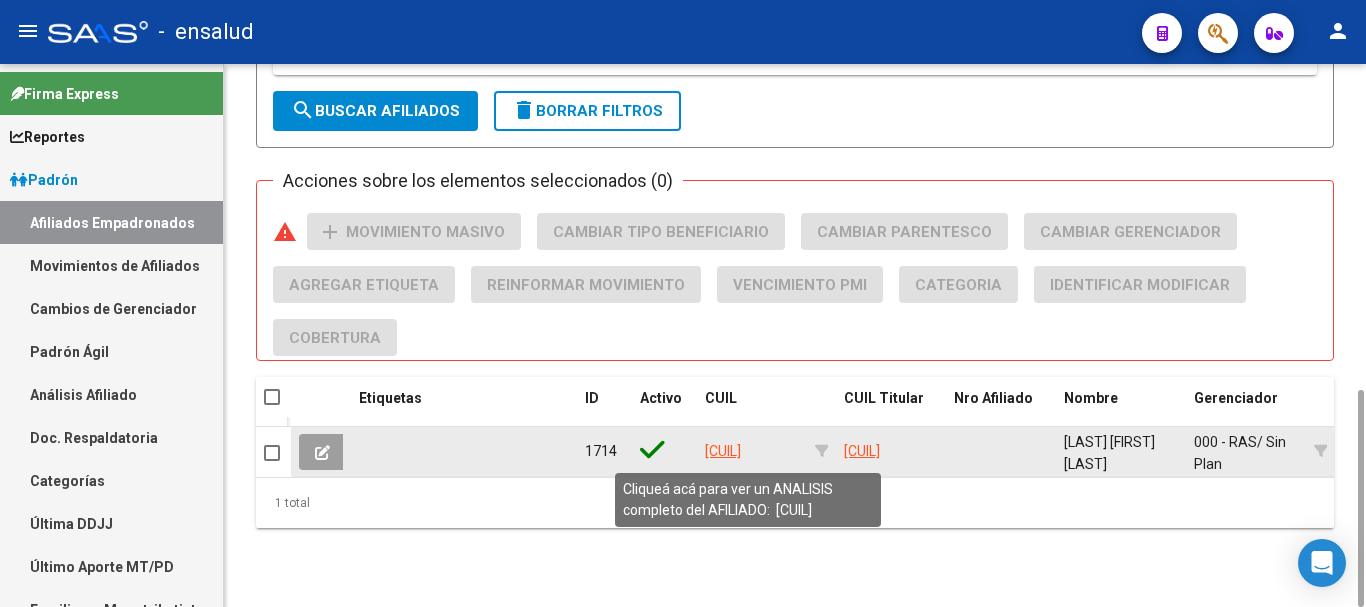 click on "[CUIL]" 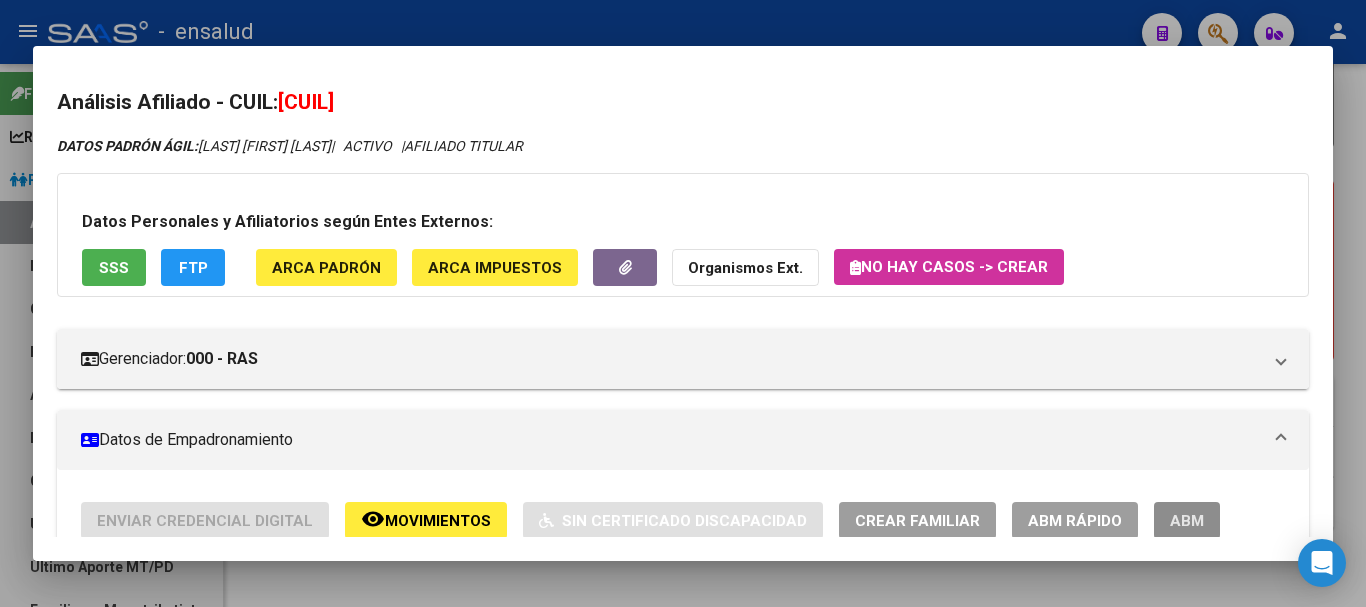 click on "ABM" at bounding box center (1187, 521) 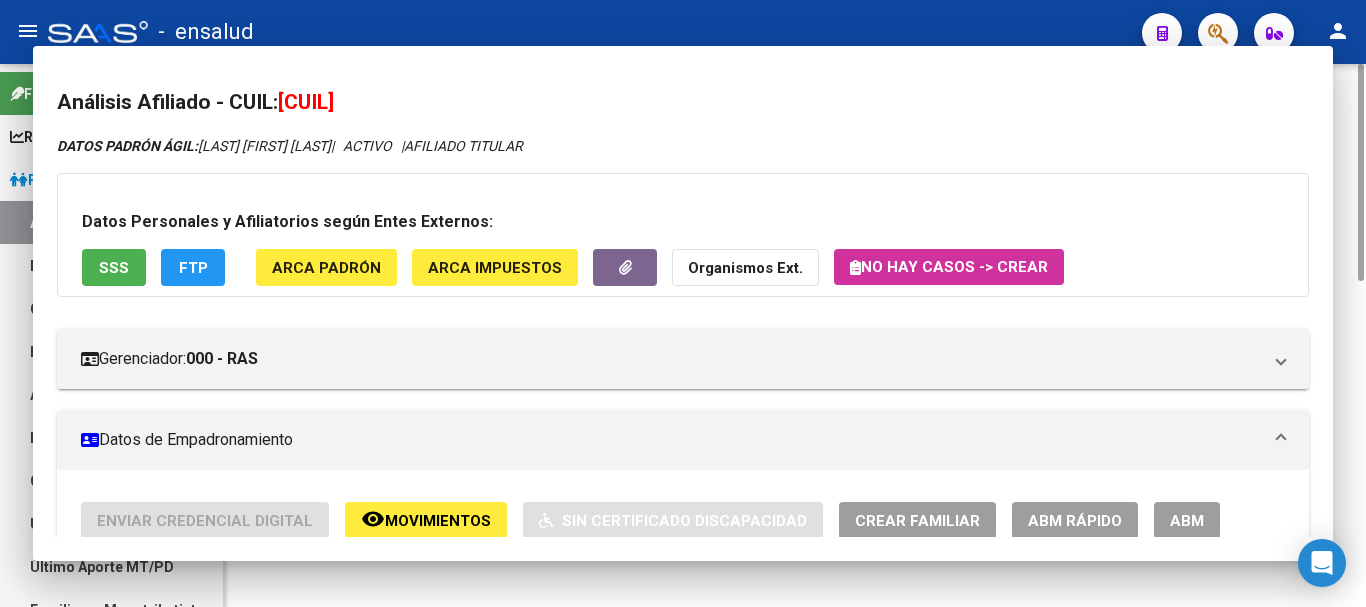 scroll, scrollTop: 0, scrollLeft: 0, axis: both 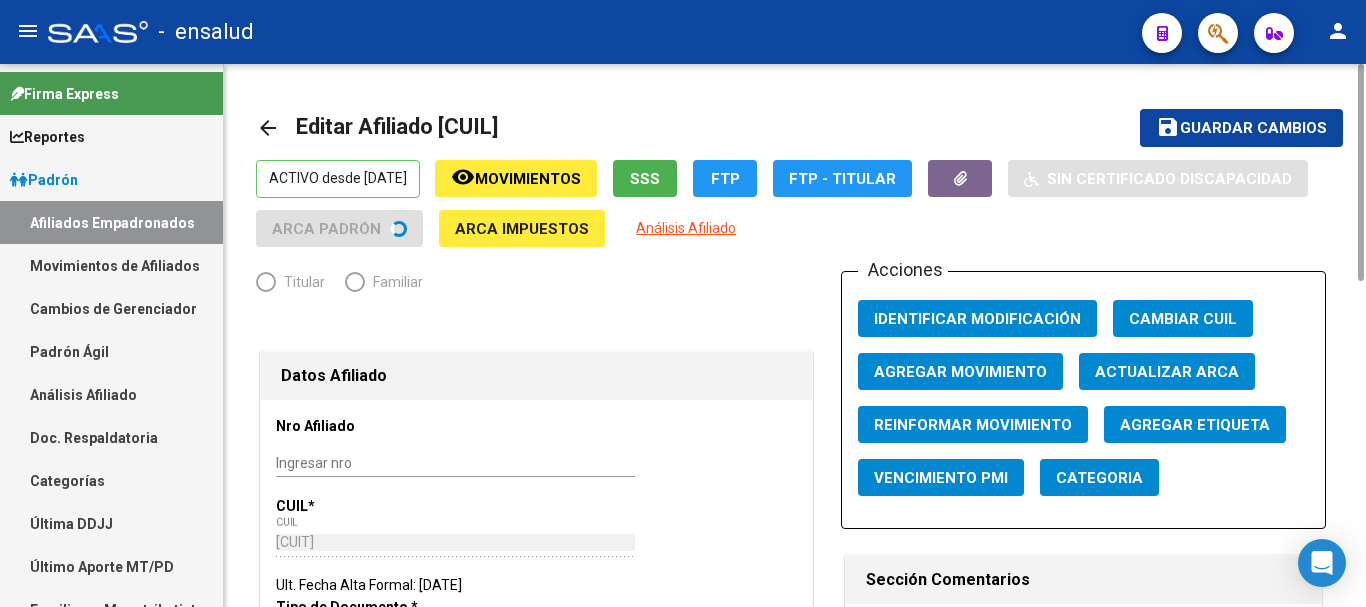 radio on "true" 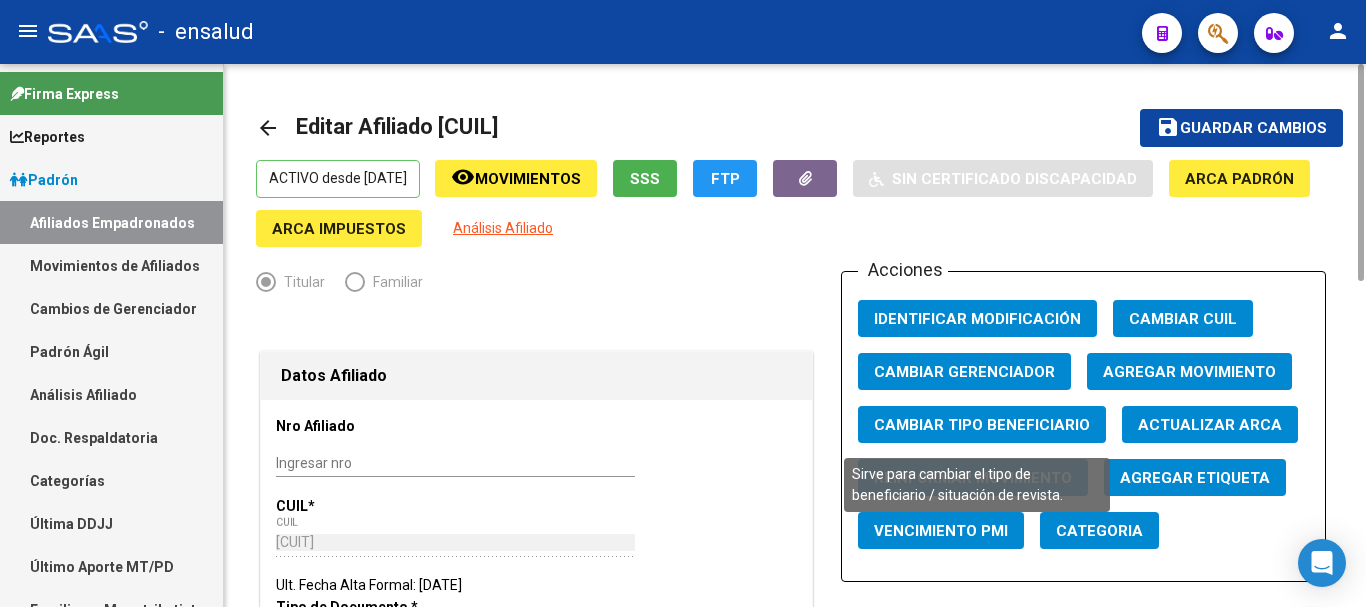 click on "Cambiar Tipo Beneficiario" 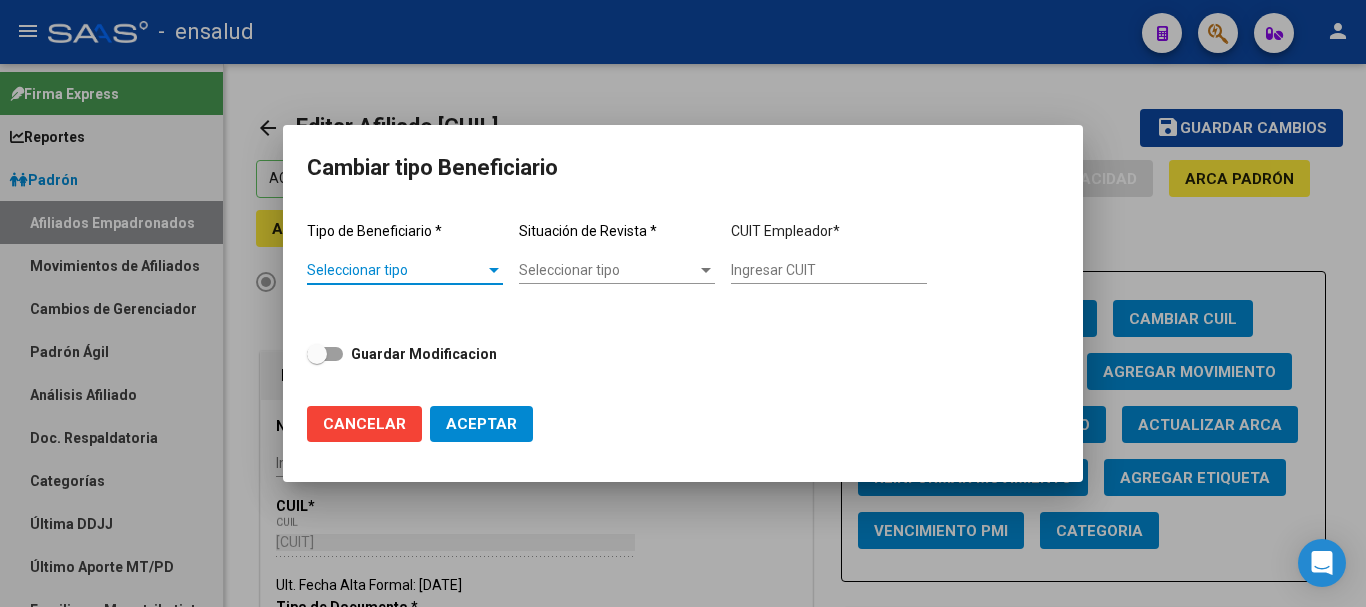 click on "Seleccionar tipo" at bounding box center [396, 270] 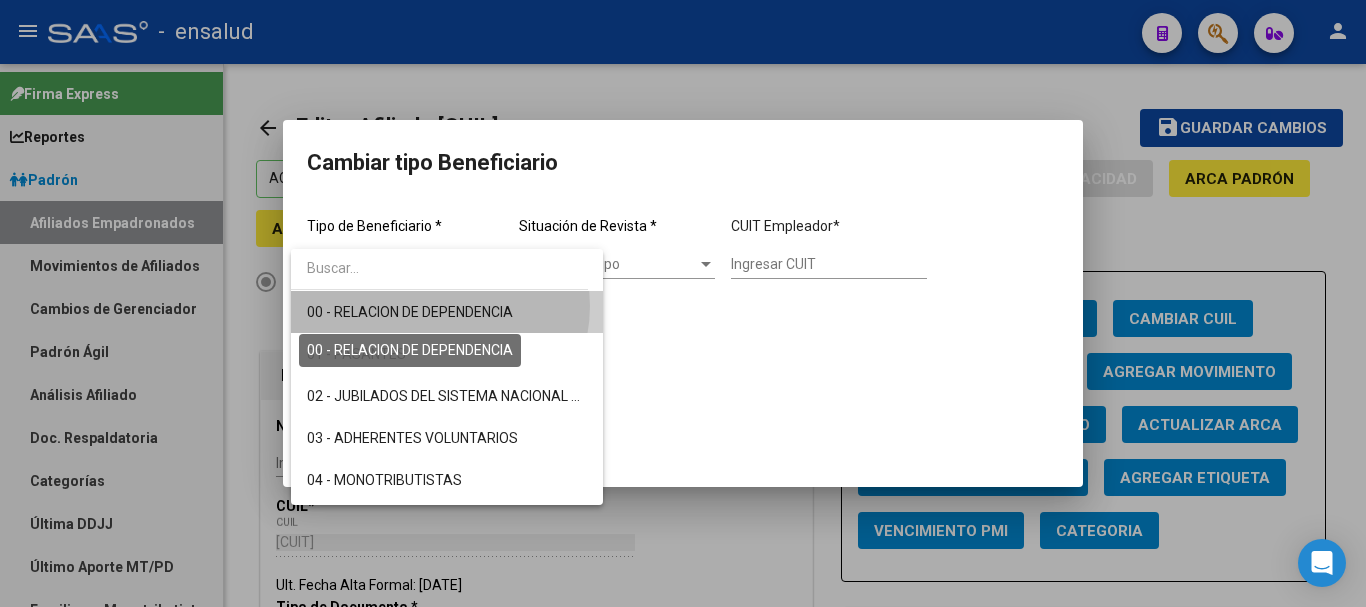 click on "00 - RELACION DE DEPENDENCIA" at bounding box center (410, 312) 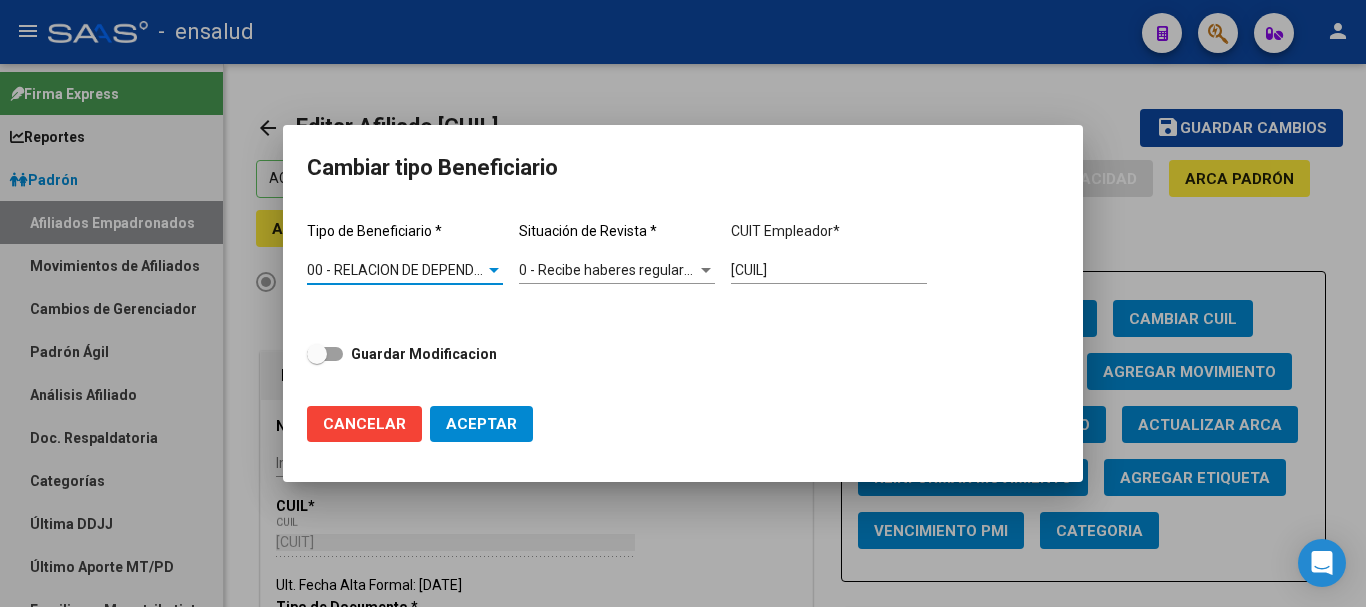 click on "0 - Recibe haberes regularmente" at bounding box center [622, 270] 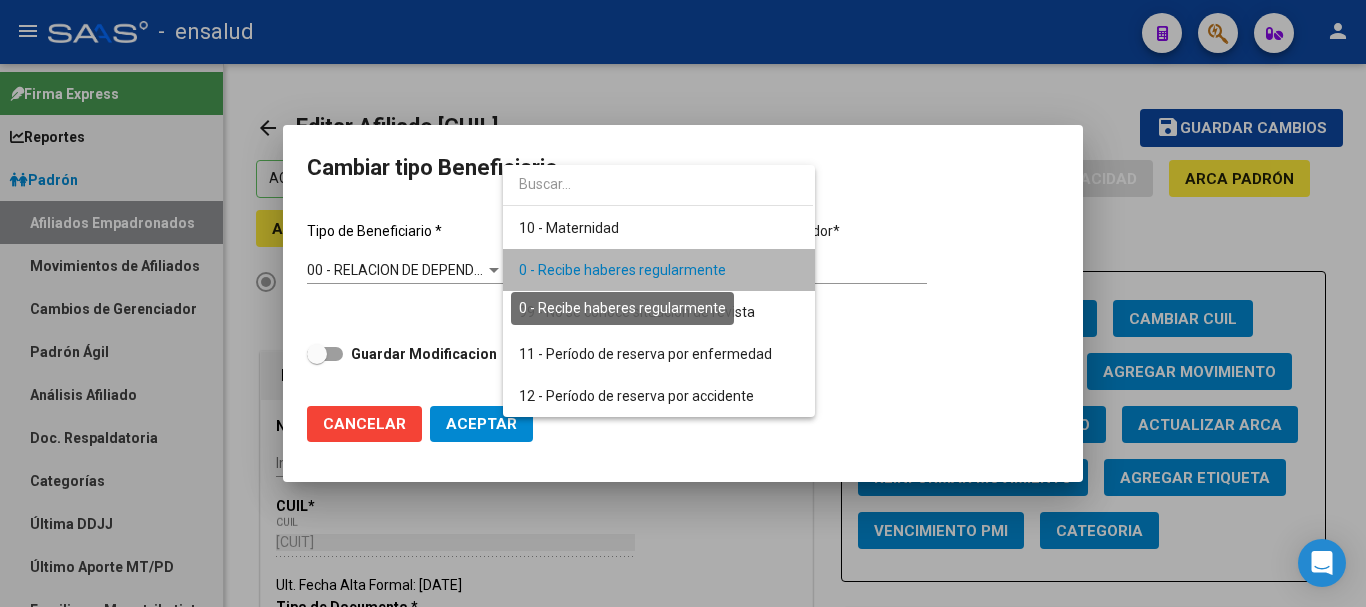 click on "0 - Recibe haberes regularmente" at bounding box center (622, 270) 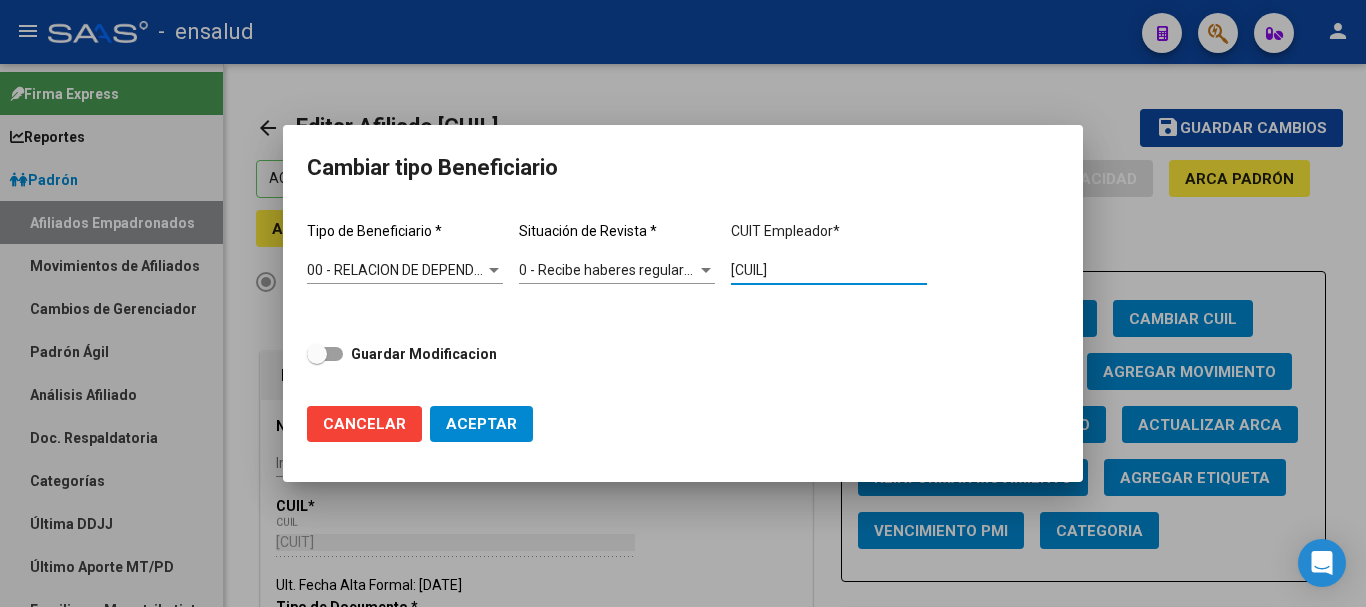 drag, startPoint x: 848, startPoint y: 270, endPoint x: 688, endPoint y: 267, distance: 160.02812 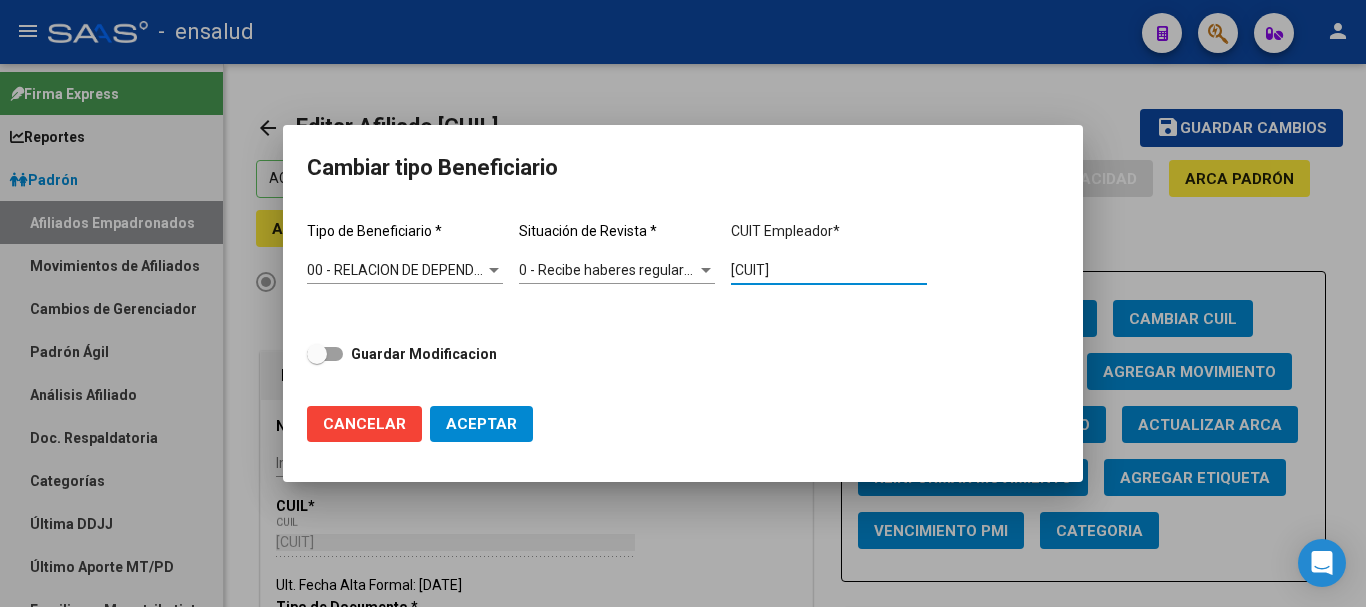 type on "[CUIT]" 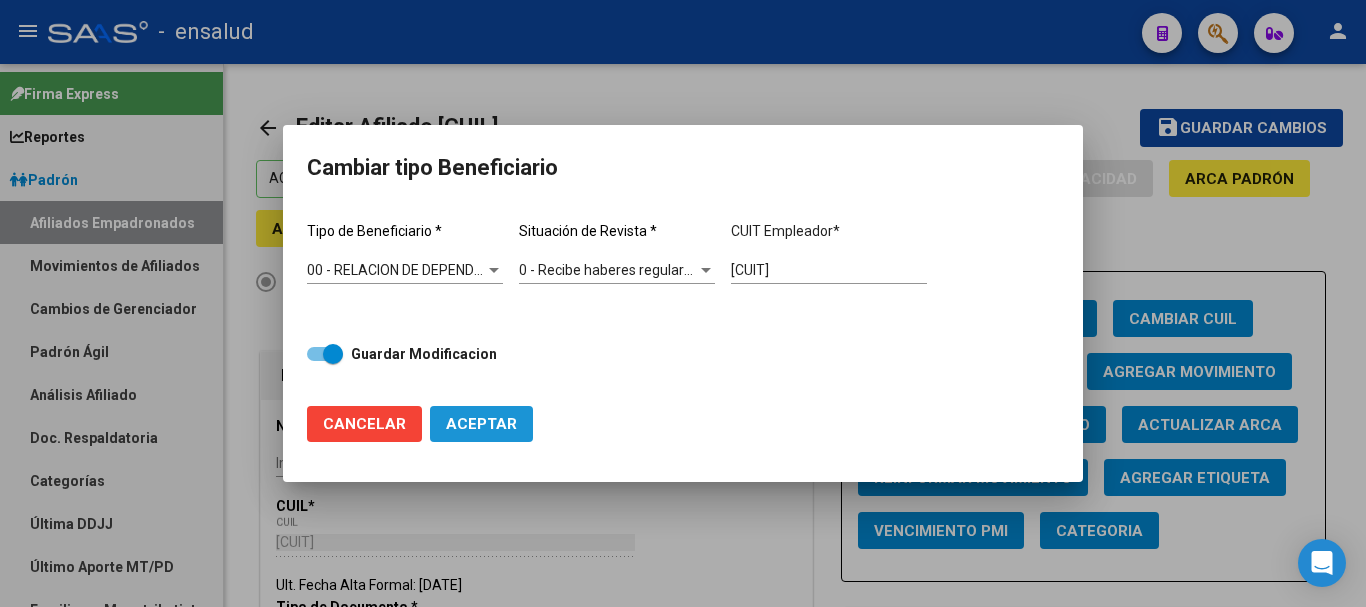 click on "Aceptar" 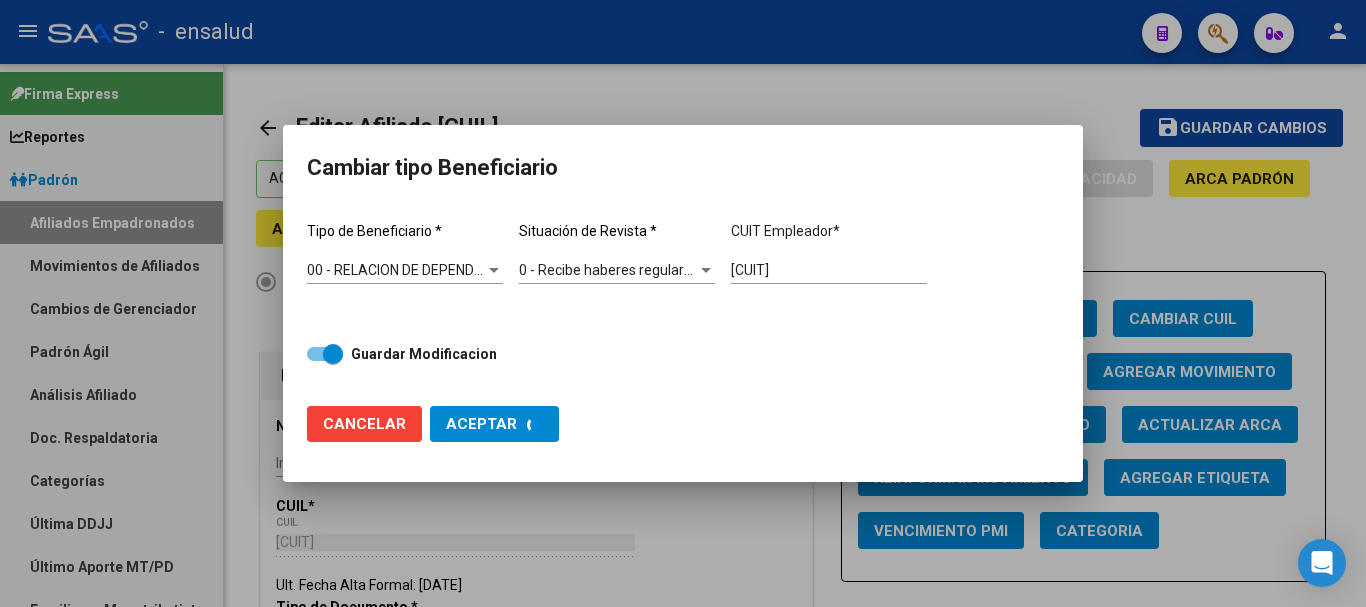 type on "[CUIT]" 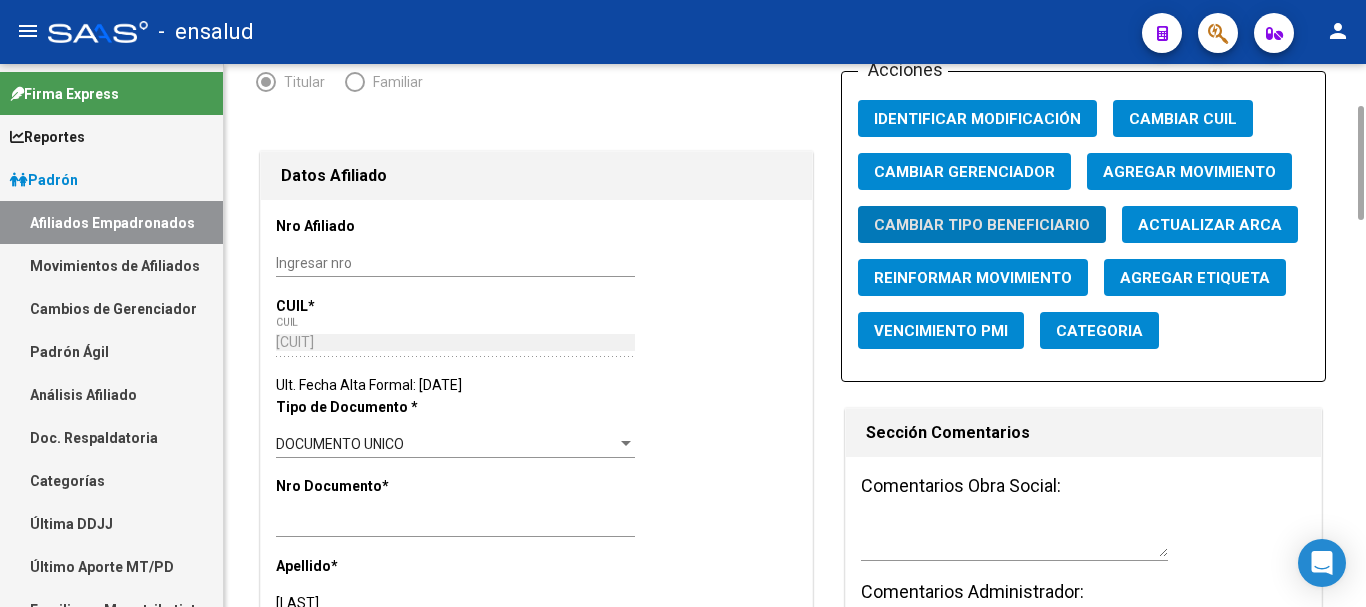 scroll, scrollTop: 0, scrollLeft: 0, axis: both 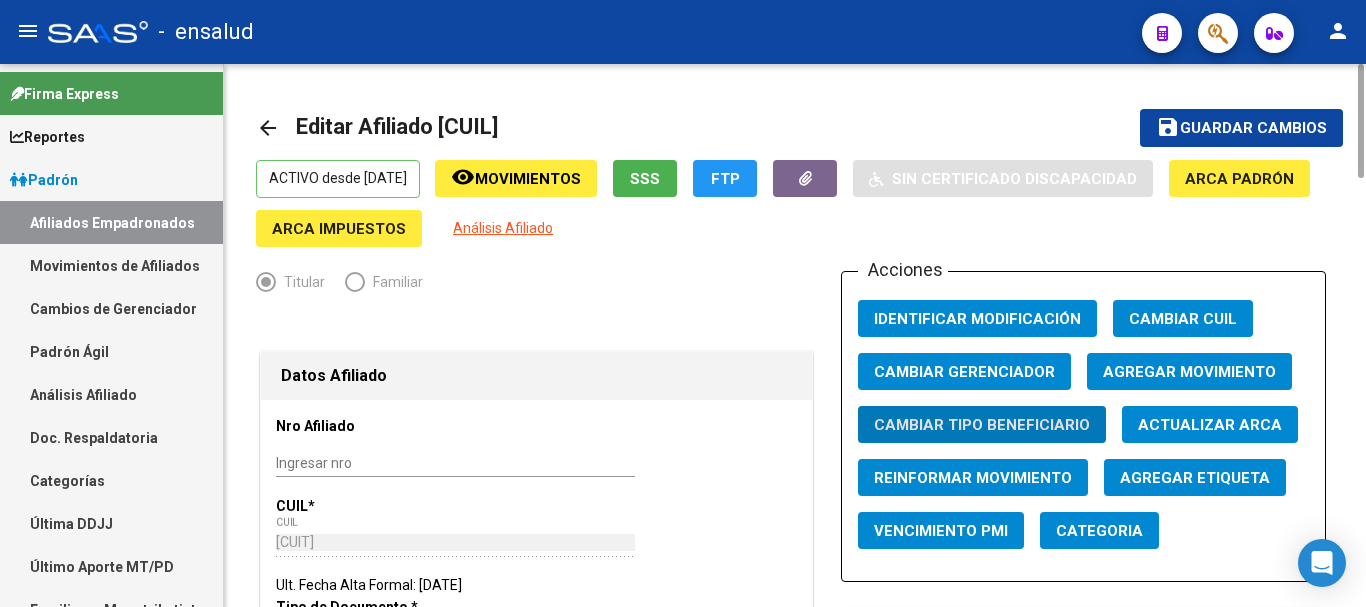 drag, startPoint x: 1252, startPoint y: 119, endPoint x: 1235, endPoint y: 120, distance: 17.029387 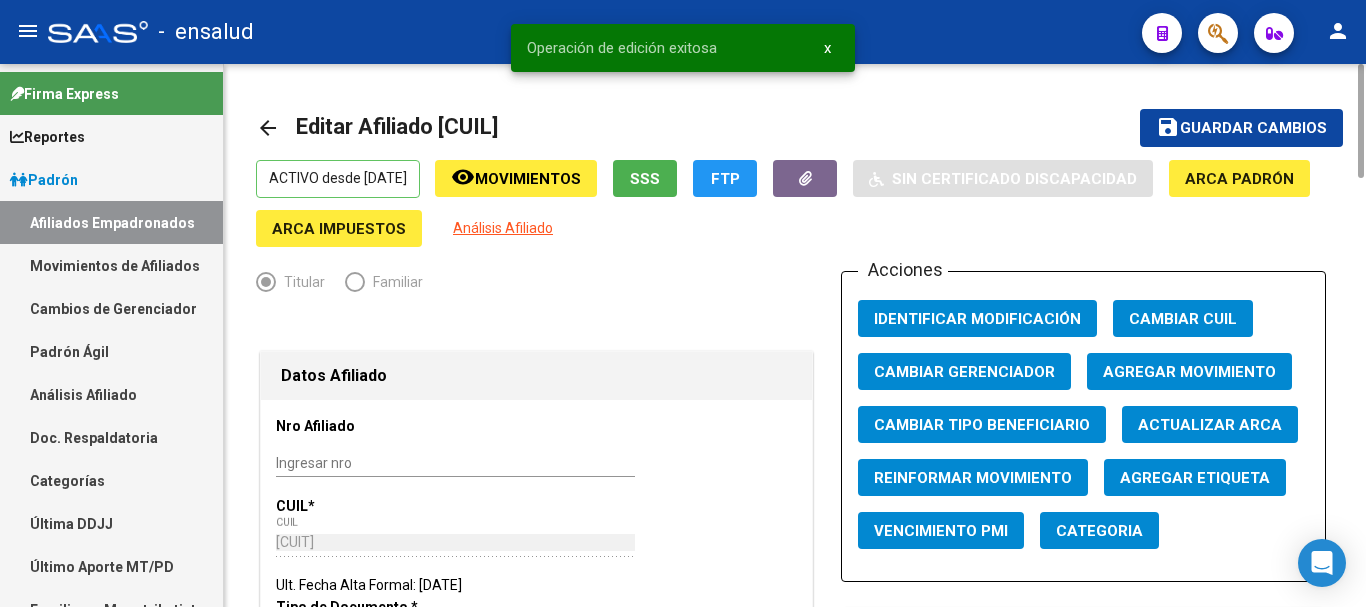 click on "arrow_back" 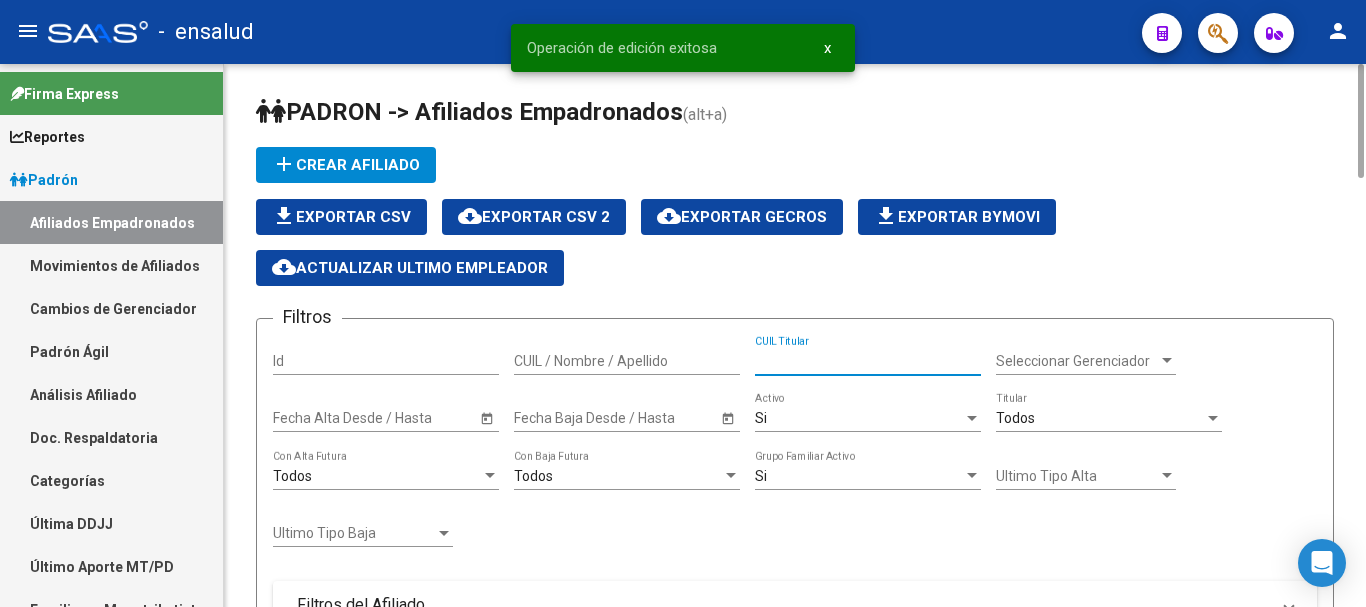 click on "CUIL Titular" at bounding box center (868, 361) 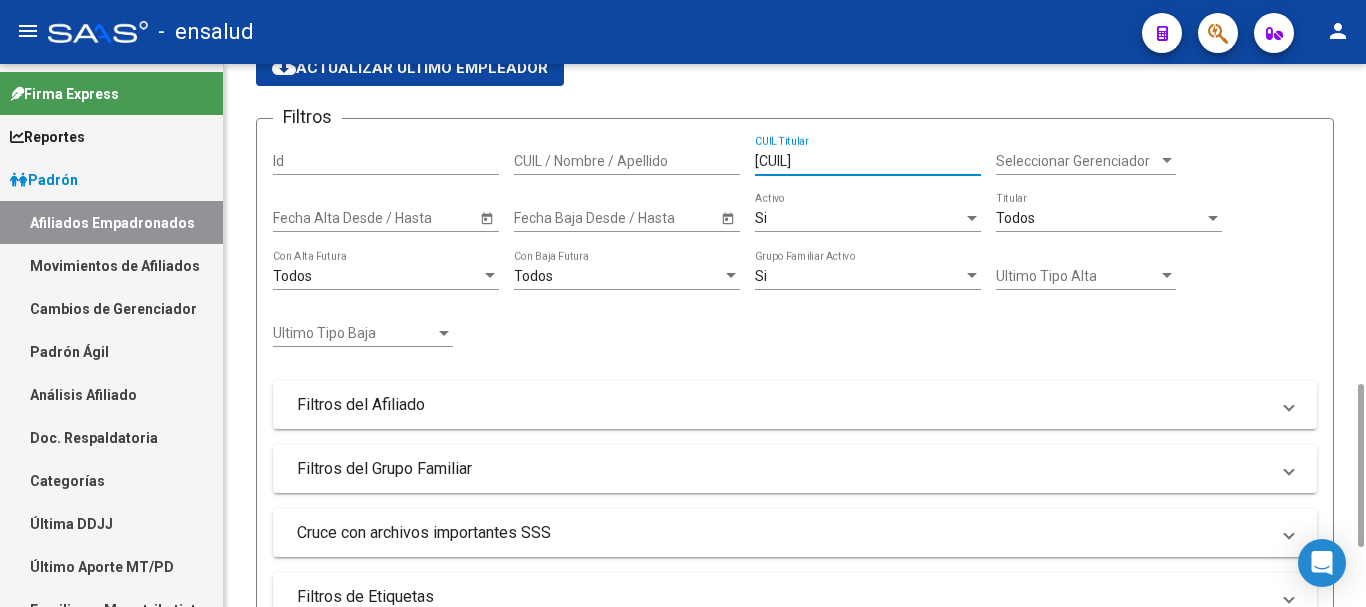scroll, scrollTop: 400, scrollLeft: 0, axis: vertical 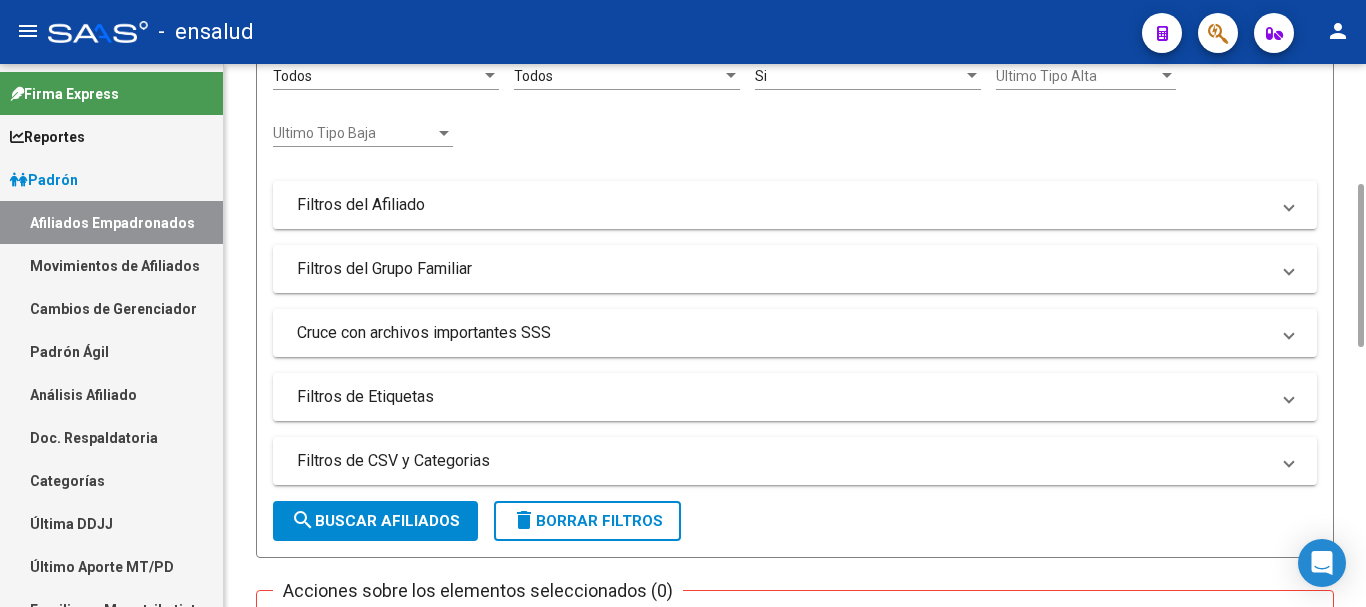 type on "[CUIL]" 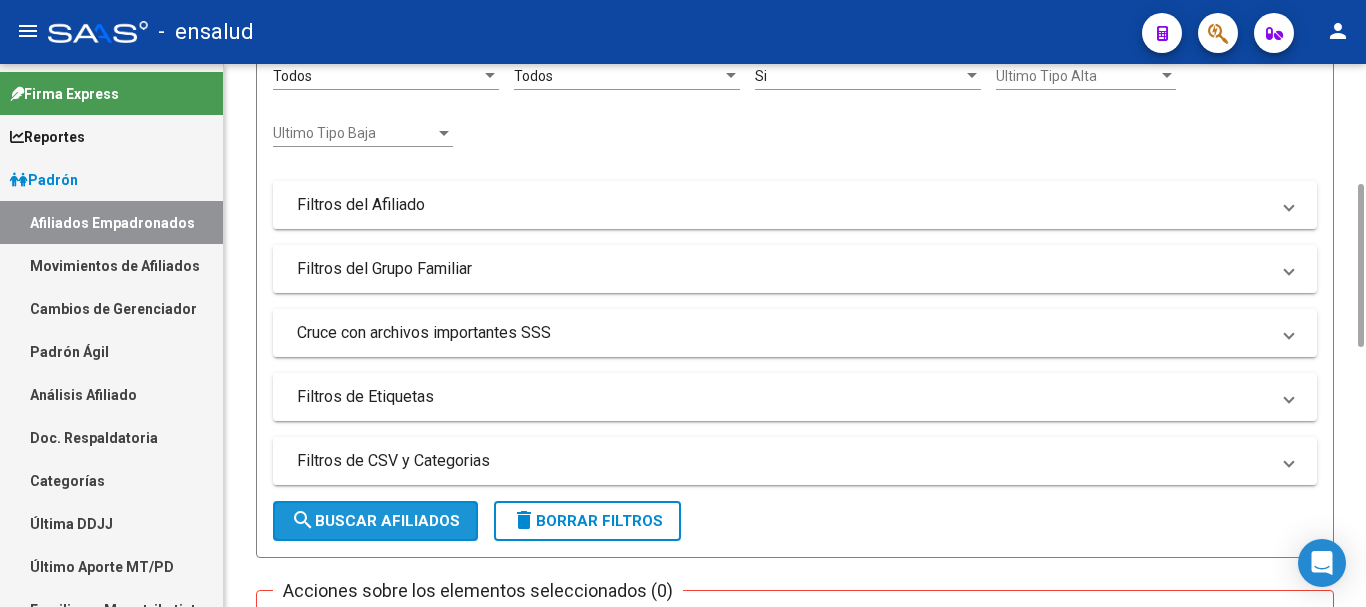 click on "search  Buscar Afiliados" 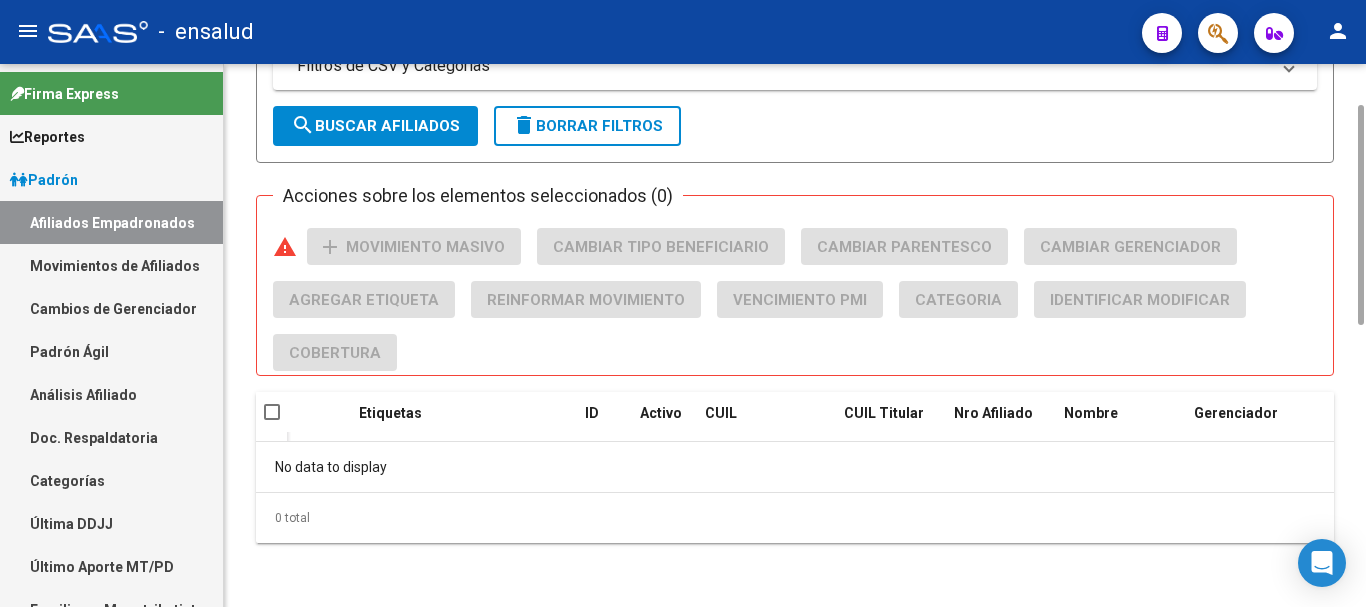 scroll, scrollTop: 195, scrollLeft: 0, axis: vertical 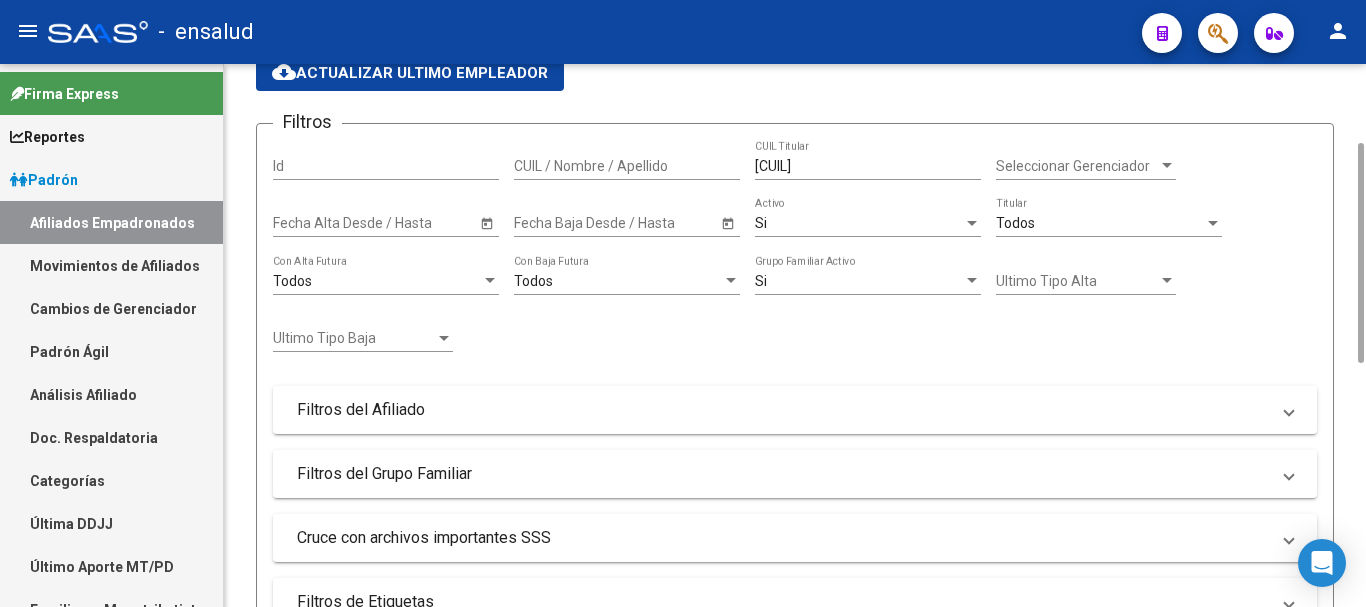 click on "Si" at bounding box center [859, 223] 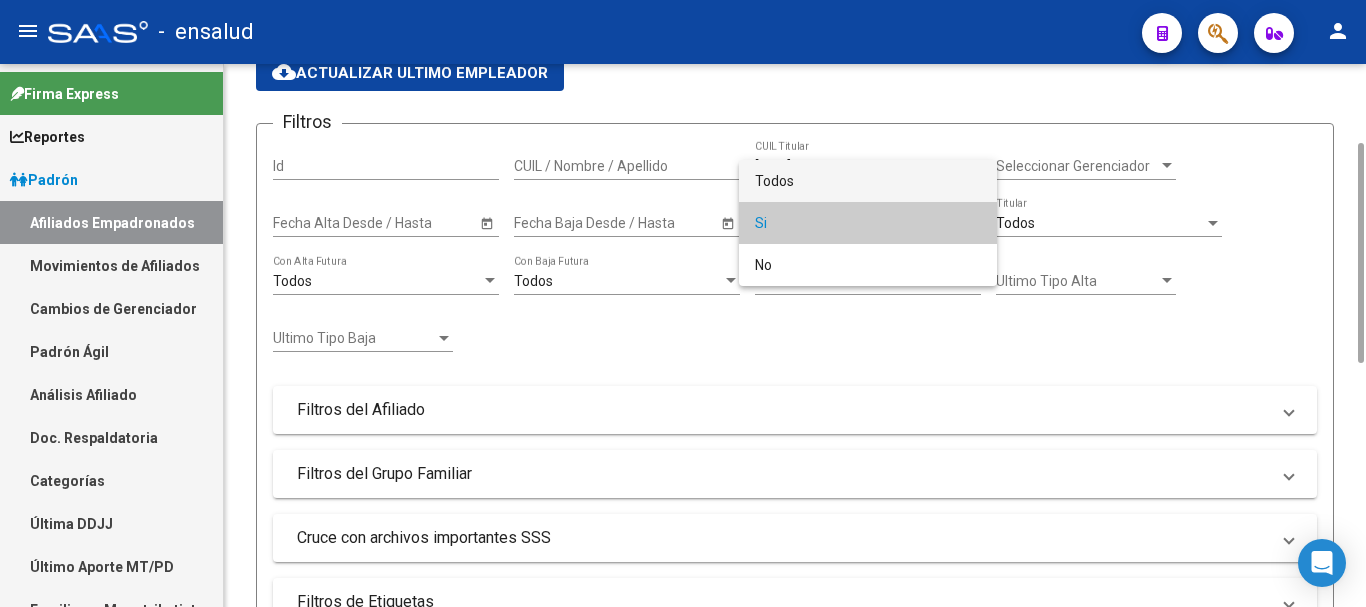 click on "Todos" at bounding box center (868, 181) 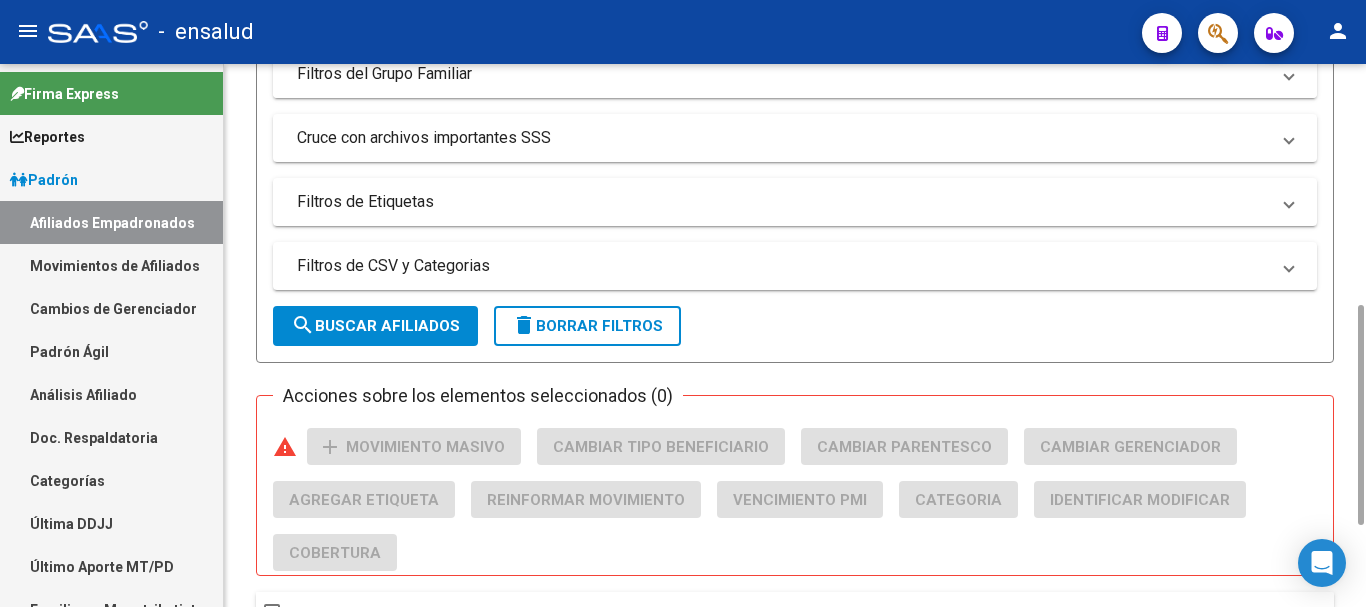 scroll, scrollTop: 795, scrollLeft: 0, axis: vertical 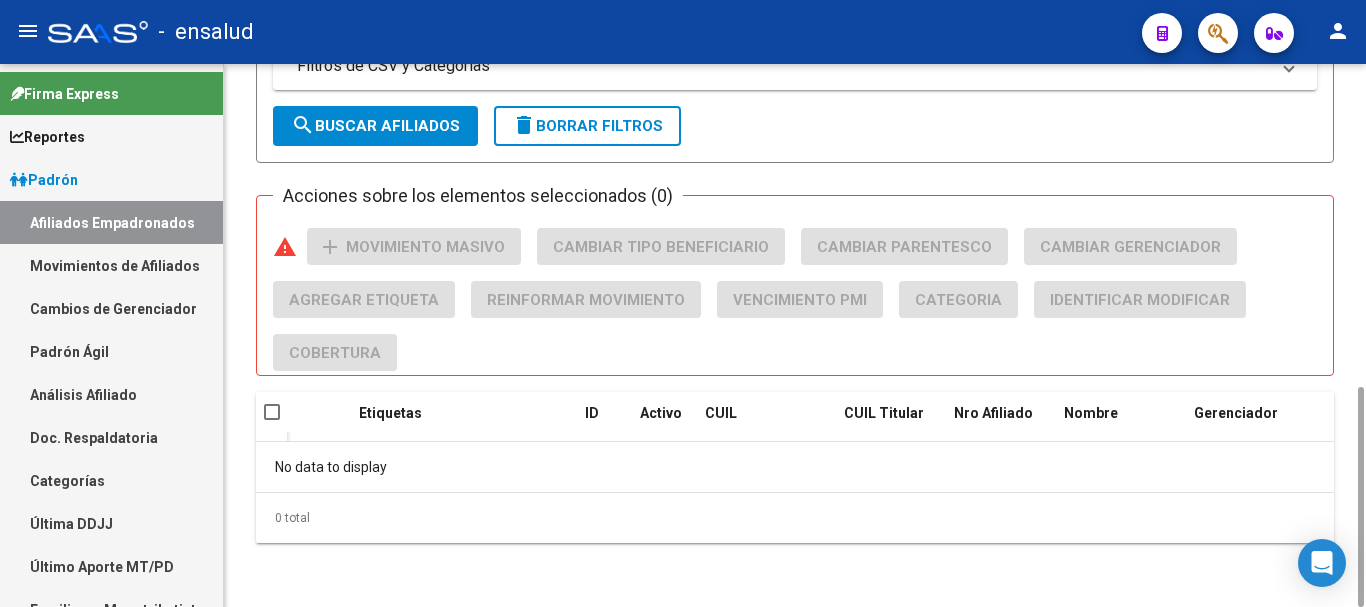 drag, startPoint x: 391, startPoint y: 120, endPoint x: 458, endPoint y: 105, distance: 68.65858 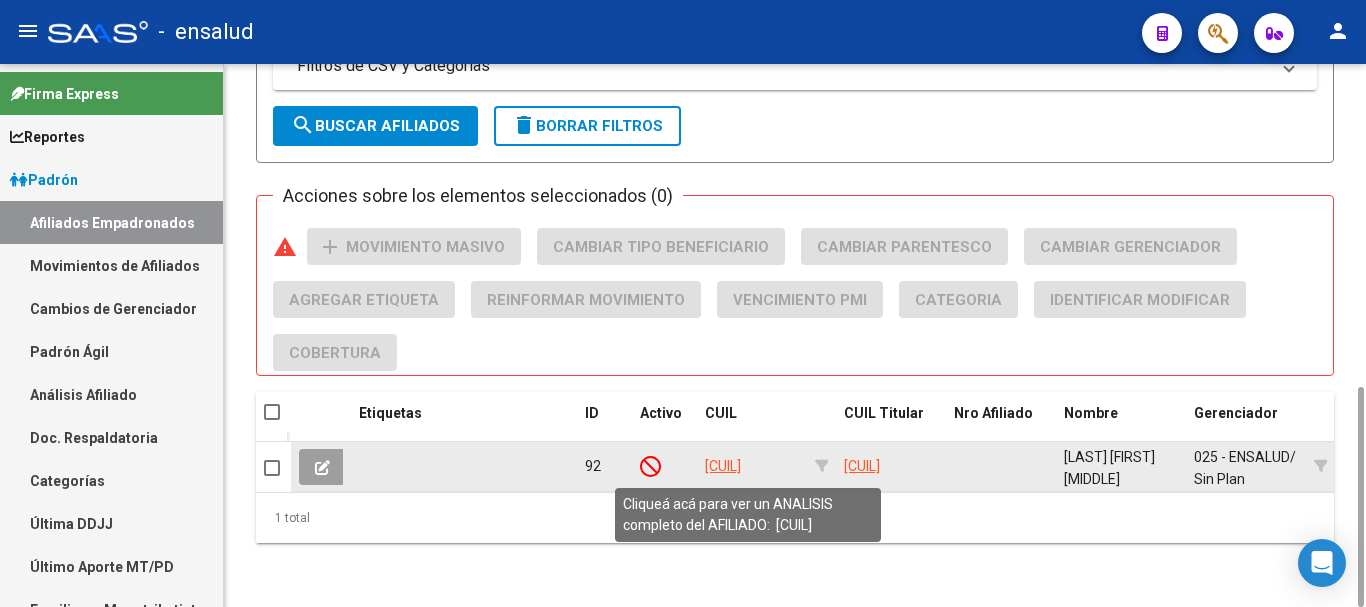 click on "[CUIL]" 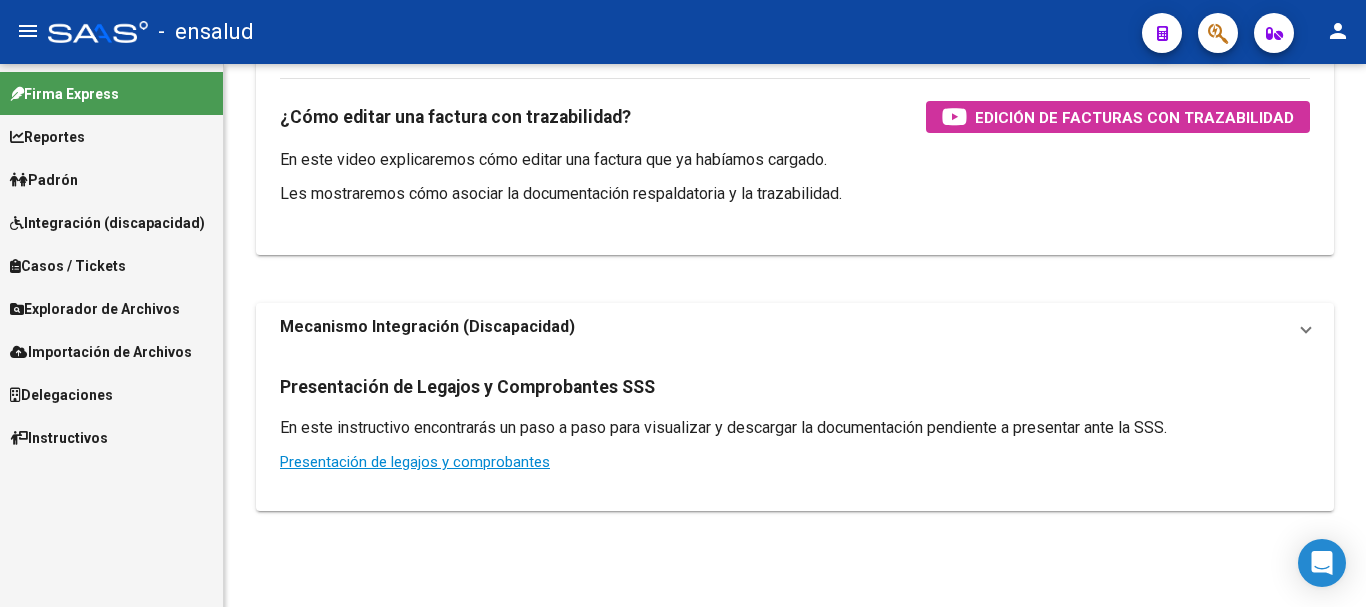 scroll, scrollTop: 0, scrollLeft: 0, axis: both 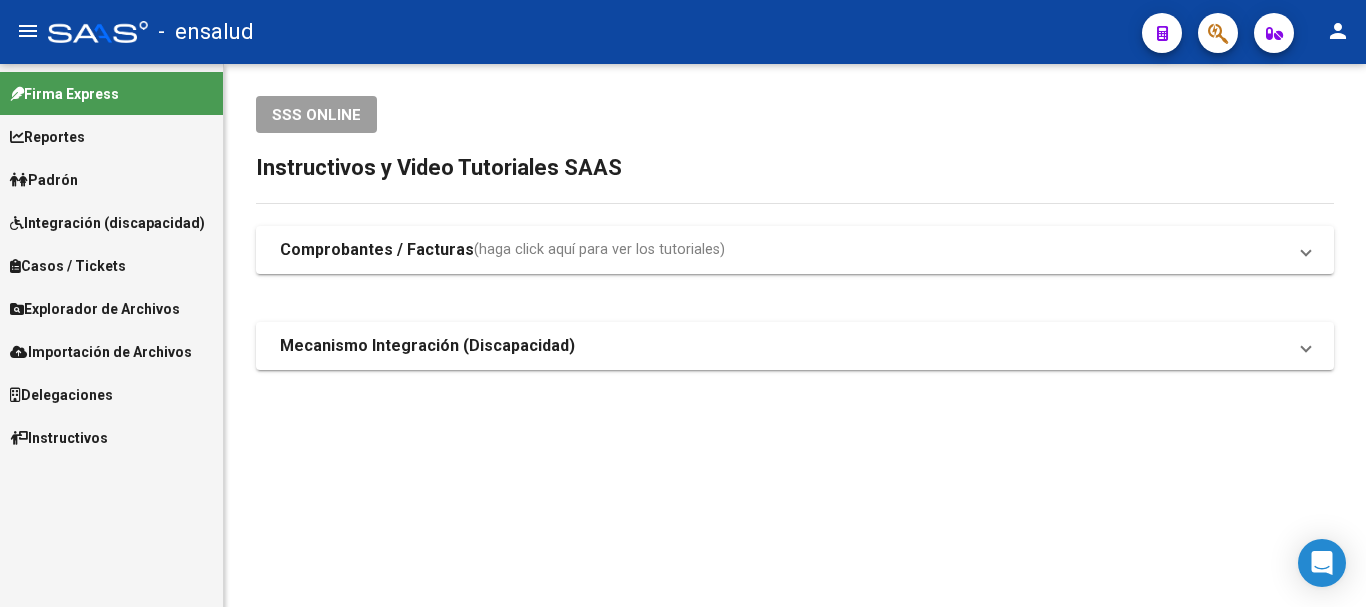 click on "Padrón" at bounding box center [111, 179] 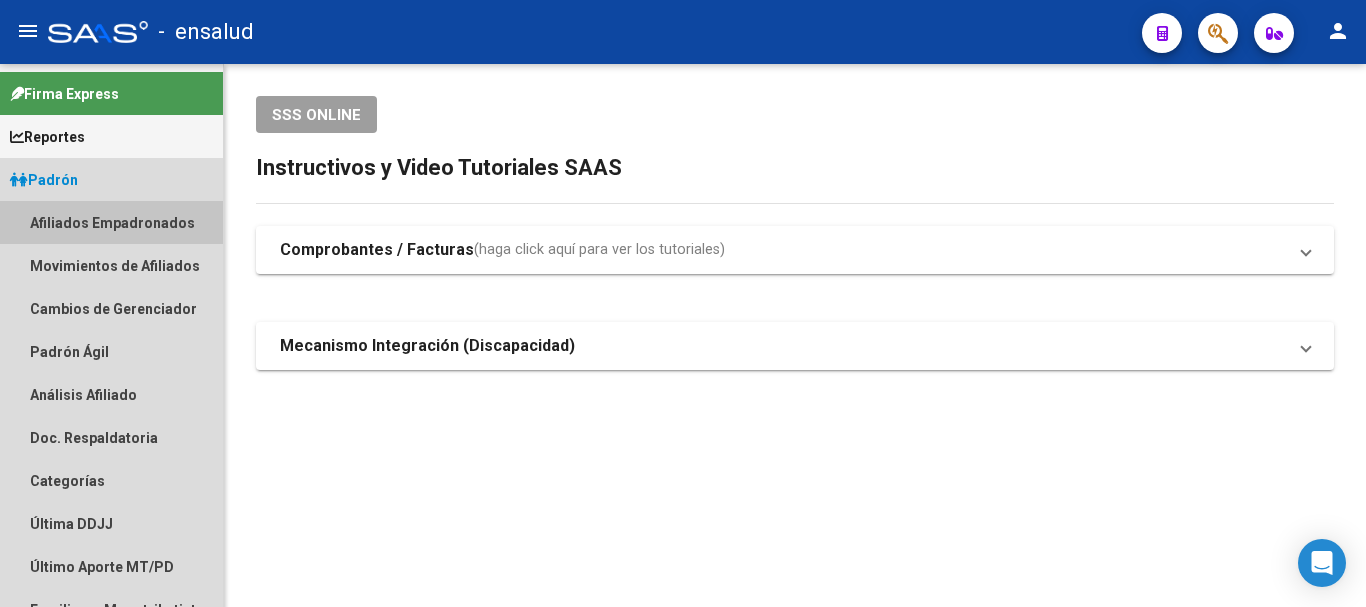 click on "Afiliados Empadronados" at bounding box center (111, 222) 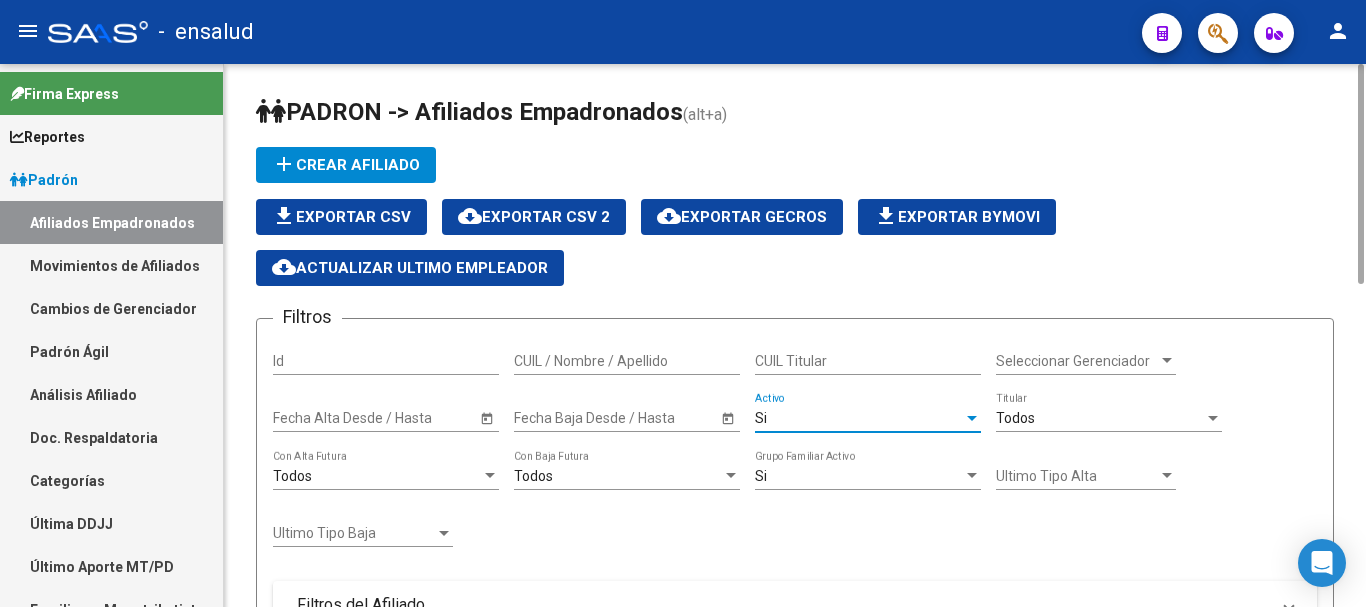 click on "Si" at bounding box center [859, 418] 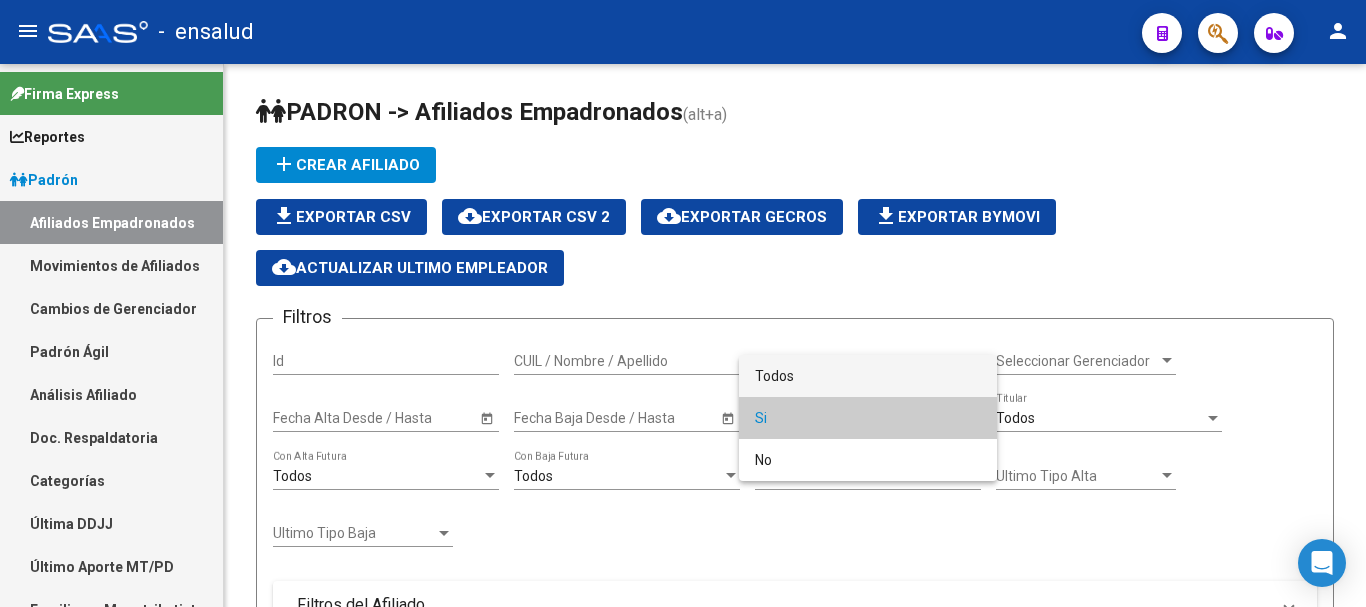click on "Todos" at bounding box center (868, 376) 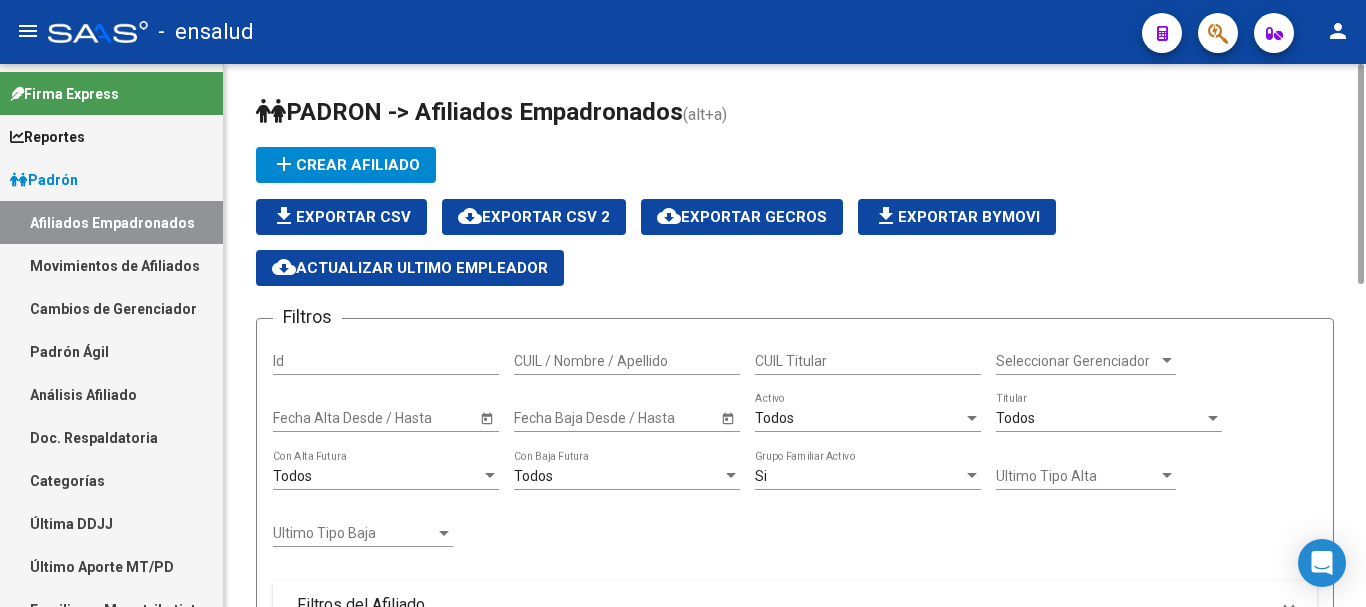 click on "CUIL Titular" 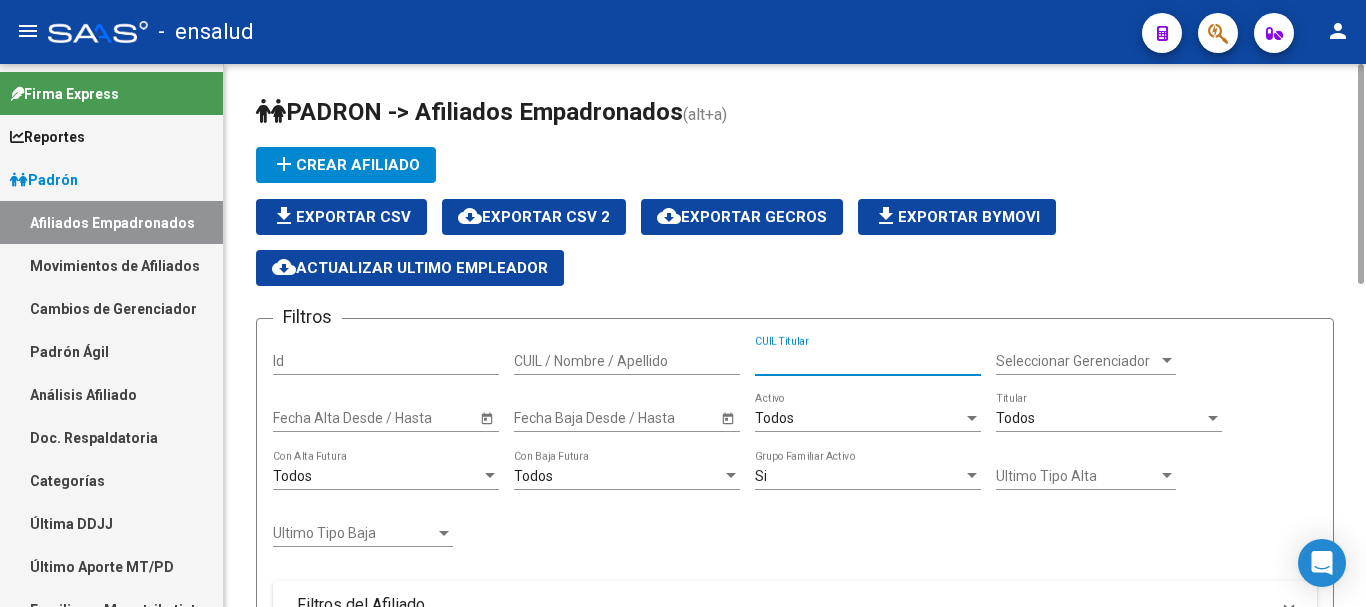 paste on "[CUIL]" 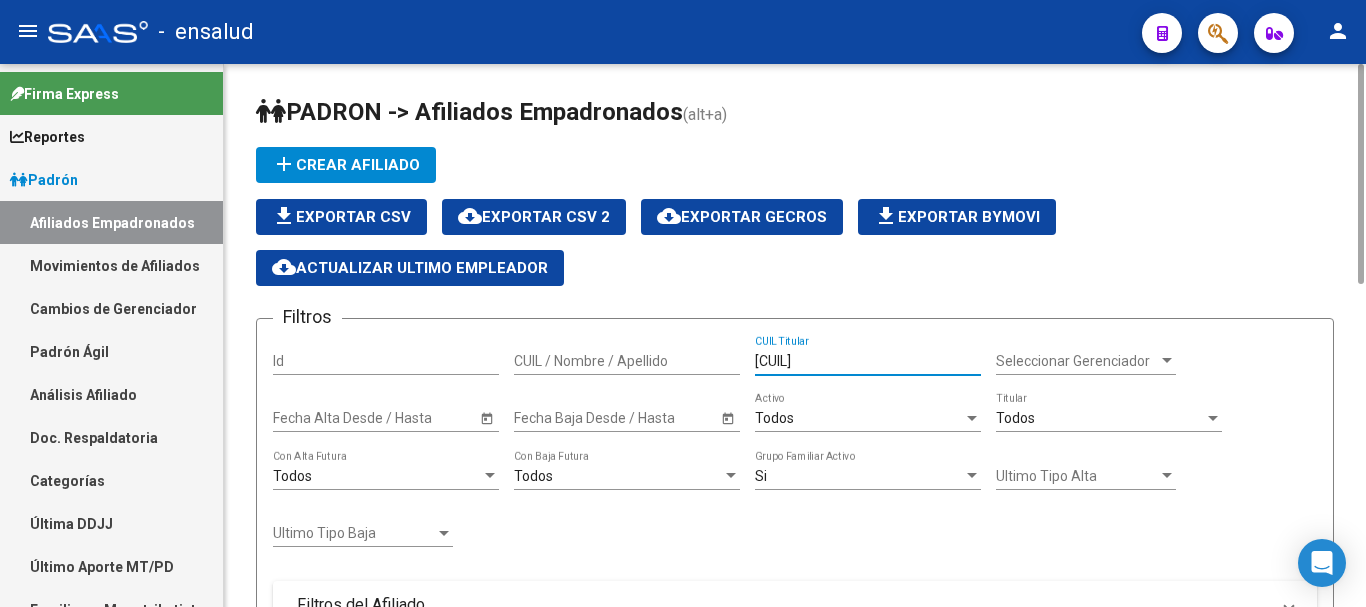 drag, startPoint x: 867, startPoint y: 357, endPoint x: 694, endPoint y: 357, distance: 173 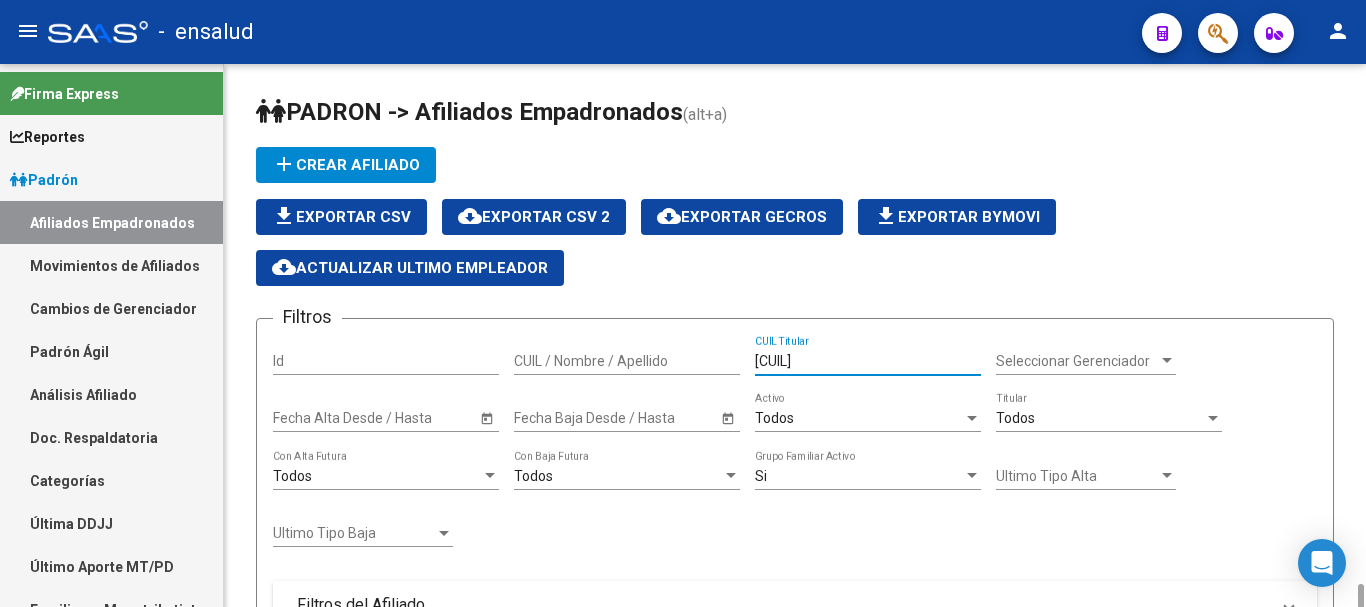 scroll, scrollTop: 400, scrollLeft: 0, axis: vertical 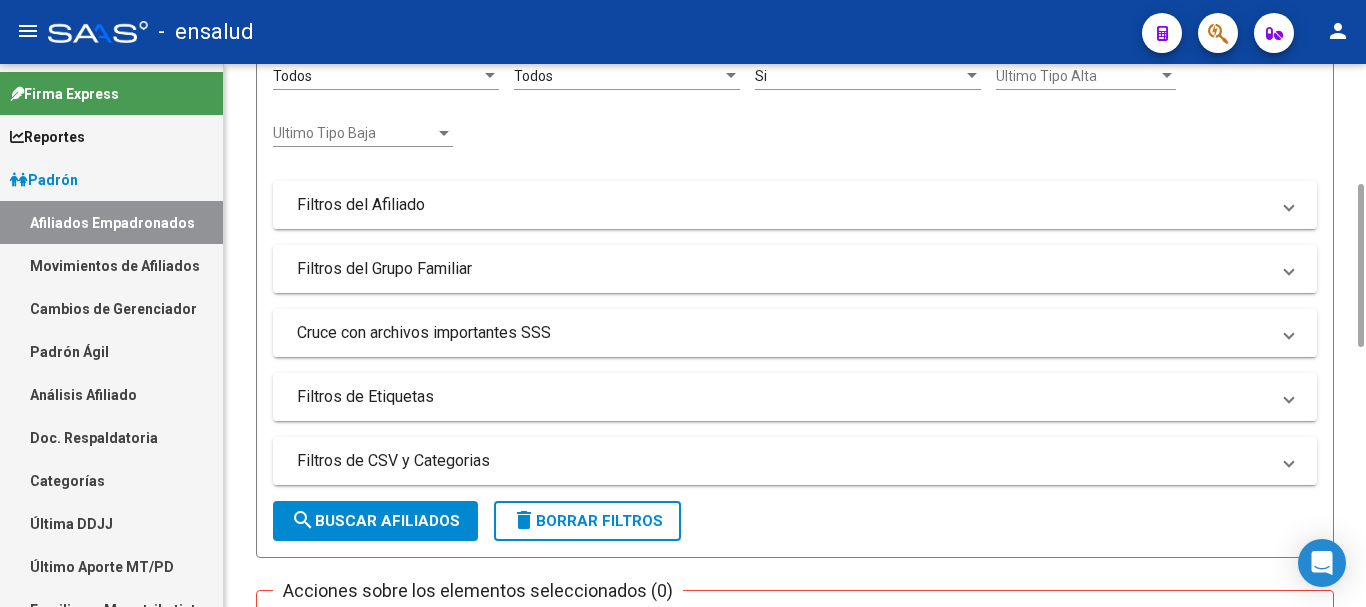 type on "[CUIL]" 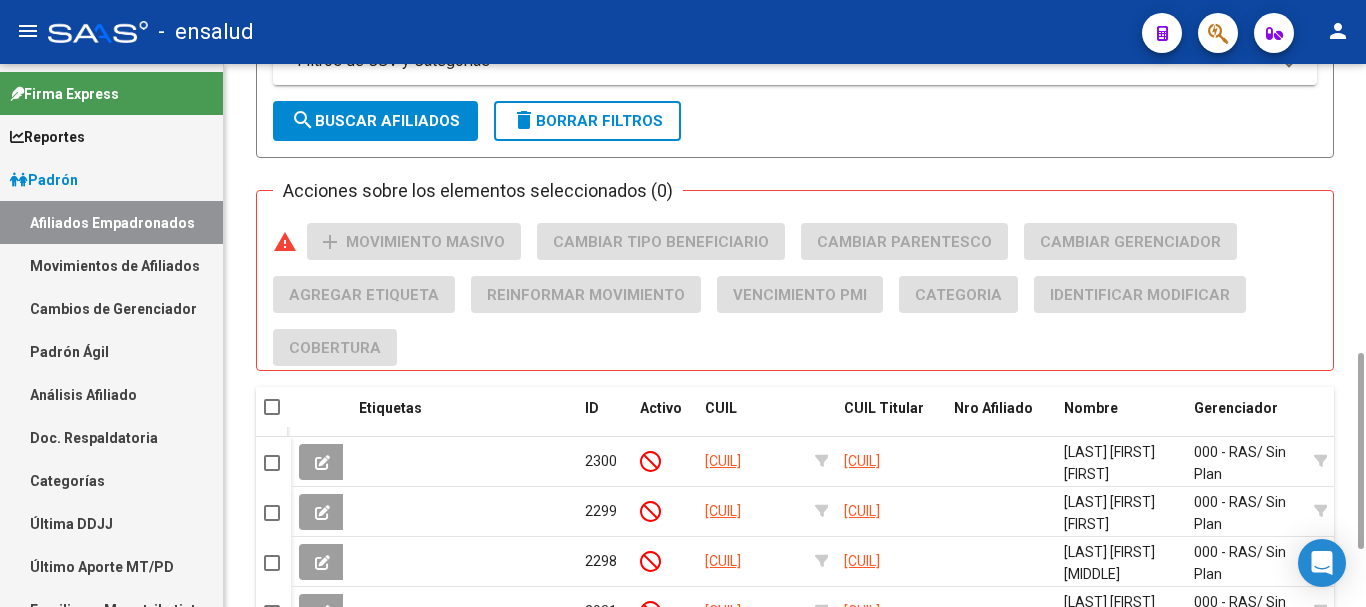 scroll, scrollTop: 960, scrollLeft: 0, axis: vertical 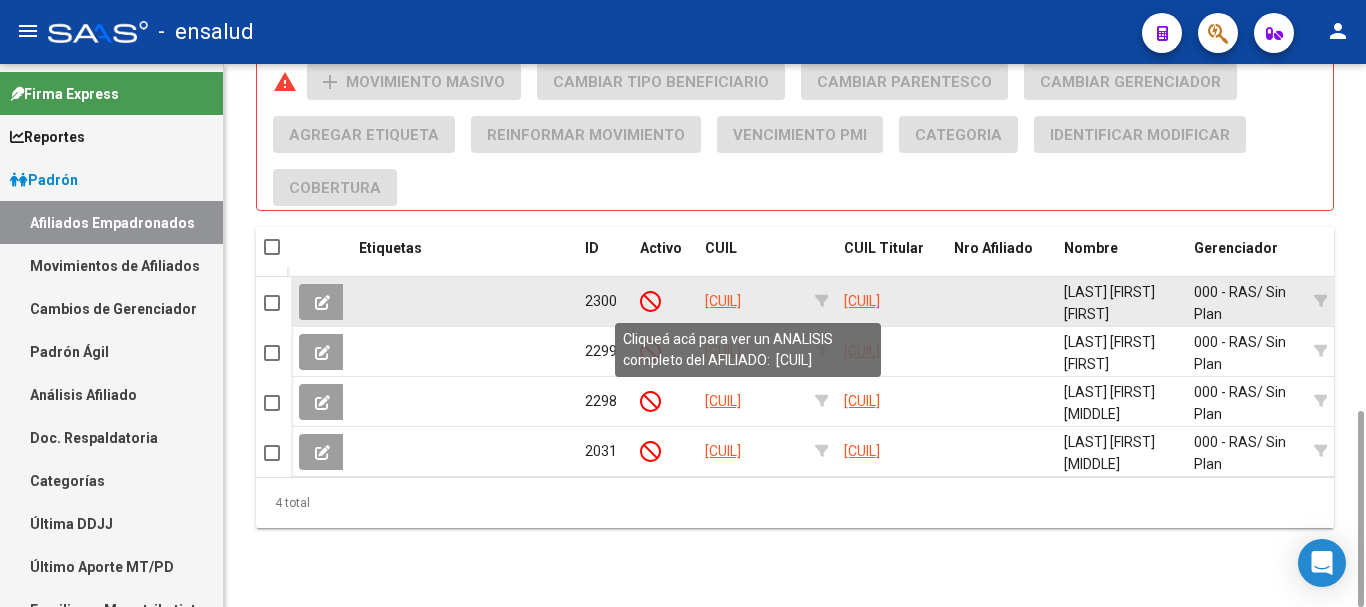 click on "[CUIL]" 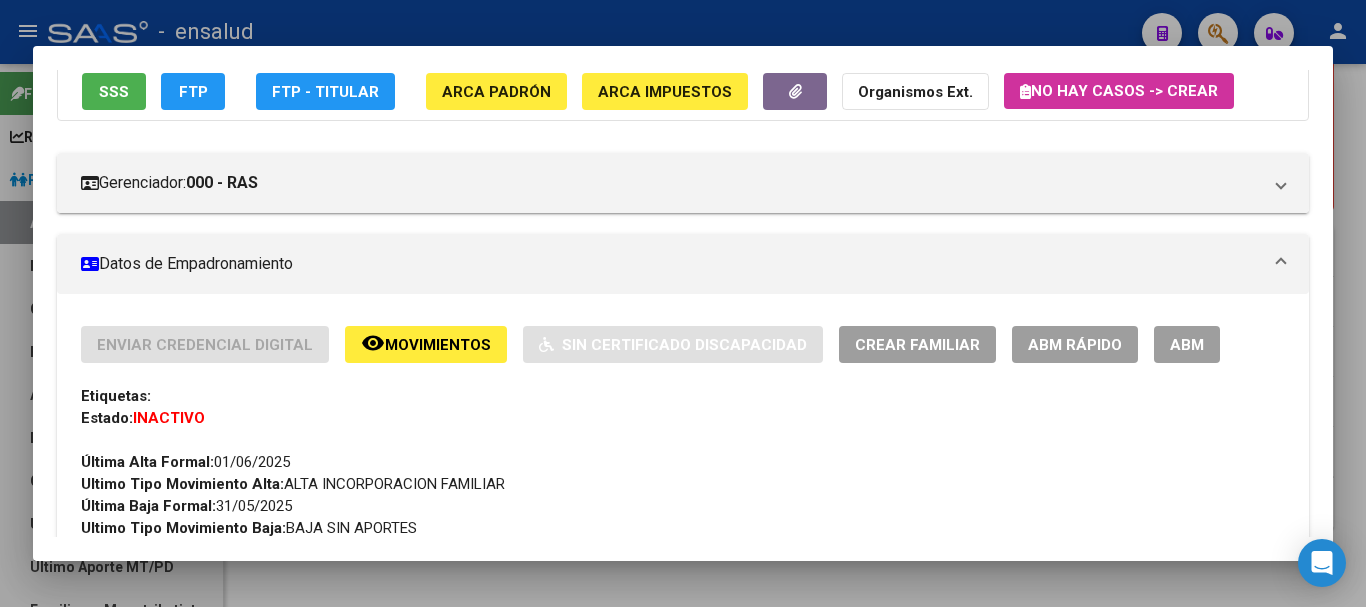 scroll, scrollTop: 200, scrollLeft: 0, axis: vertical 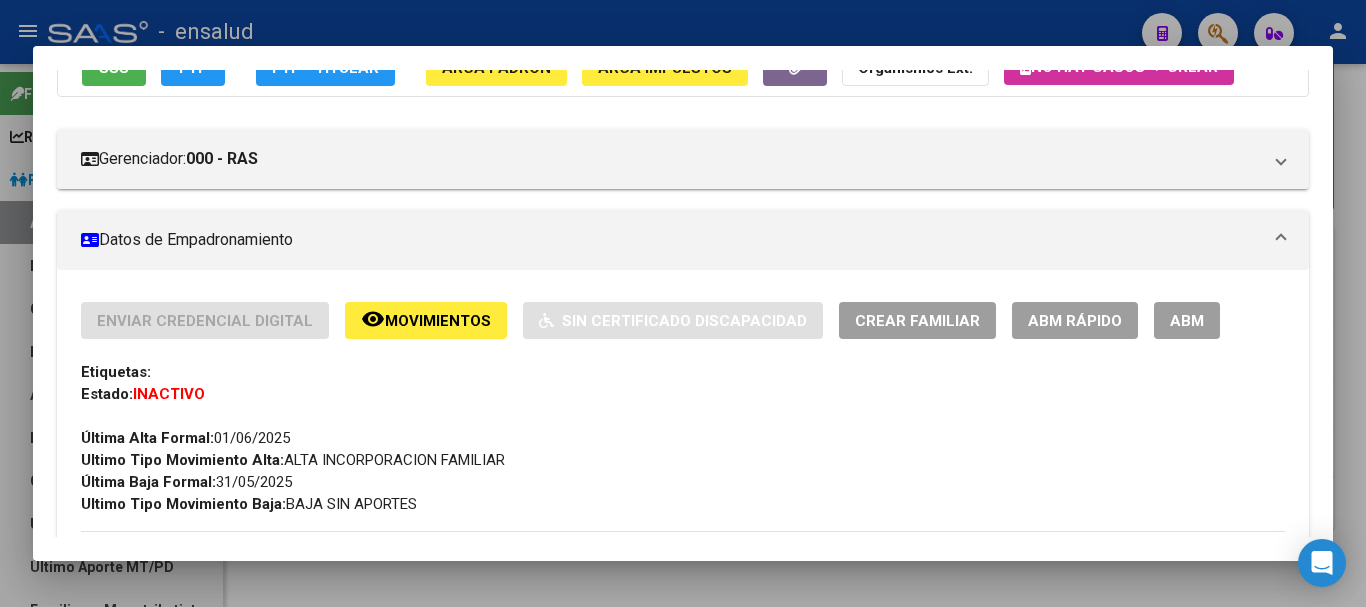 click on "ABM" at bounding box center [1187, 321] 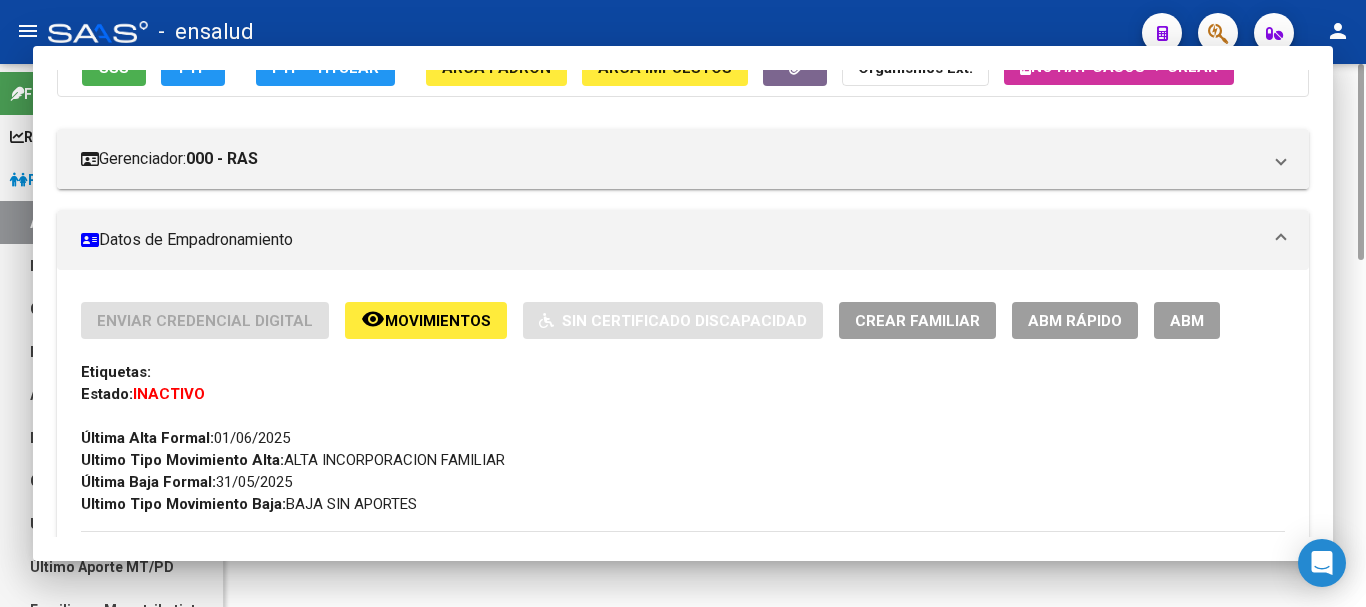 scroll, scrollTop: 0, scrollLeft: 0, axis: both 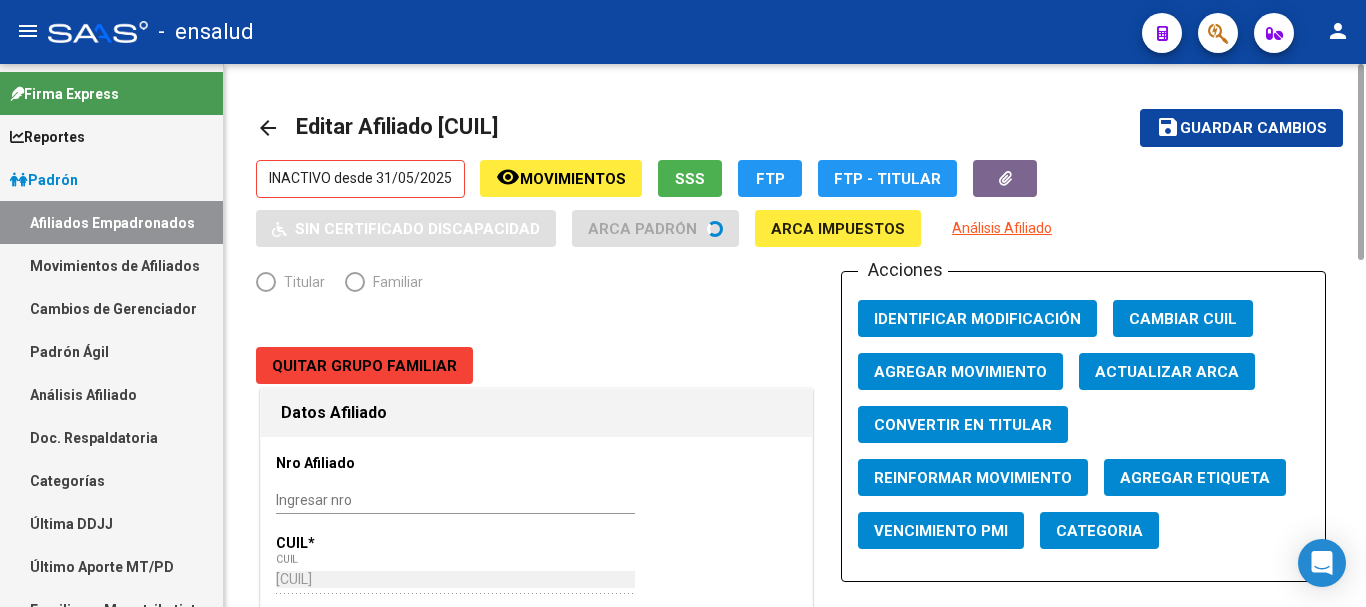 radio on "true" 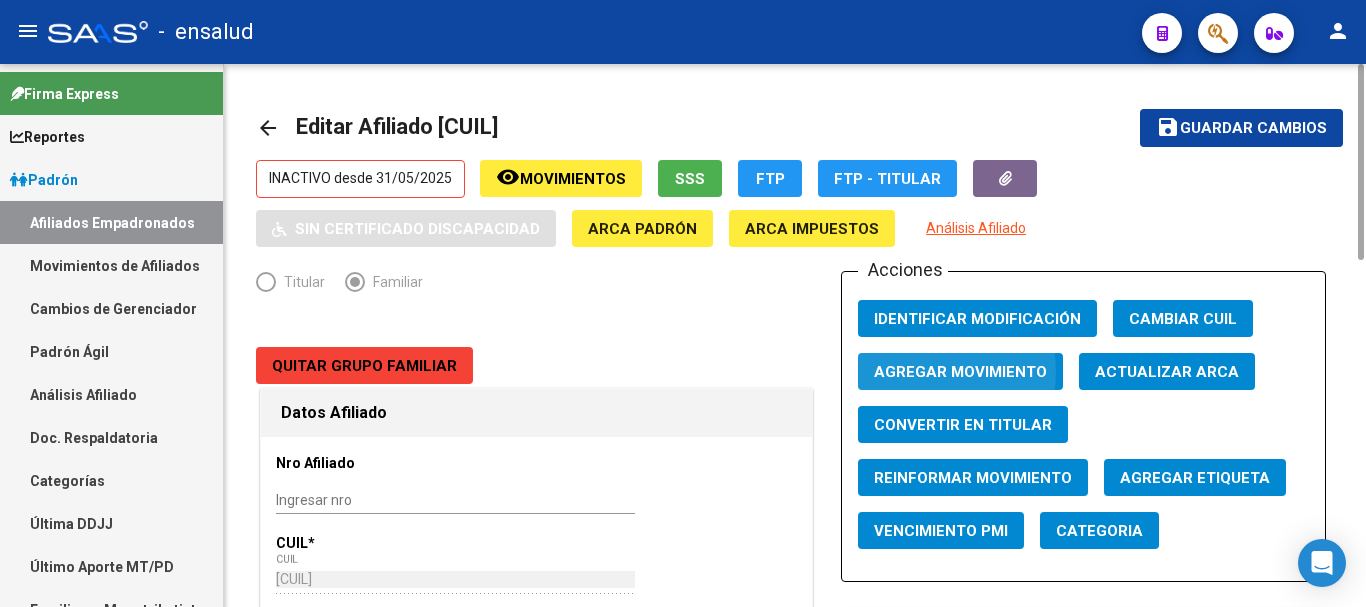 click on "Agregar Movimiento" 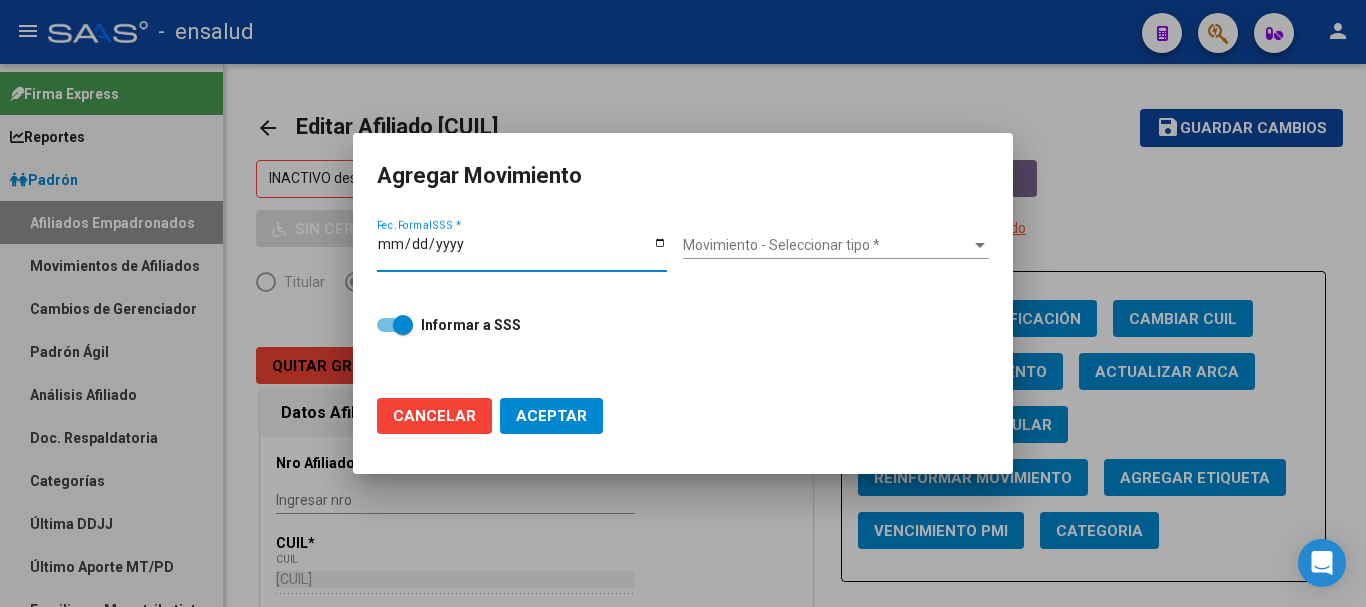 click on "Movimiento - Seleccionar tipo *" at bounding box center [827, 245] 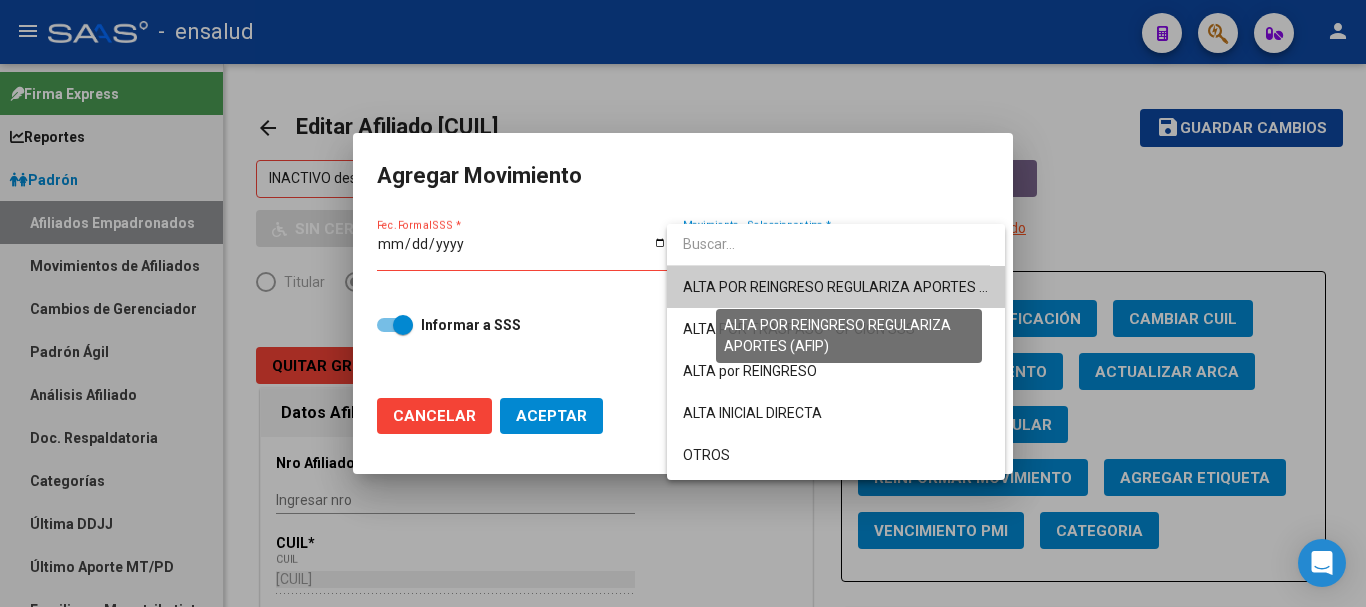 click on "ALTA POR REINGRESO REGULARIZA APORTES (AFIP)" at bounding box center [850, 287] 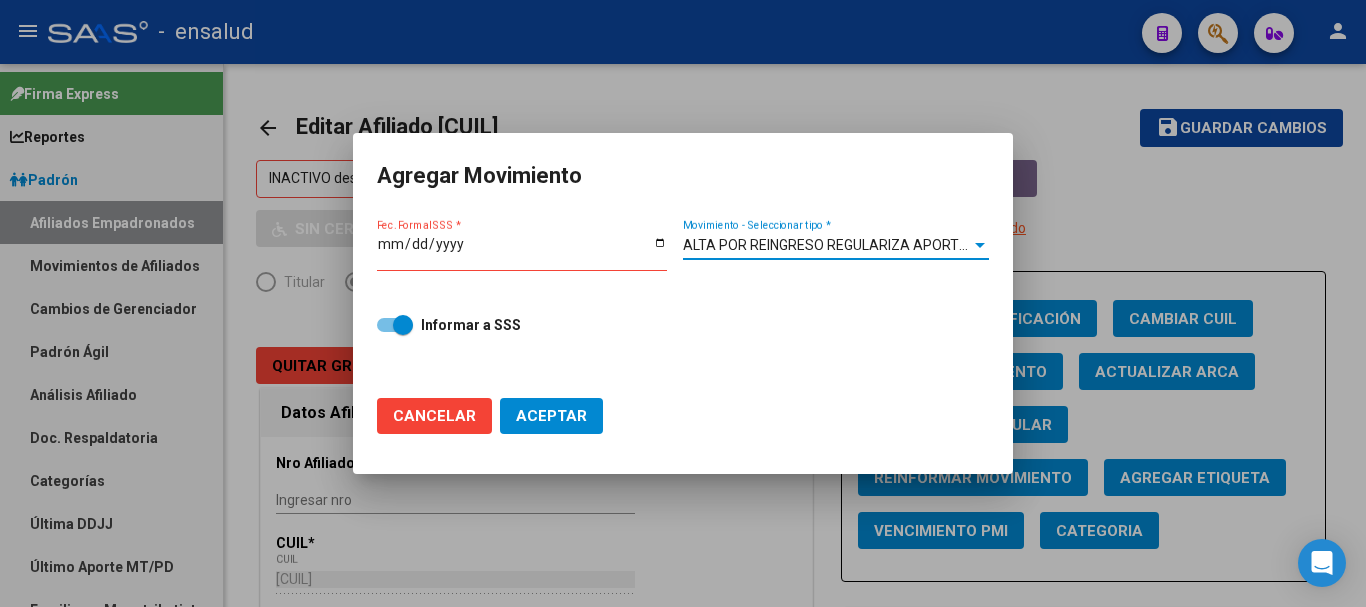click on "Fec. Formal SSS *" at bounding box center [522, 251] 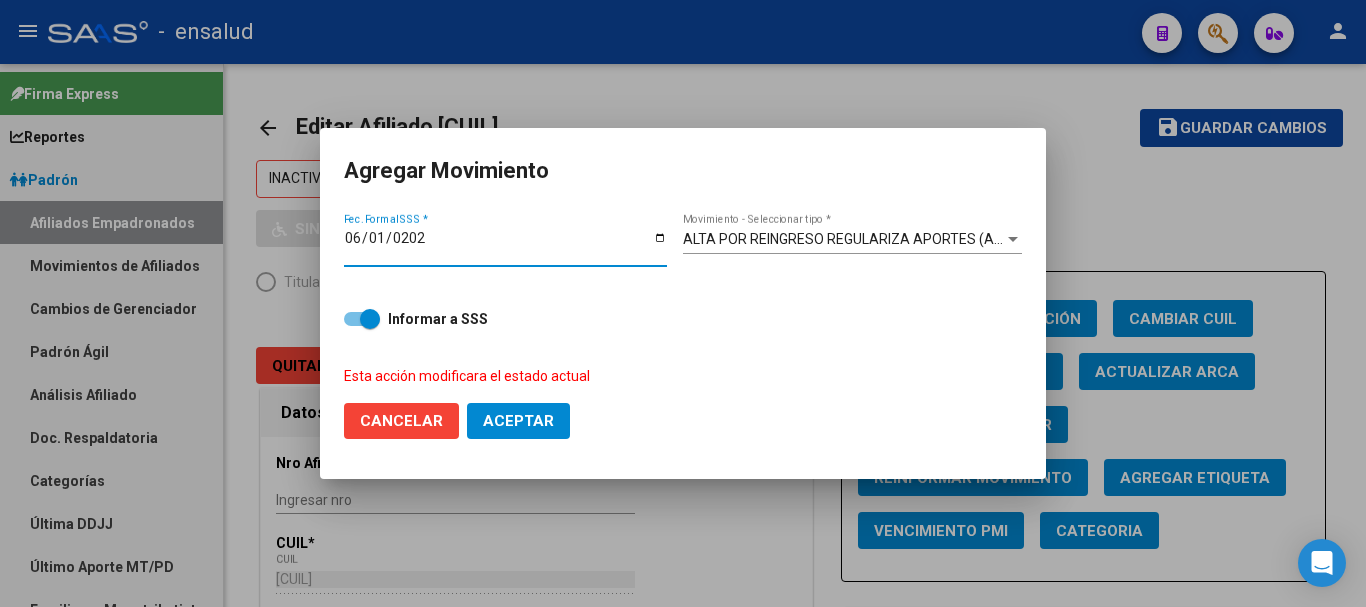 type on "2025-06-01" 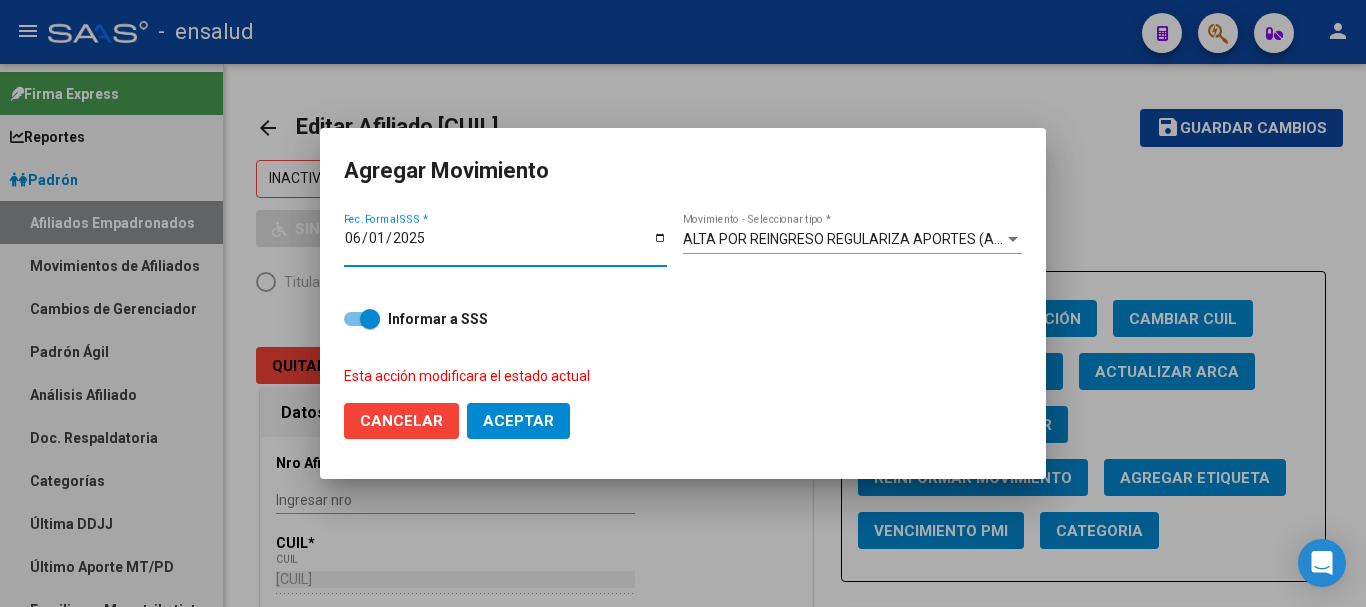 click on "Aceptar" 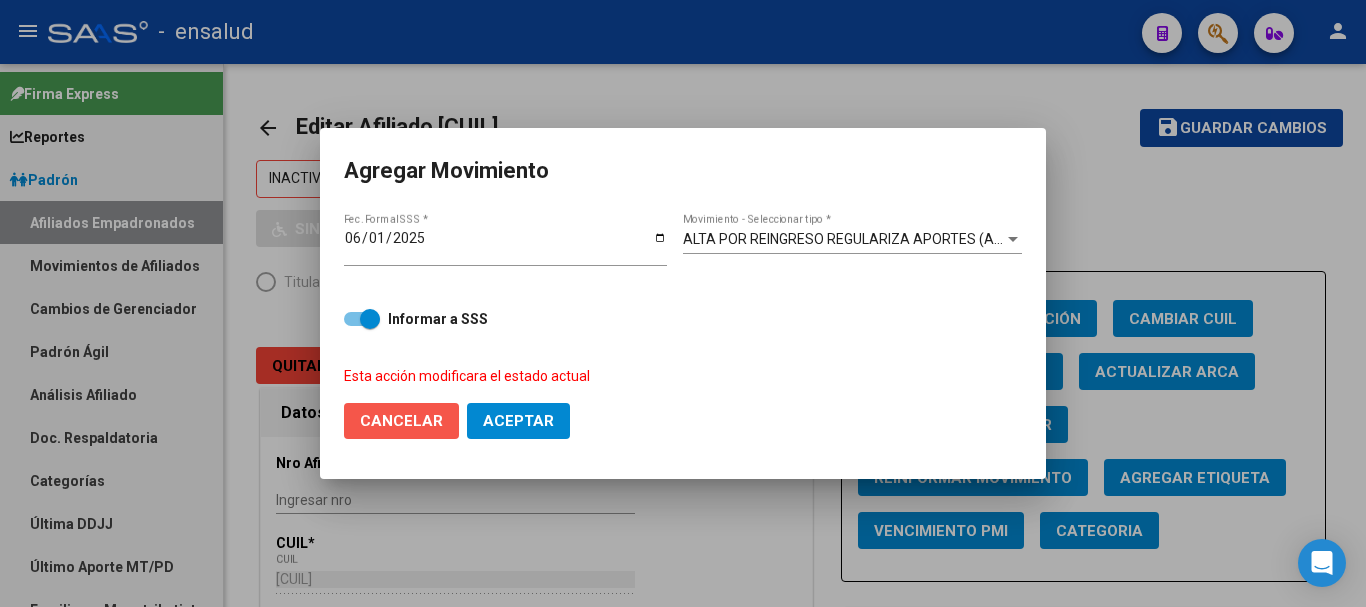 click on "Cancelar" 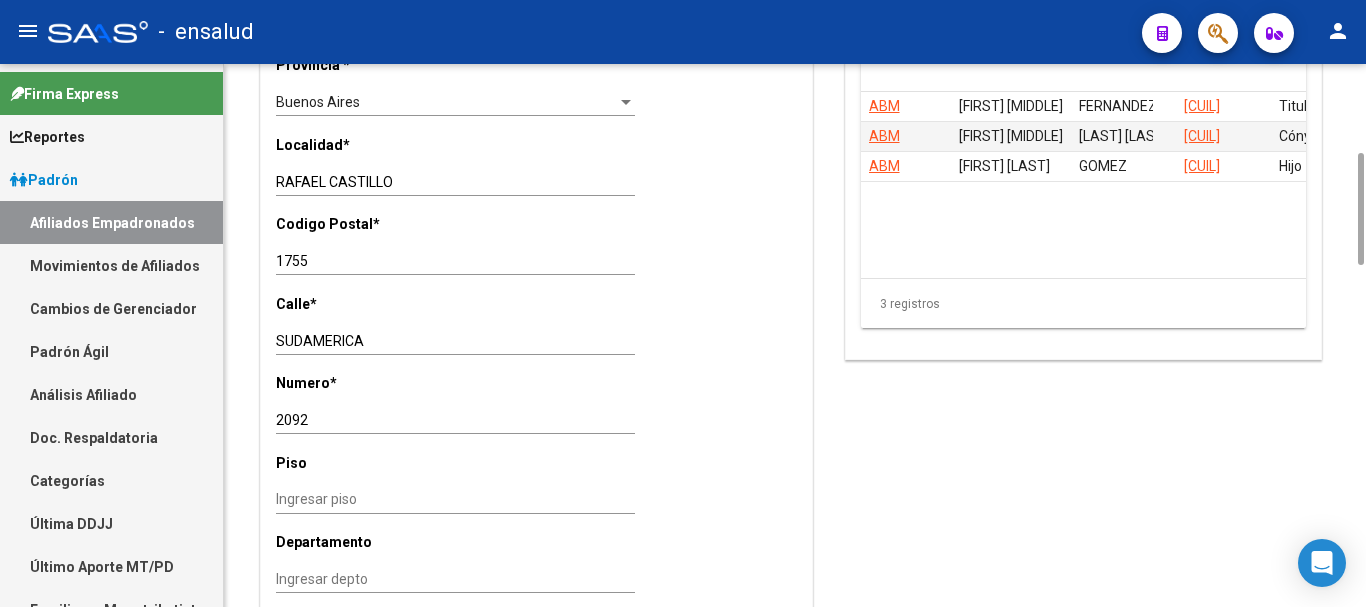 scroll, scrollTop: 1400, scrollLeft: 0, axis: vertical 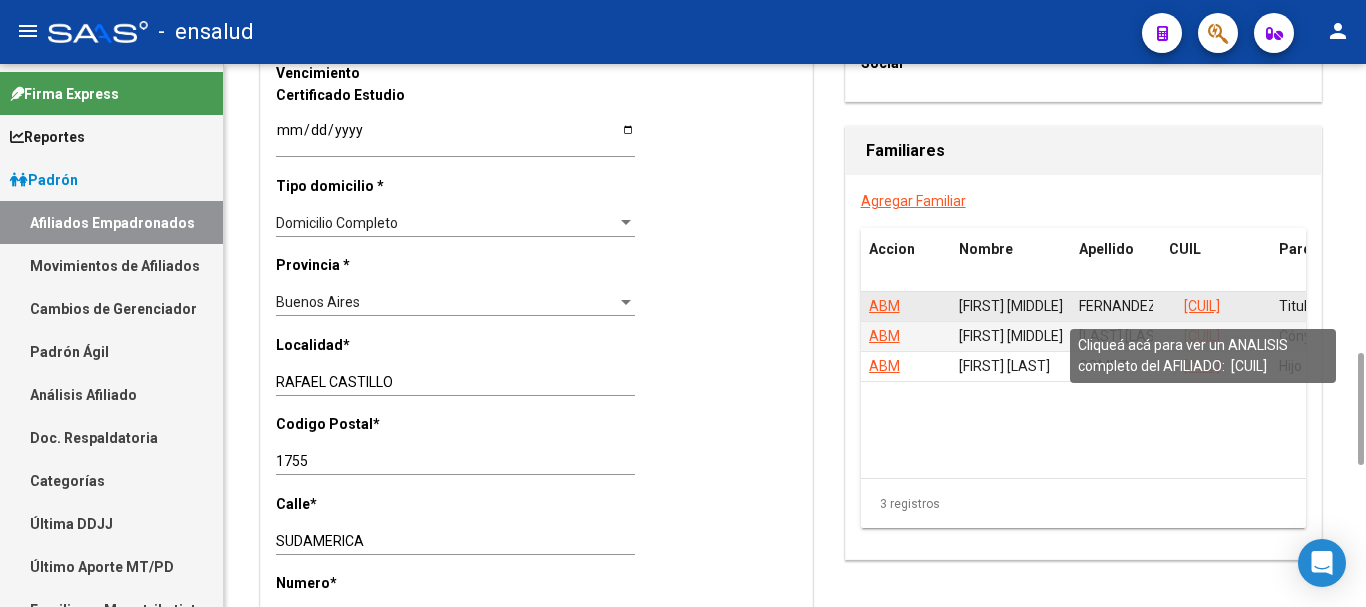 click on "[CUIL]" 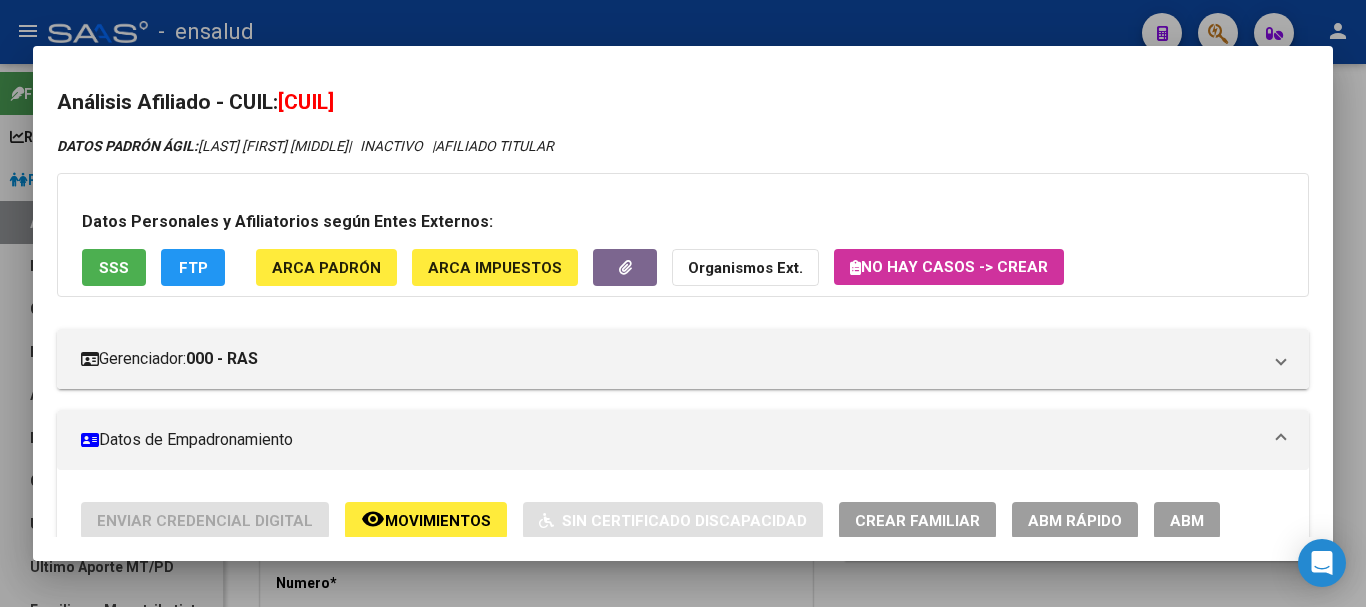 click on "ABM" at bounding box center [1187, 521] 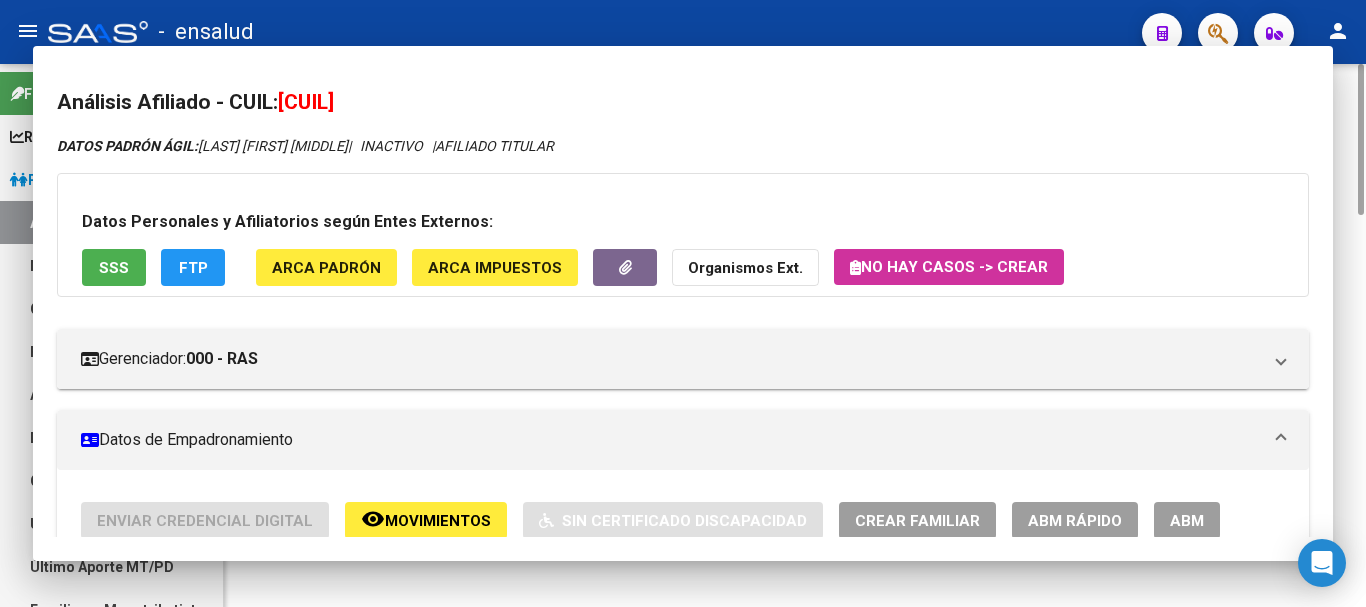 scroll, scrollTop: 0, scrollLeft: 0, axis: both 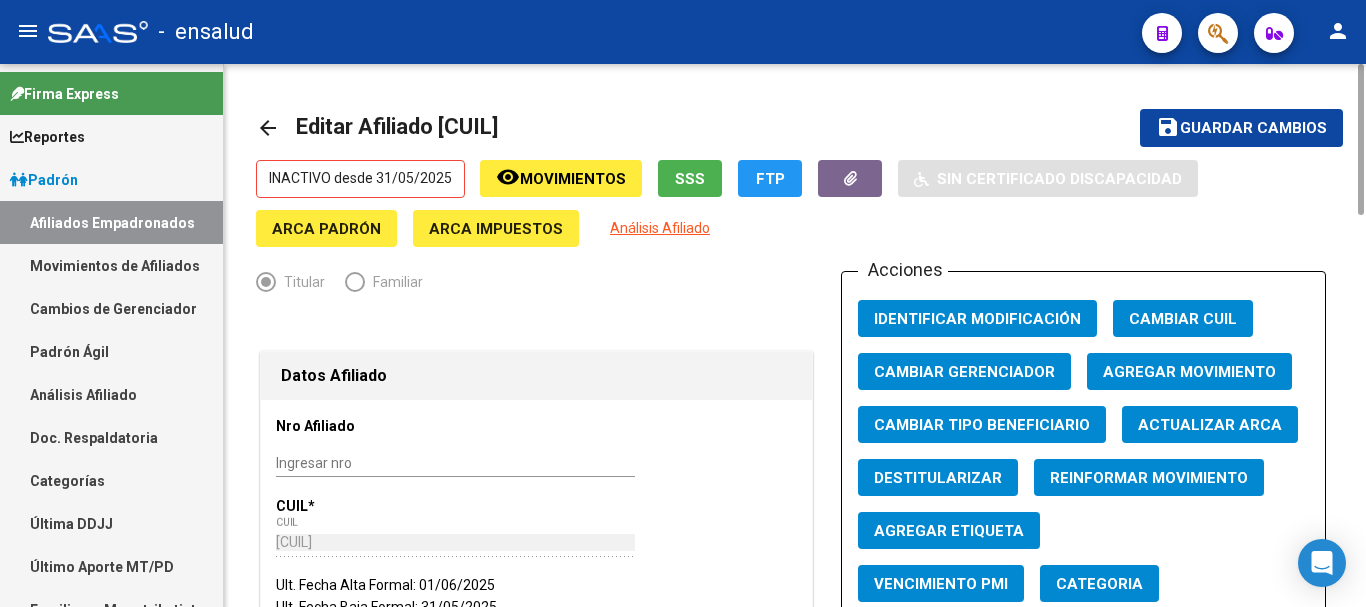 click on "Agregar Movimiento" 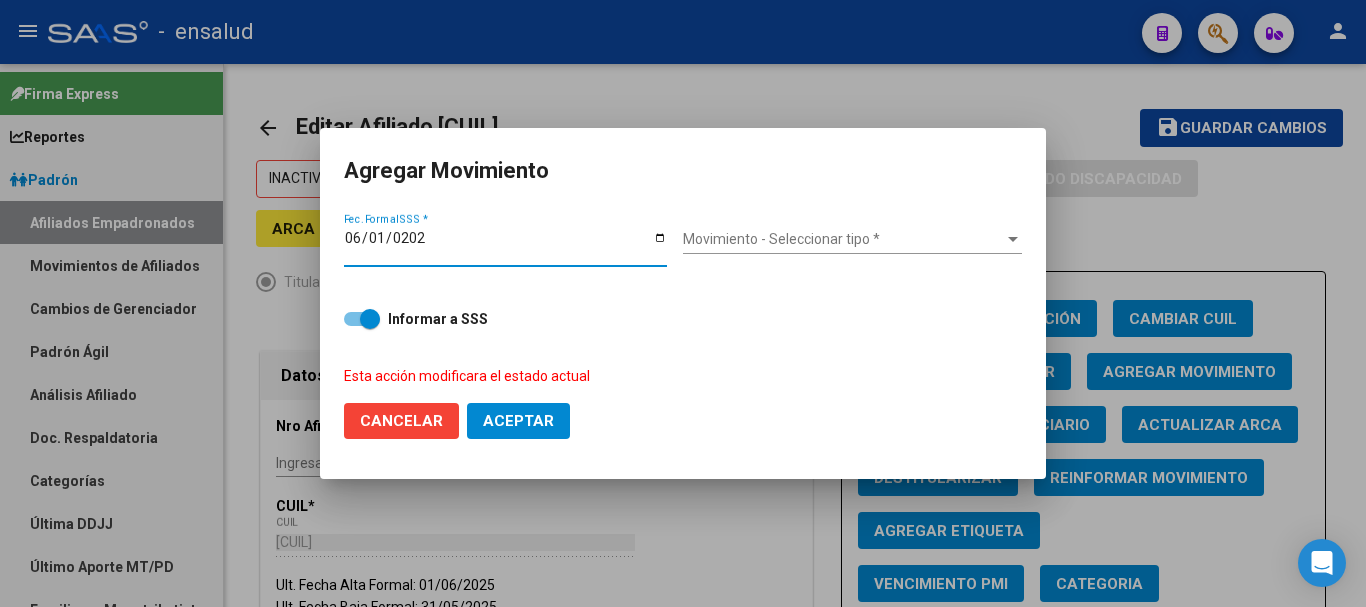 type on "2025-06-01" 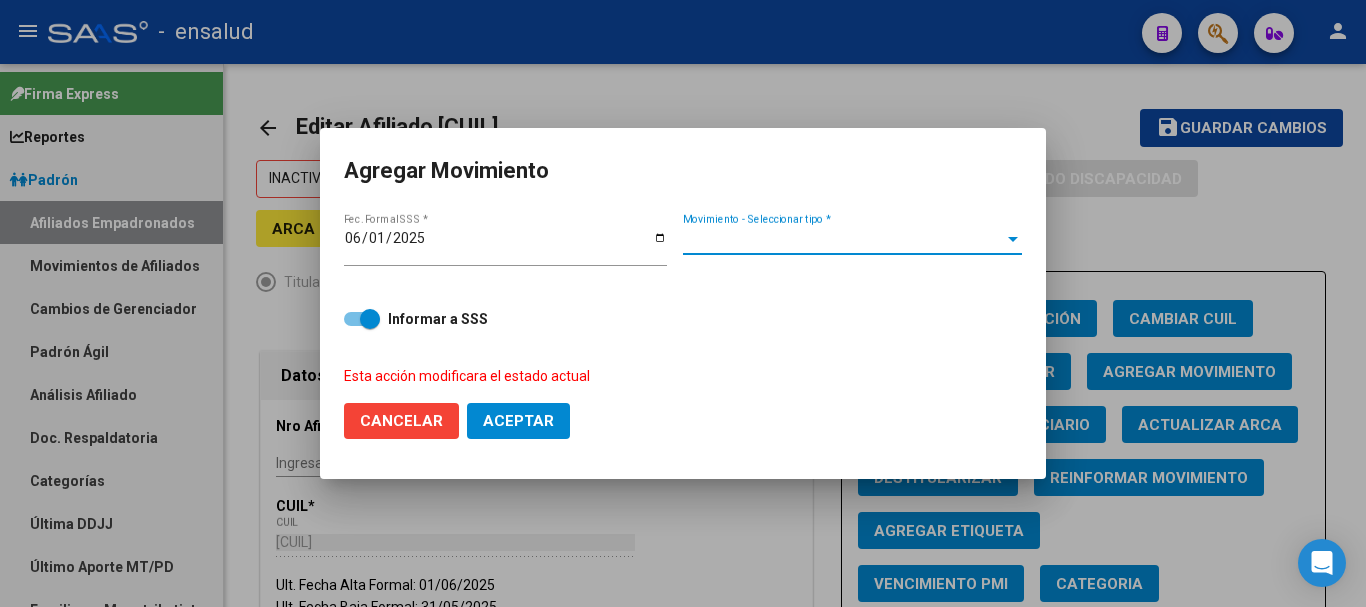 click on "Movimiento - Seleccionar tipo *" at bounding box center [843, 239] 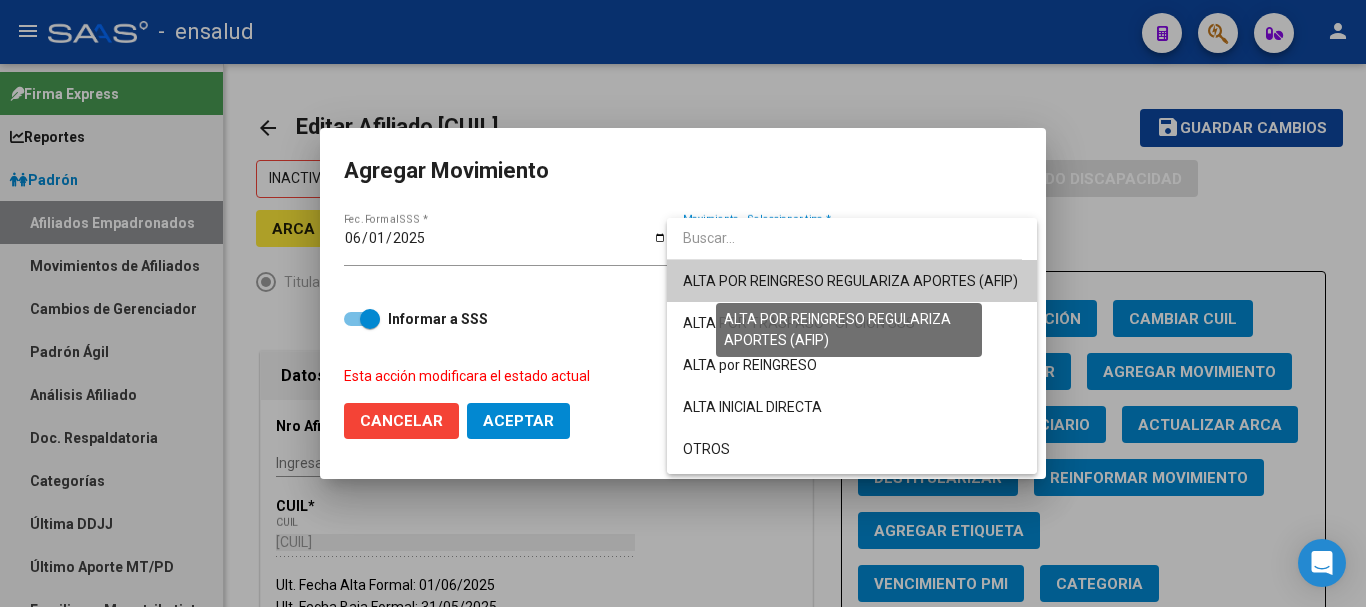 click on "ALTA POR REINGRESO REGULARIZA APORTES (AFIP)" at bounding box center (850, 281) 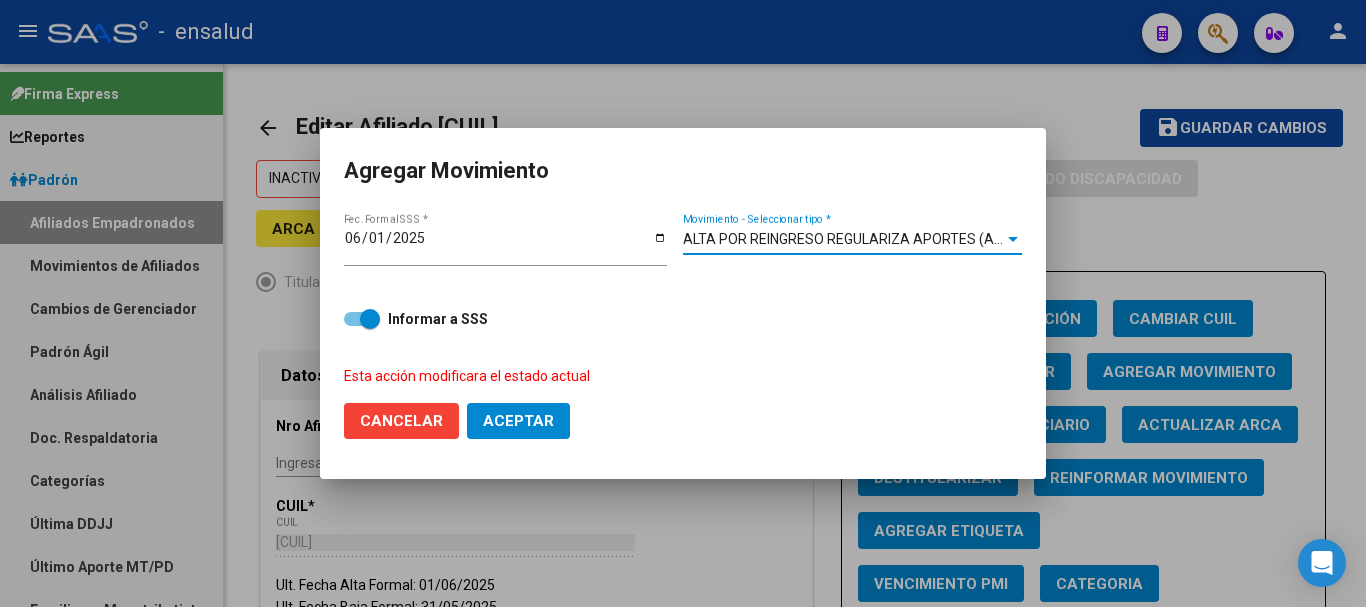 click on "Aceptar" 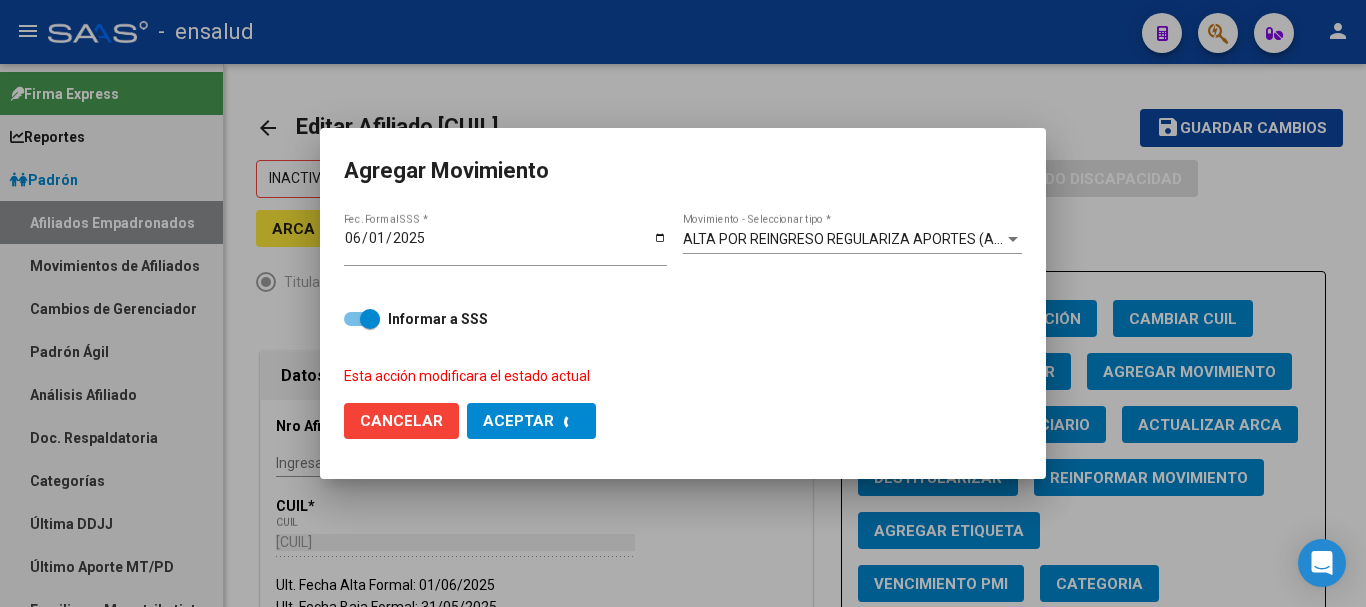 checkbox on "false" 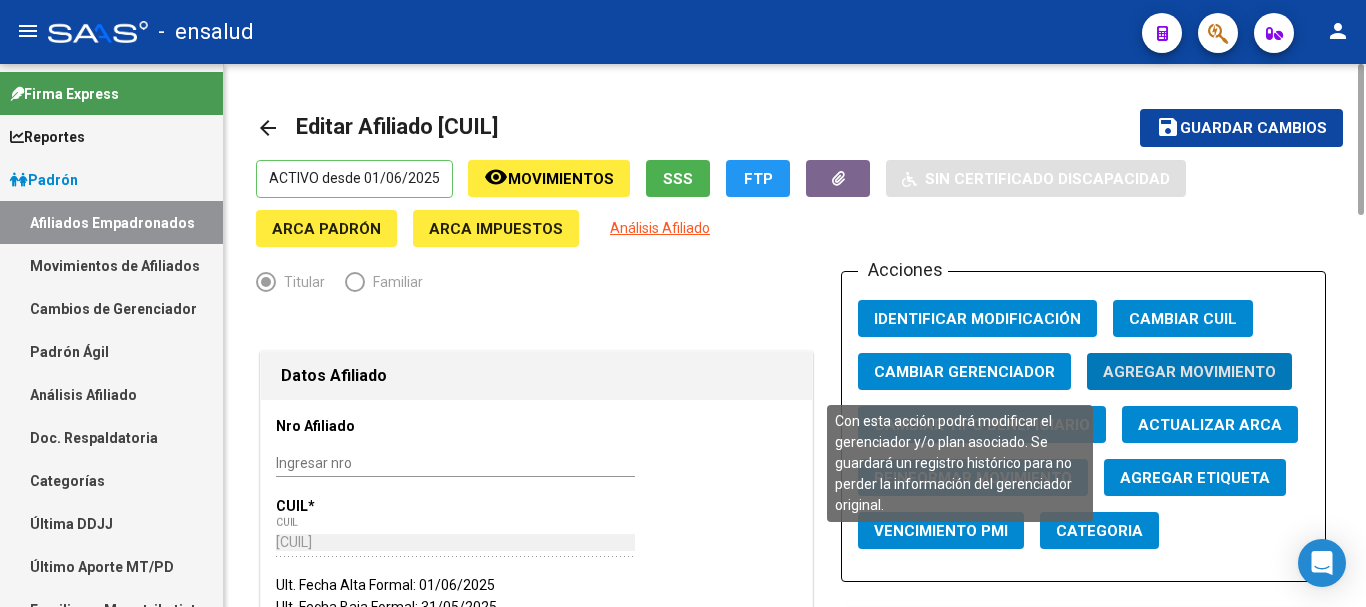 click on "Cambiar Gerenciador" 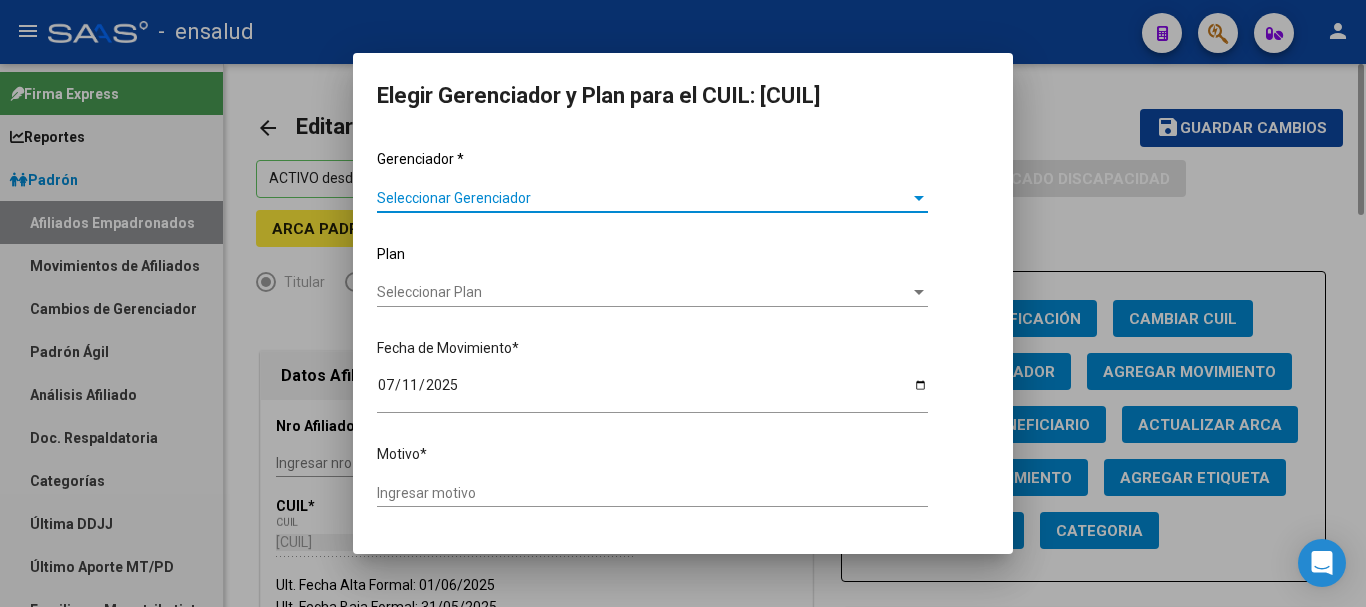 click at bounding box center (683, 303) 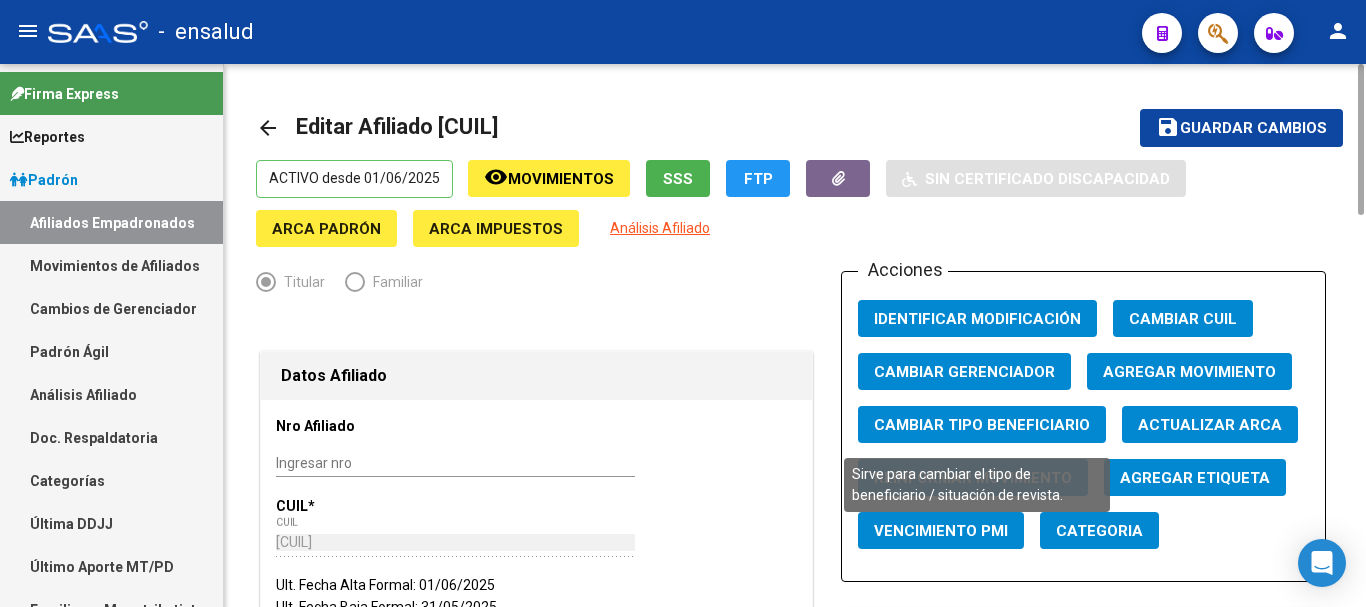 click on "Cambiar Tipo Beneficiario" 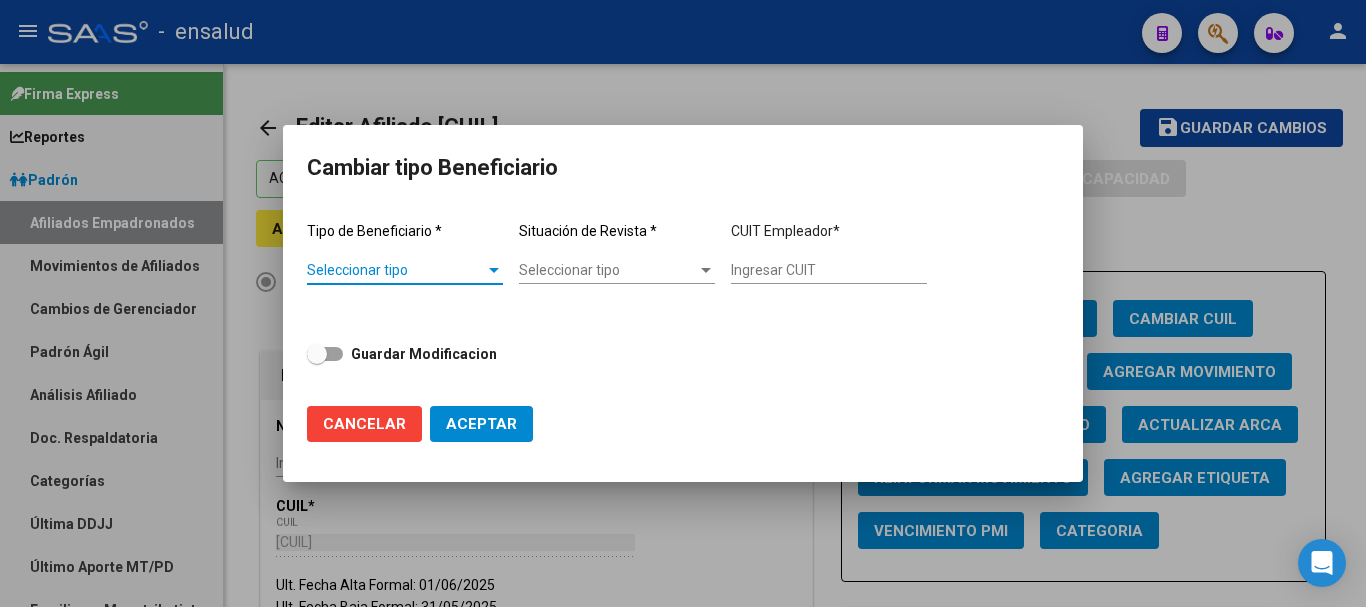 click on "Seleccionar tipo" at bounding box center [396, 270] 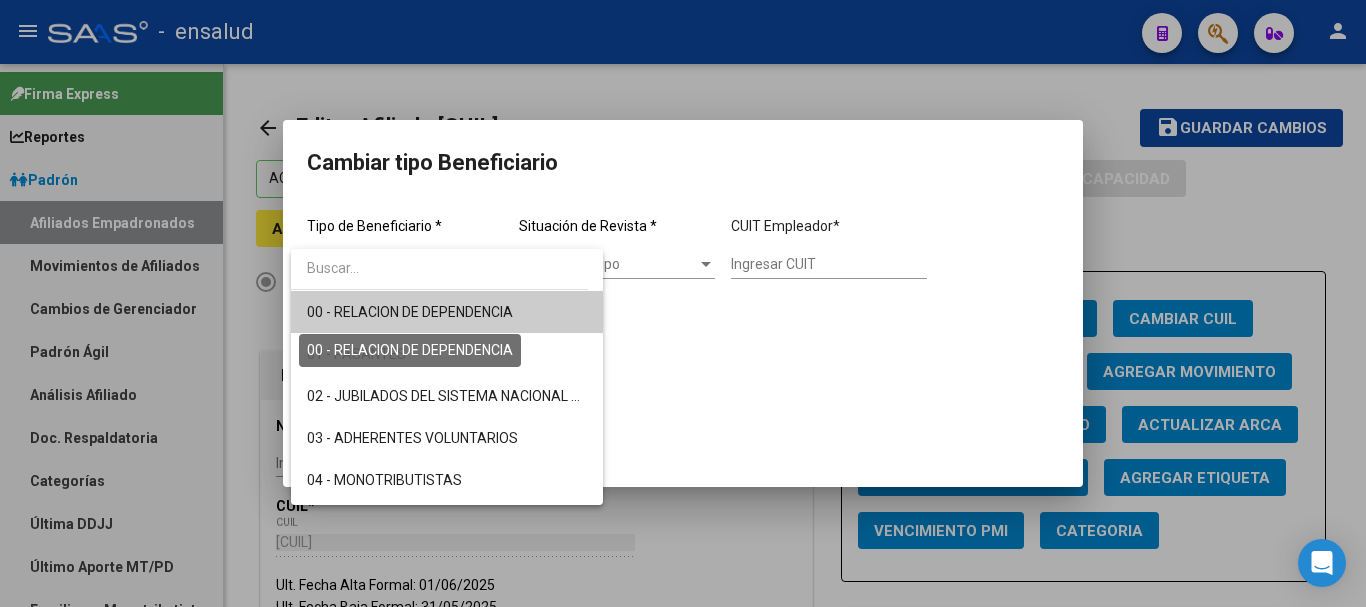 click on "00 - RELACION DE DEPENDENCIA" at bounding box center [410, 312] 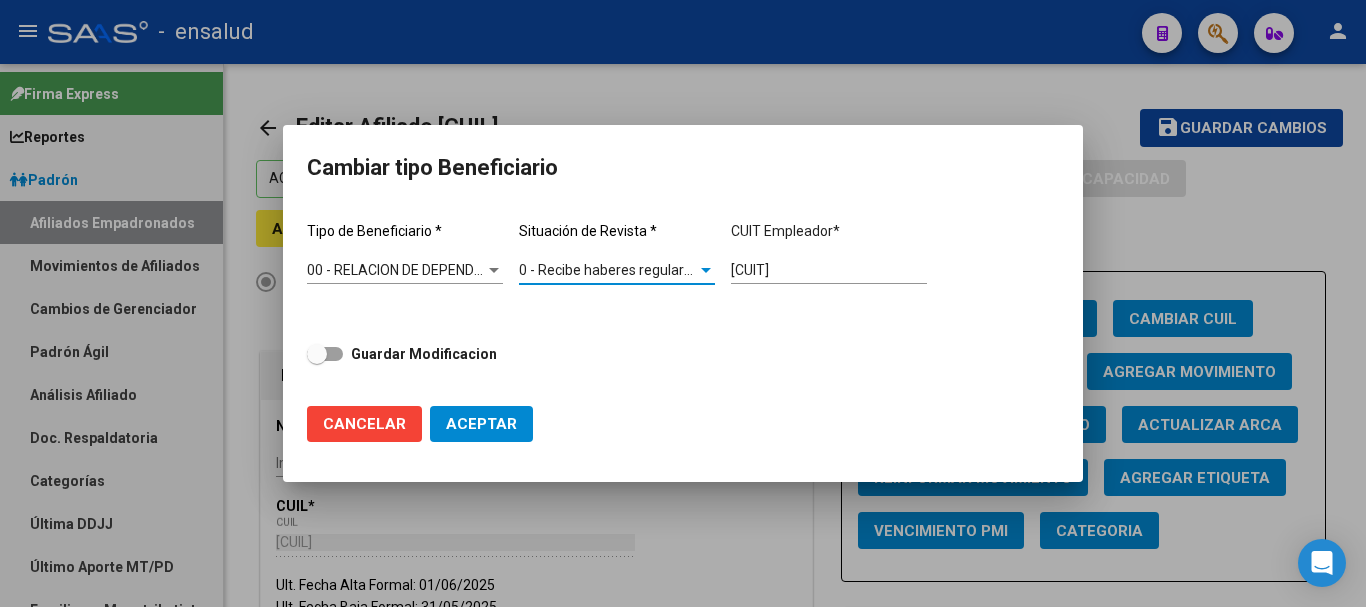 click on "0 - Recibe haberes regularmente" at bounding box center (622, 270) 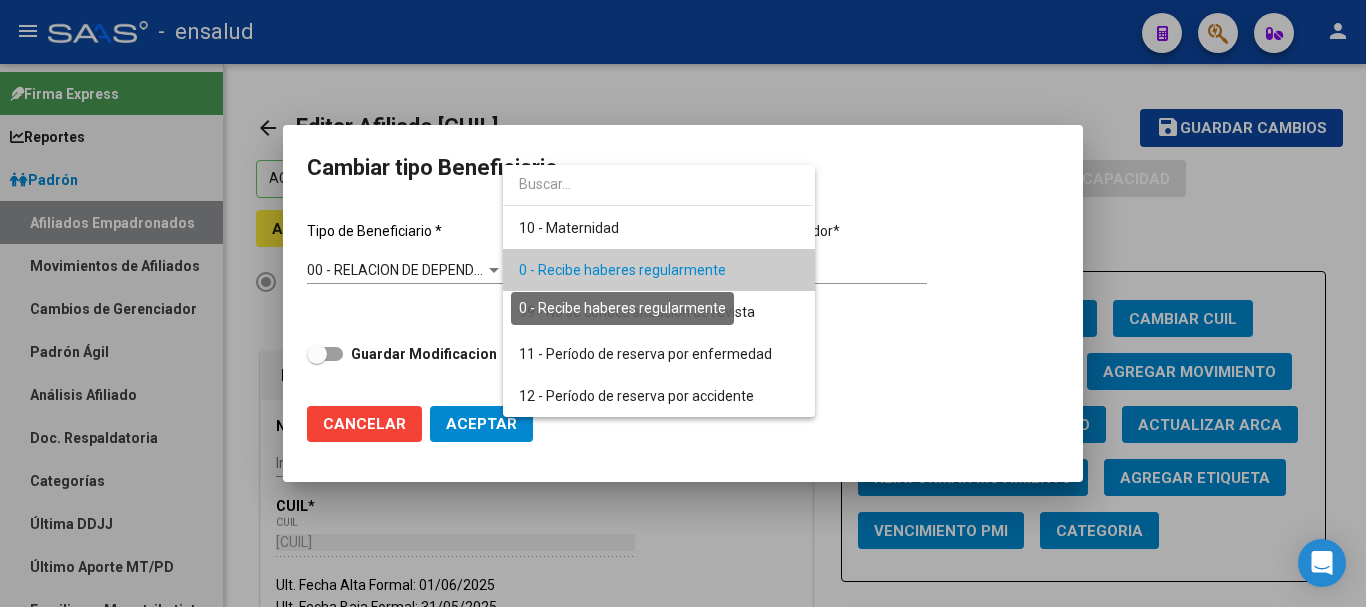 click on "0 - Recibe haberes regularmente" at bounding box center [622, 270] 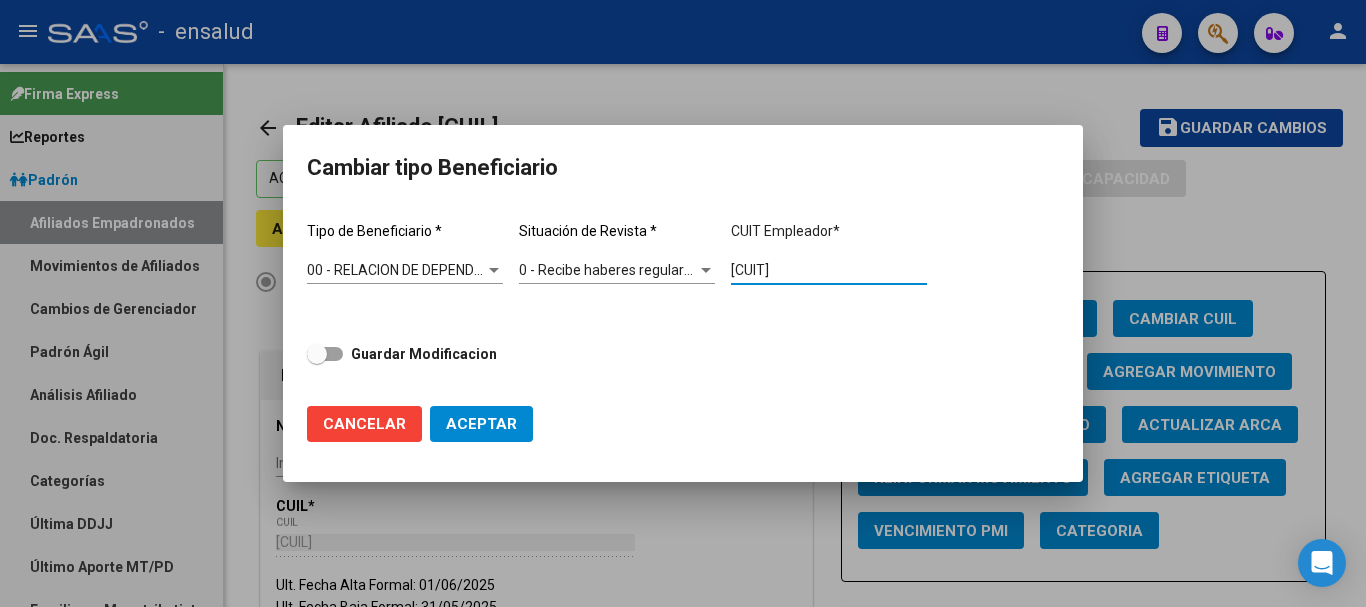 drag, startPoint x: 856, startPoint y: 270, endPoint x: 729, endPoint y: 271, distance: 127.00394 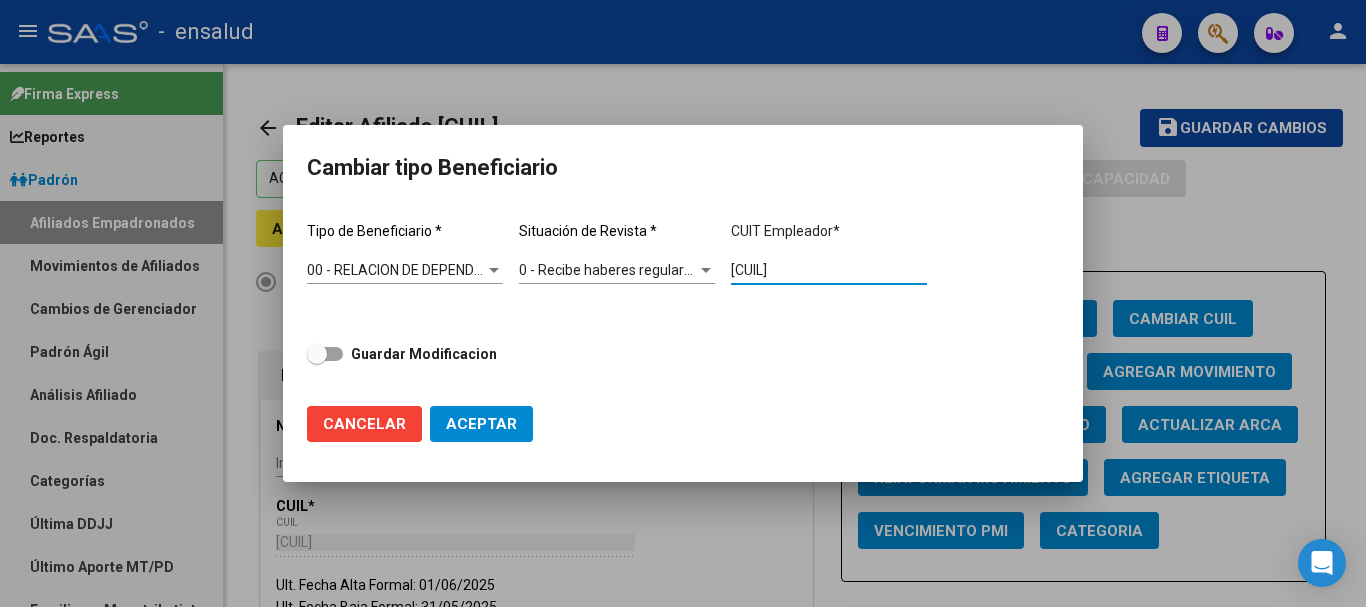 type on "[CUIL]" 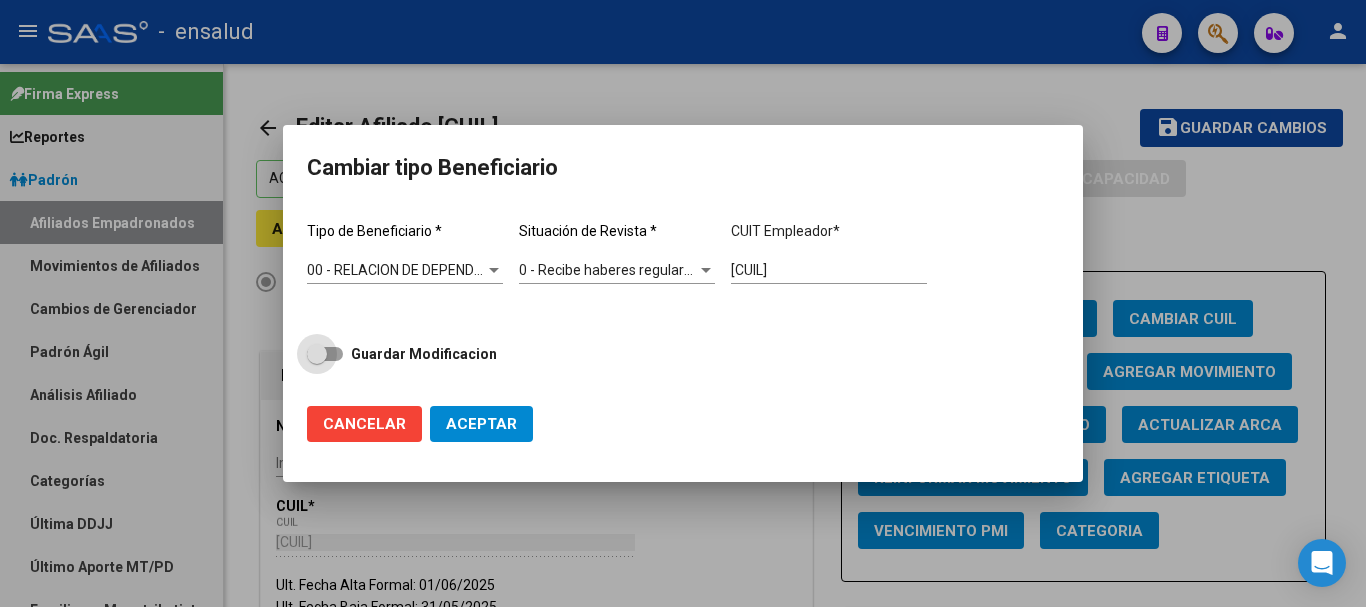 click at bounding box center [325, 354] 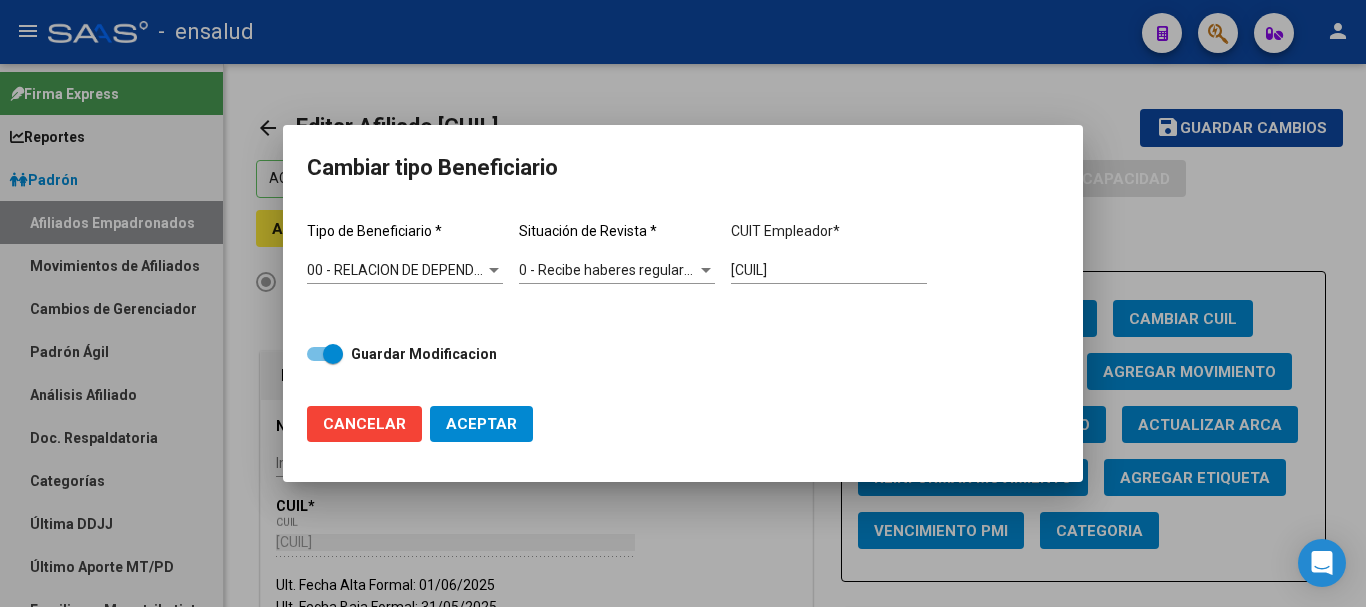 click on "Aceptar" 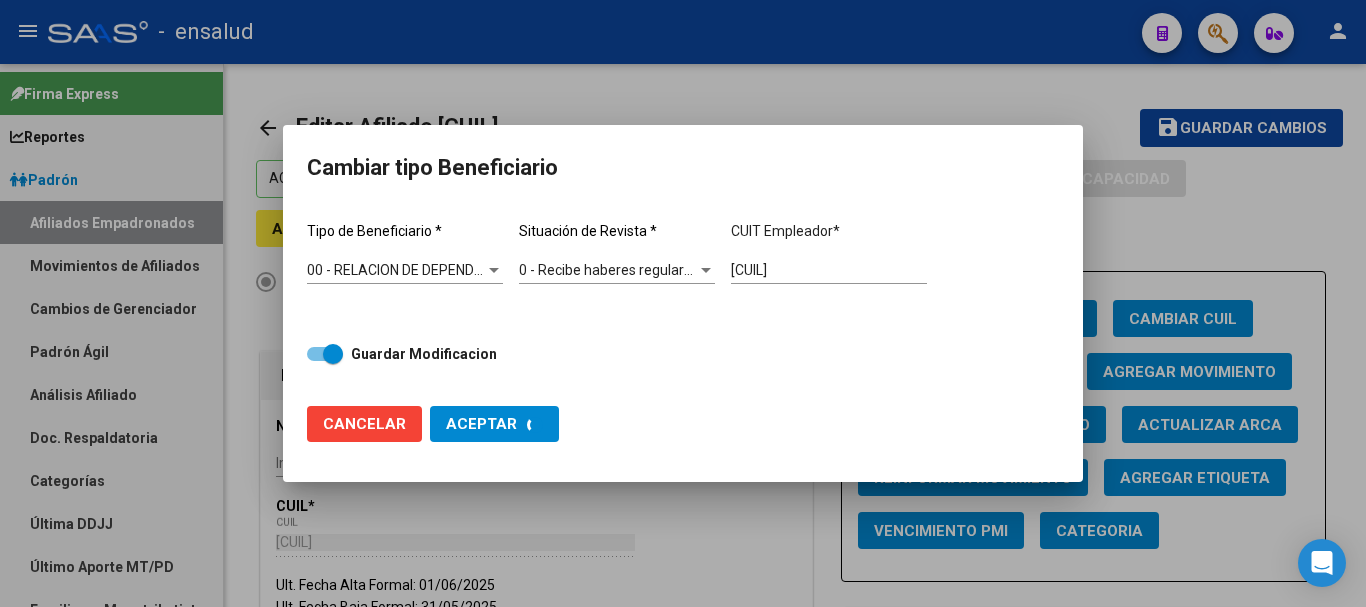 type on "[CUIL]" 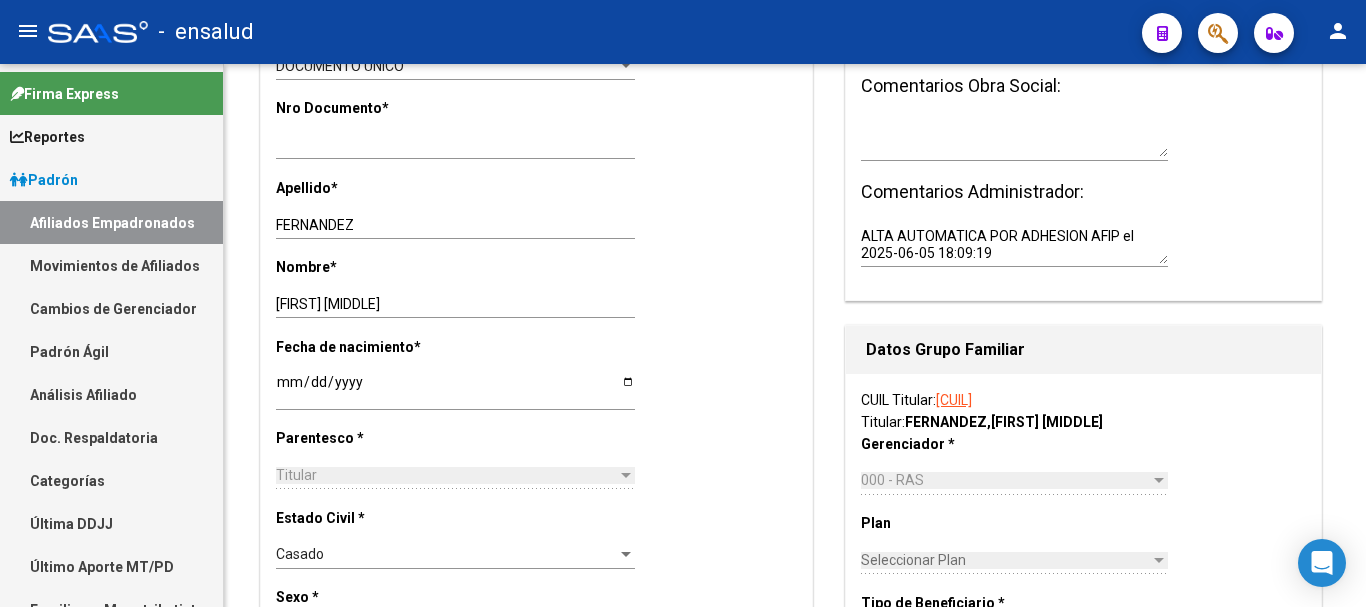 scroll, scrollTop: 0, scrollLeft: 0, axis: both 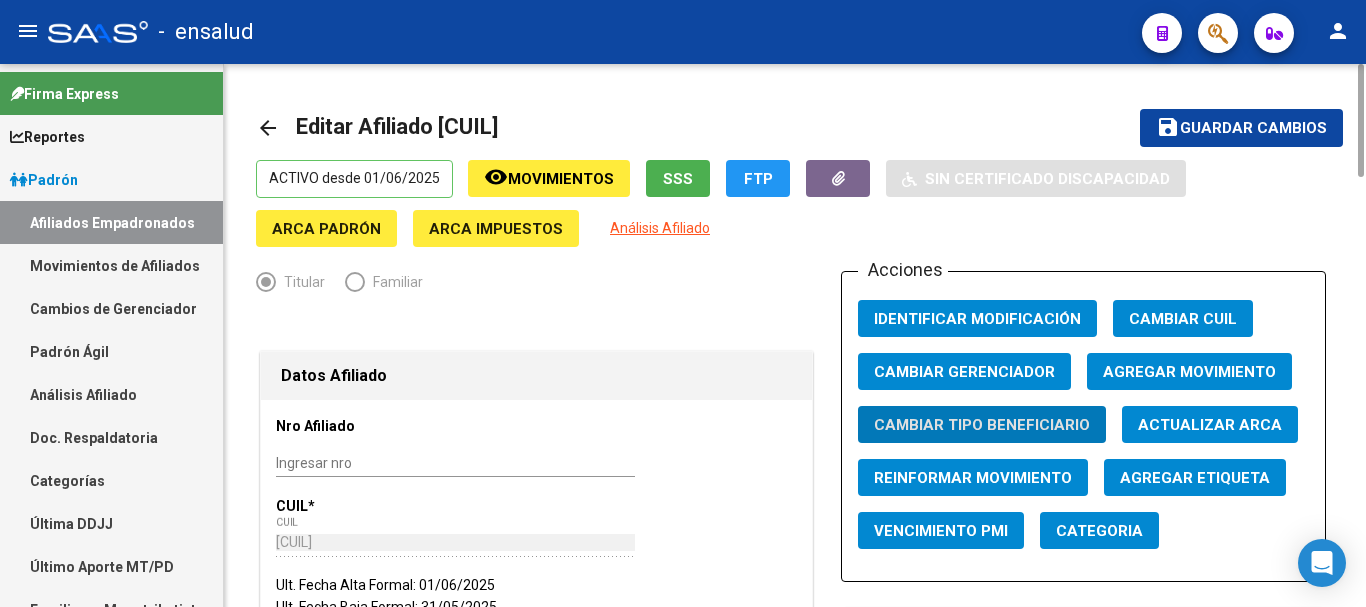 click on "Guardar cambios" 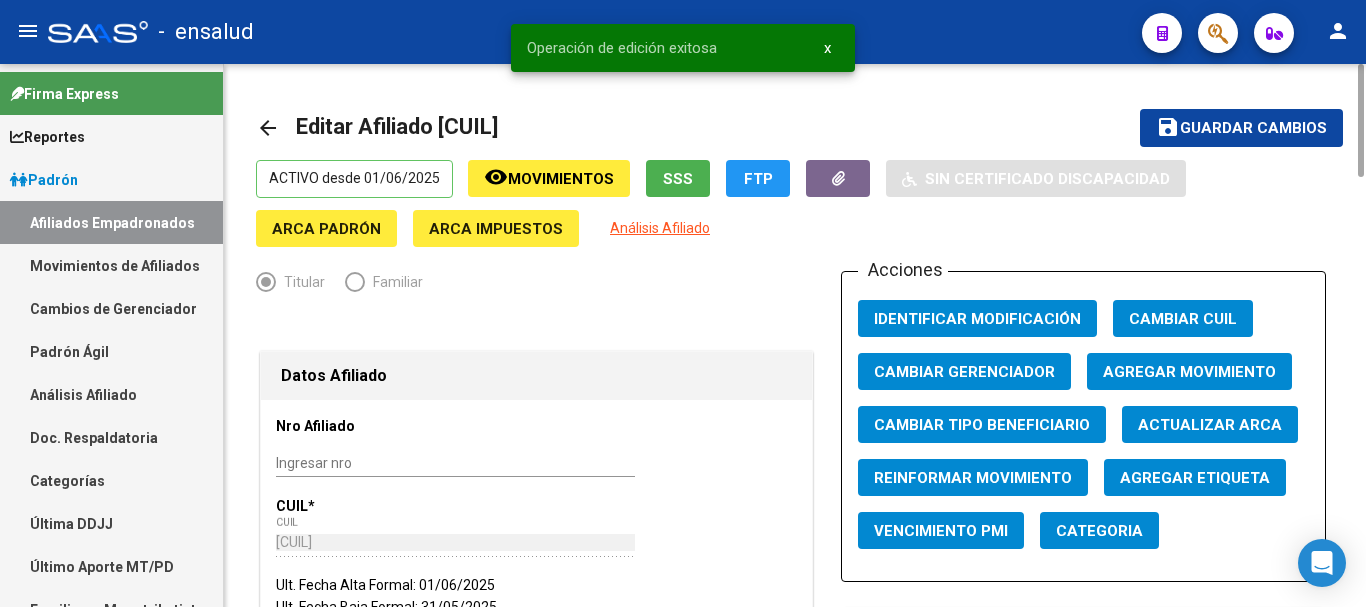 click on "arrow_back" 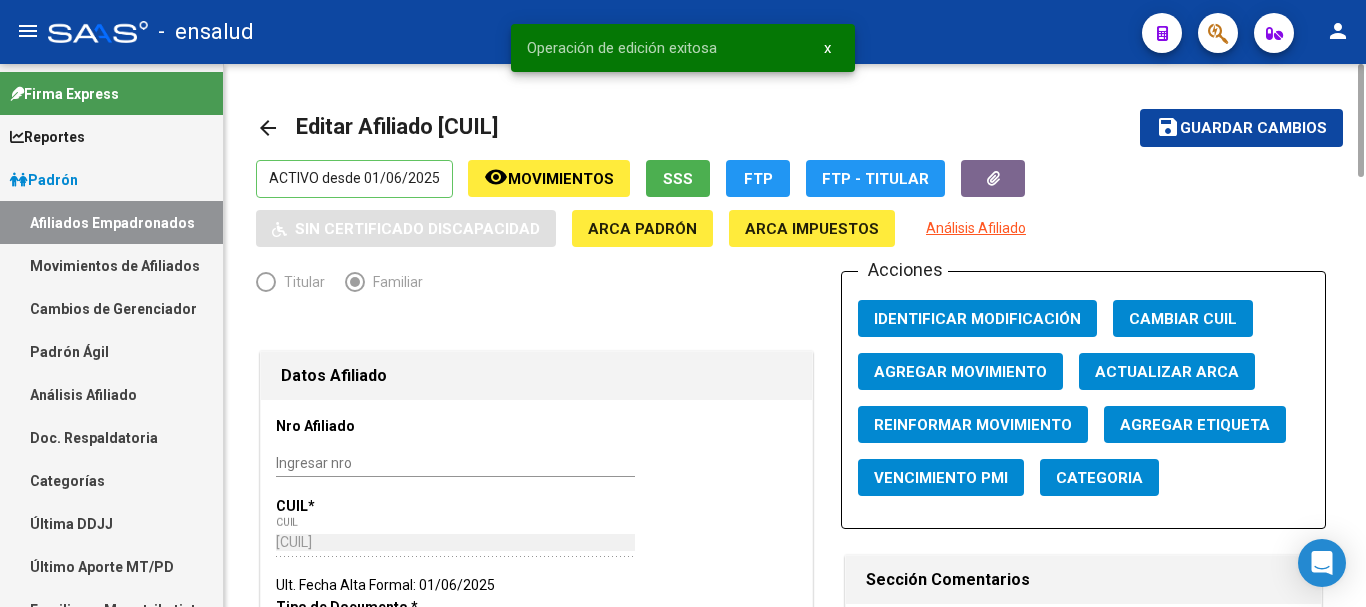 click on "arrow_back" 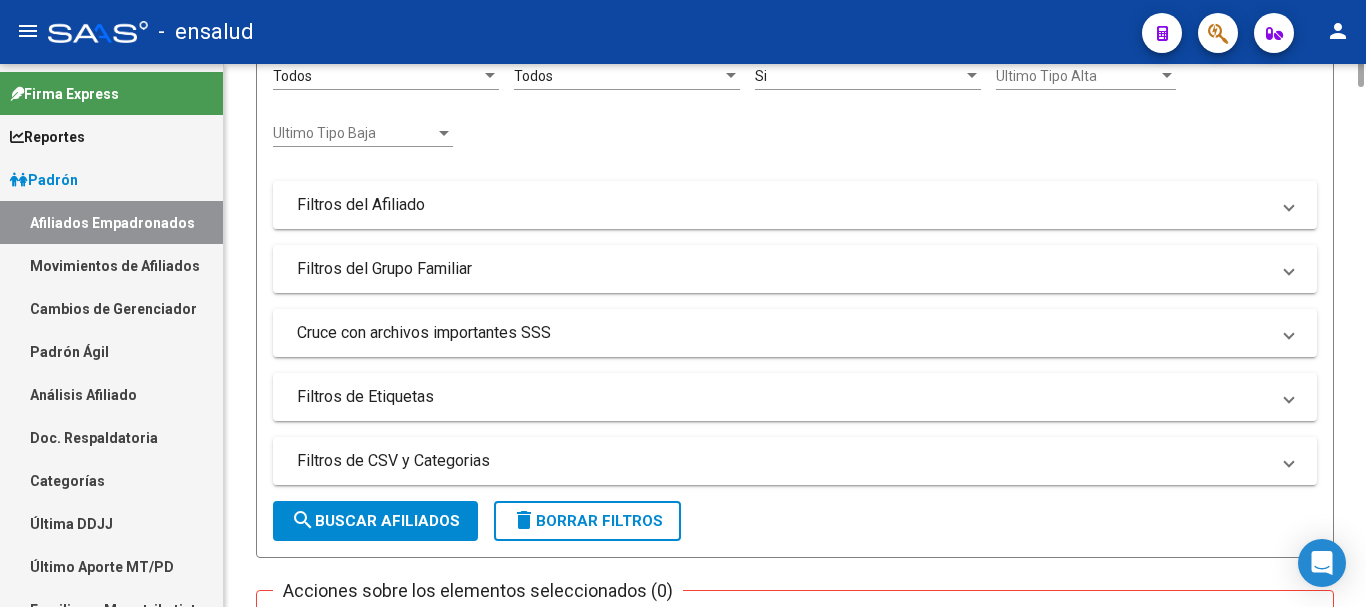 scroll, scrollTop: 0, scrollLeft: 0, axis: both 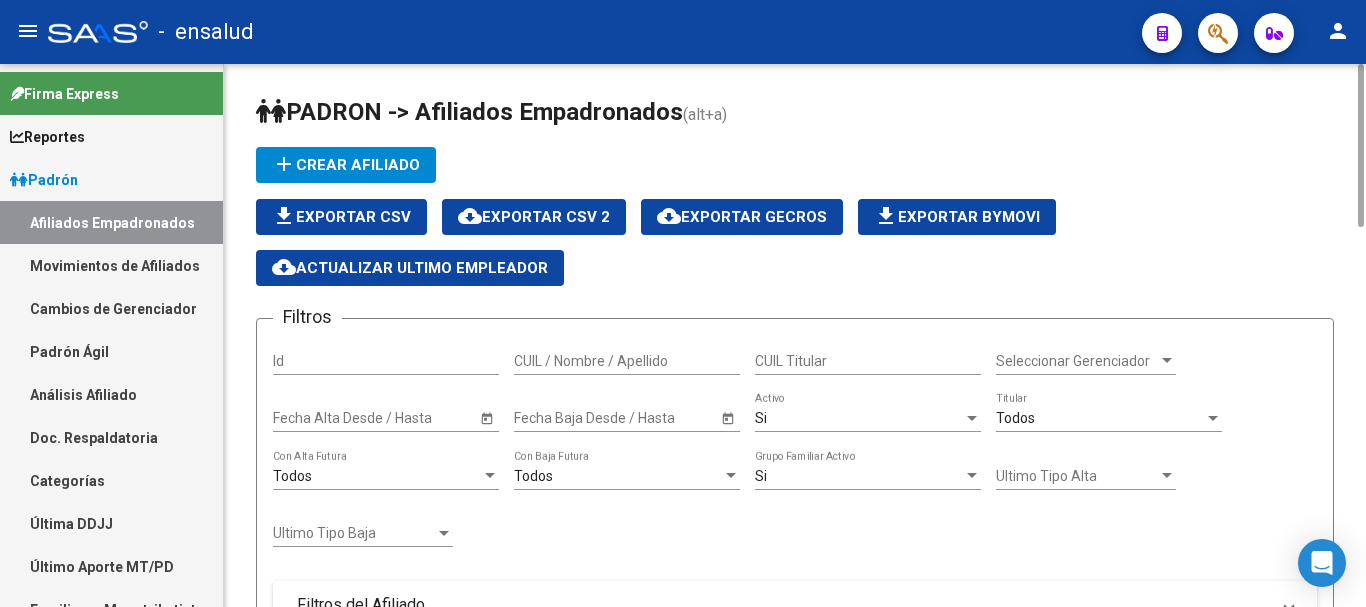 click on "CUIL Titular" at bounding box center [868, 361] 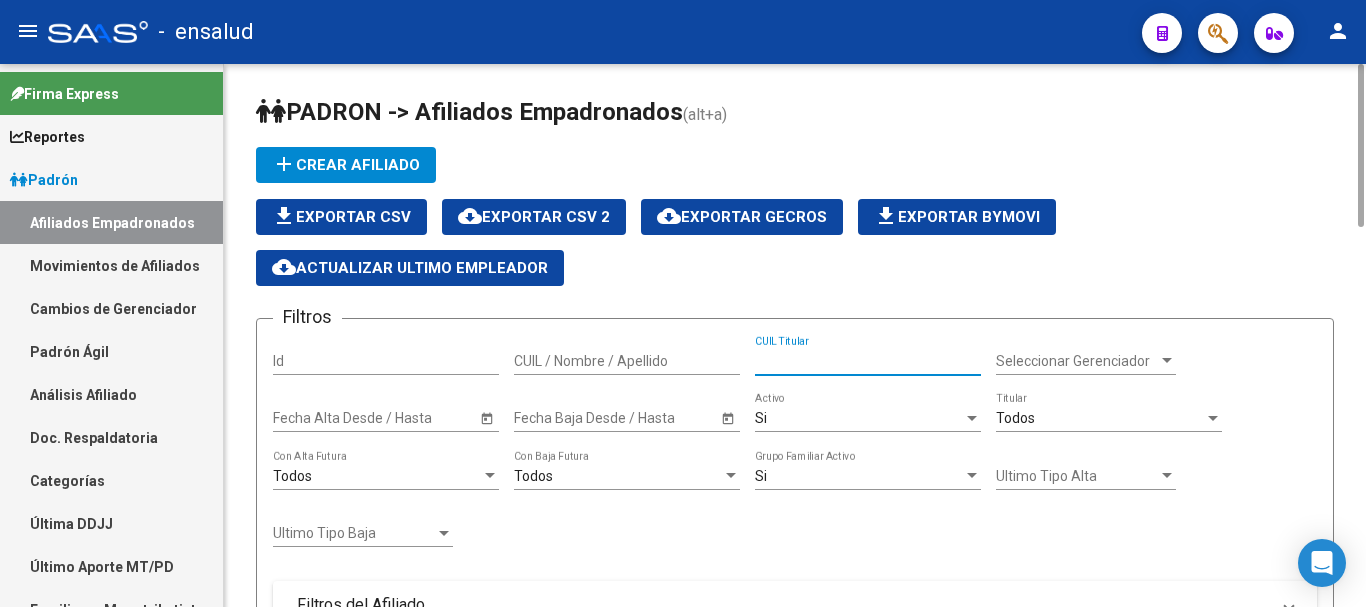 paste on "[CUIL]" 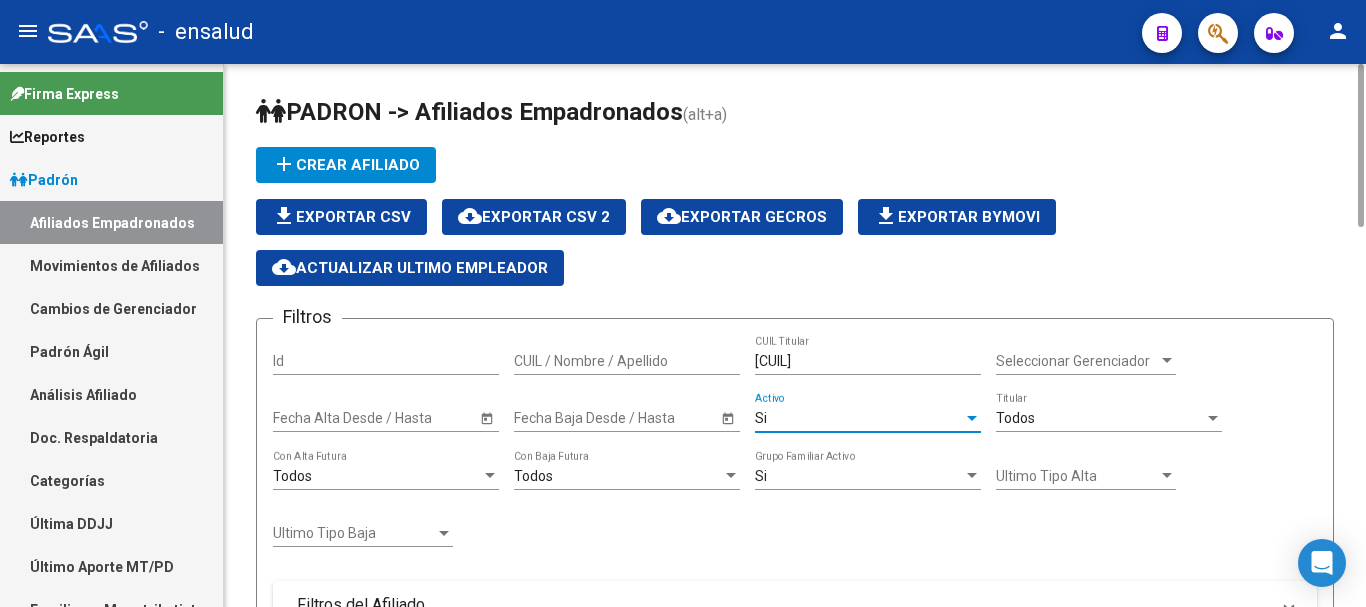click on "Si" at bounding box center (859, 418) 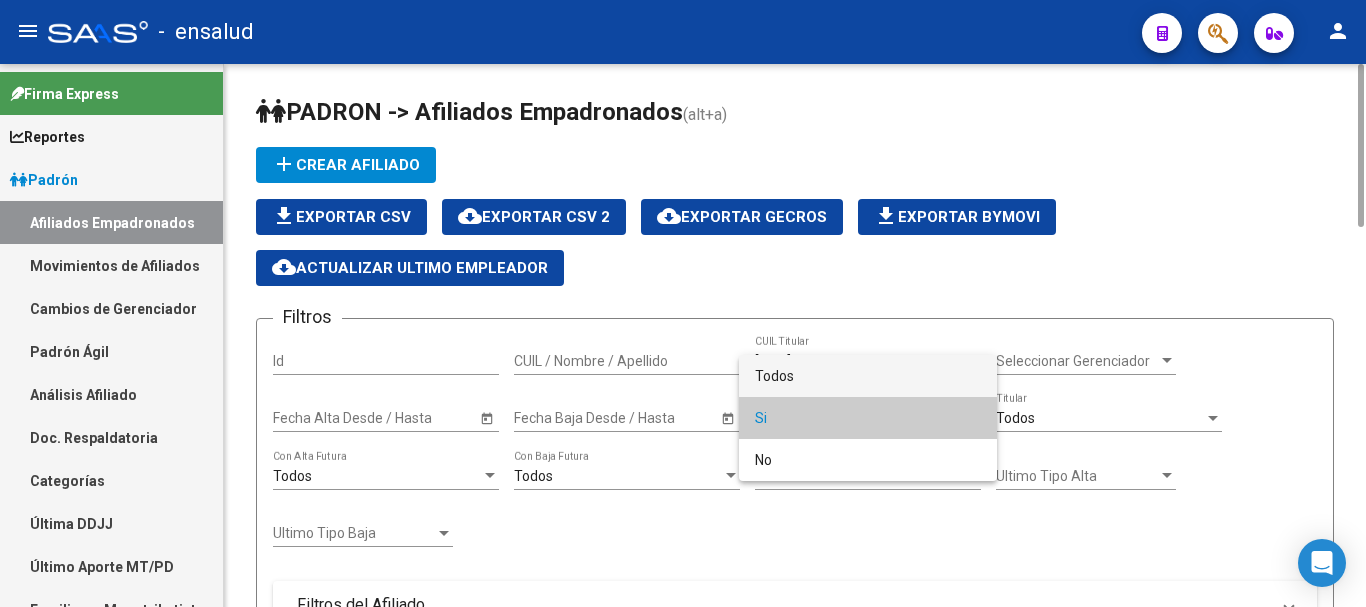 drag, startPoint x: 831, startPoint y: 369, endPoint x: 659, endPoint y: 368, distance: 172.00291 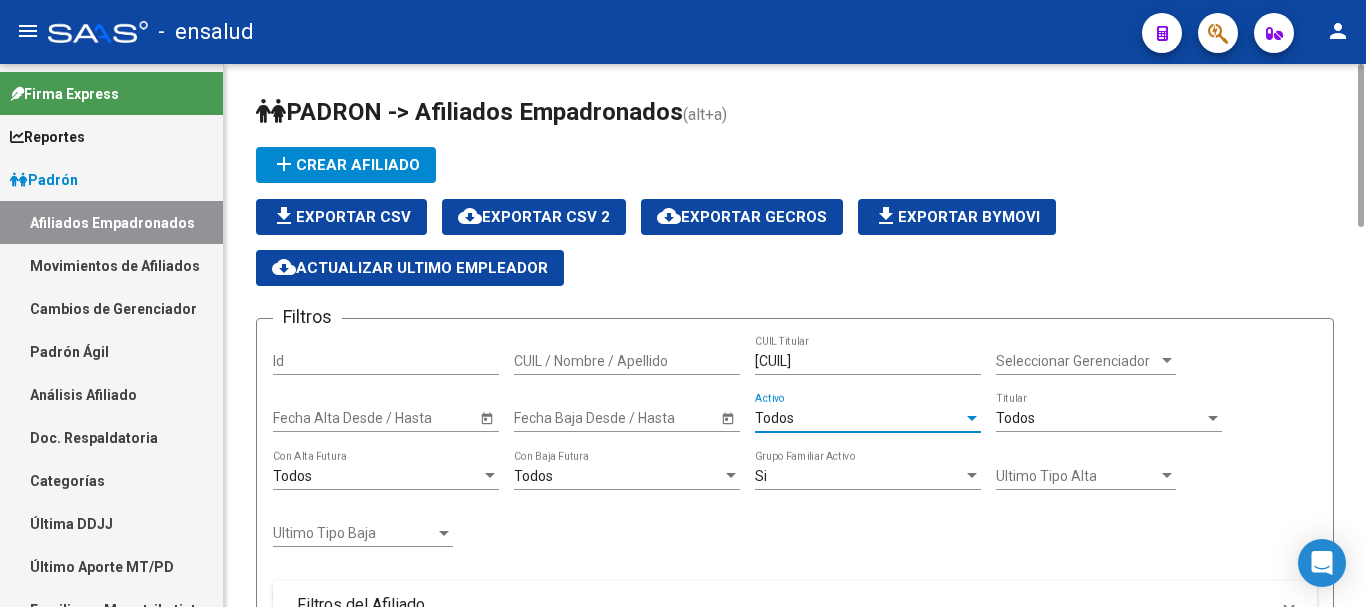 scroll, scrollTop: 400, scrollLeft: 0, axis: vertical 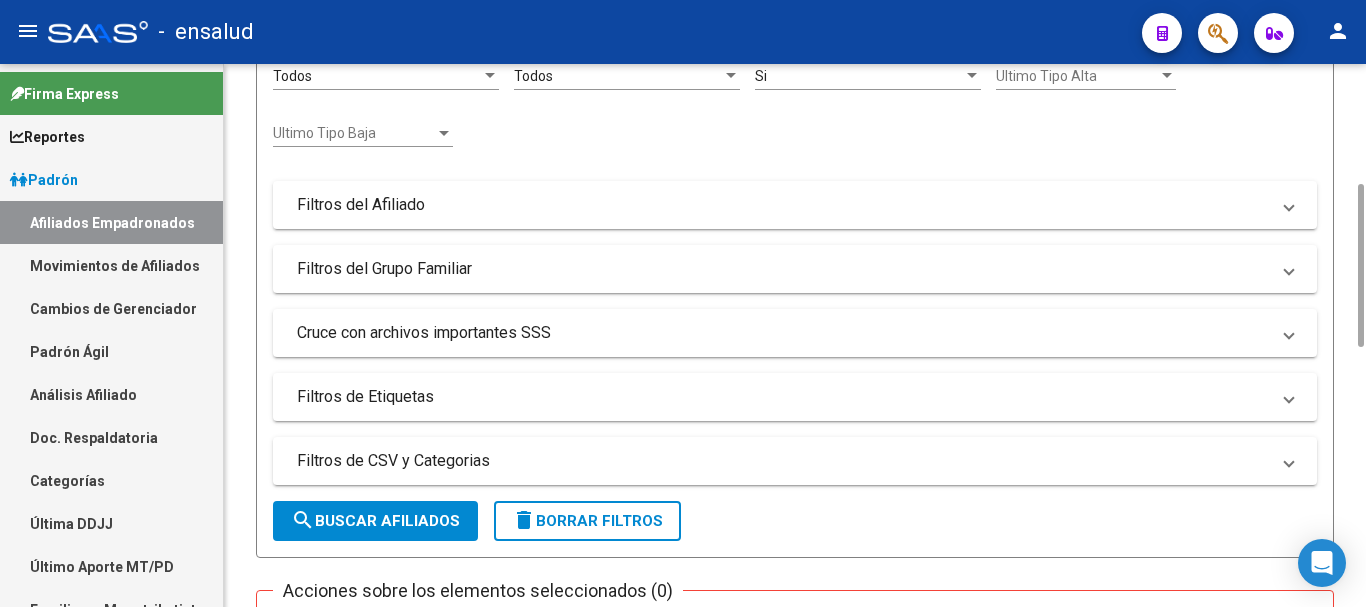 click on "search  Buscar Afiliados" 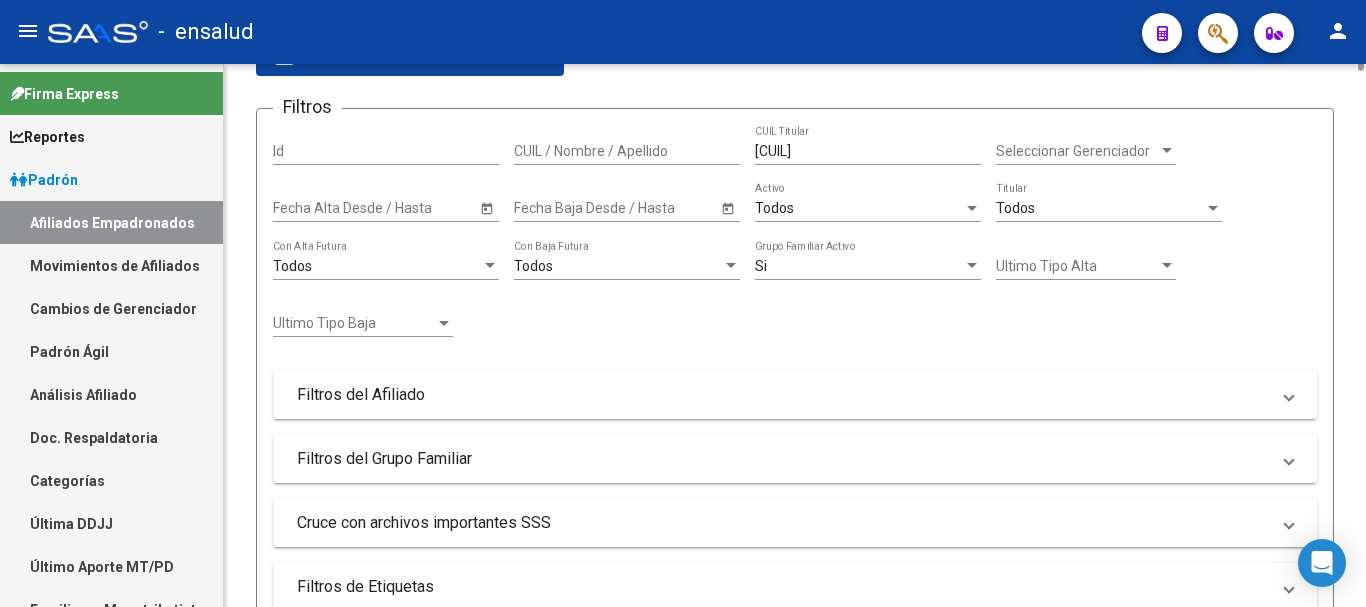 scroll, scrollTop: 0, scrollLeft: 0, axis: both 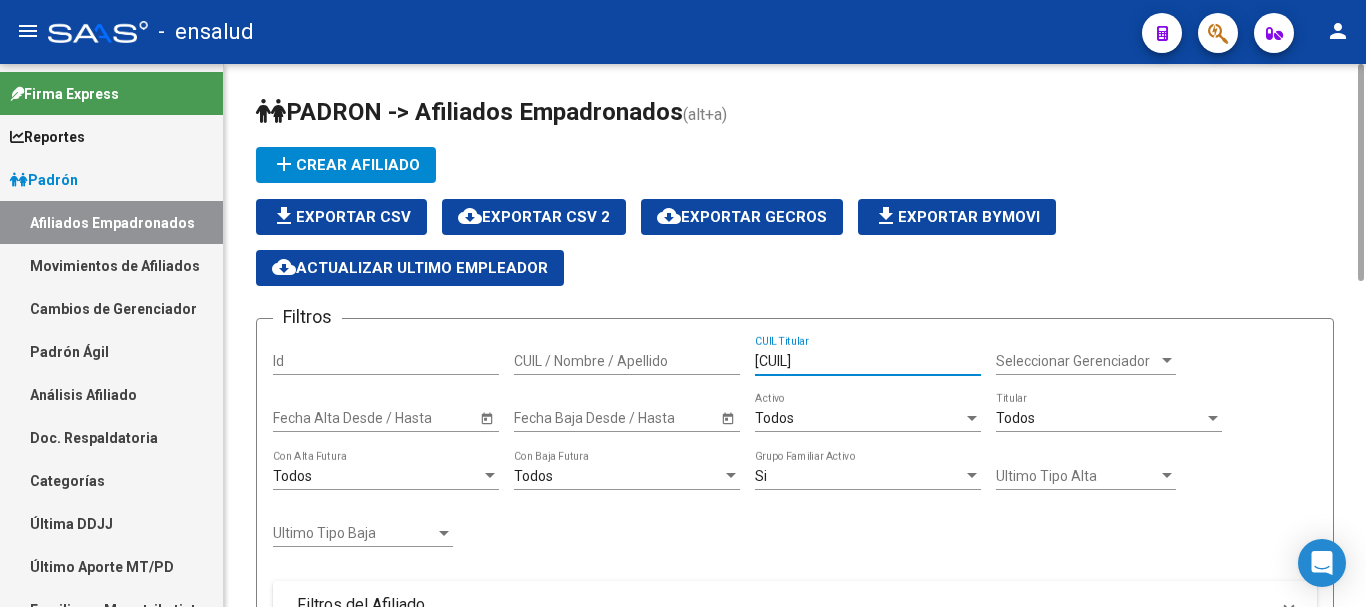 drag, startPoint x: 812, startPoint y: 353, endPoint x: 614, endPoint y: 351, distance: 198.0101 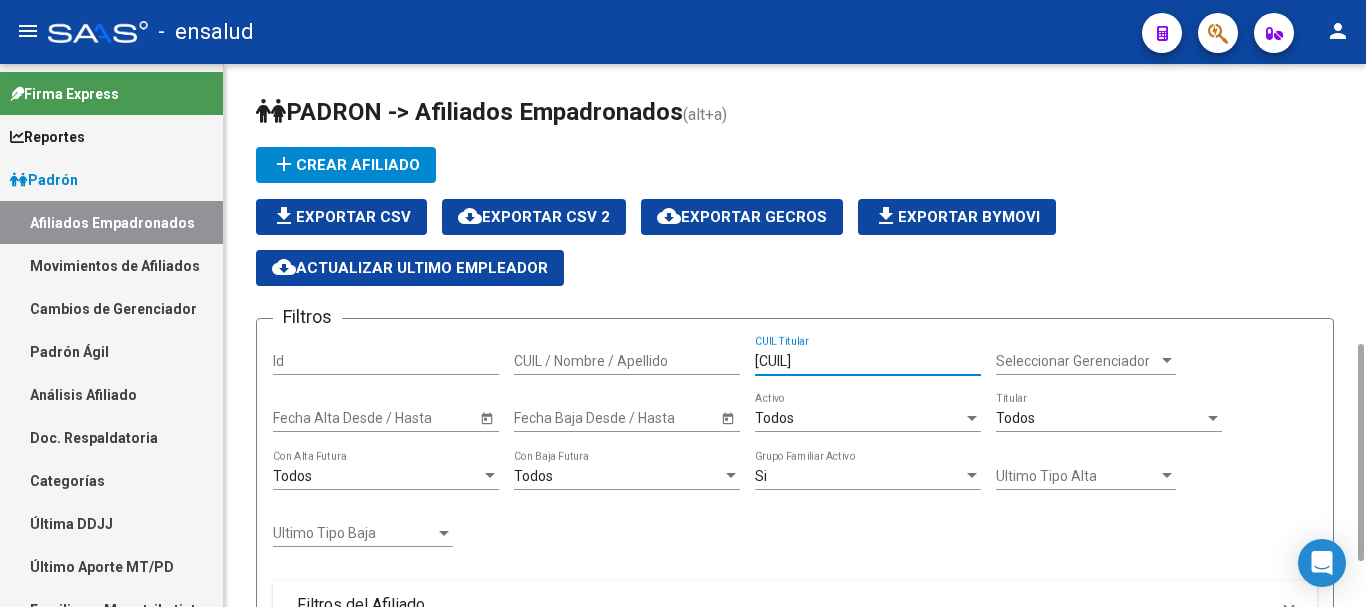 scroll, scrollTop: 800, scrollLeft: 0, axis: vertical 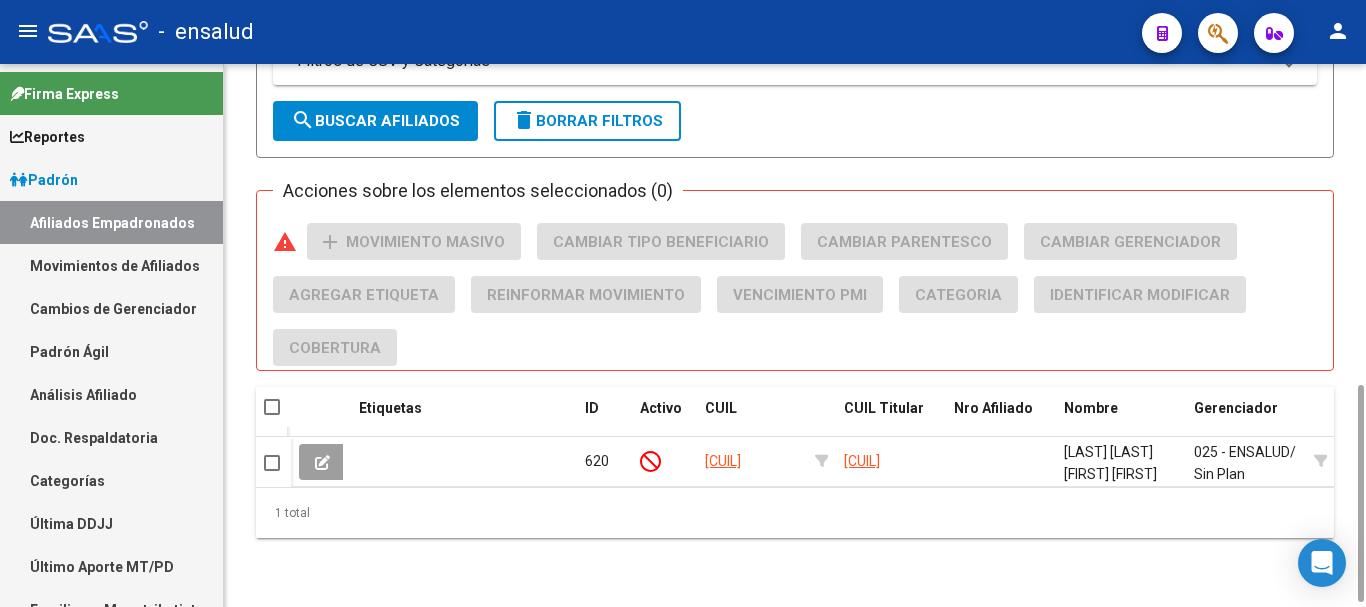 type on "[CUIL]" 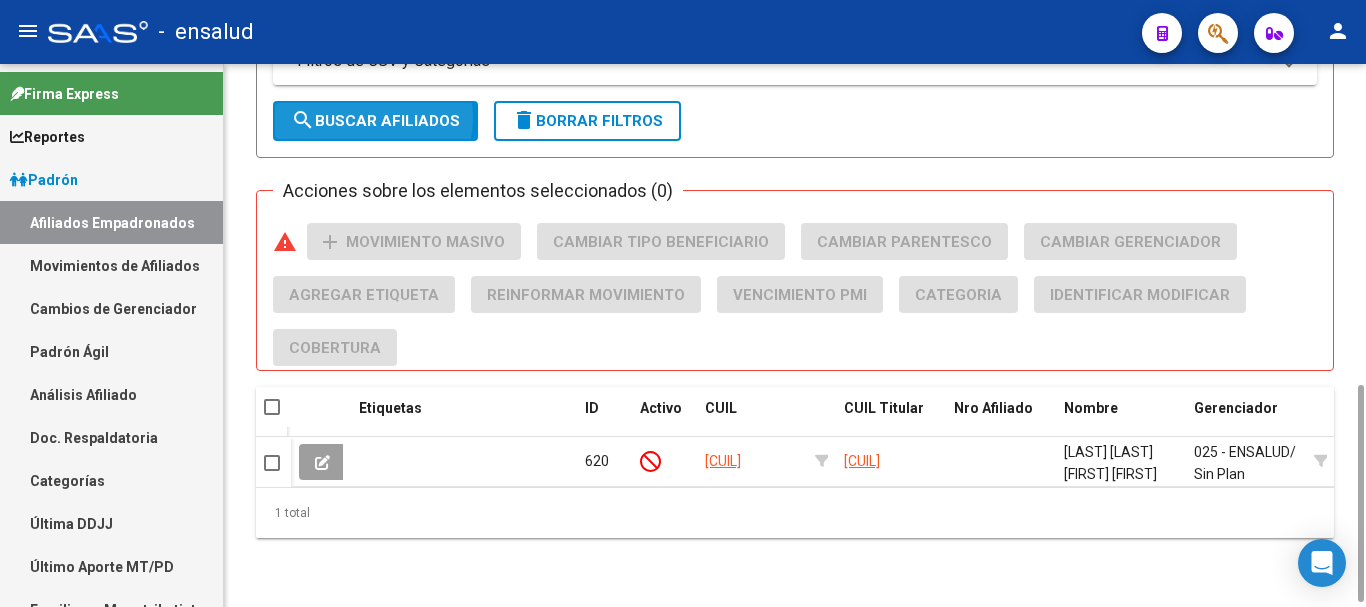click on "search  Buscar Afiliados" 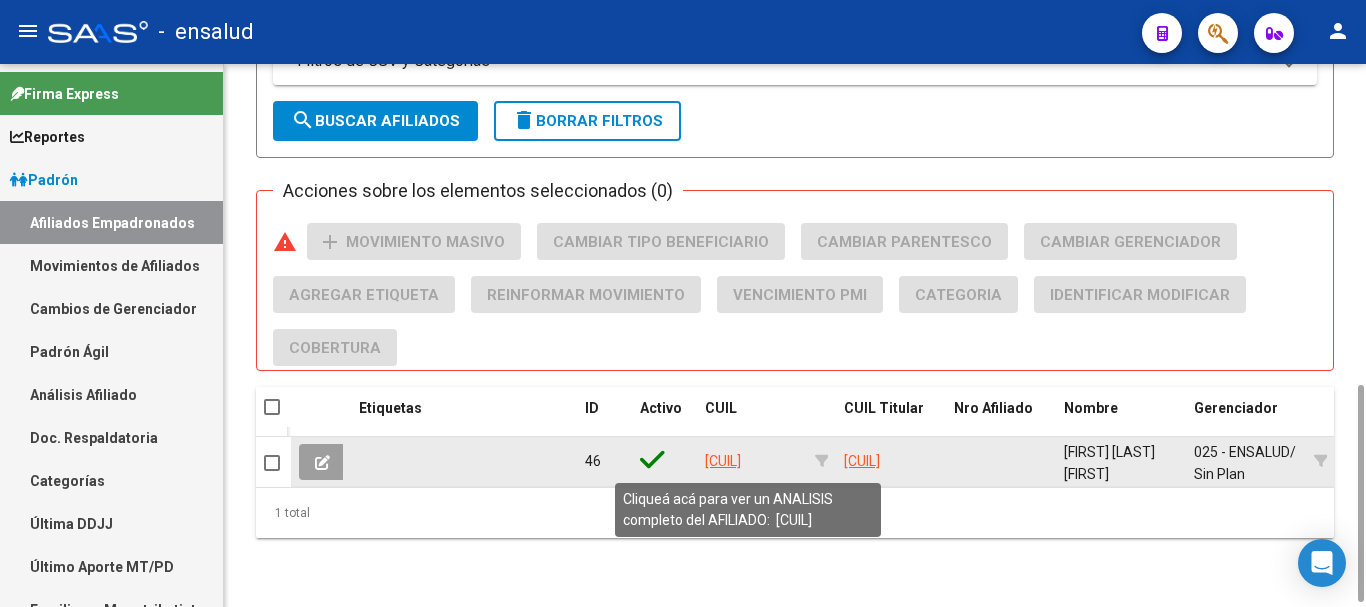 click on "[CUIL]" 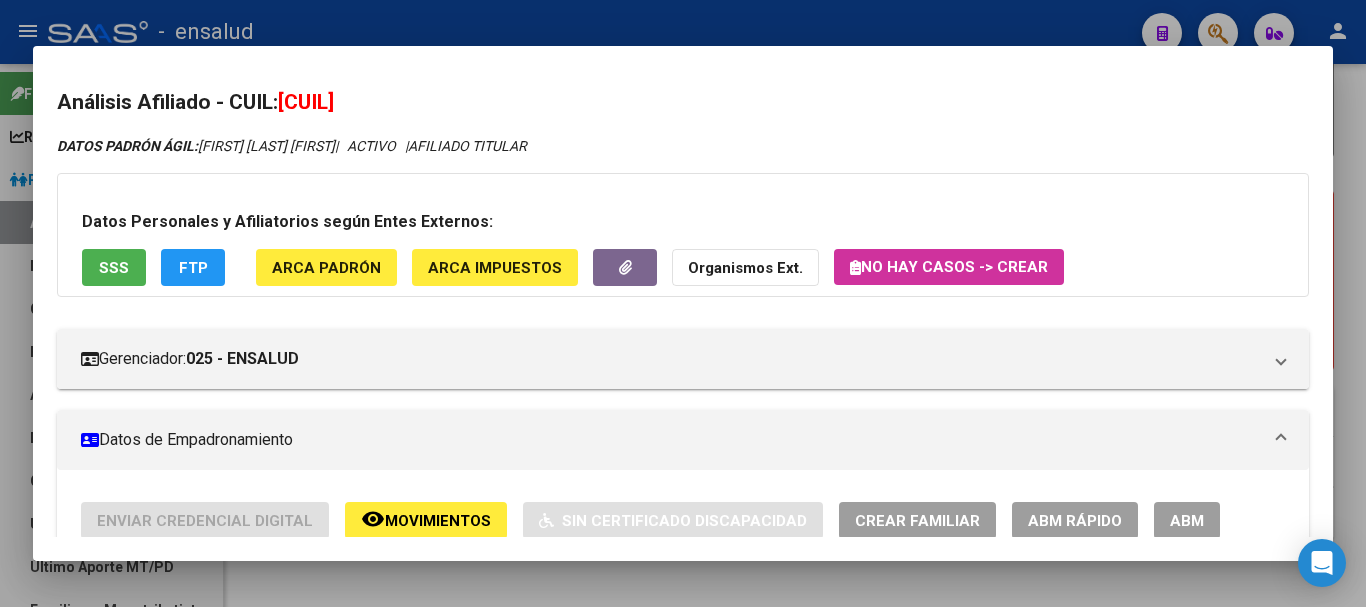 click on "ABM" at bounding box center (1187, 521) 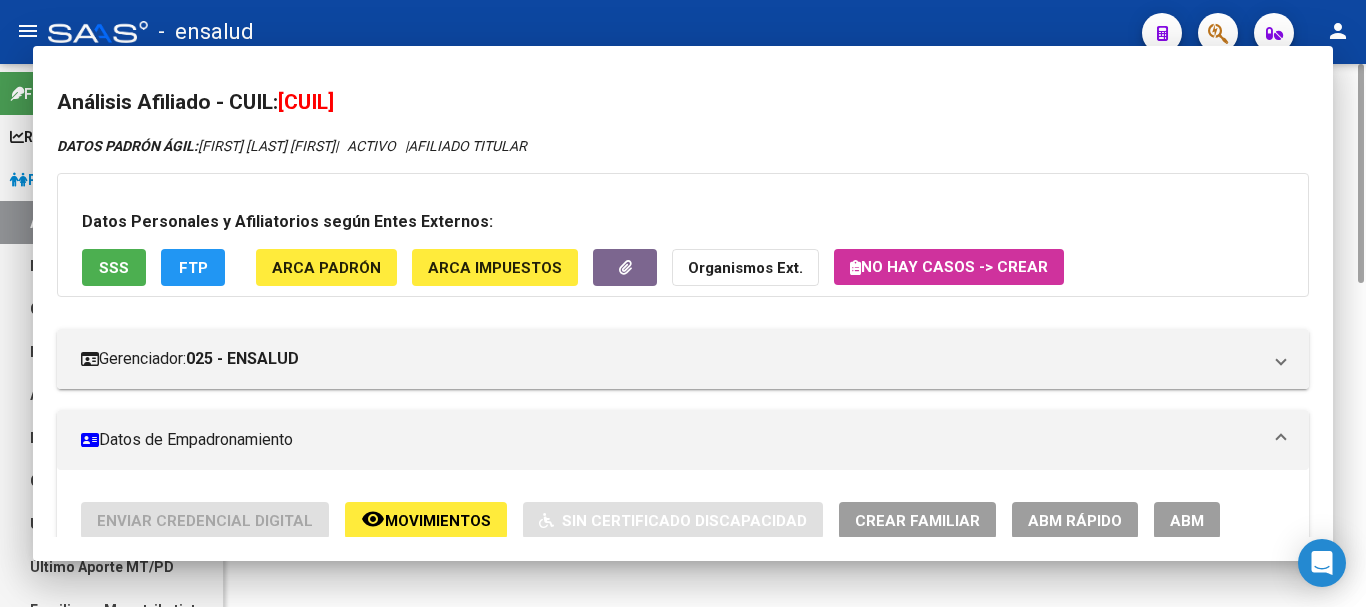 scroll, scrollTop: 0, scrollLeft: 0, axis: both 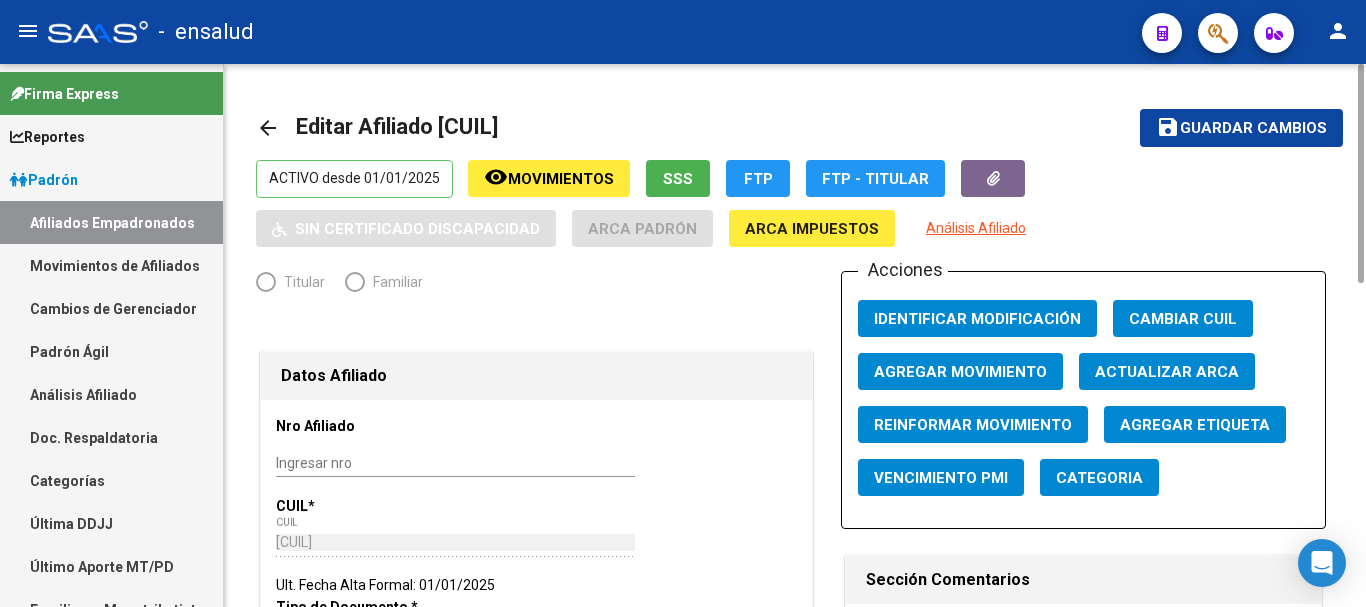radio on "true" 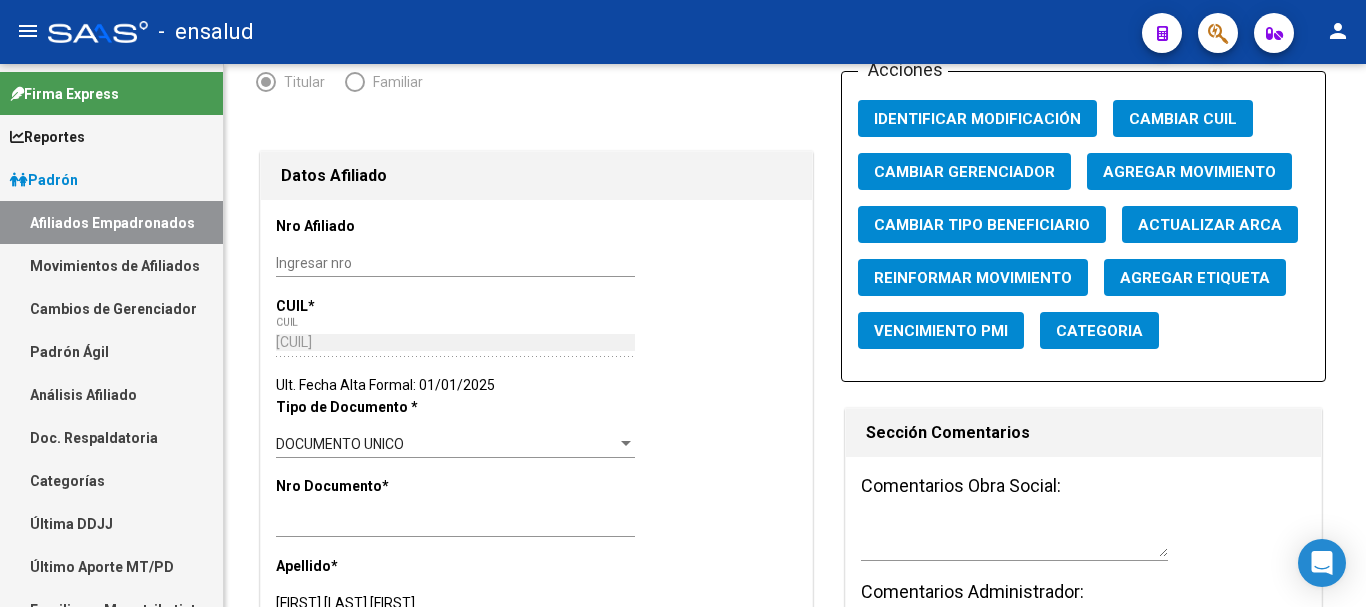 scroll, scrollTop: 0, scrollLeft: 0, axis: both 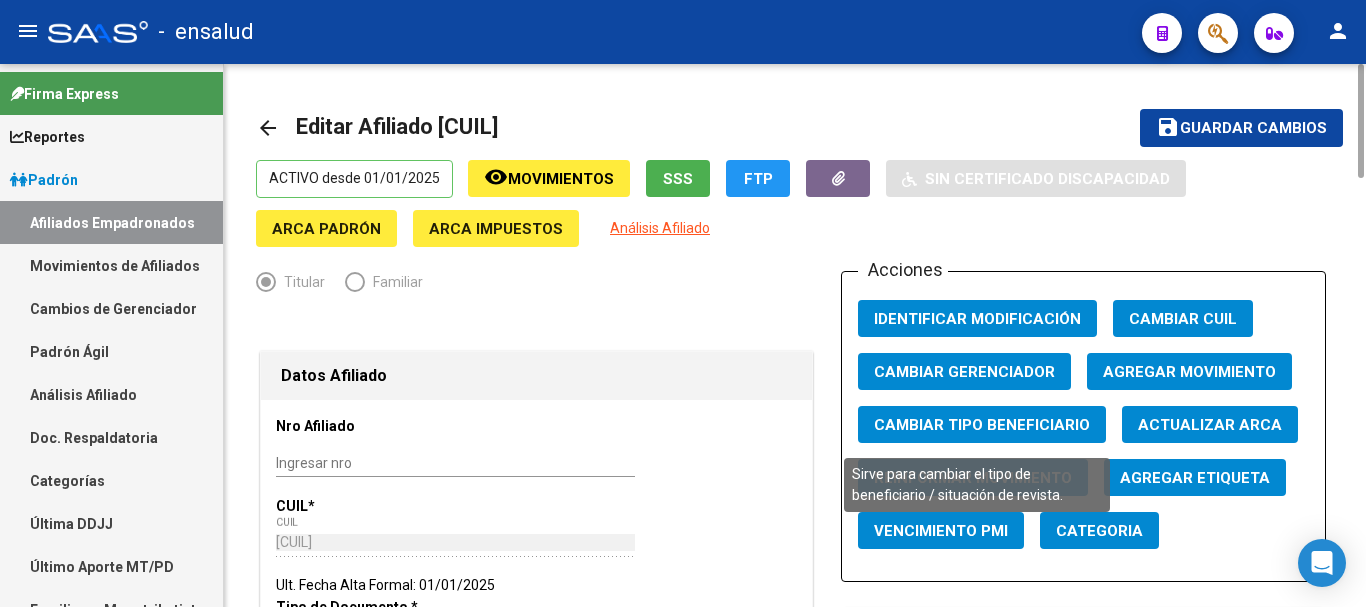 click on "Cambiar Tipo Beneficiario" 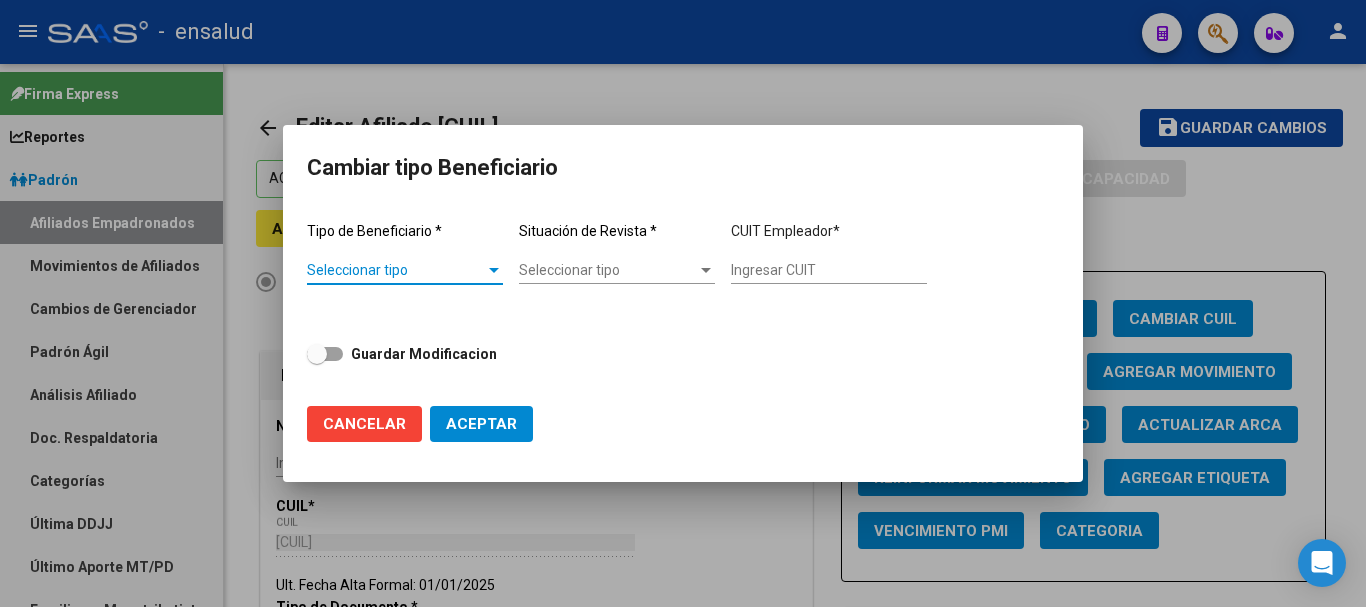 click on "Seleccionar tipo" at bounding box center [396, 270] 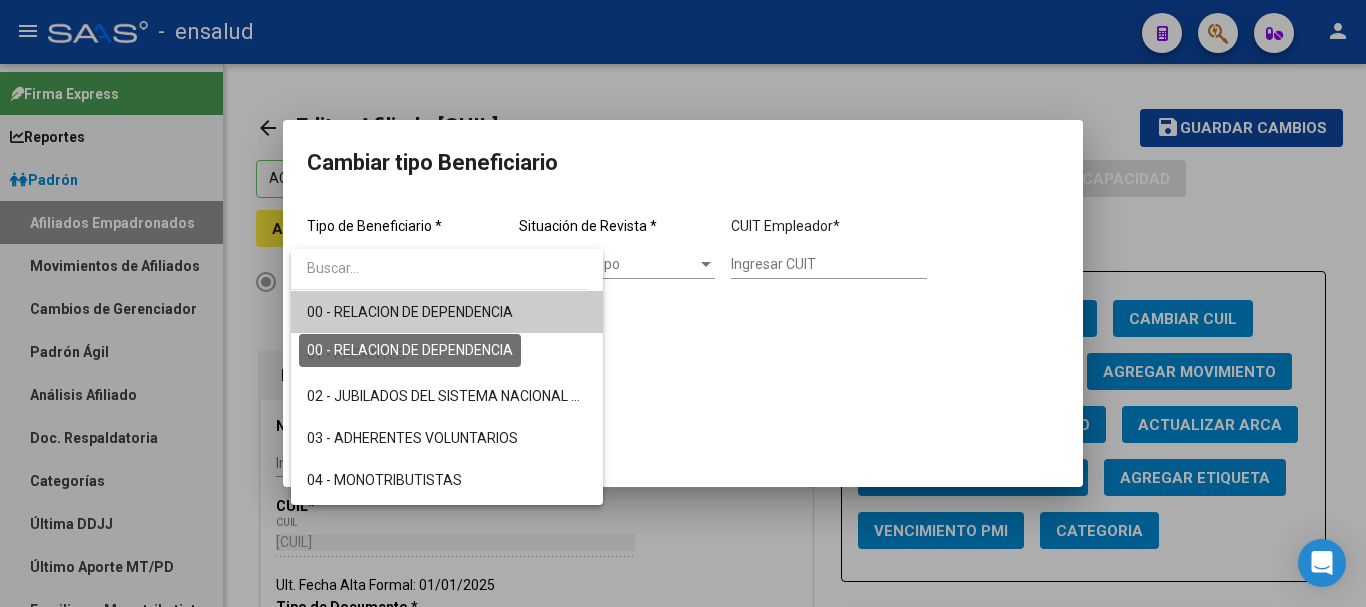 drag, startPoint x: 424, startPoint y: 309, endPoint x: 530, endPoint y: 278, distance: 110.440025 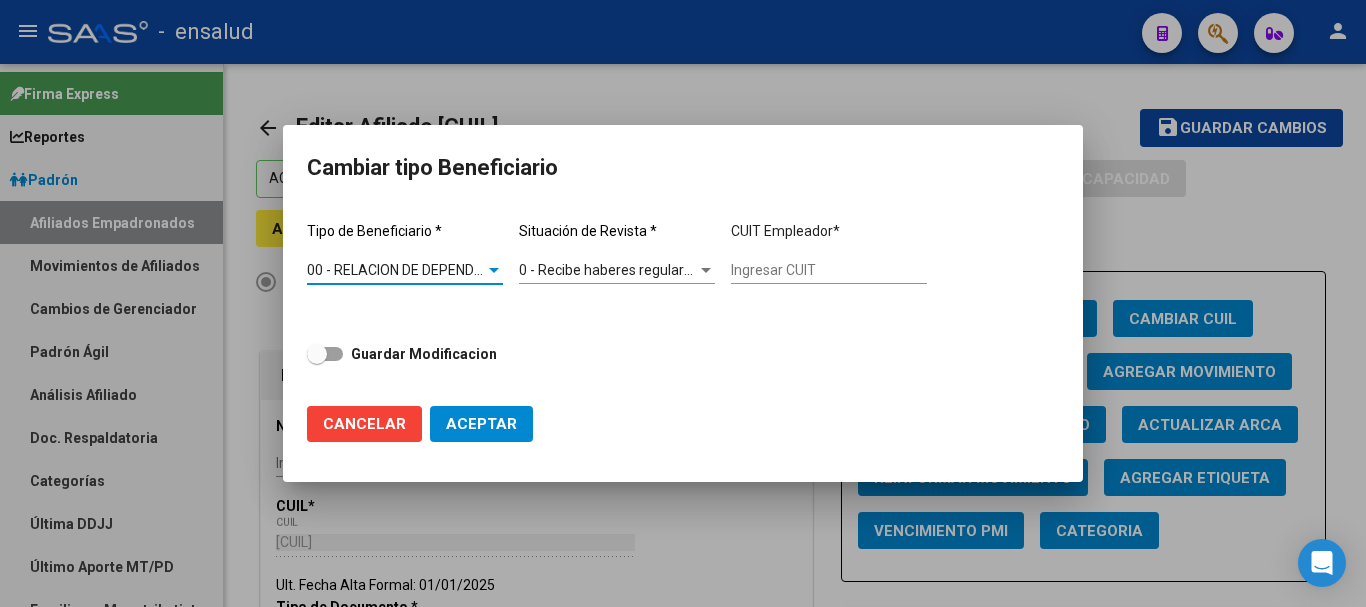 type on "[CUIT]" 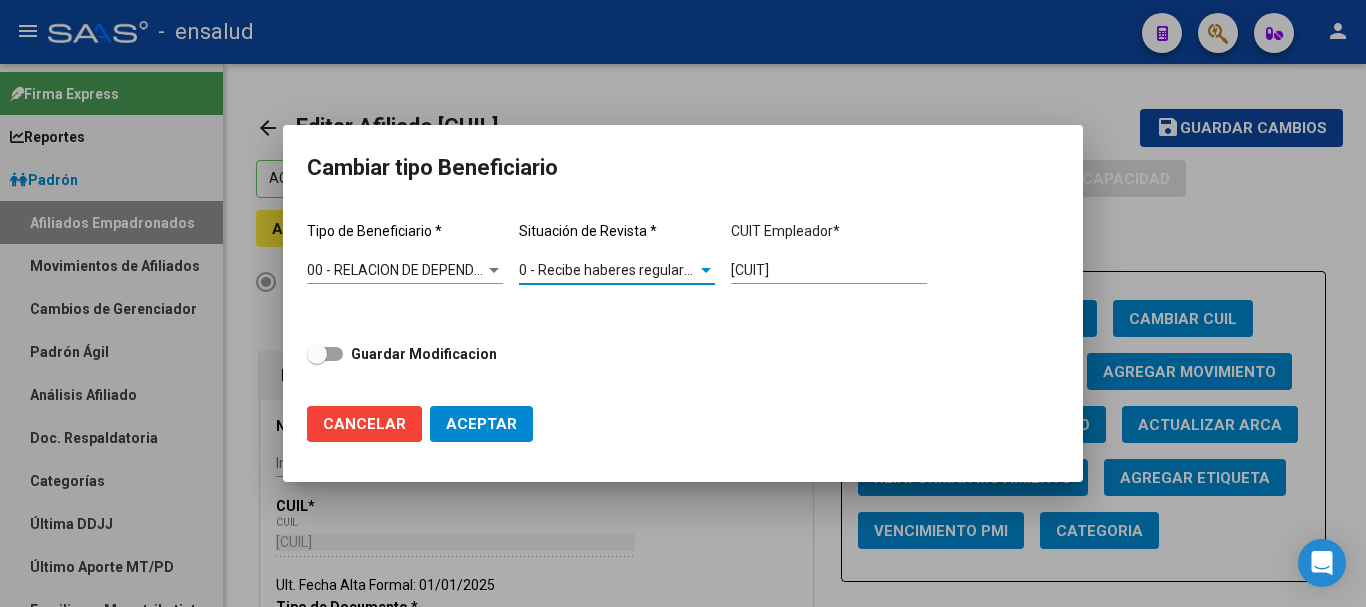 click on "0 - Recibe haberes regularmente" at bounding box center (622, 270) 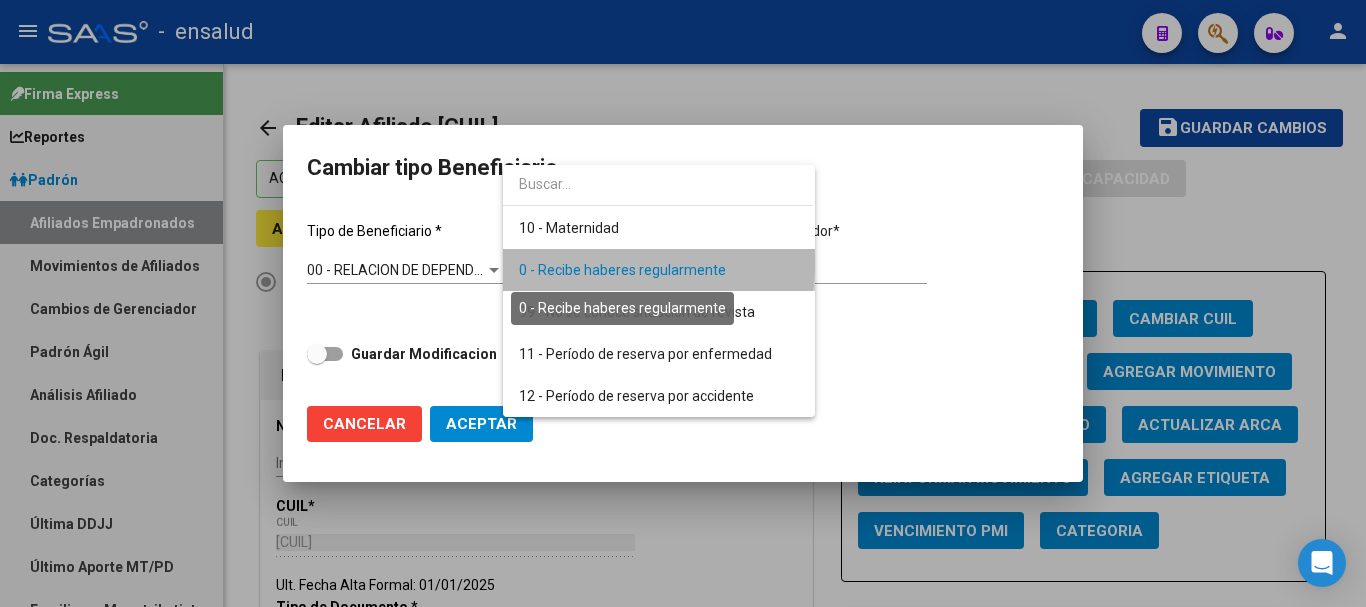 click on "0 - Recibe haberes regularmente" at bounding box center [622, 270] 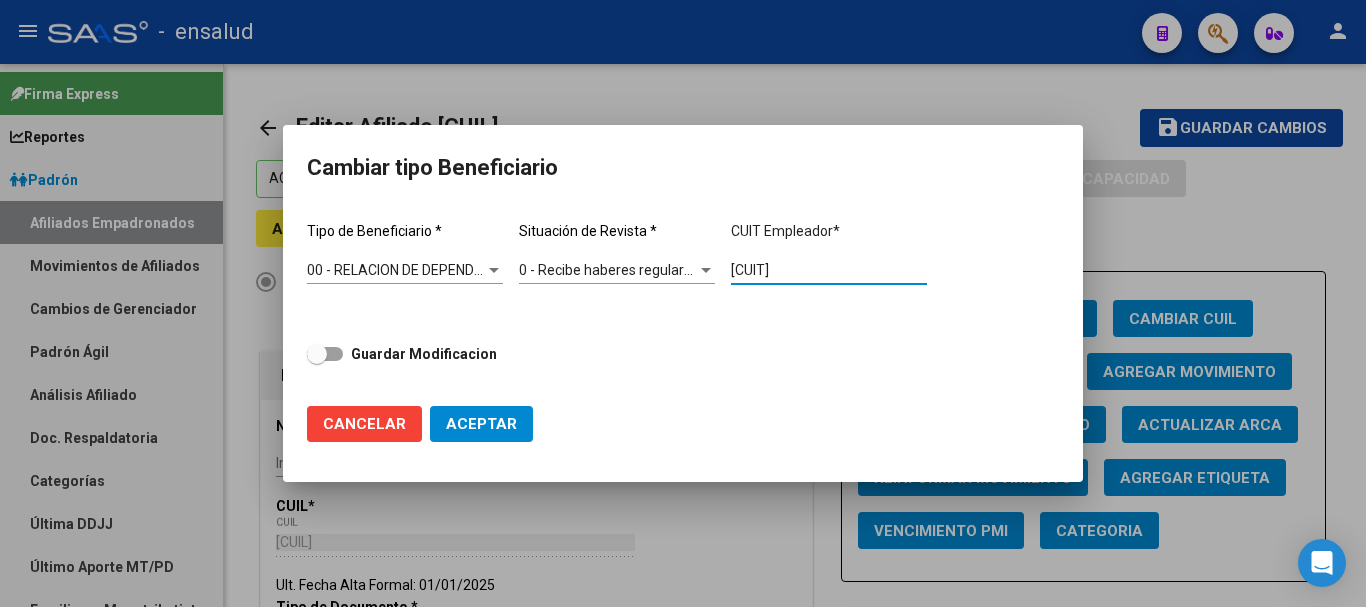 drag, startPoint x: 876, startPoint y: 269, endPoint x: 718, endPoint y: 282, distance: 158.5339 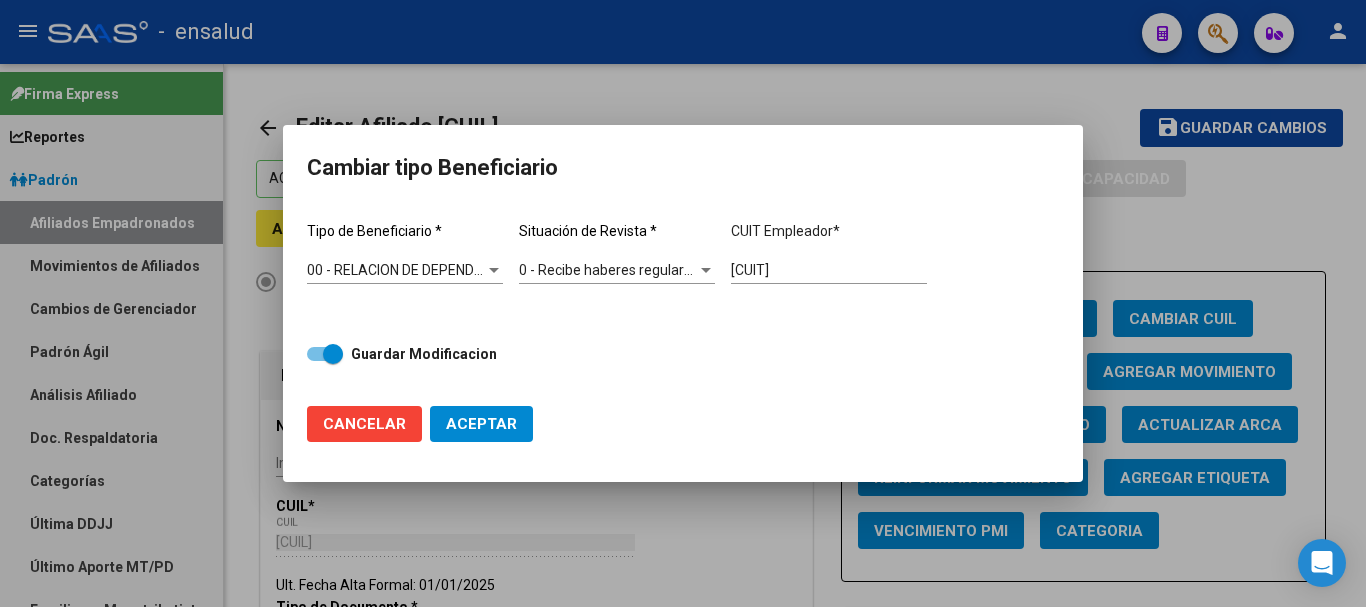 click on "Aceptar" 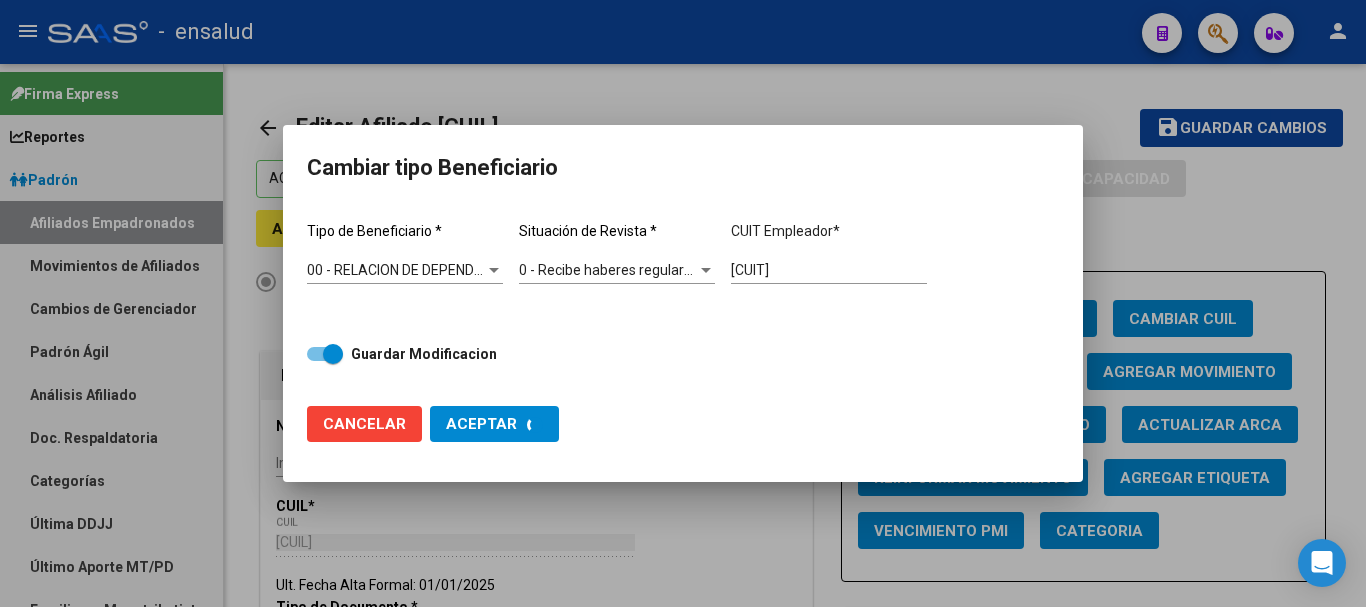 checkbox on "false" 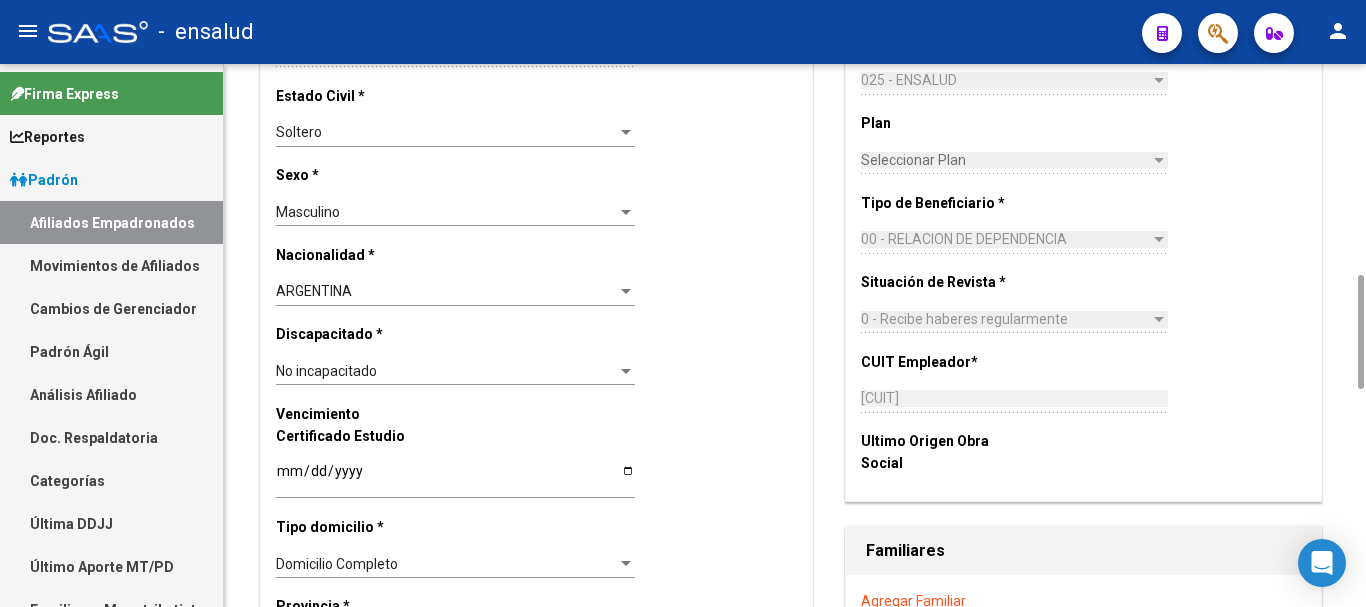 scroll, scrollTop: 1200, scrollLeft: 0, axis: vertical 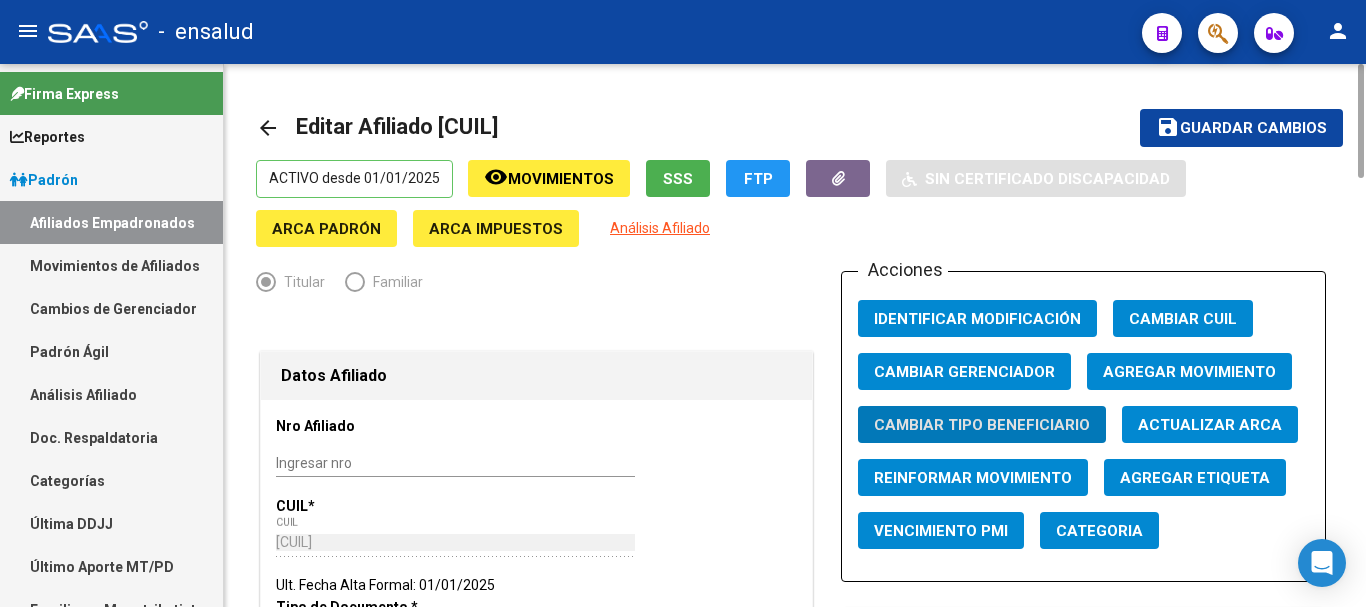 click on "arrow_back" 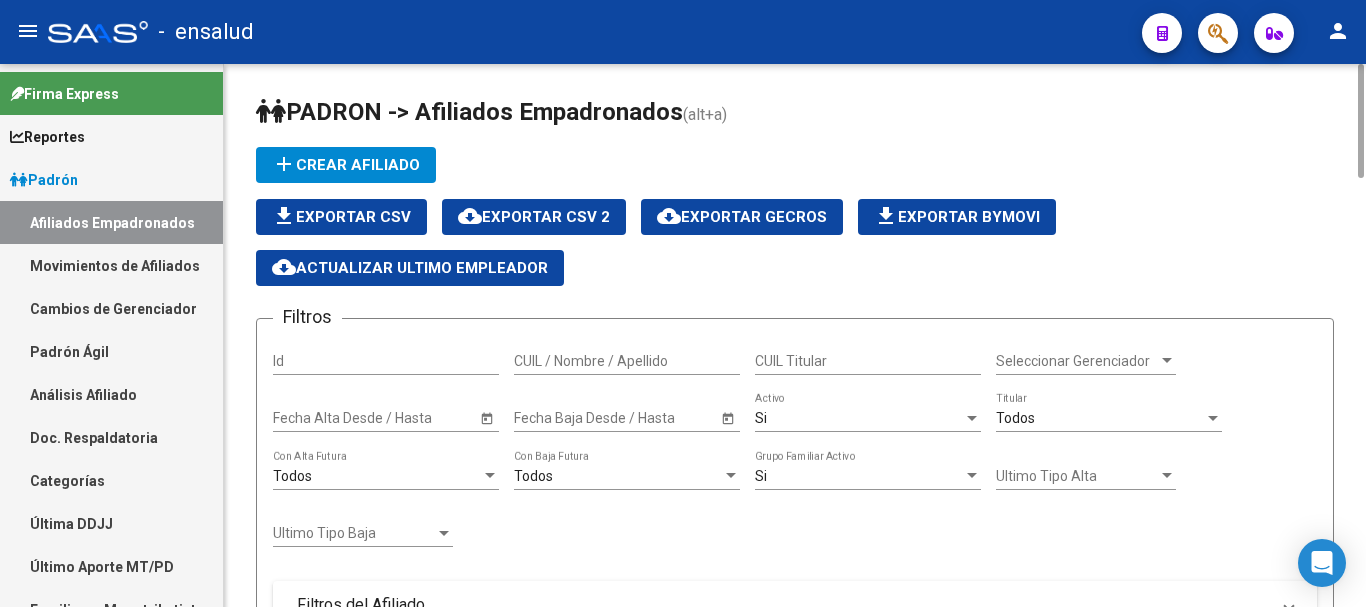 click on "CUIL Titular" at bounding box center [868, 361] 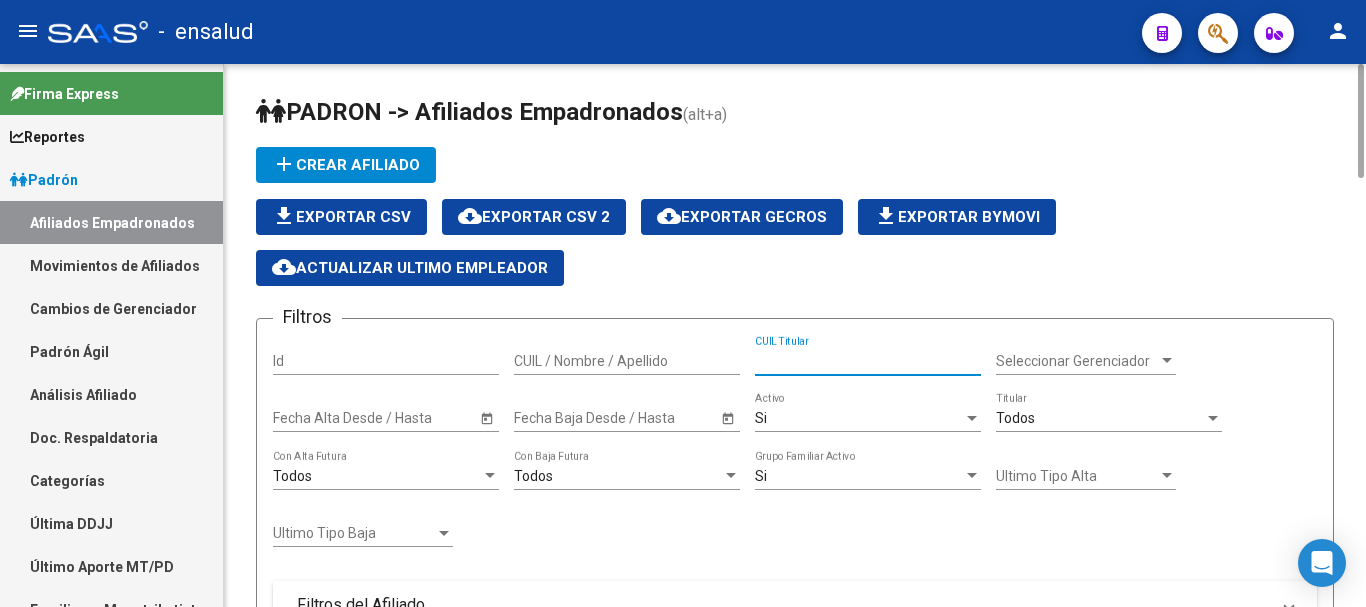 paste on "[CUIL]" 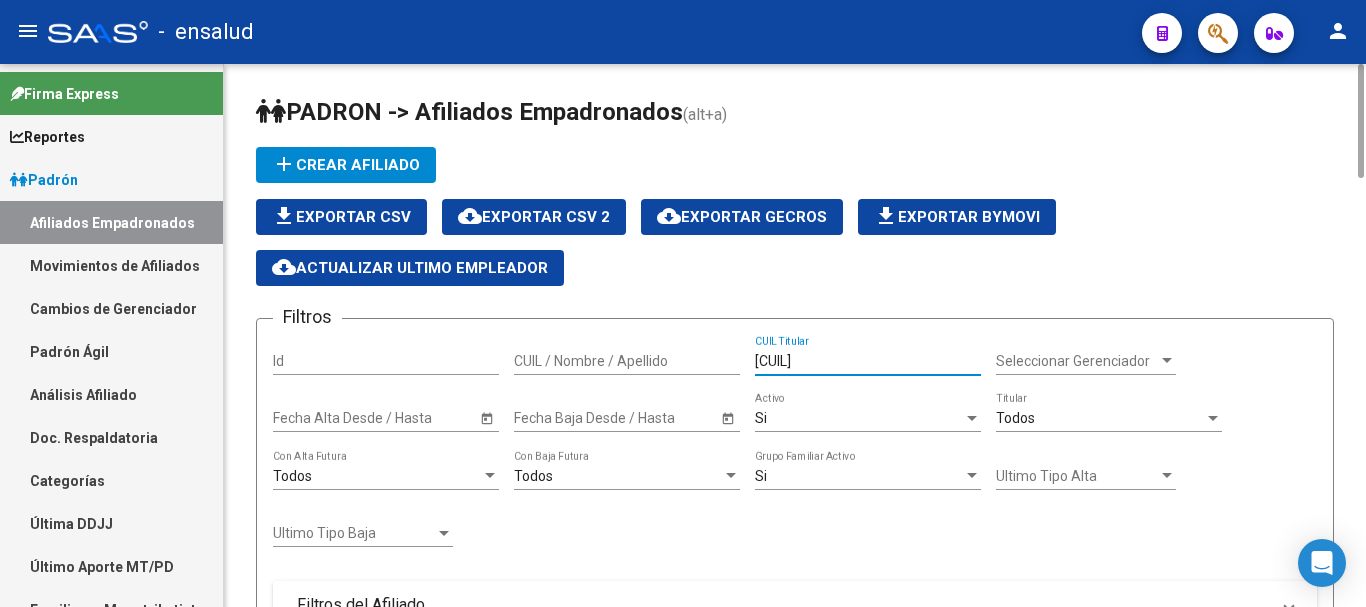 scroll, scrollTop: 400, scrollLeft: 0, axis: vertical 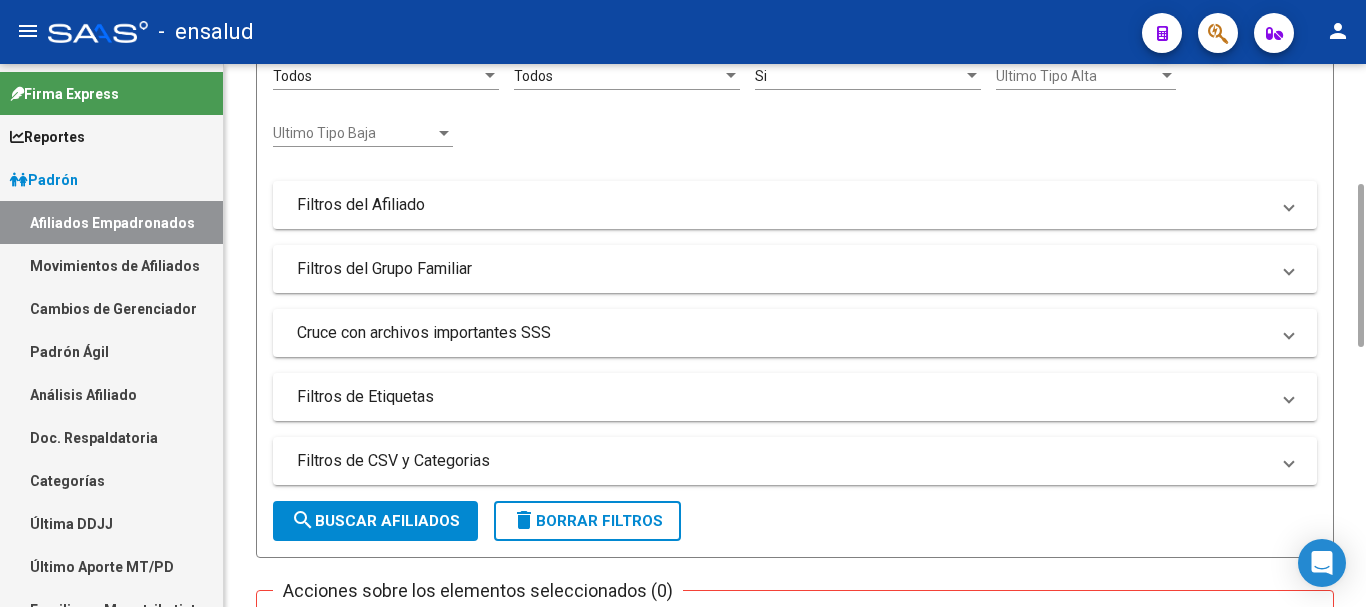type on "[CUIL]" 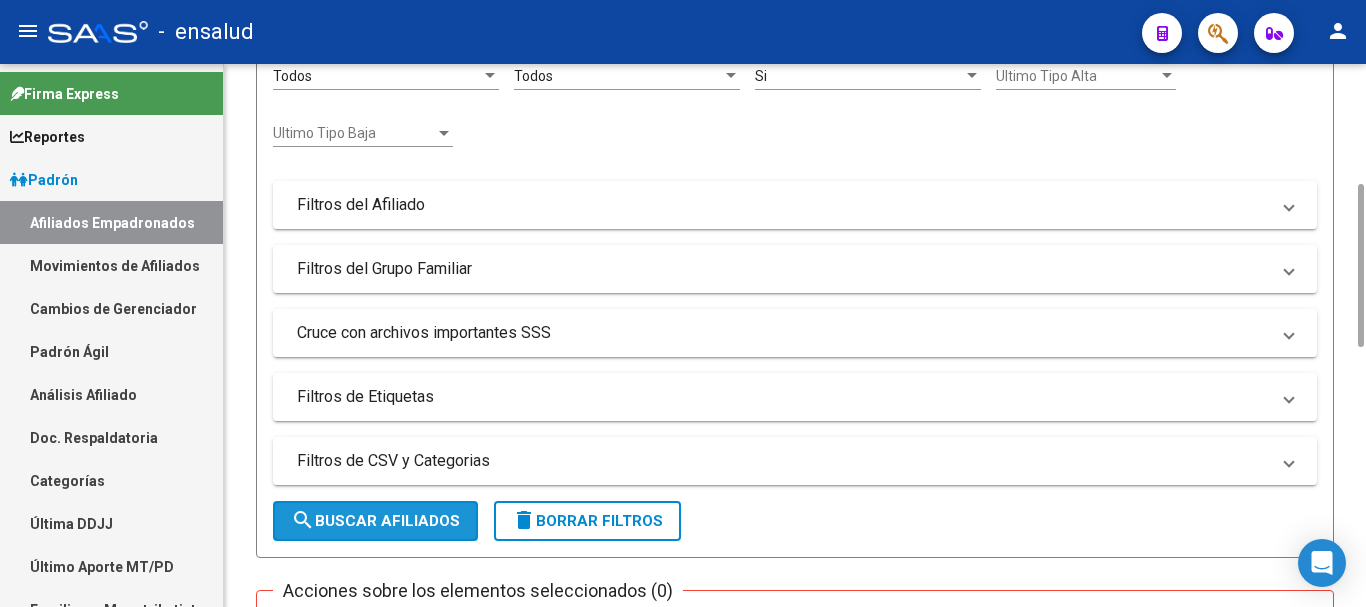 click on "search  Buscar Afiliados" 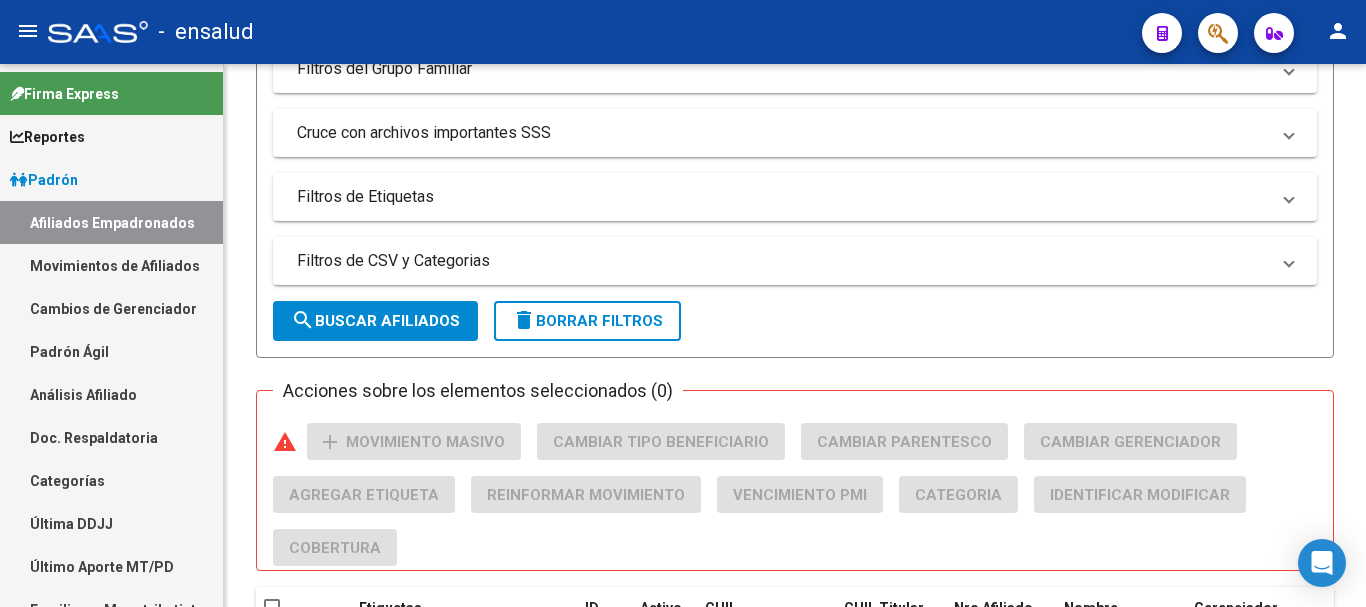 scroll, scrollTop: 810, scrollLeft: 0, axis: vertical 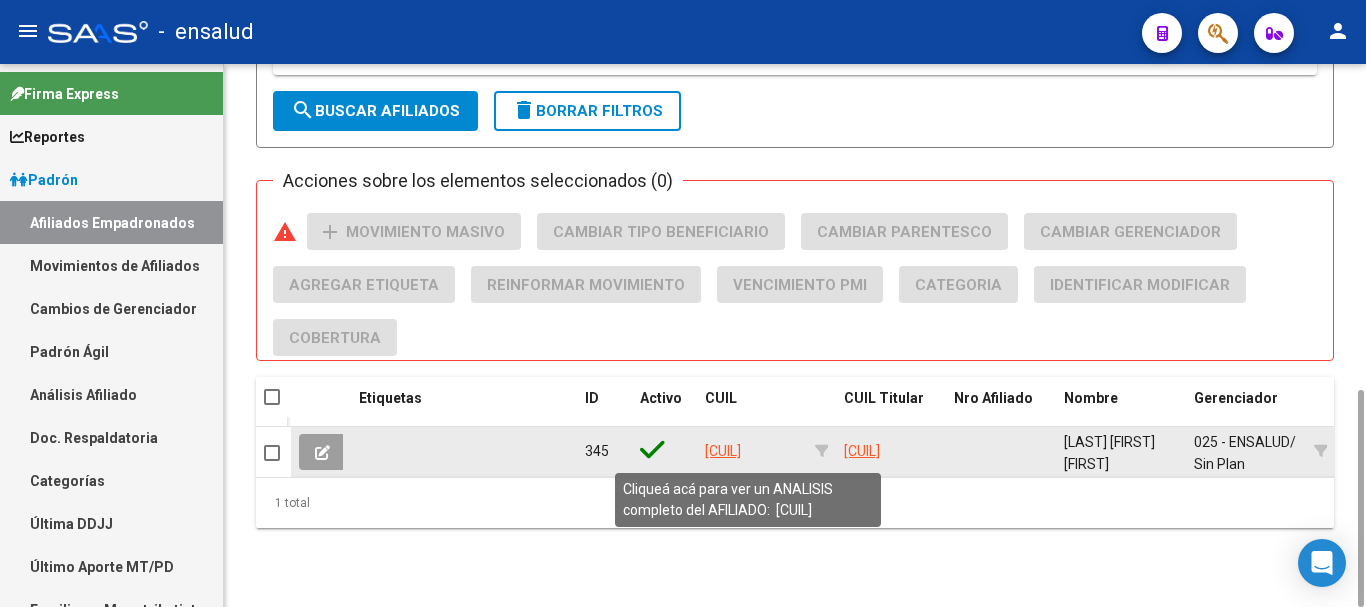 click on "[CUIL]" 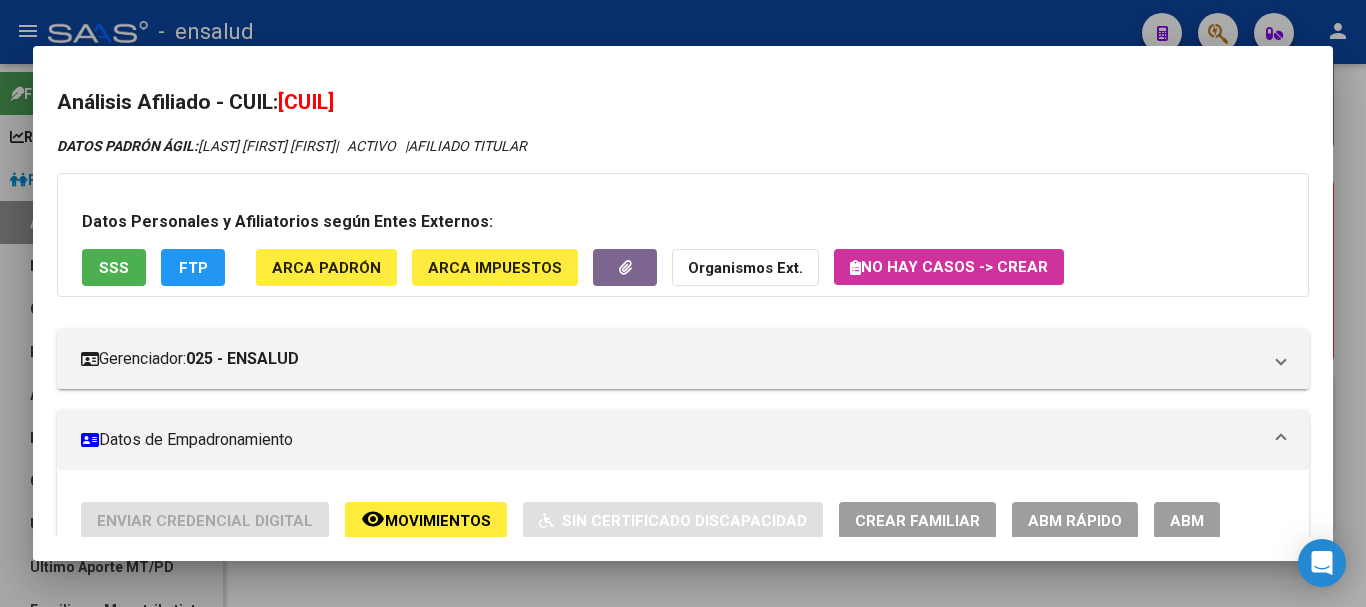 click on "ABM" at bounding box center (1187, 521) 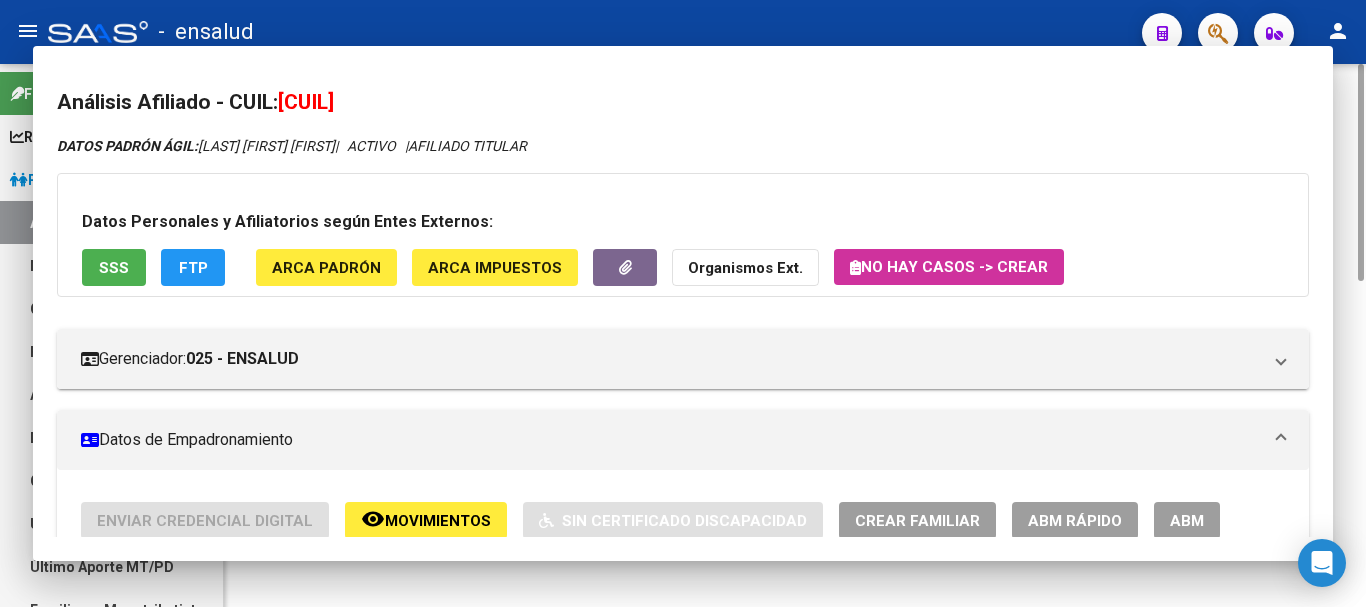 scroll, scrollTop: 0, scrollLeft: 0, axis: both 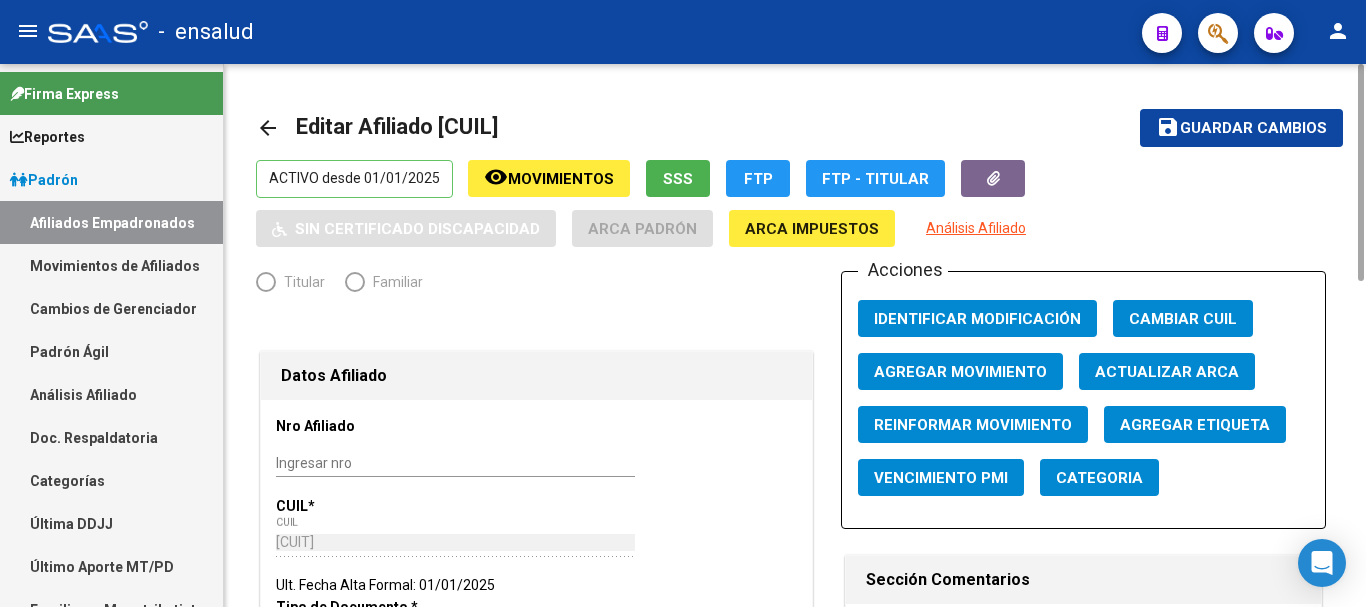 radio on "true" 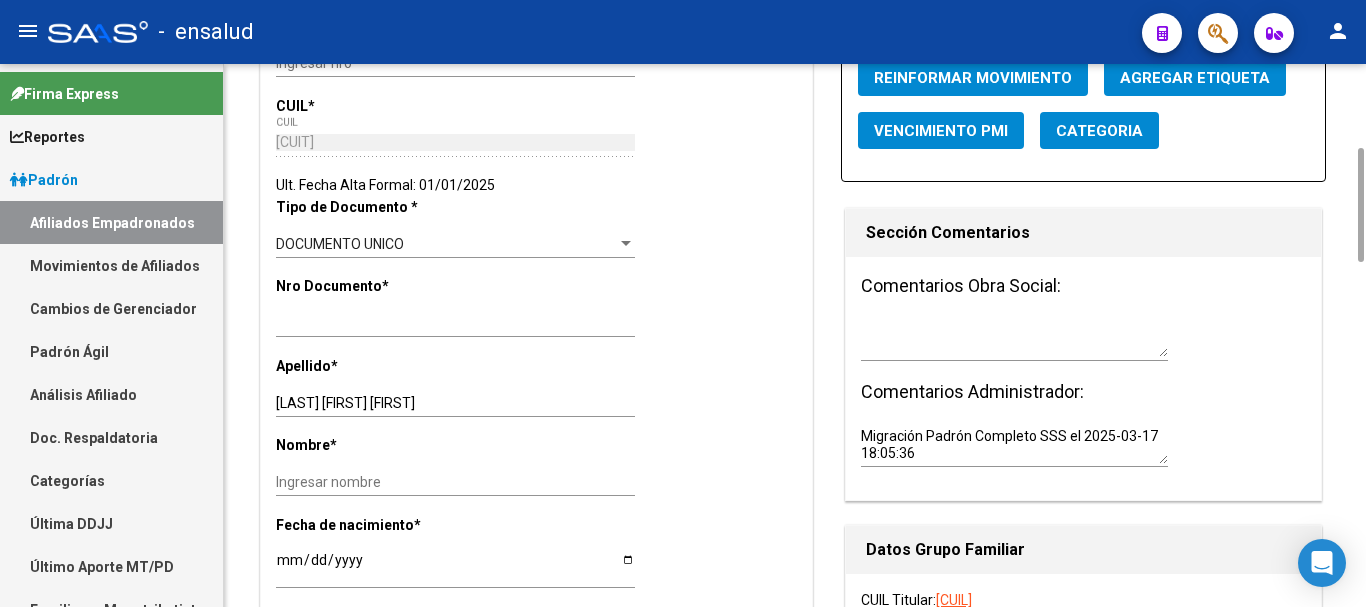 scroll, scrollTop: 0, scrollLeft: 0, axis: both 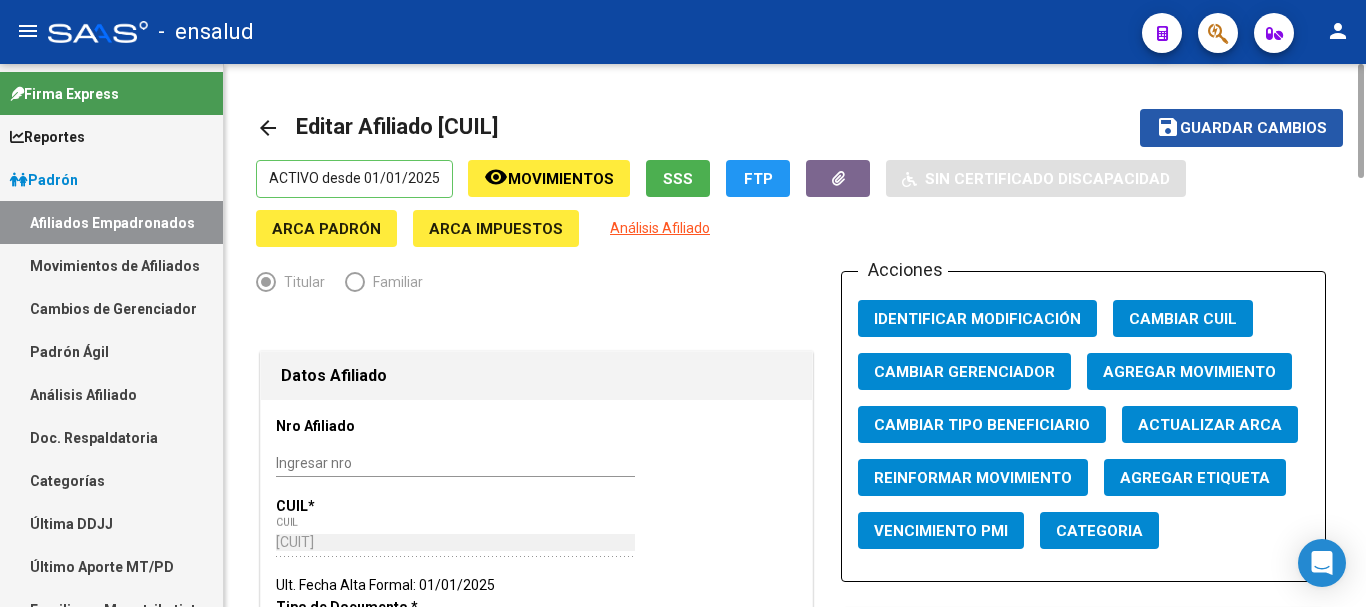 click on "Guardar cambios" 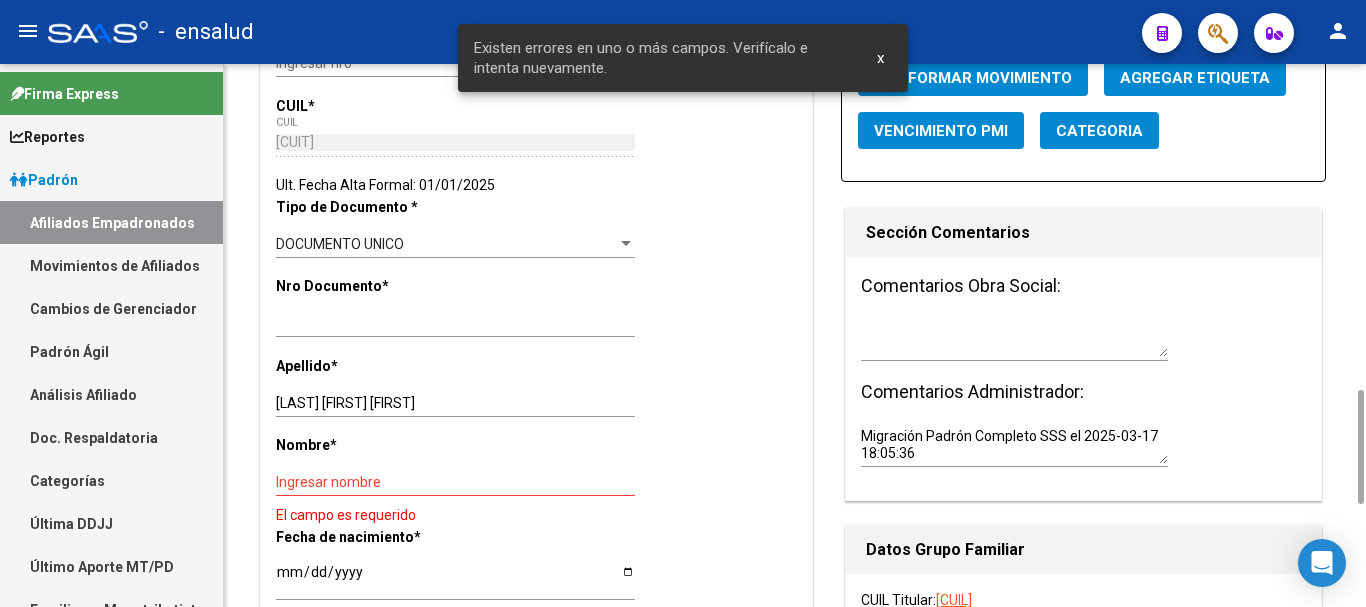 scroll, scrollTop: 600, scrollLeft: 0, axis: vertical 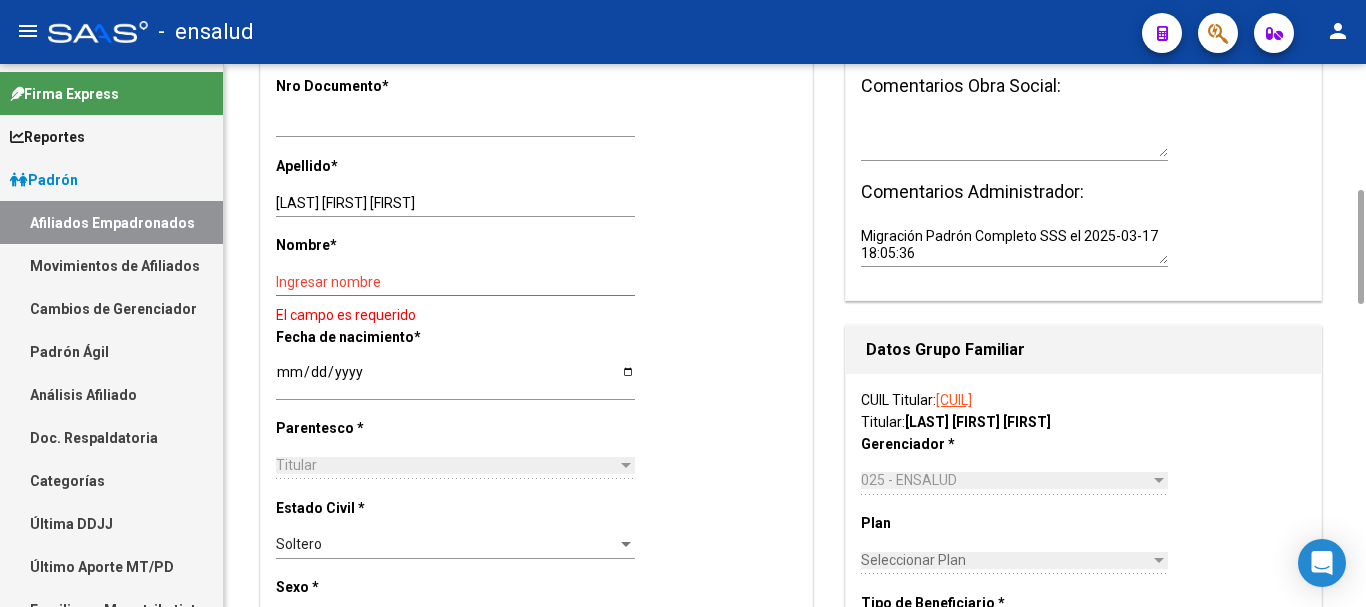 click on "Nombre  *   Ingresar nombre   El campo es requerido" 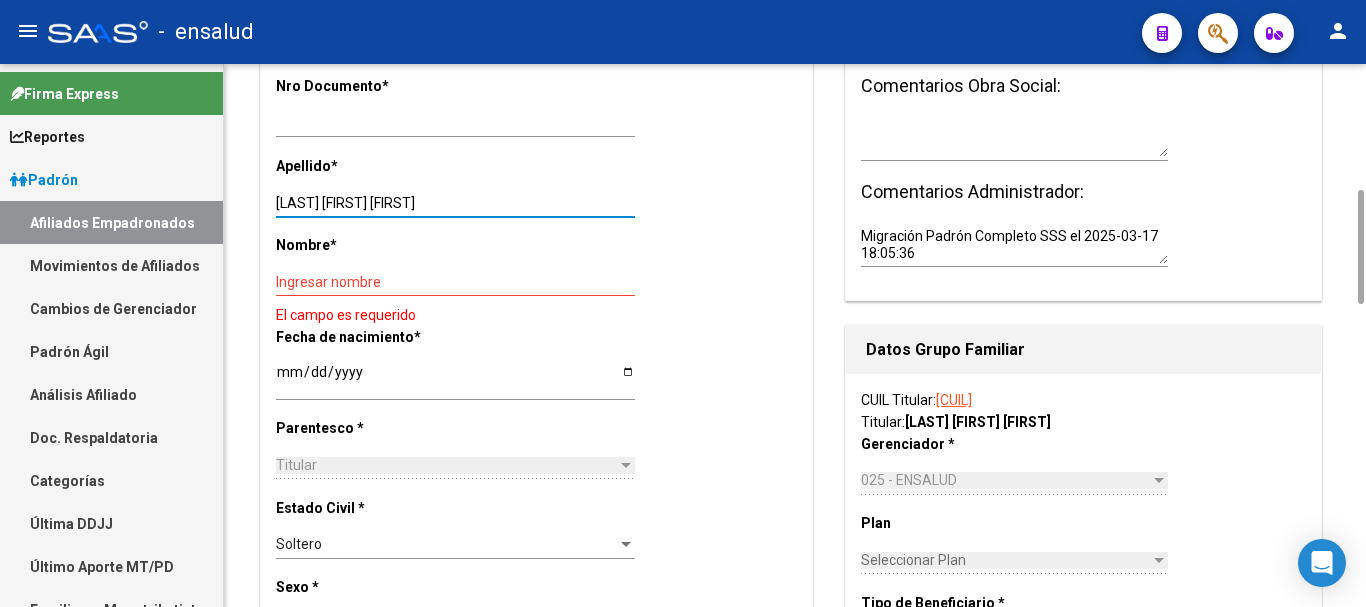 drag, startPoint x: 333, startPoint y: 199, endPoint x: 476, endPoint y: 209, distance: 143.34923 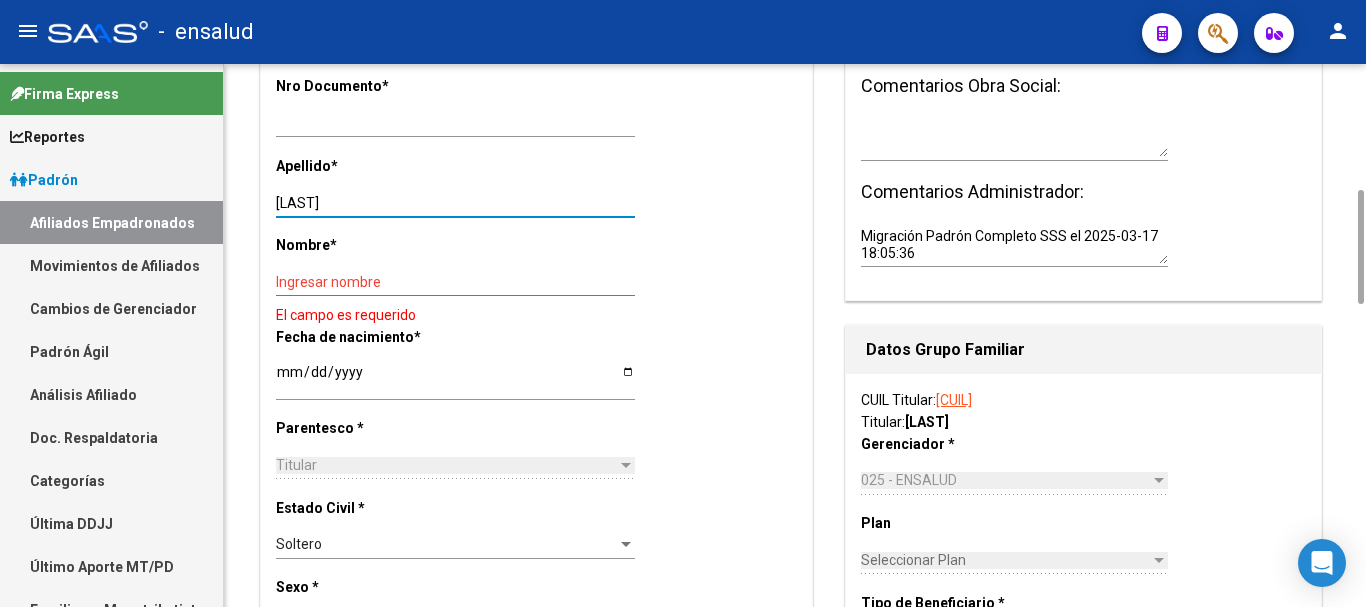 type on "[LAST]" 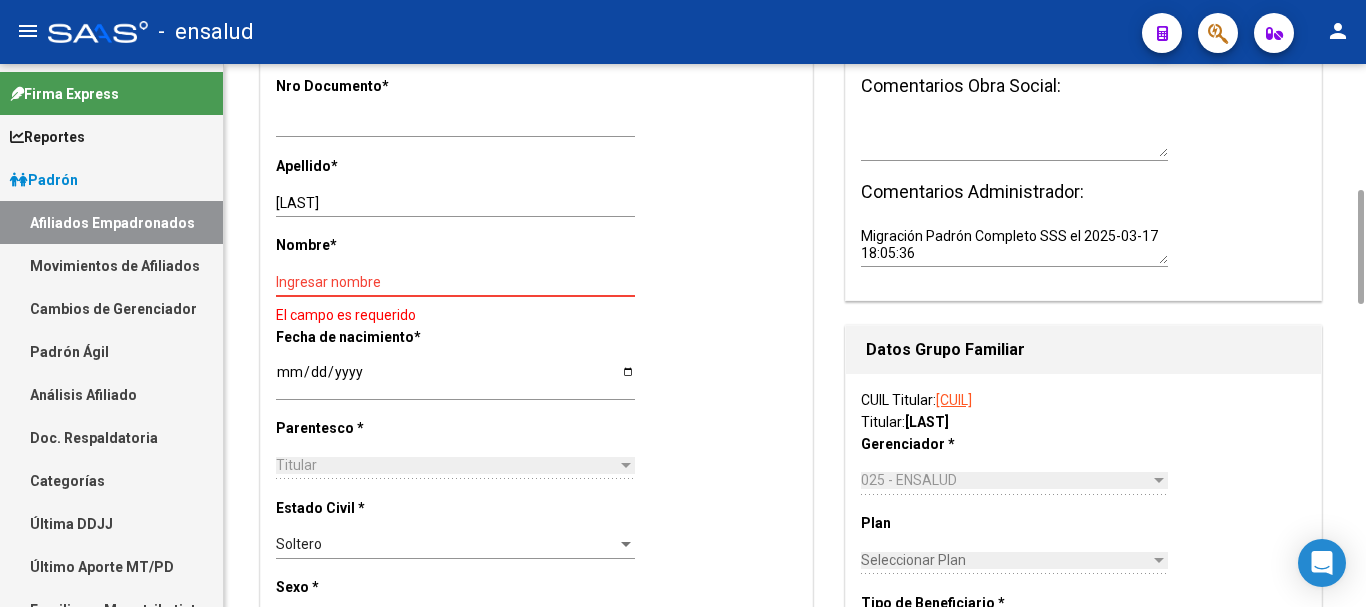 paste on "[FIRST] [FIRST]" 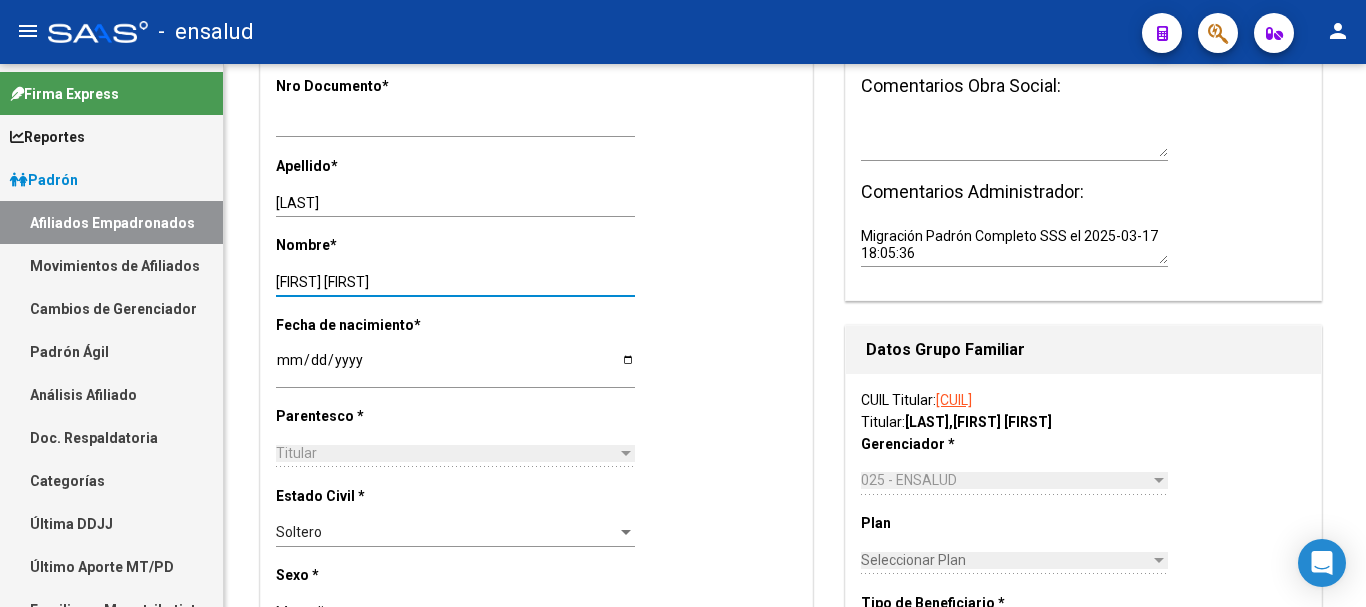 scroll, scrollTop: 0, scrollLeft: 0, axis: both 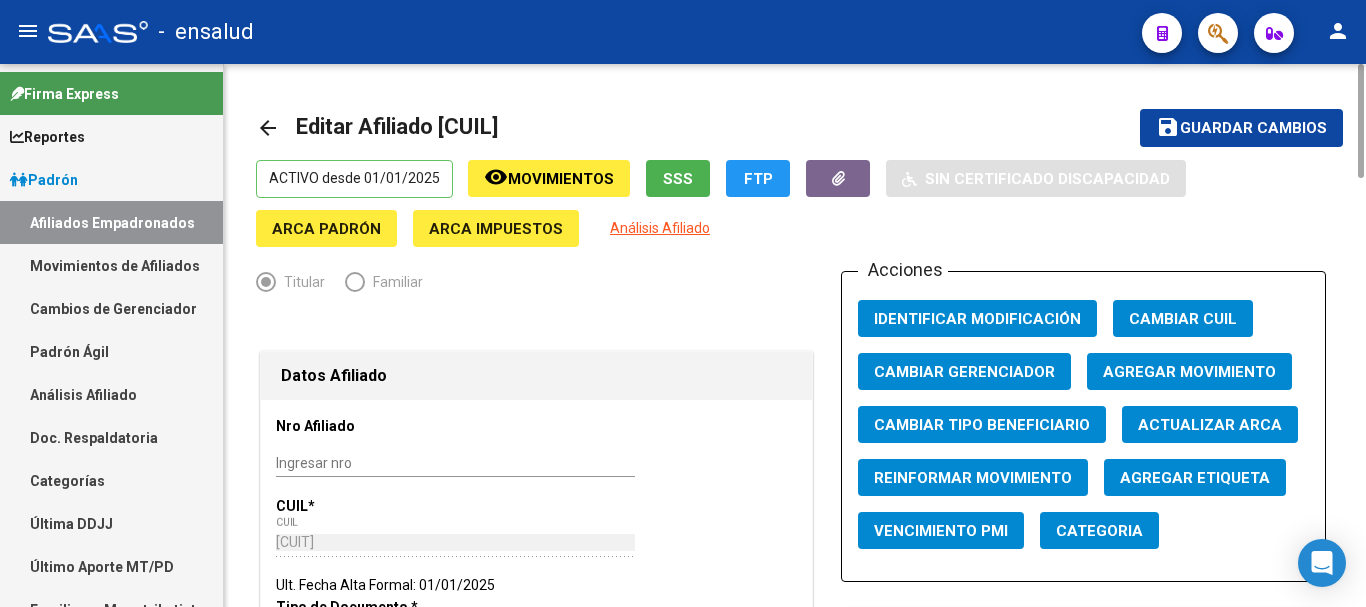 type on "[FIRST] [FIRST]" 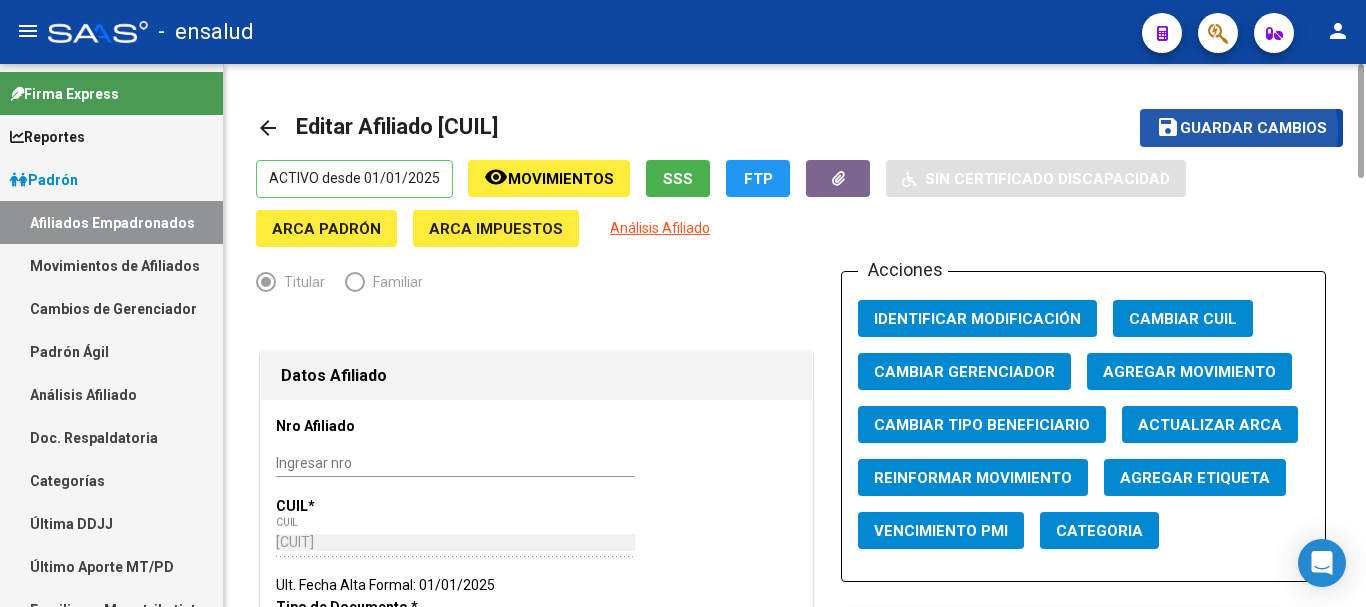 click on "Guardar cambios" 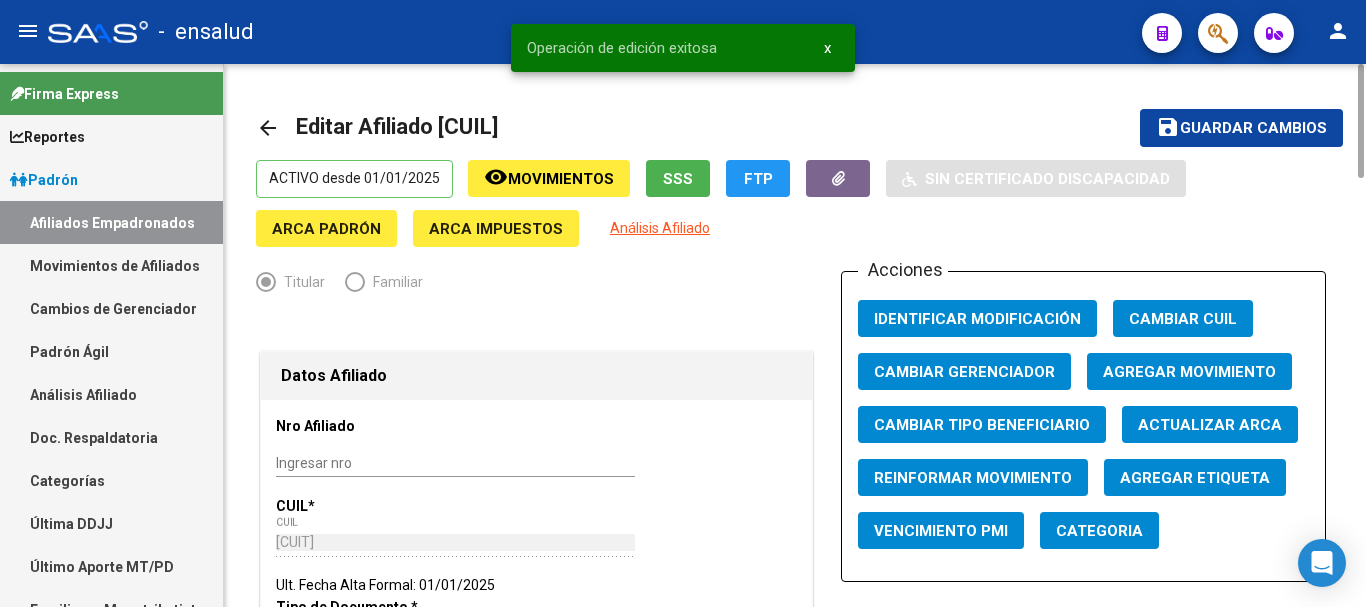 click on "arrow_back" 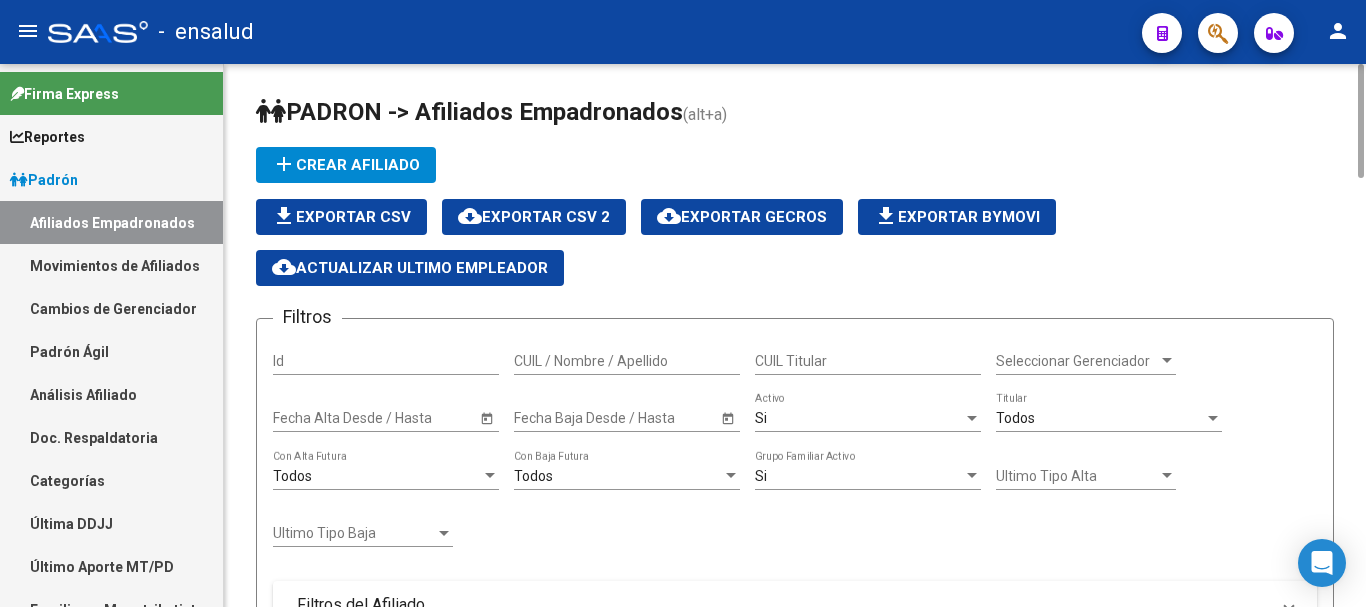 click on "CUIL Titular" at bounding box center [868, 361] 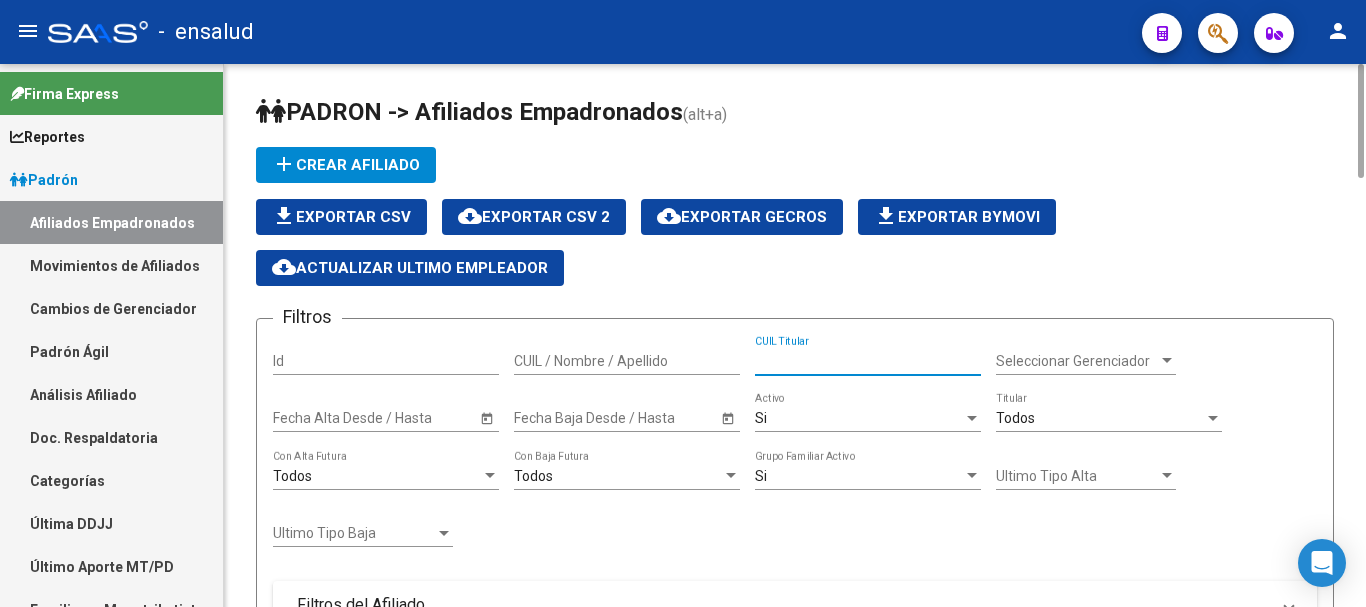 paste on "[CUIL]" 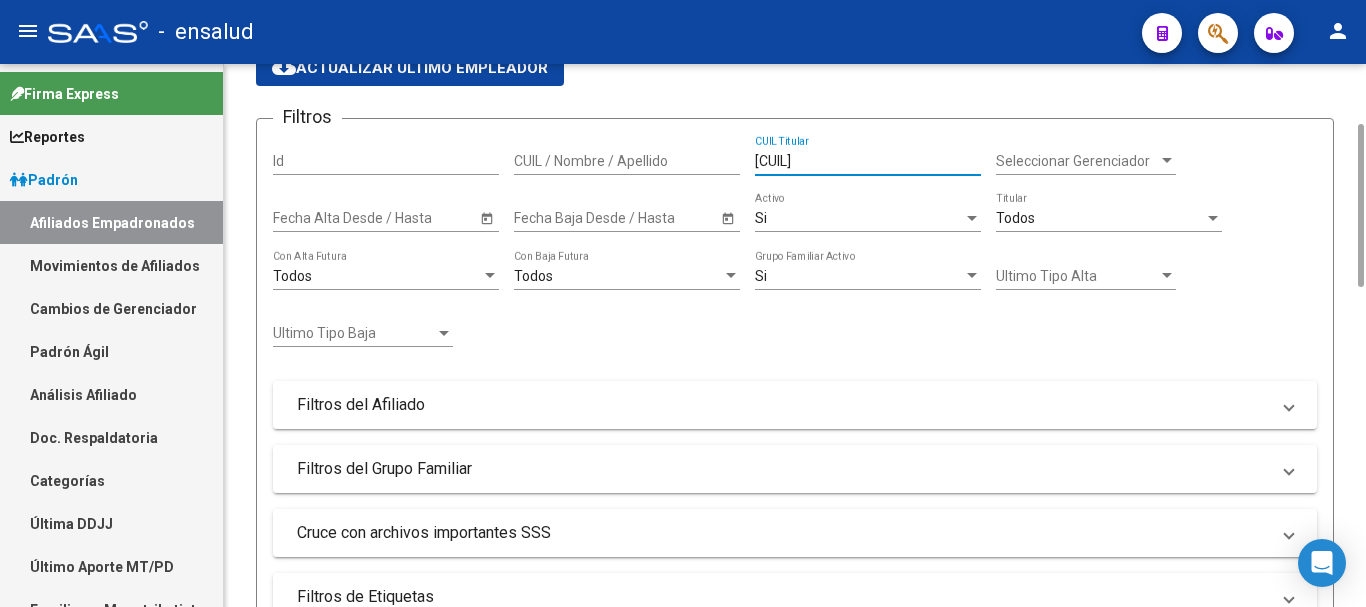 scroll, scrollTop: 600, scrollLeft: 0, axis: vertical 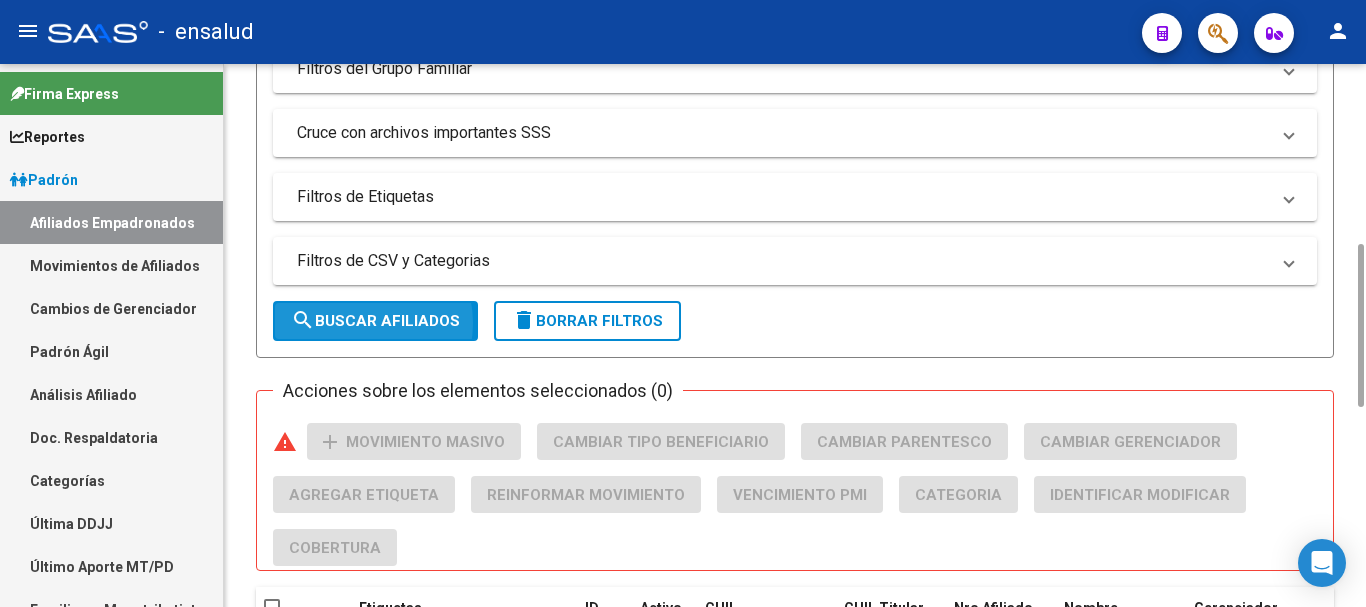 click on "search  Buscar Afiliados" 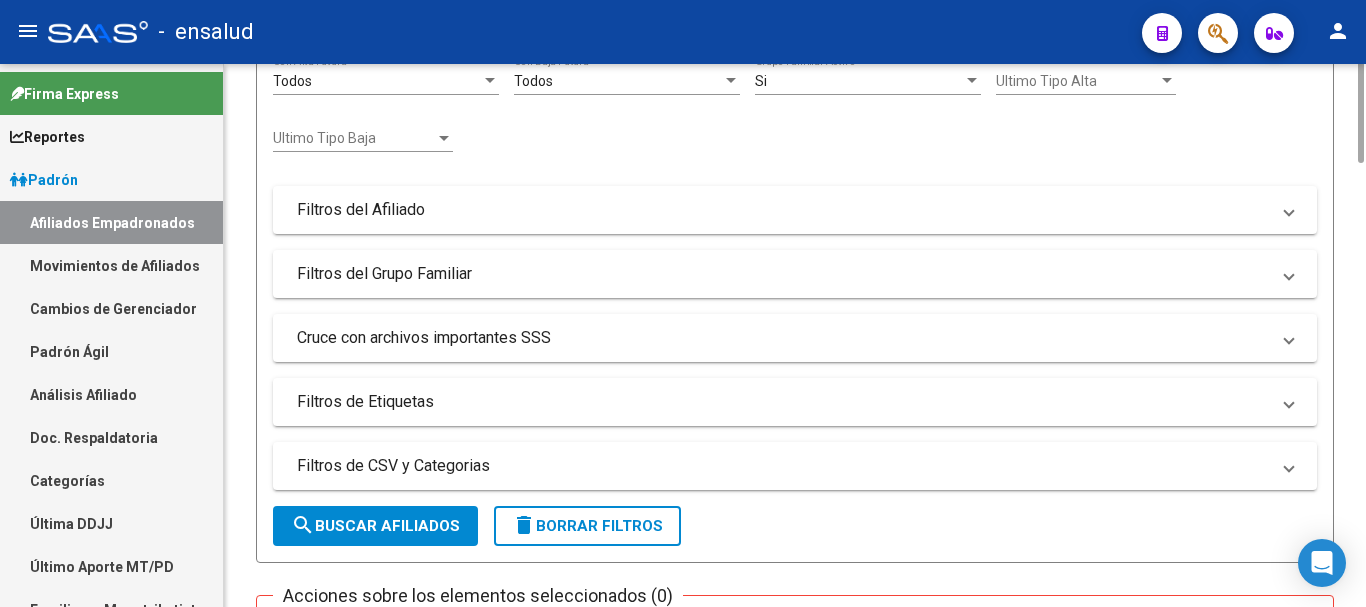 scroll, scrollTop: 0, scrollLeft: 0, axis: both 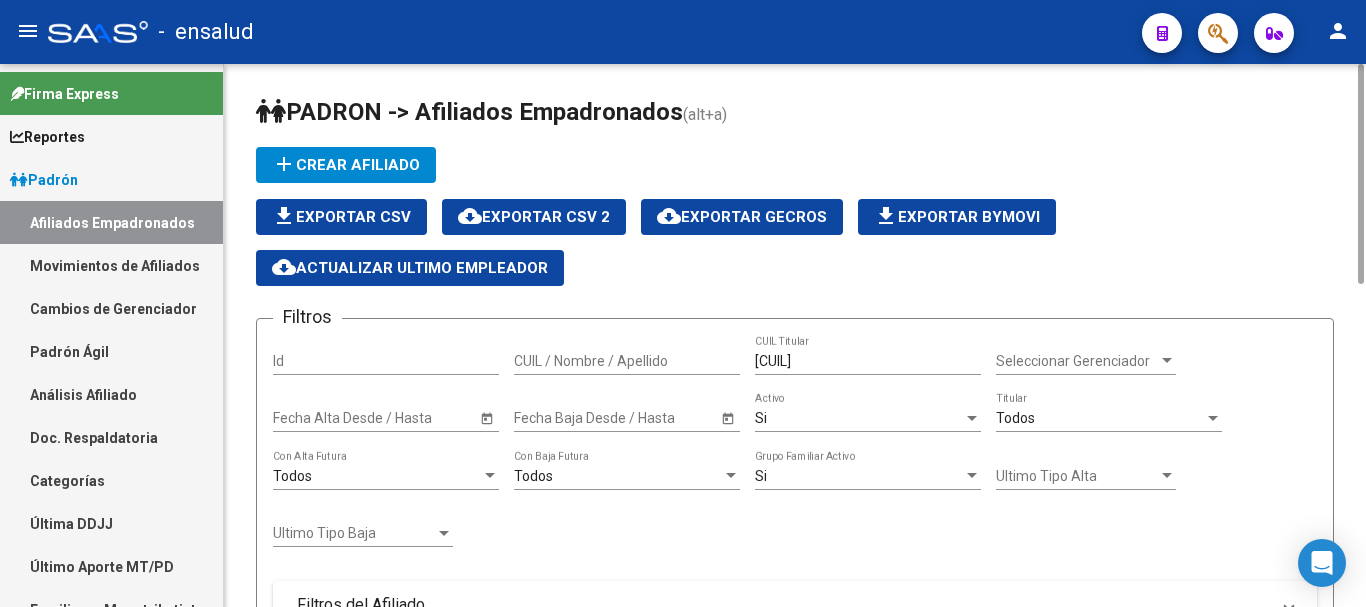 click at bounding box center (972, 418) 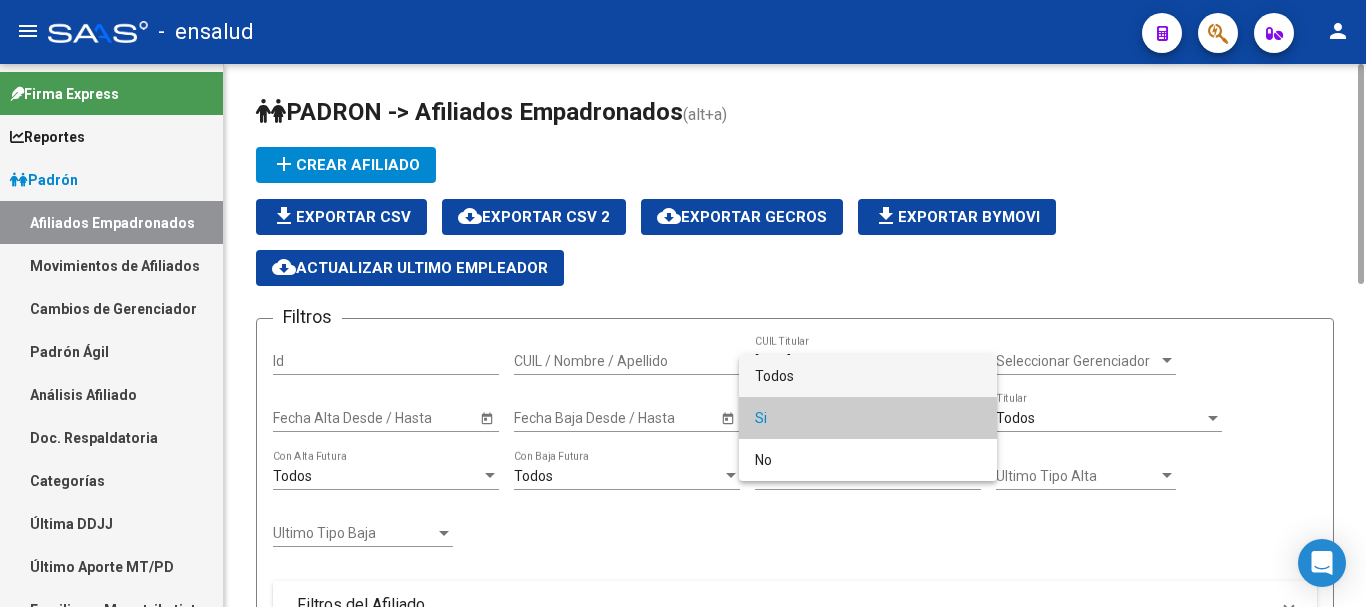 click on "Todos" at bounding box center [868, 376] 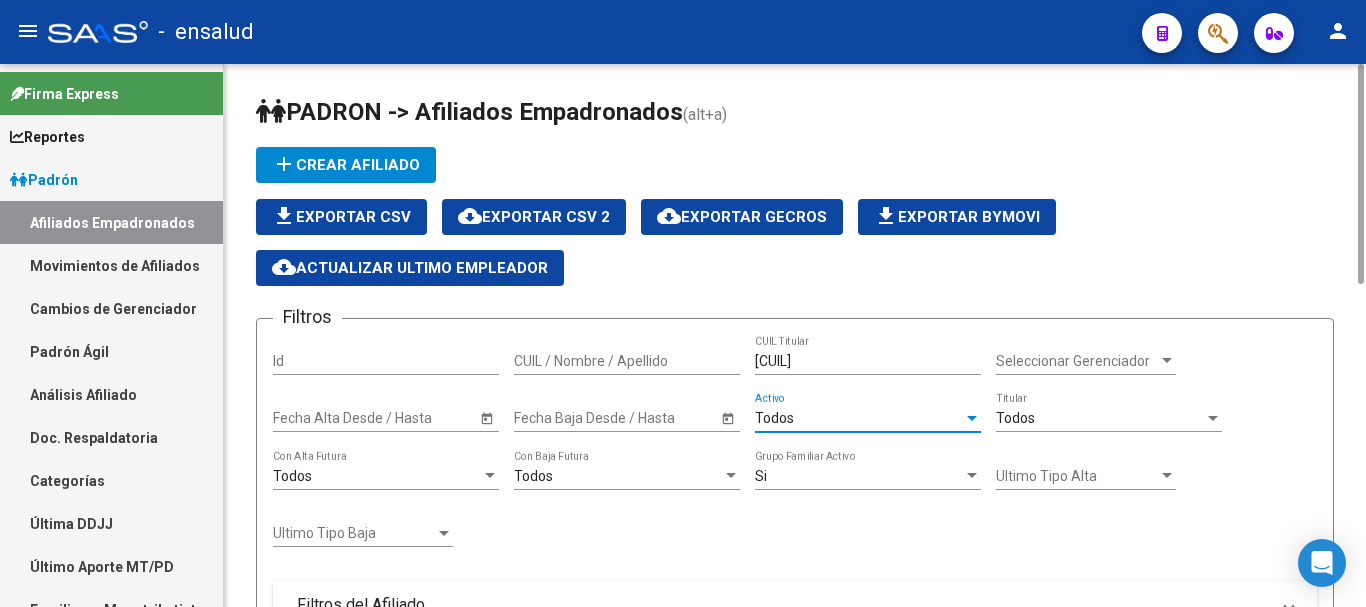 scroll, scrollTop: 600, scrollLeft: 0, axis: vertical 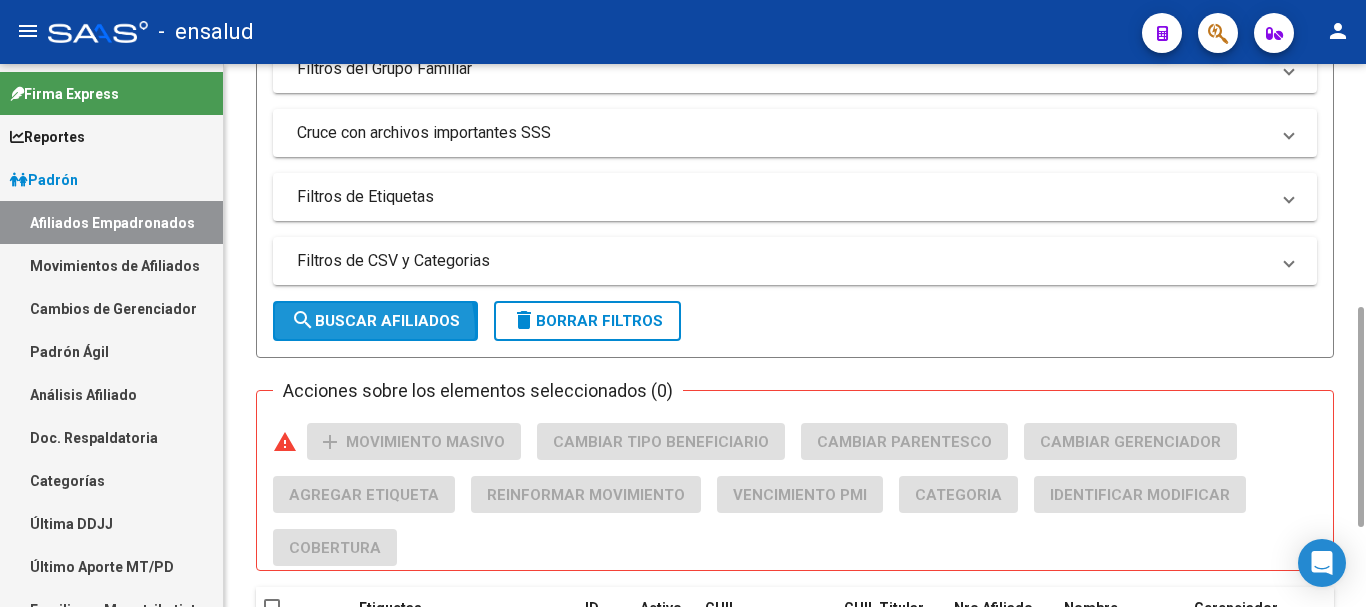 click on "search  Buscar Afiliados" 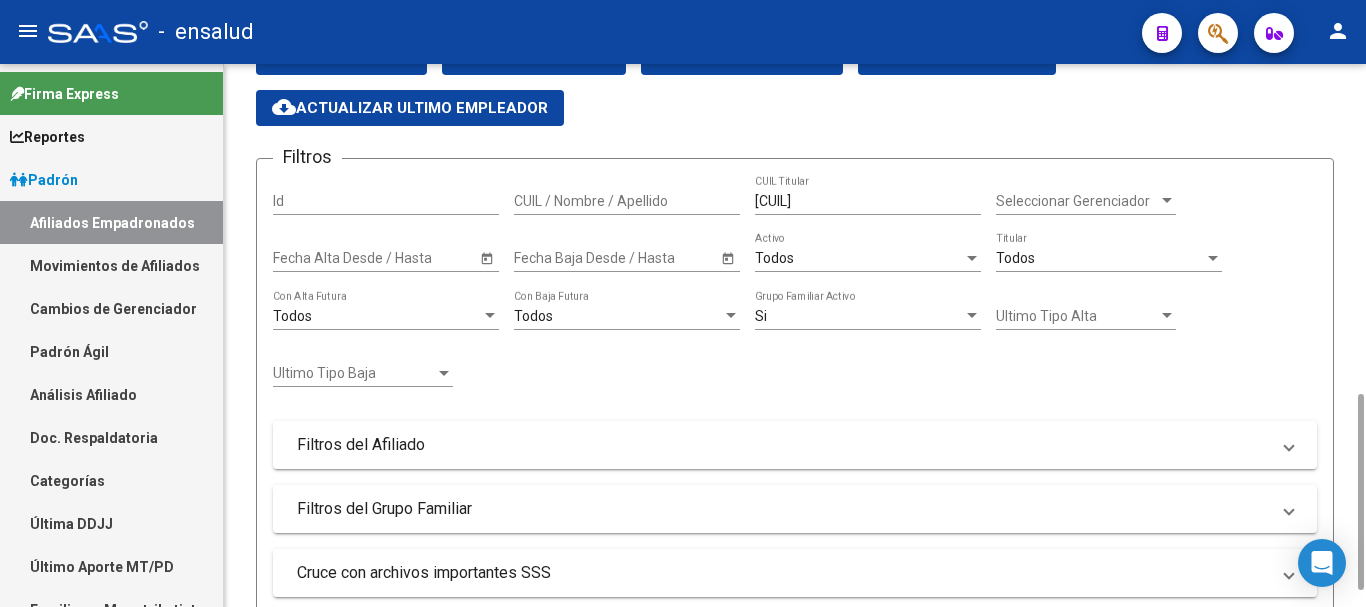 scroll, scrollTop: 0, scrollLeft: 0, axis: both 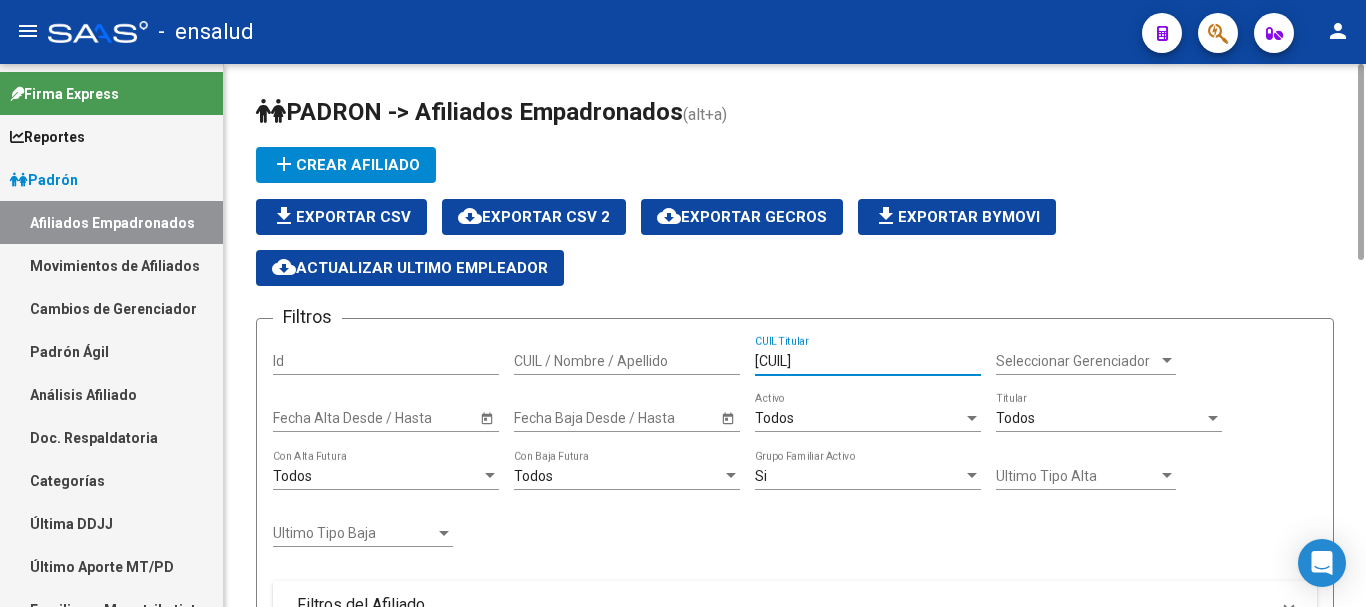 drag, startPoint x: 753, startPoint y: 356, endPoint x: 615, endPoint y: 349, distance: 138.17743 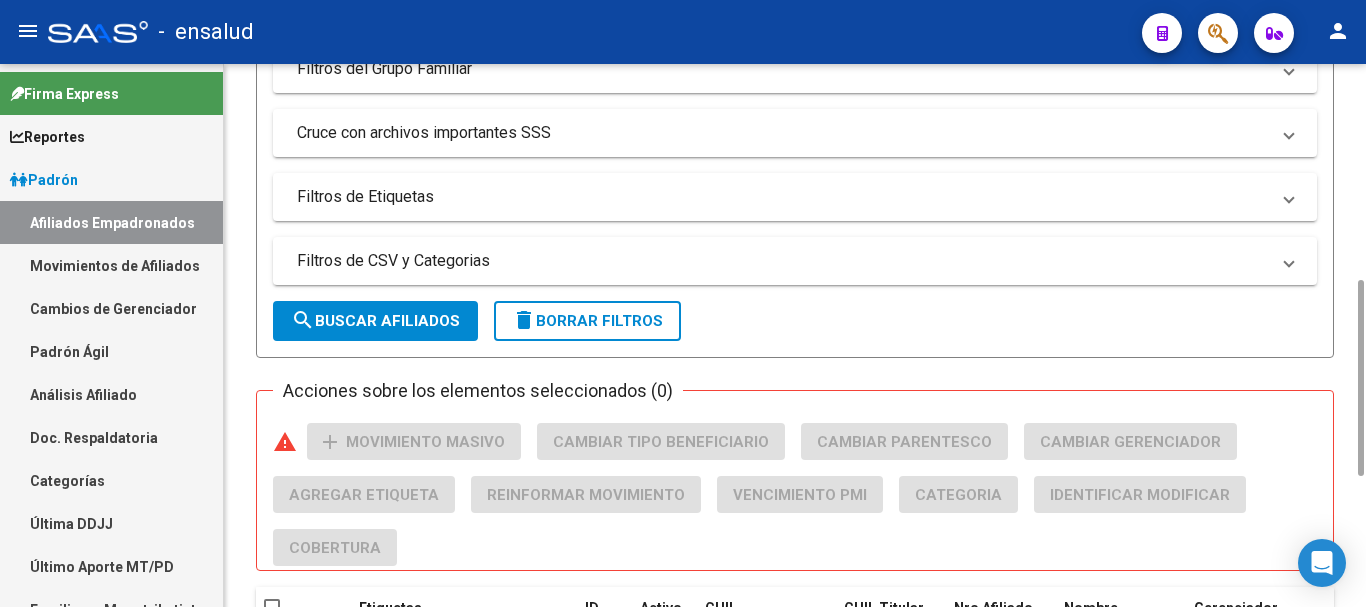 type on "[CUIL]" 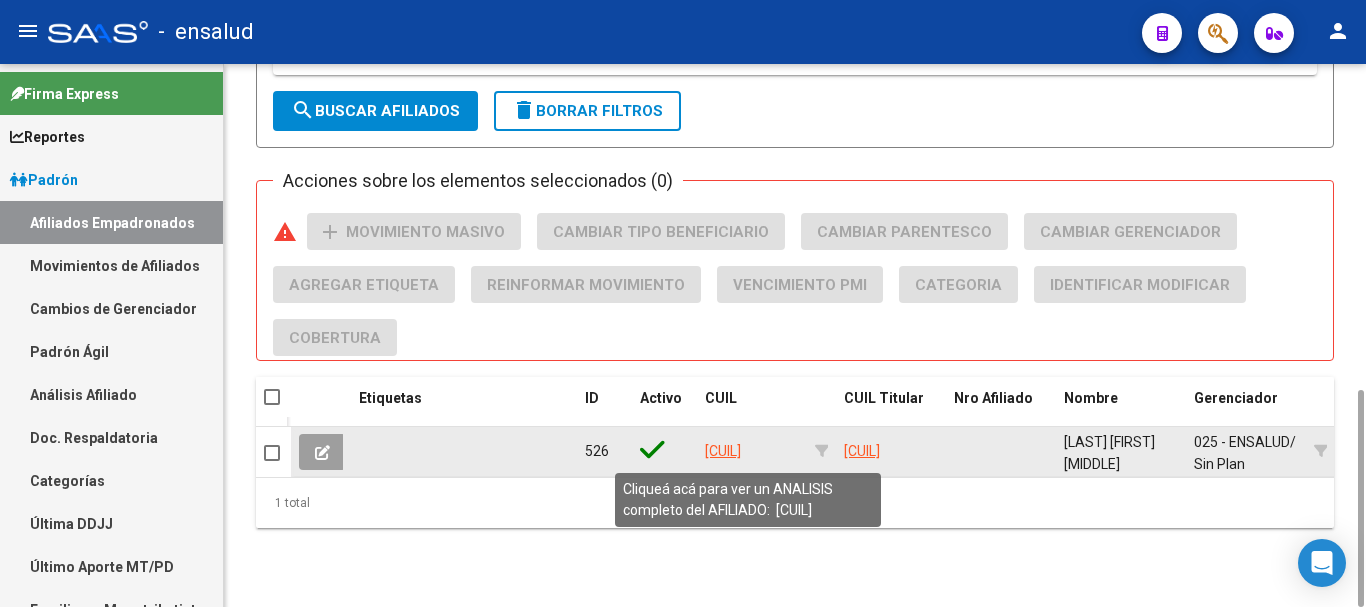 click on "[CUIL]" 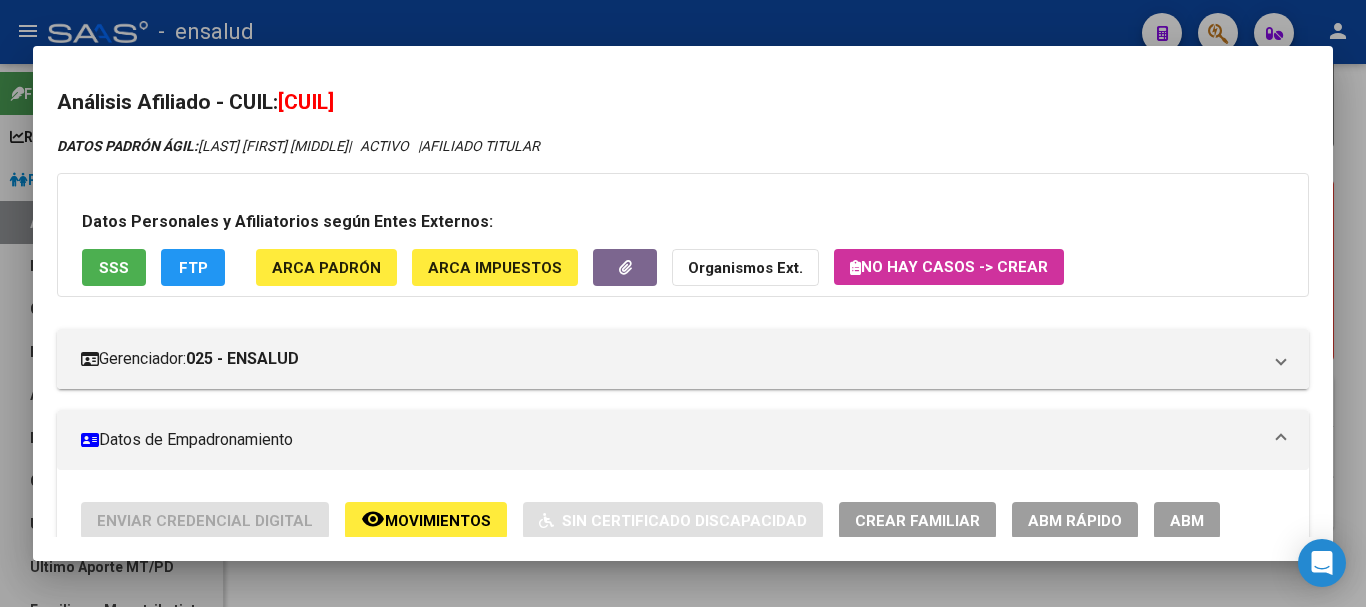 click on "ABM" at bounding box center (1187, 521) 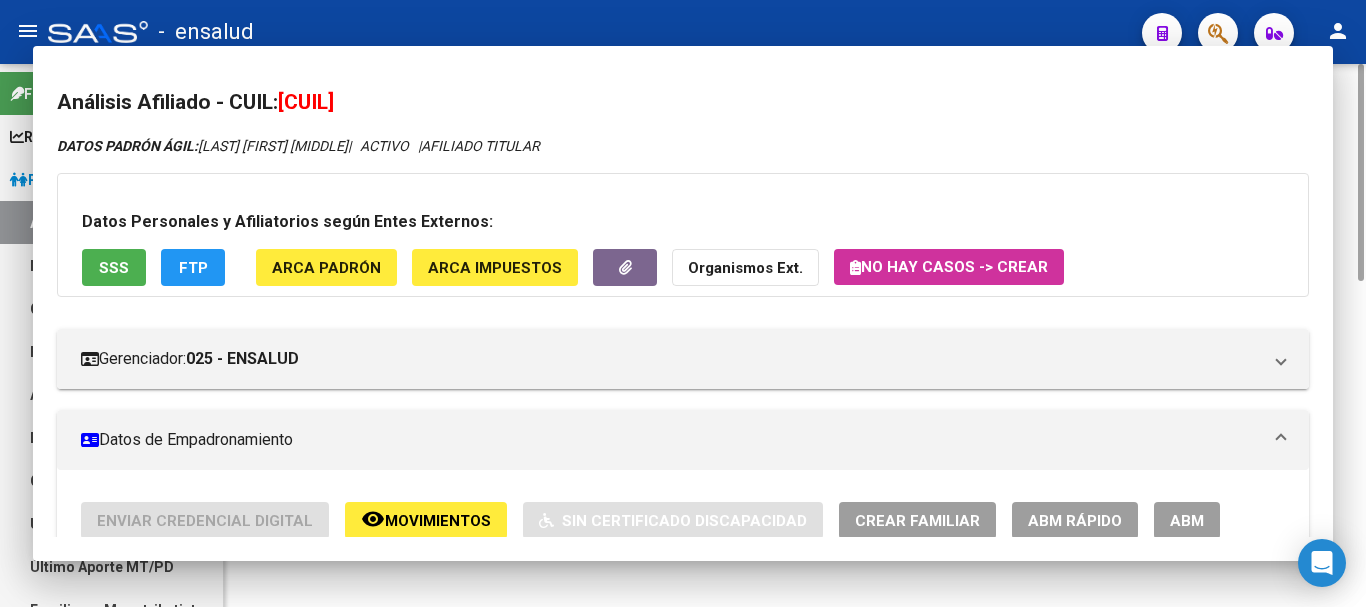 scroll, scrollTop: 0, scrollLeft: 0, axis: both 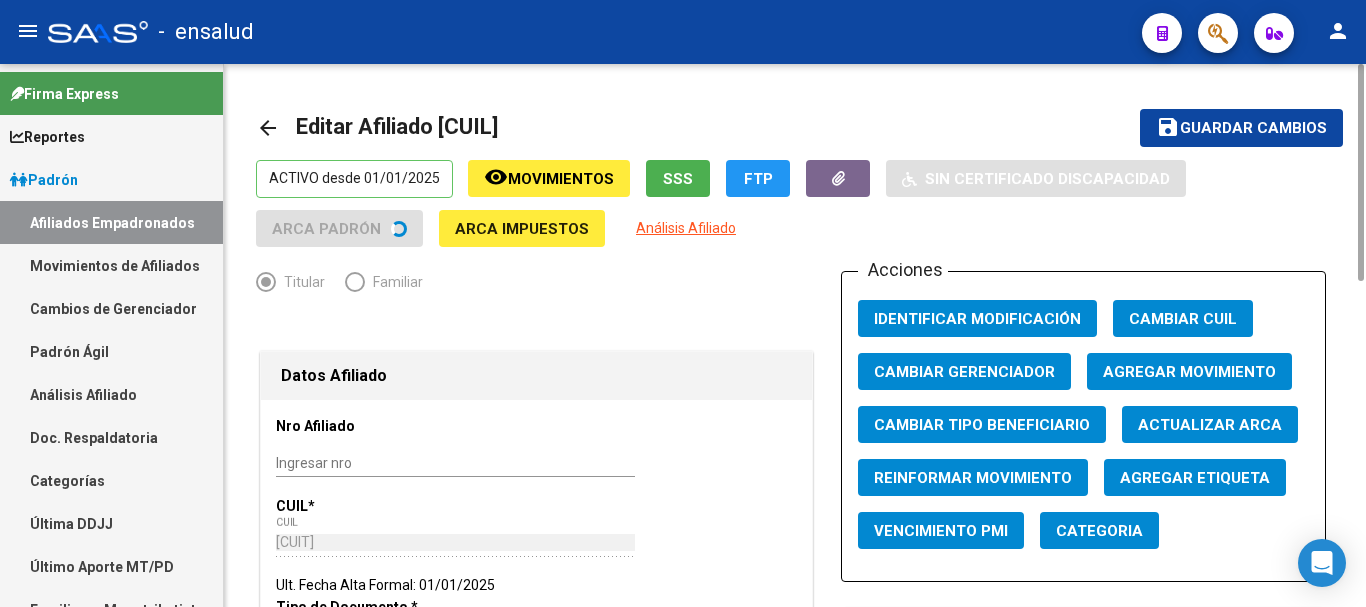 radio on "true" 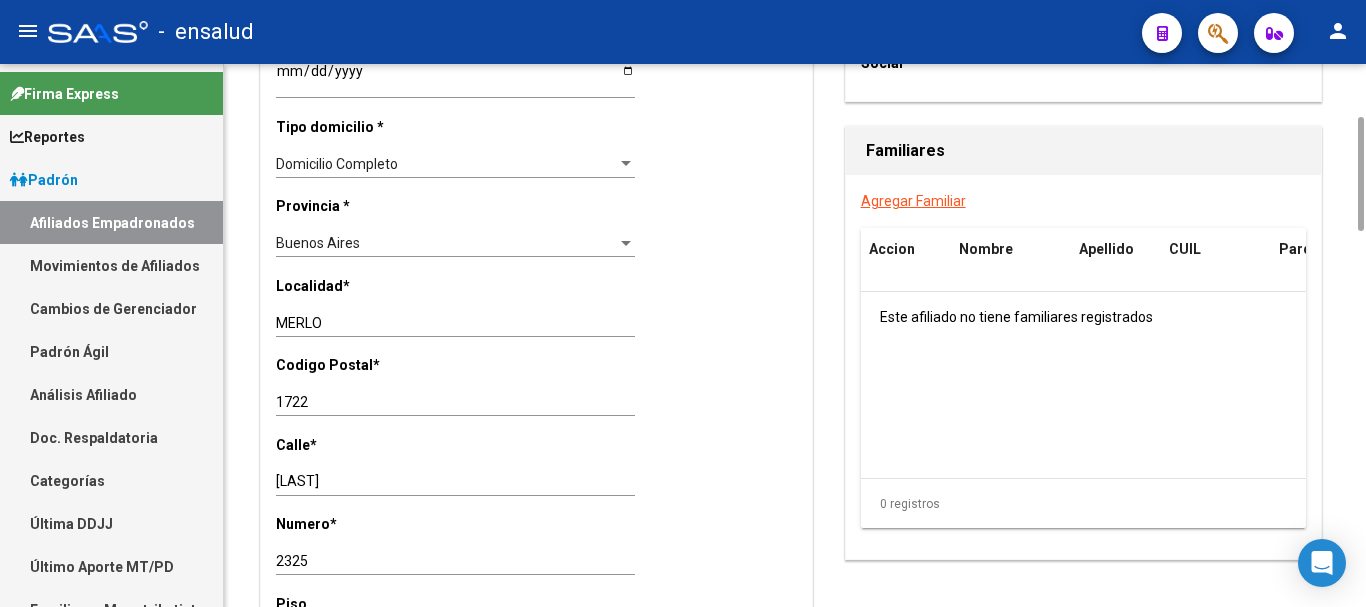 scroll, scrollTop: 1000, scrollLeft: 0, axis: vertical 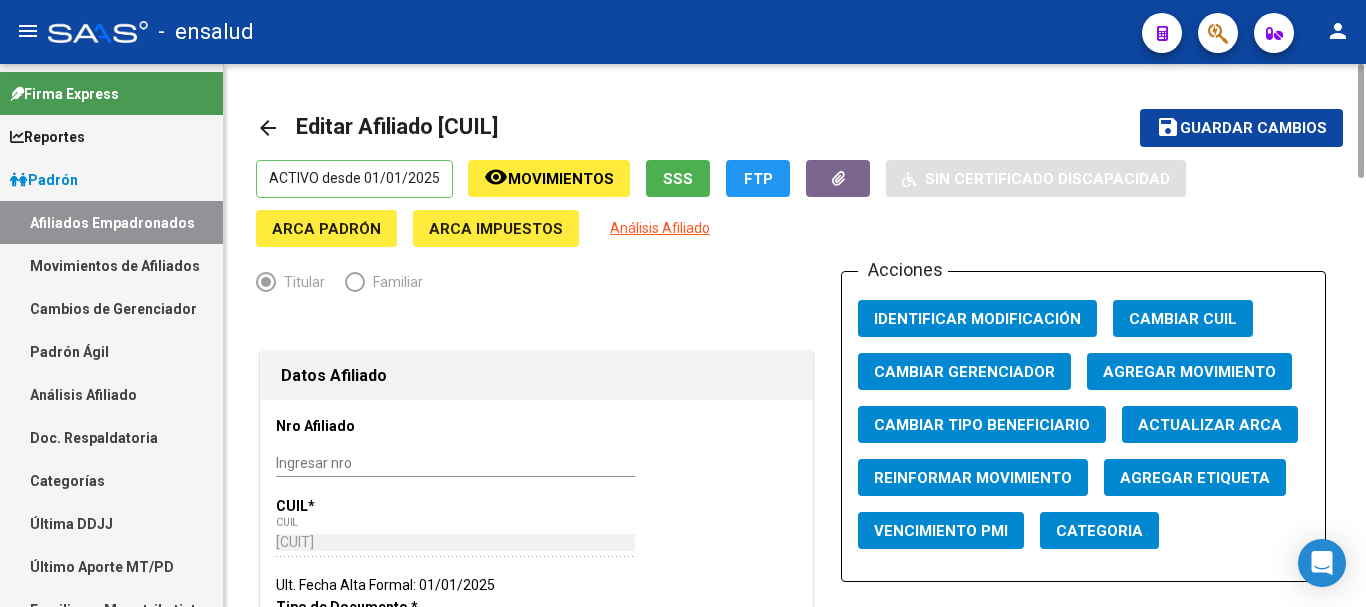 click on "arrow_back" 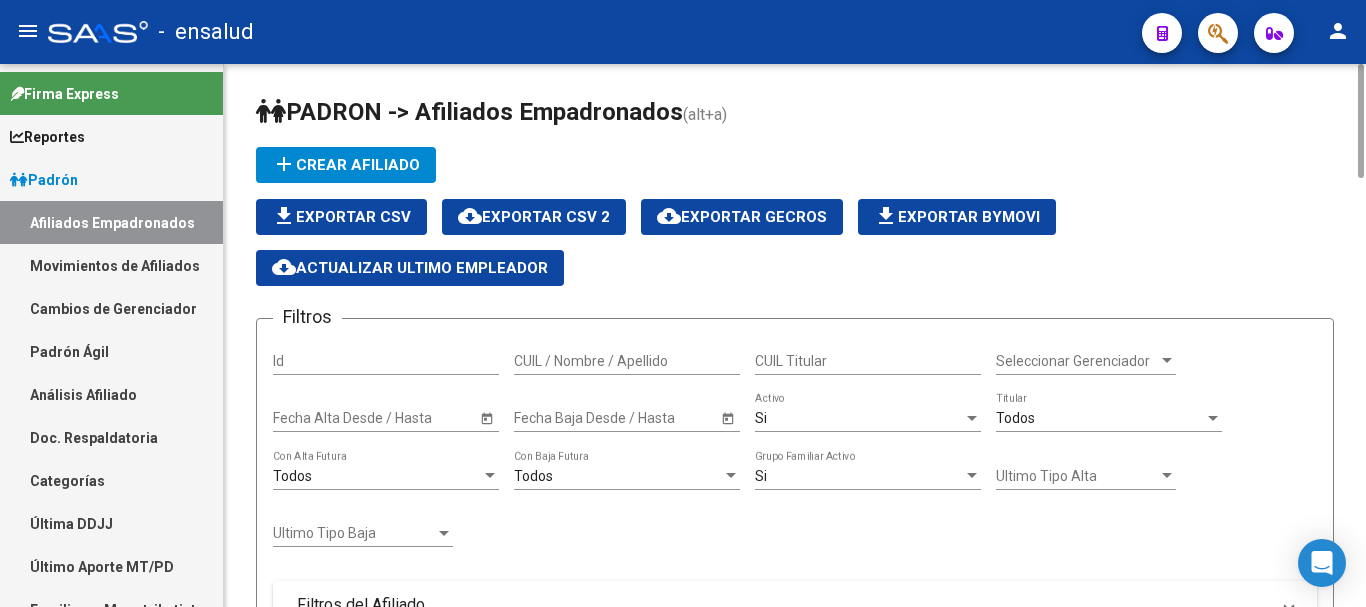 click on "CUIL Titular" at bounding box center (868, 361) 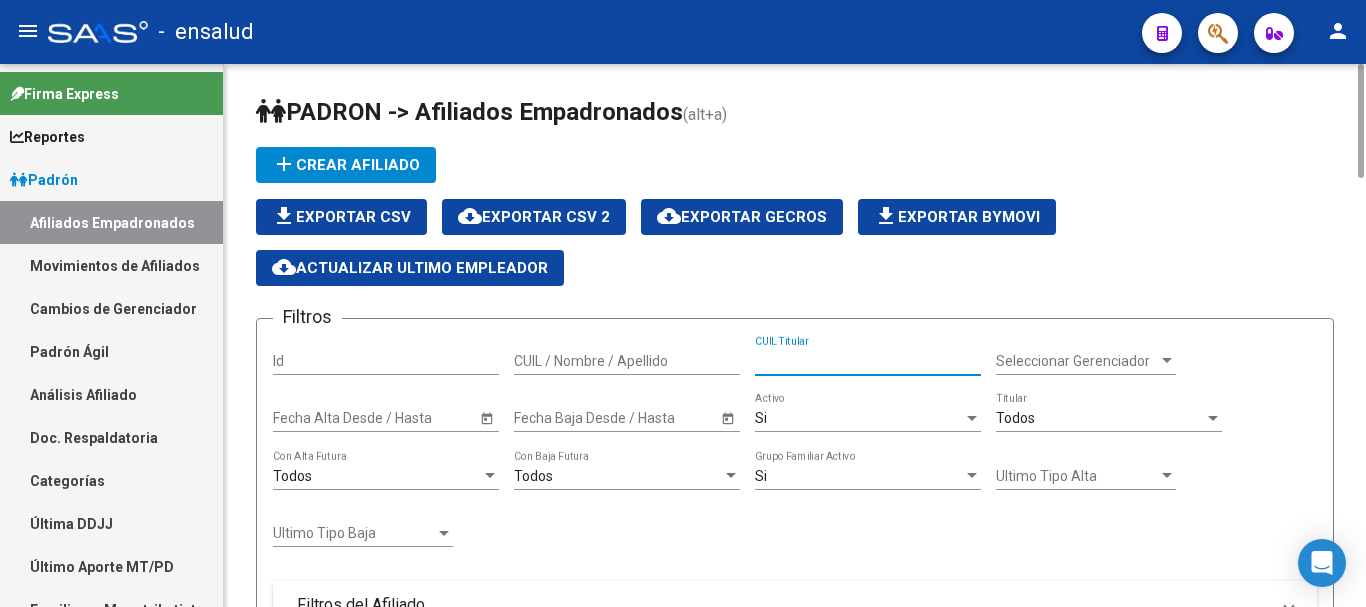 paste on "[CUIL]" 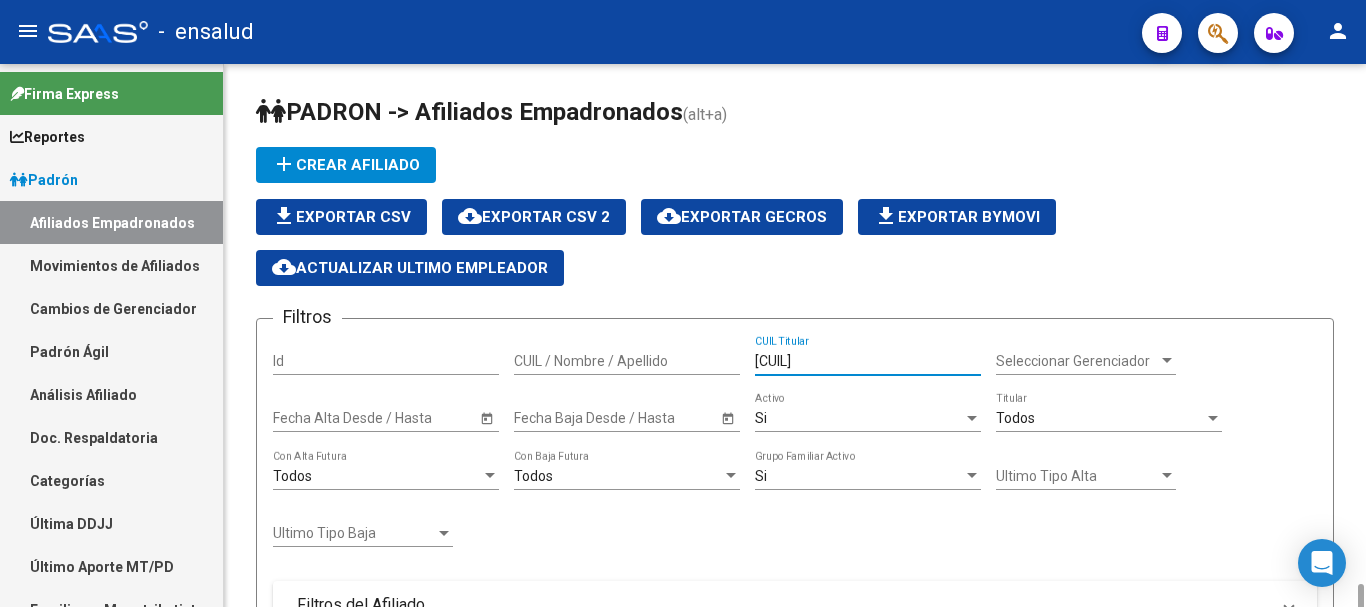 scroll, scrollTop: 400, scrollLeft: 0, axis: vertical 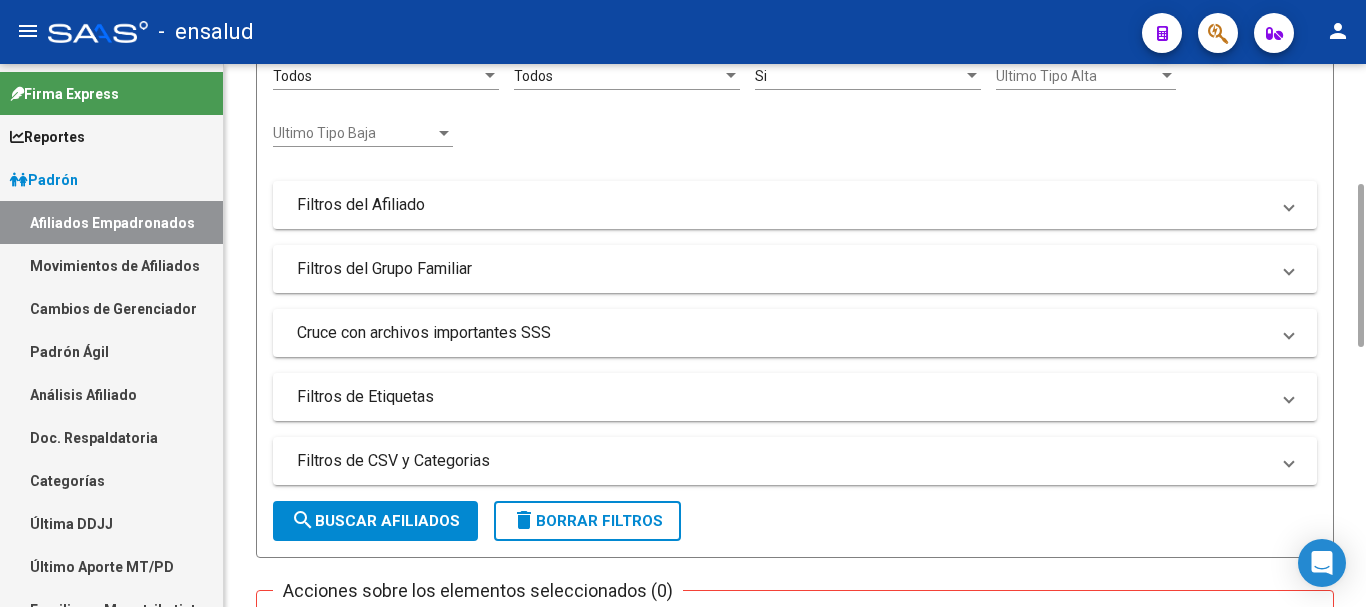 type on "[CUIL]" 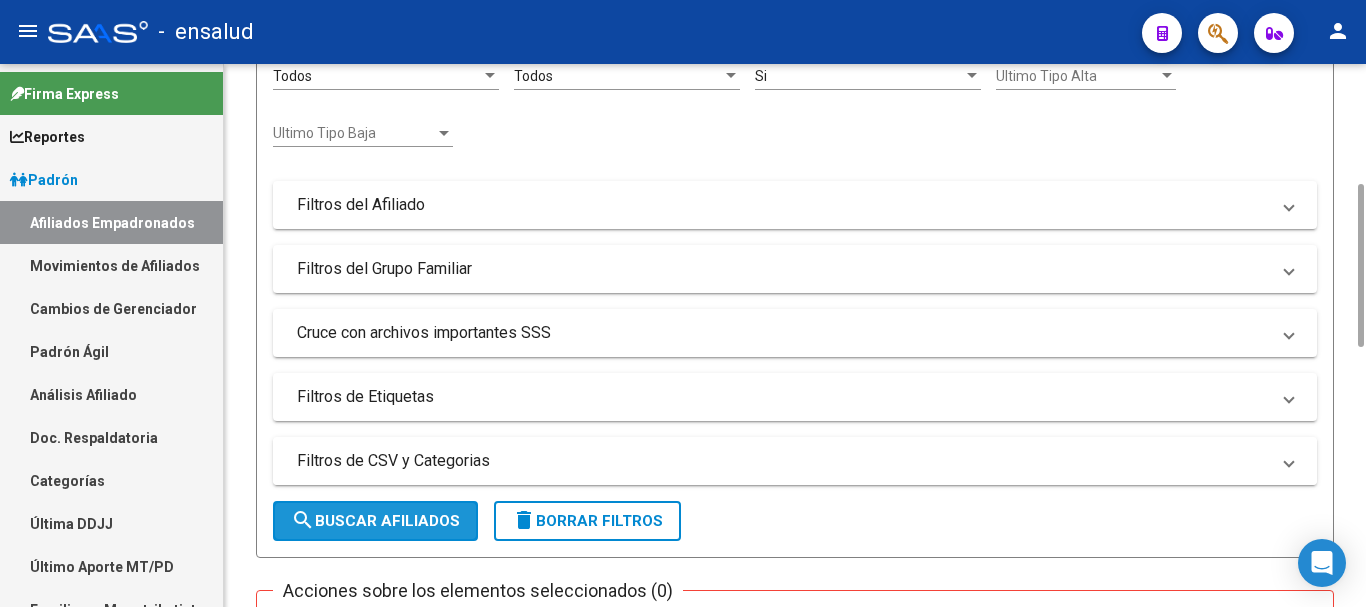 drag, startPoint x: 400, startPoint y: 522, endPoint x: 488, endPoint y: 481, distance: 97.082436 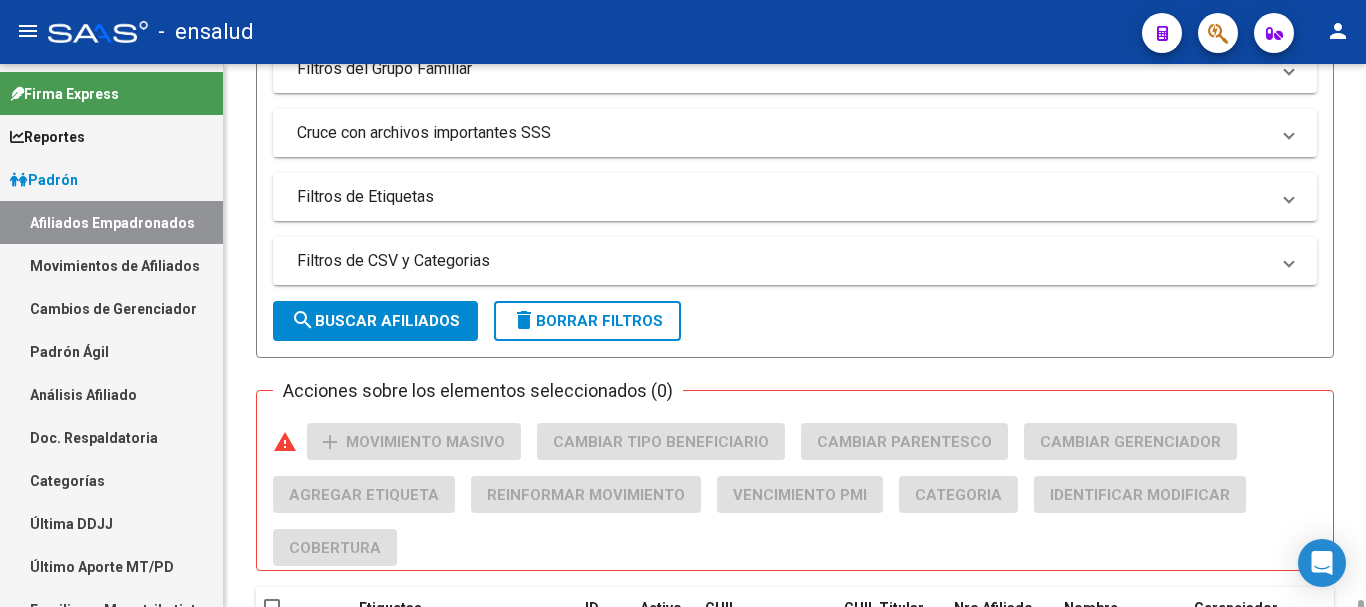 scroll, scrollTop: 810, scrollLeft: 0, axis: vertical 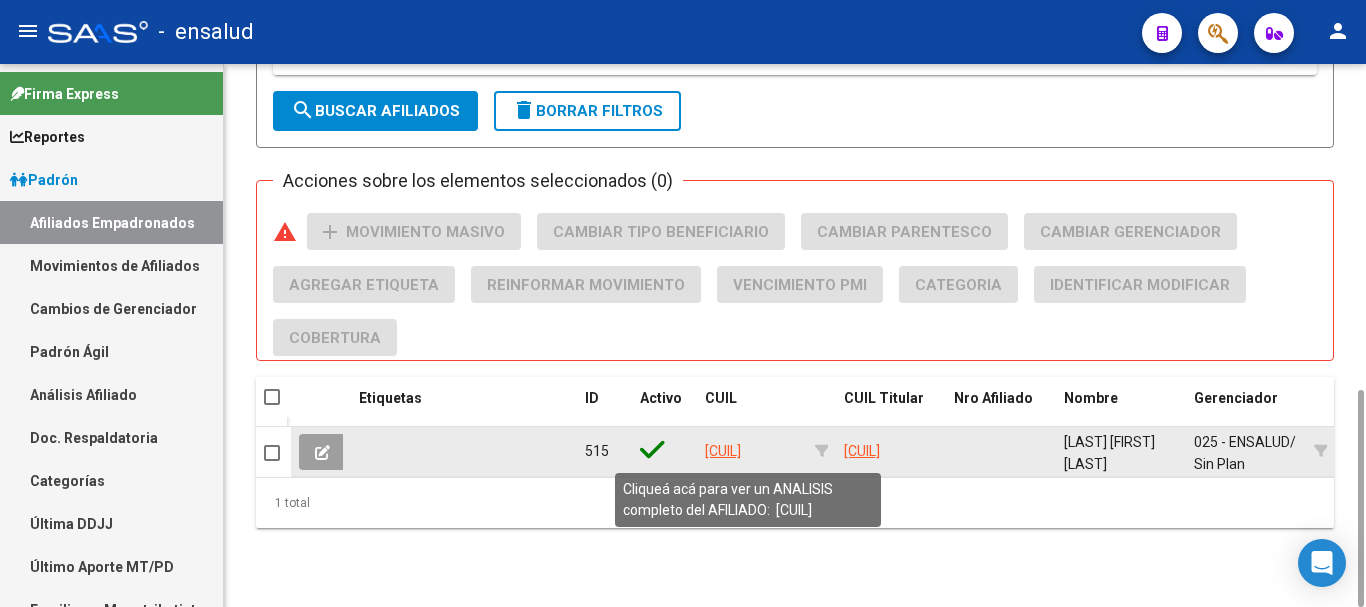 click on "[CUIL]" 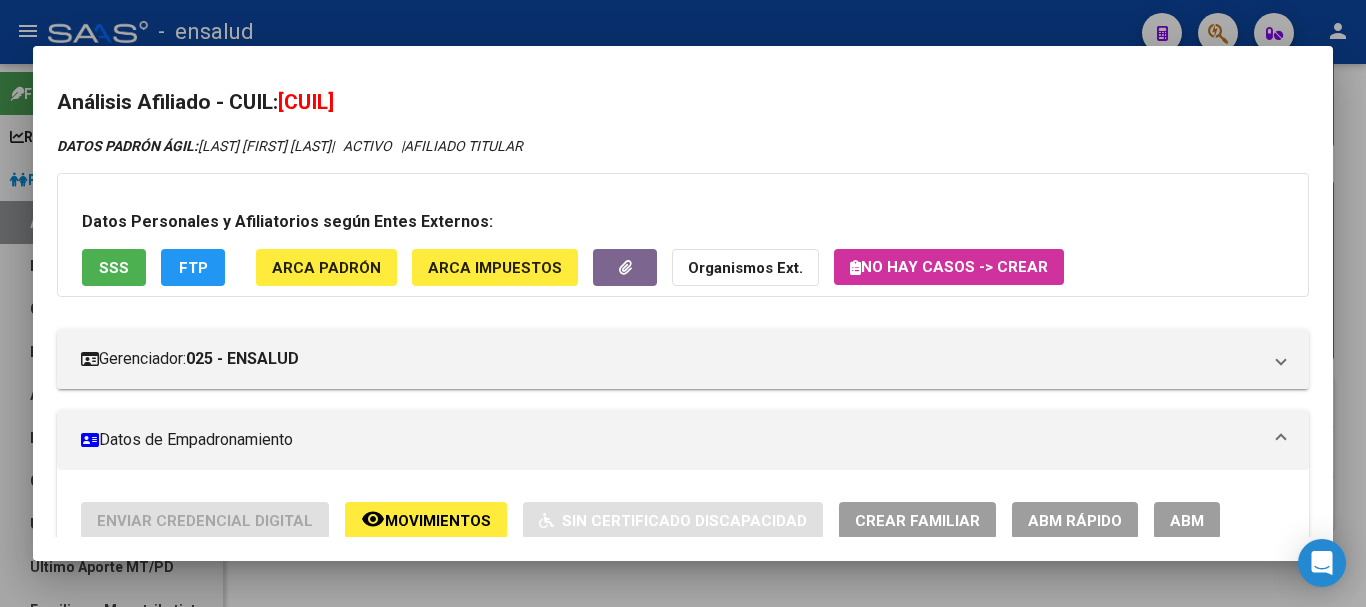 click on "ABM" at bounding box center [1187, 521] 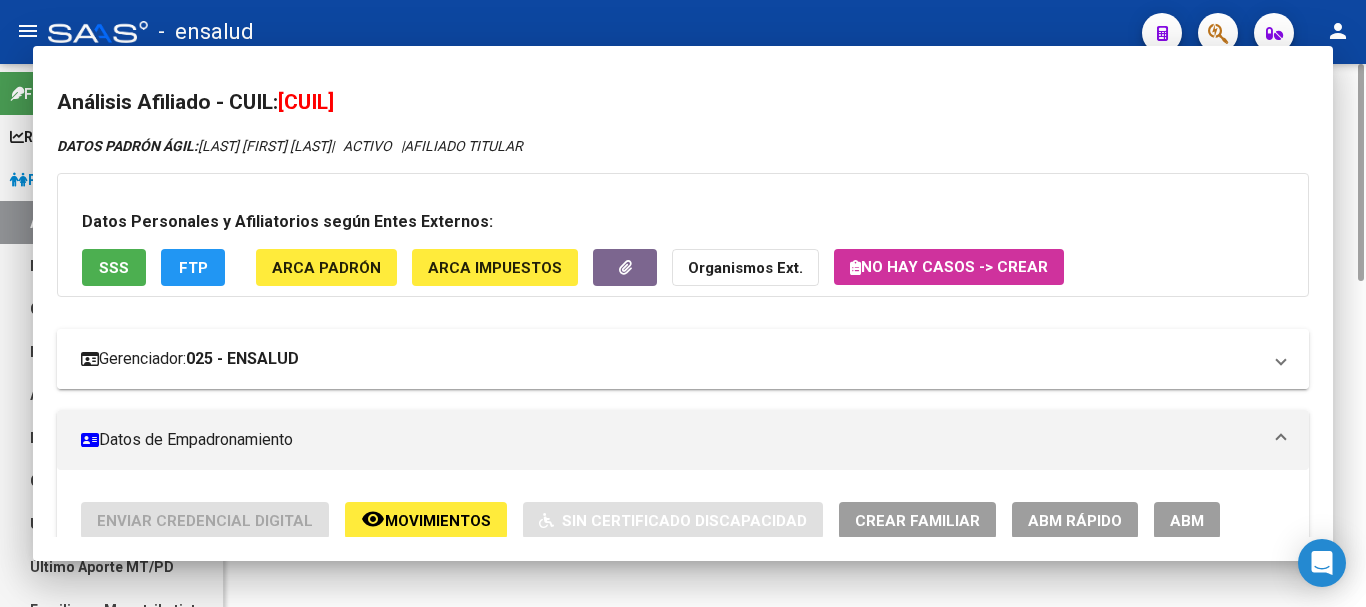 scroll, scrollTop: 0, scrollLeft: 0, axis: both 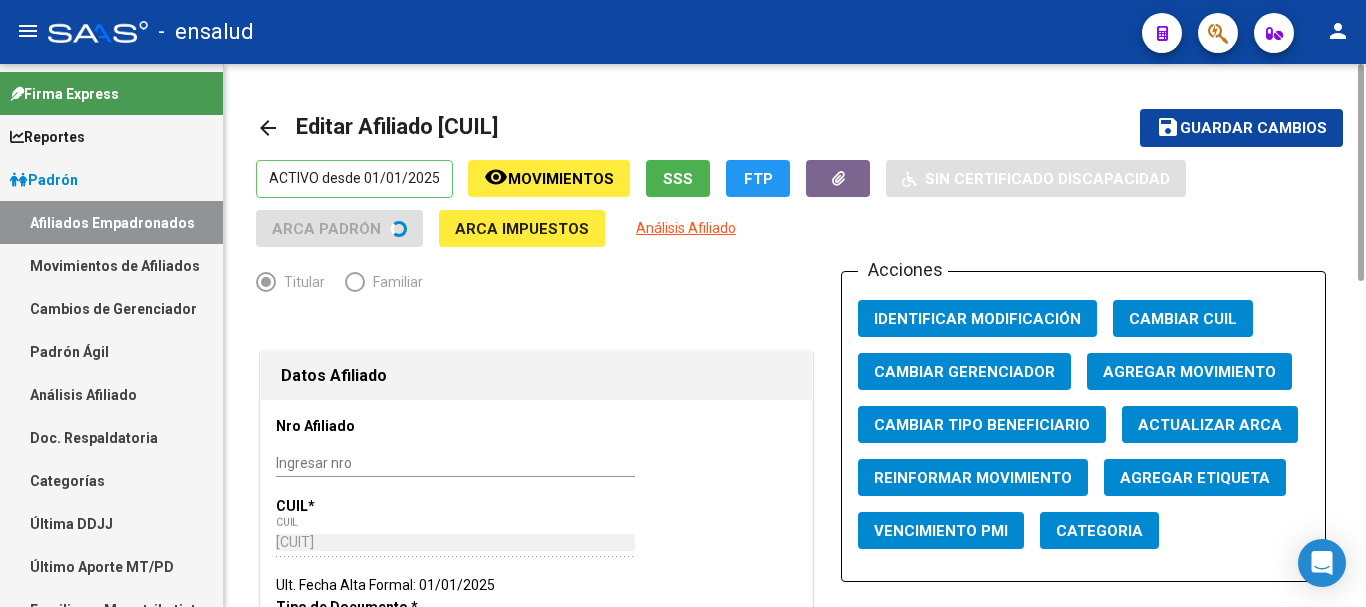 radio on "true" 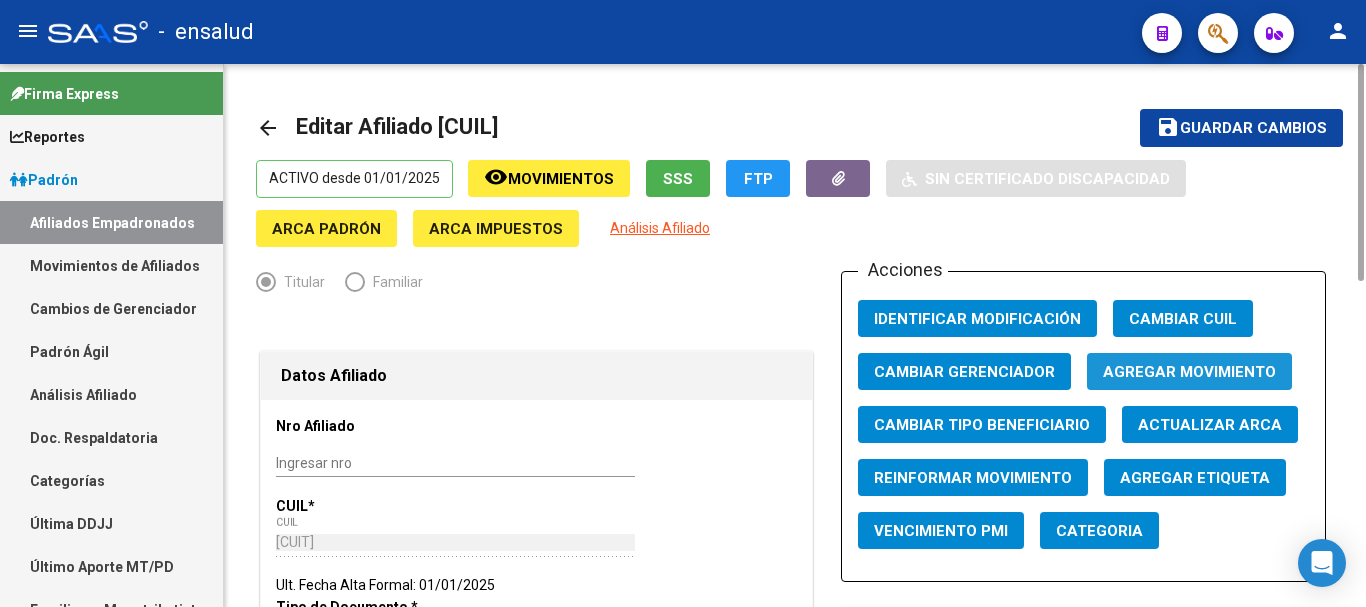 click on "Agregar Movimiento" 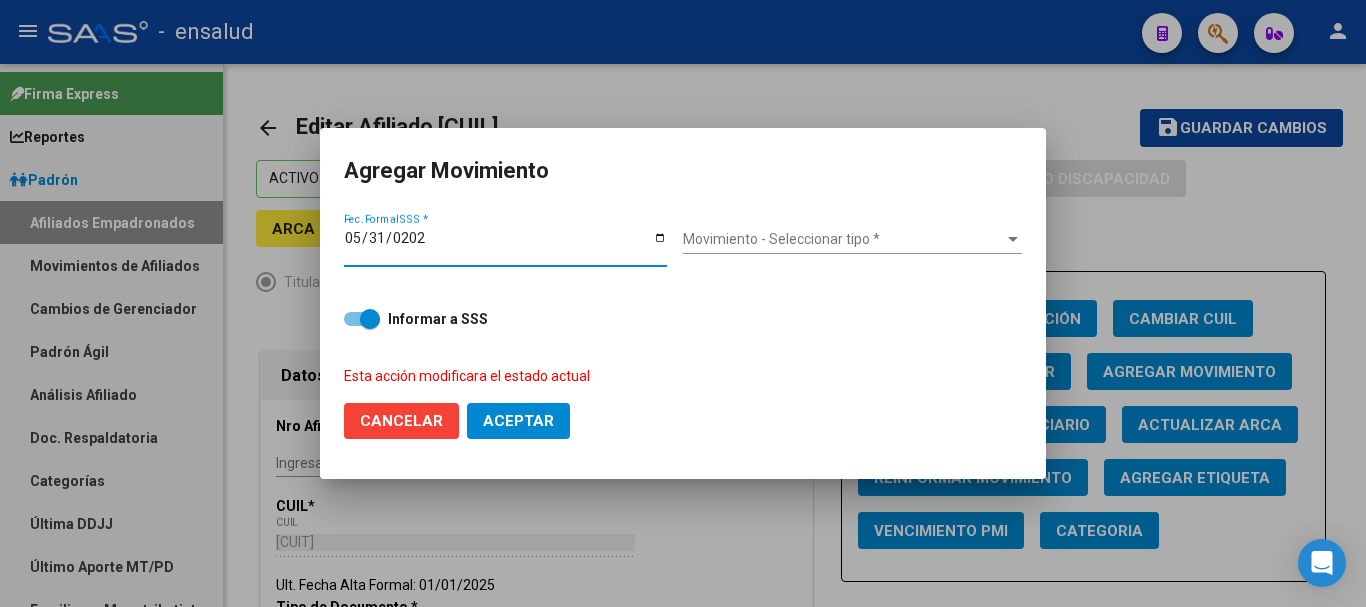 type on "2025-05-31" 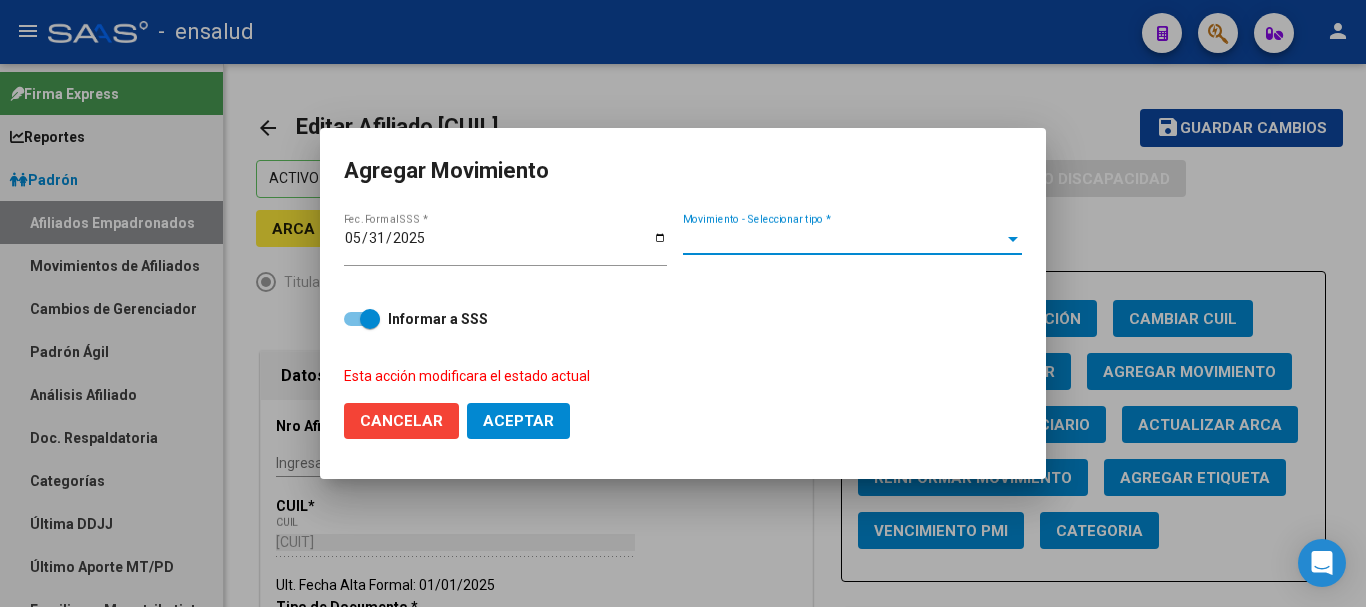 click on "Movimiento - Seleccionar tipo *" at bounding box center (843, 239) 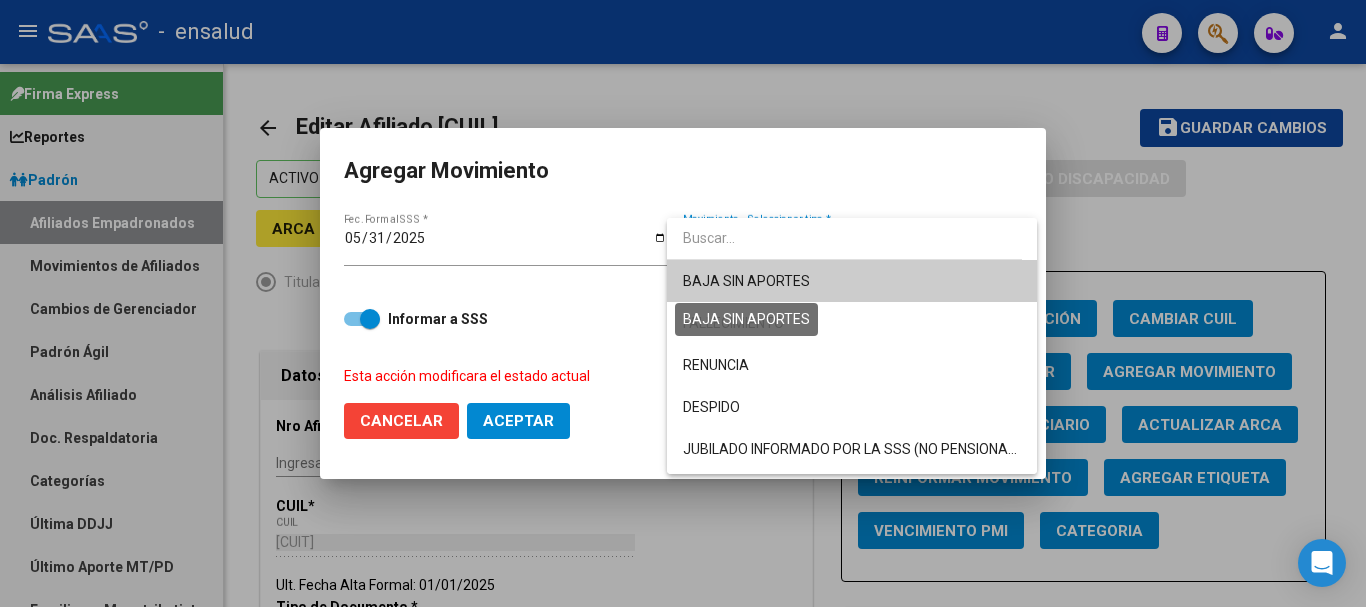 drag, startPoint x: 771, startPoint y: 283, endPoint x: 682, endPoint y: 327, distance: 99.282425 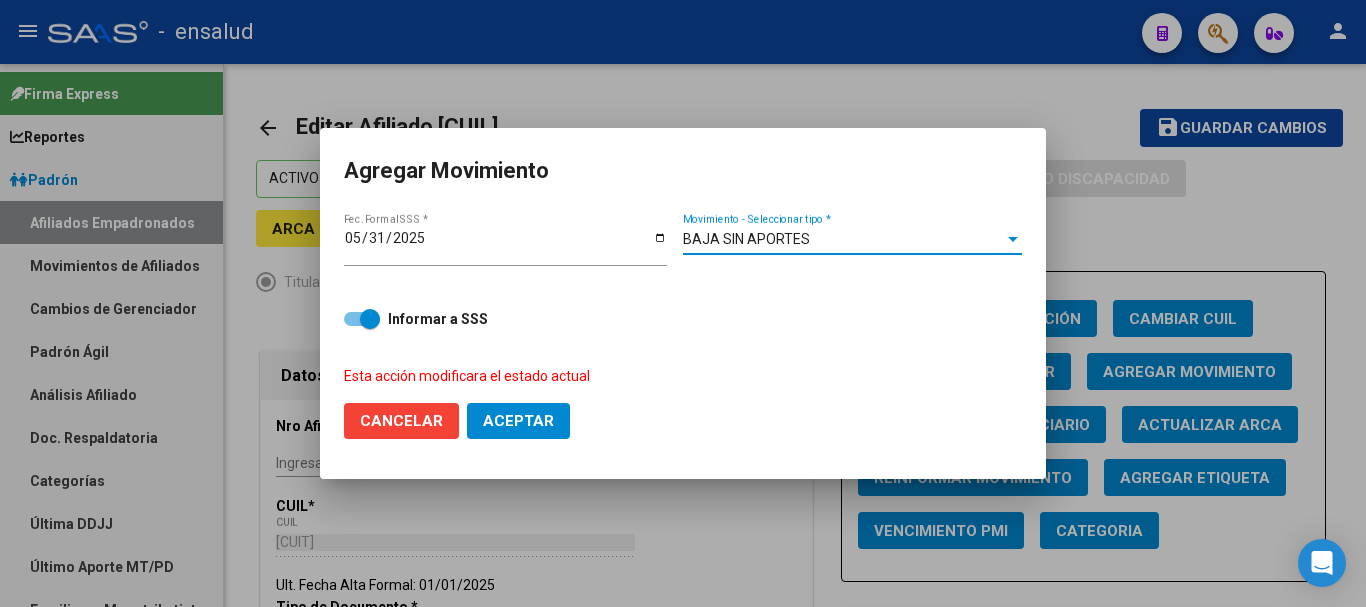 click on "Aceptar" 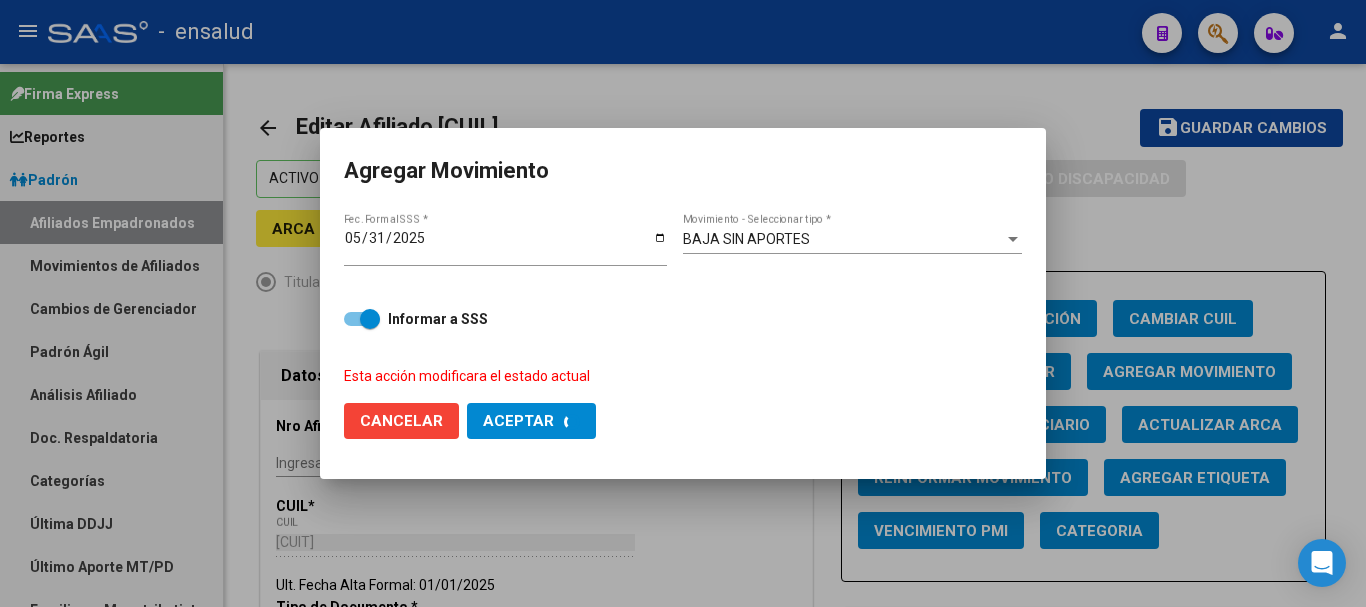 checkbox on "false" 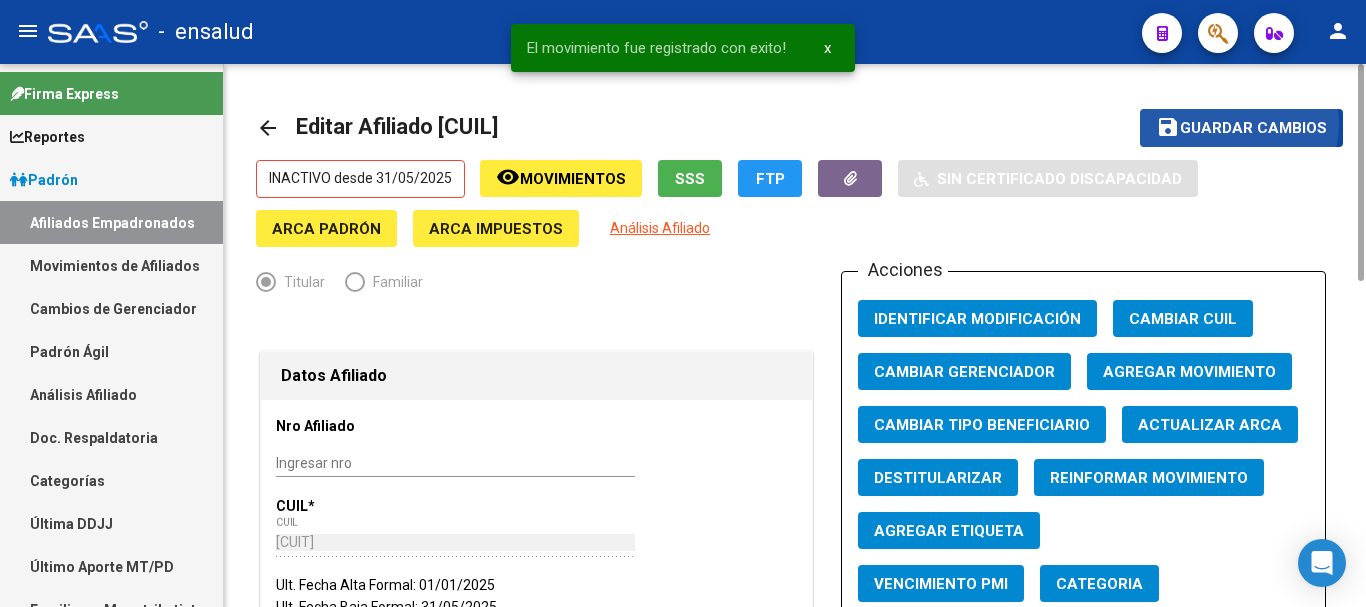 click on "Guardar cambios" 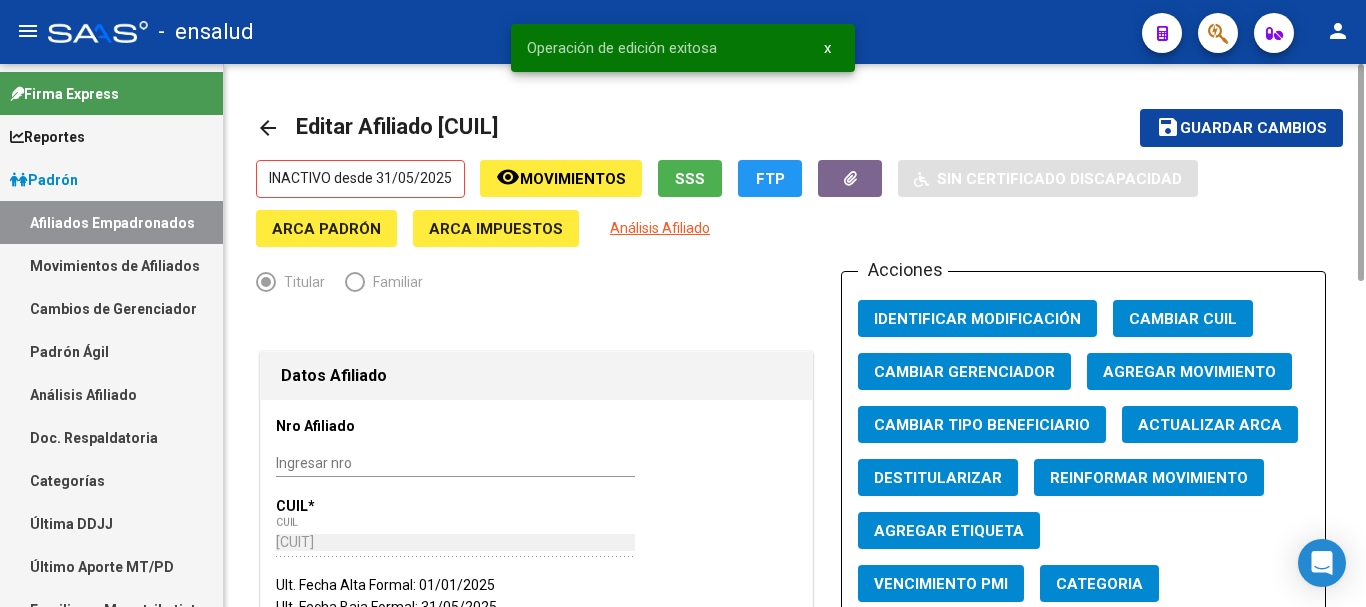 click on "arrow_back" 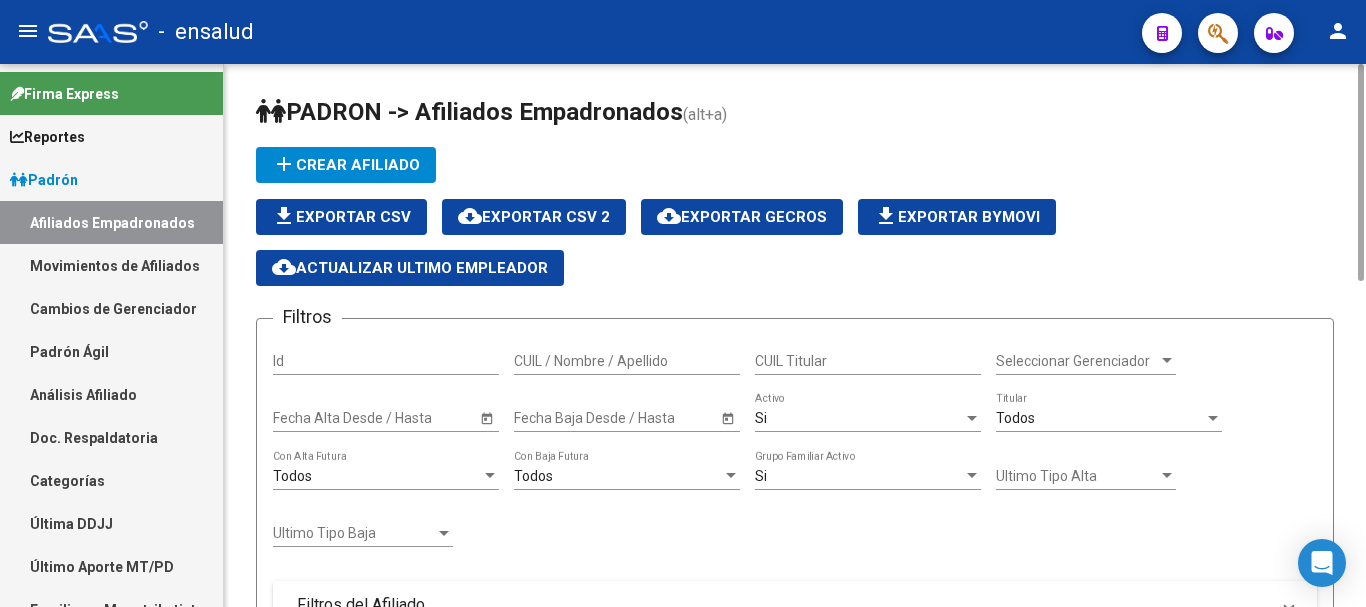 click on "CUIL Titular" at bounding box center (868, 361) 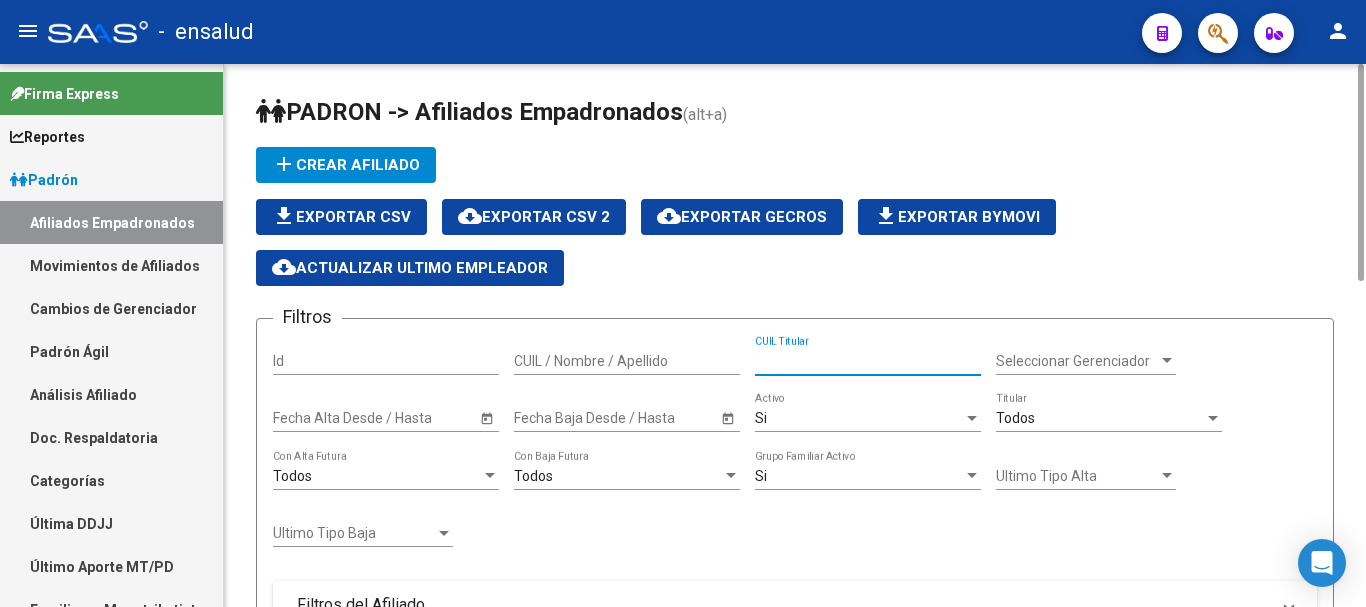 paste on "[CUIL]" 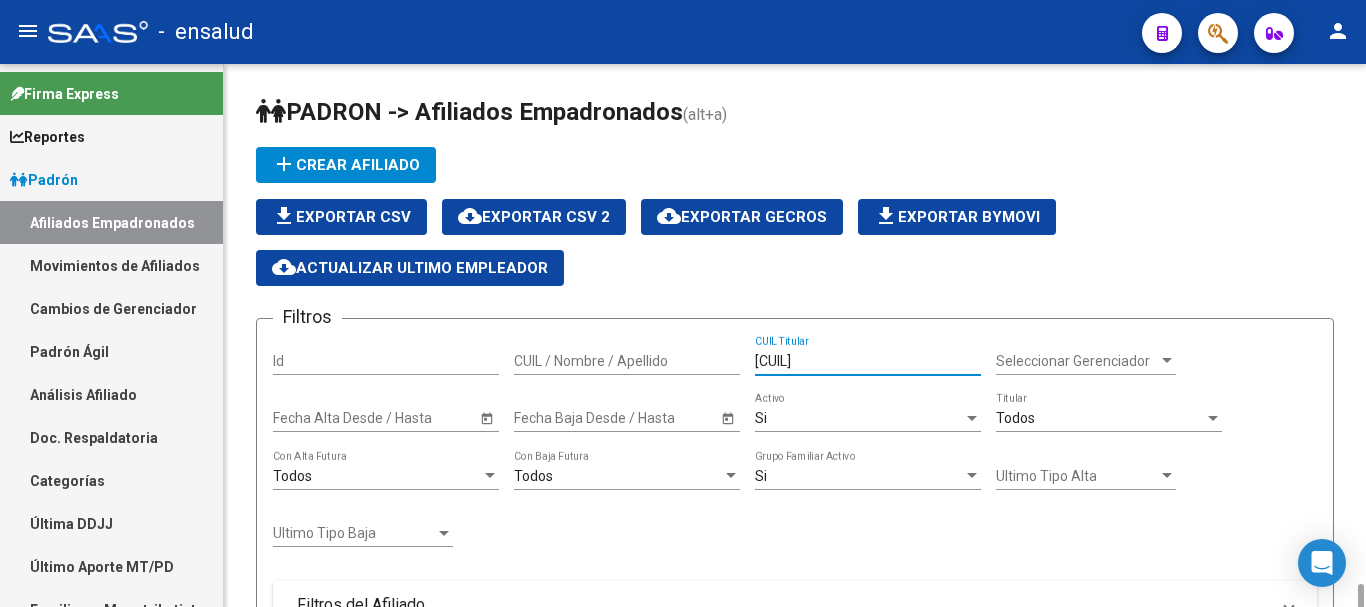 scroll, scrollTop: 600, scrollLeft: 0, axis: vertical 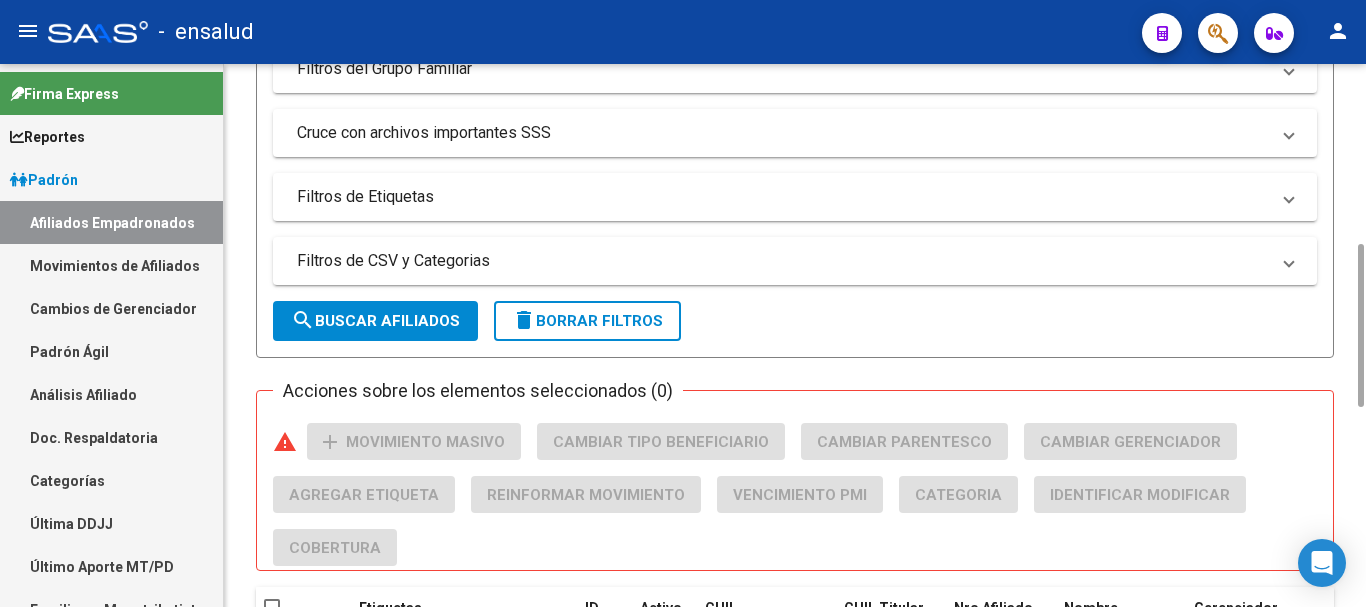 type on "[CUIL]" 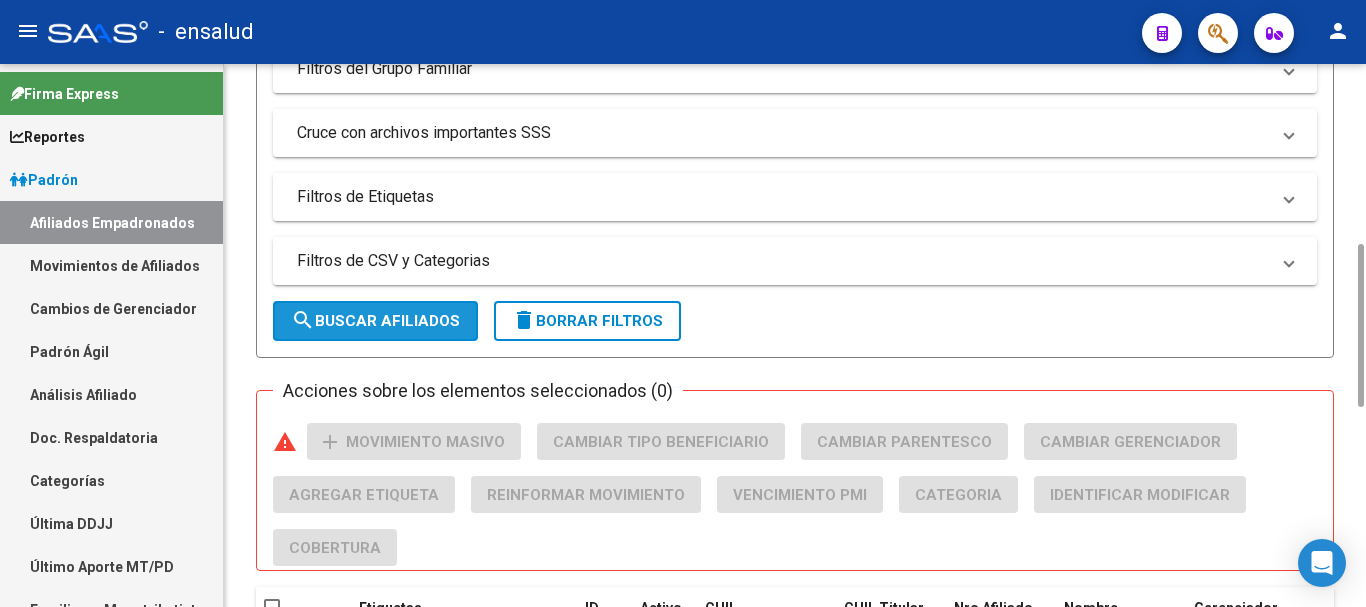 click on "search  Buscar Afiliados" 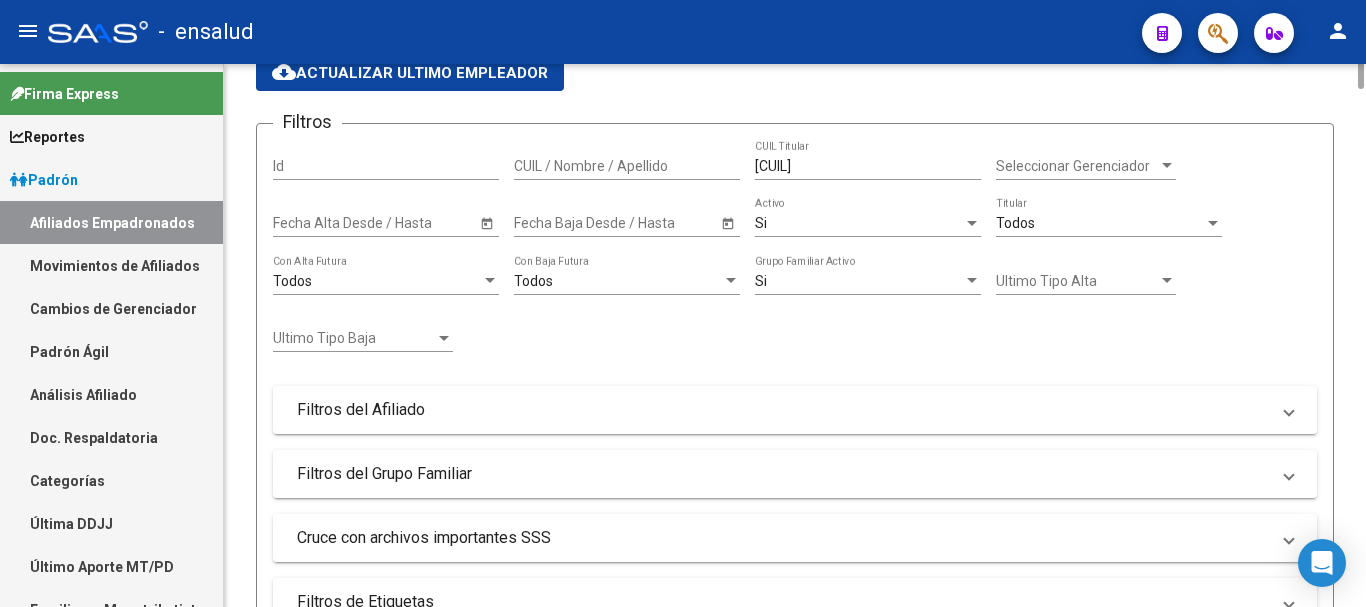 scroll, scrollTop: 0, scrollLeft: 0, axis: both 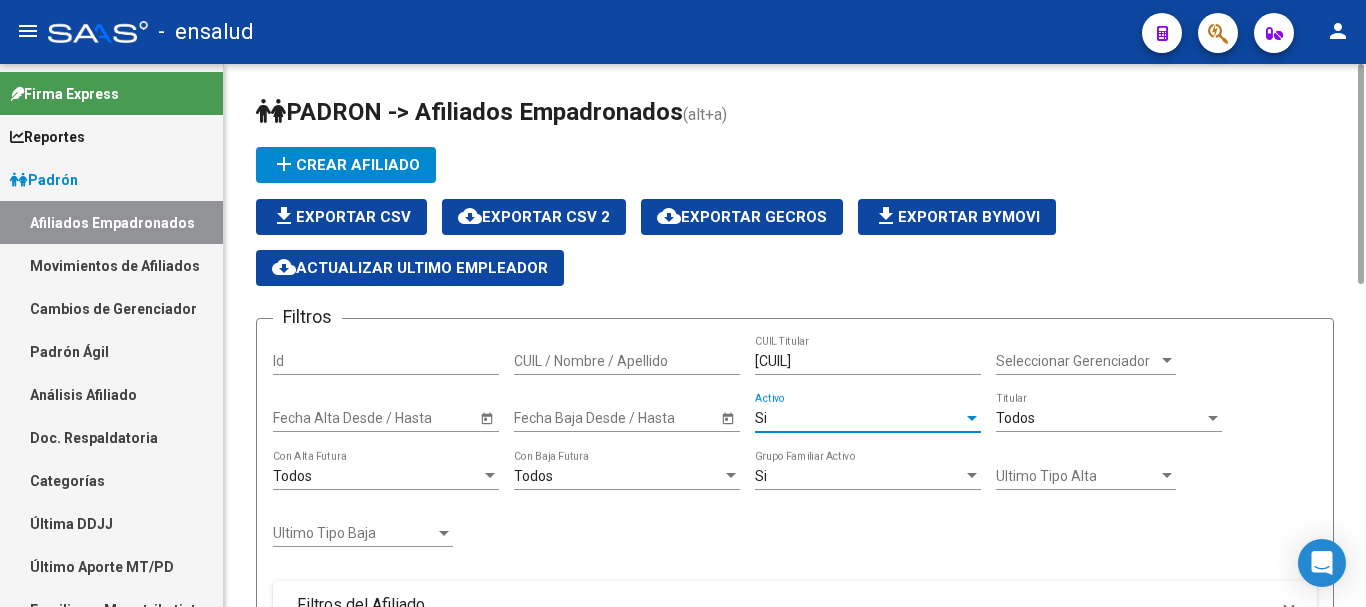 click on "Si" at bounding box center [859, 418] 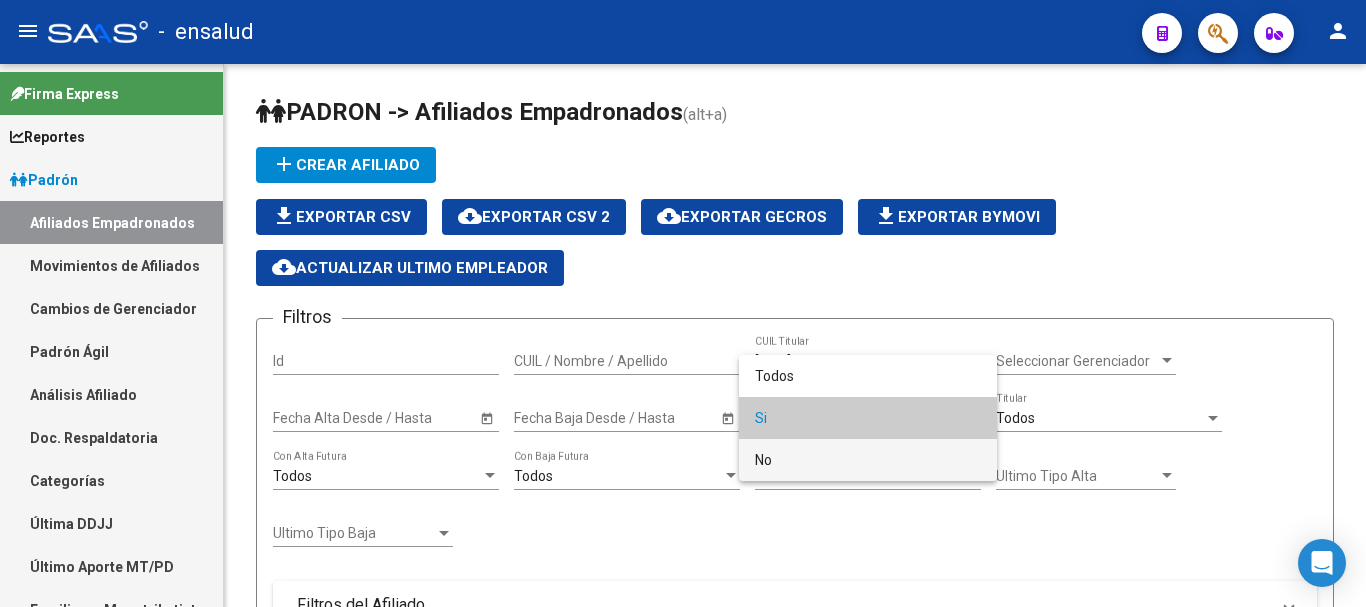click on "No" at bounding box center (868, 460) 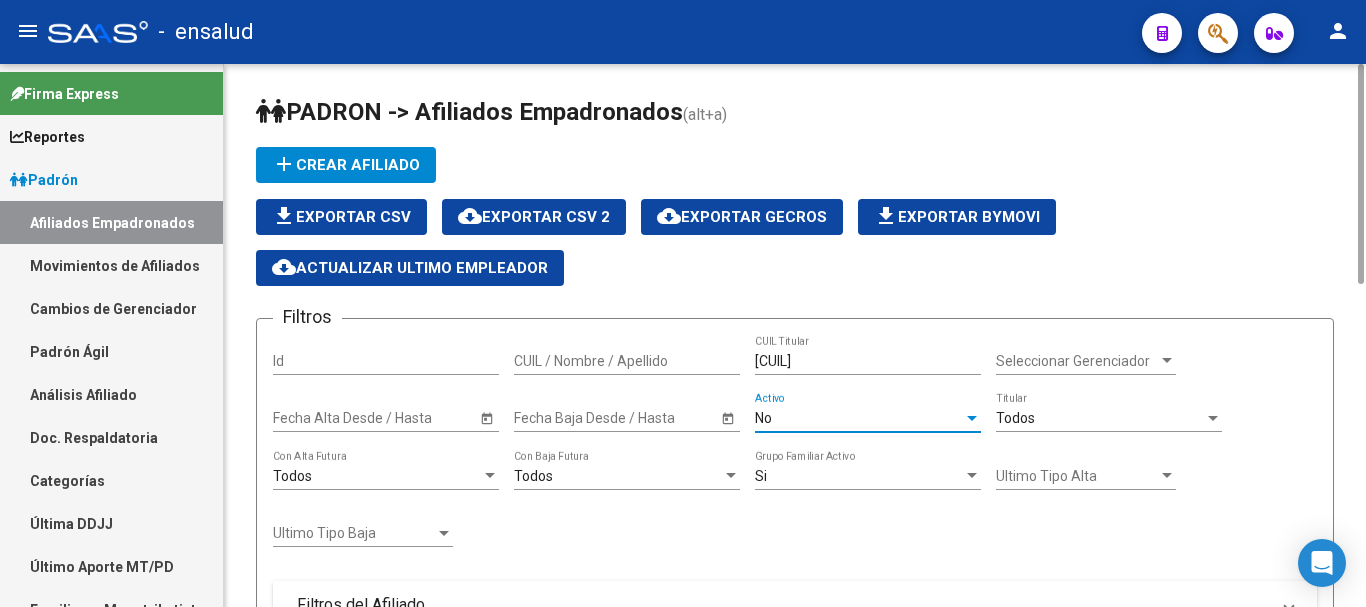 click on "No" at bounding box center (859, 418) 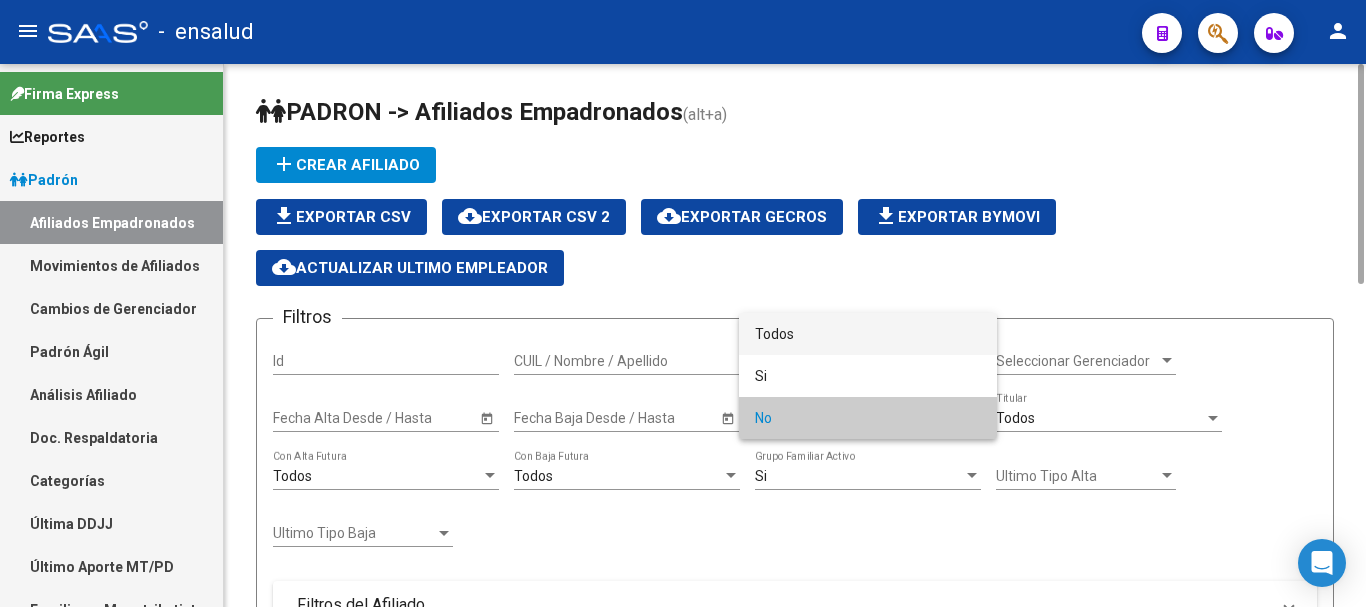 drag, startPoint x: 816, startPoint y: 326, endPoint x: 788, endPoint y: 337, distance: 30.083218 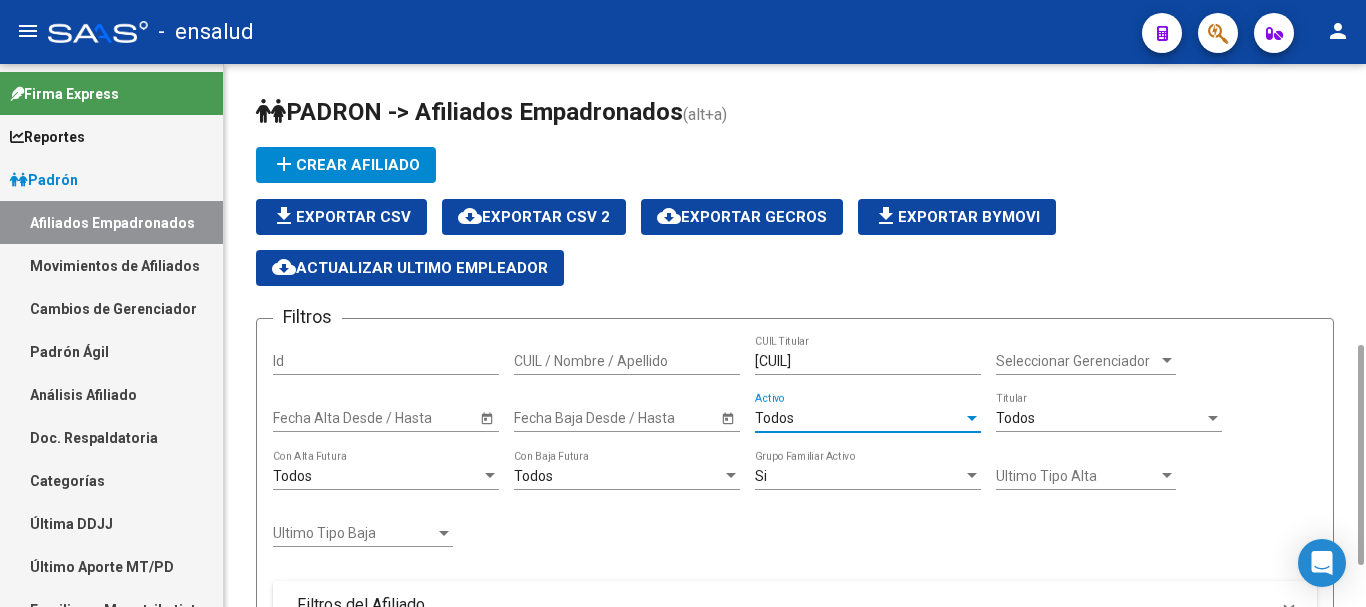 scroll, scrollTop: 400, scrollLeft: 0, axis: vertical 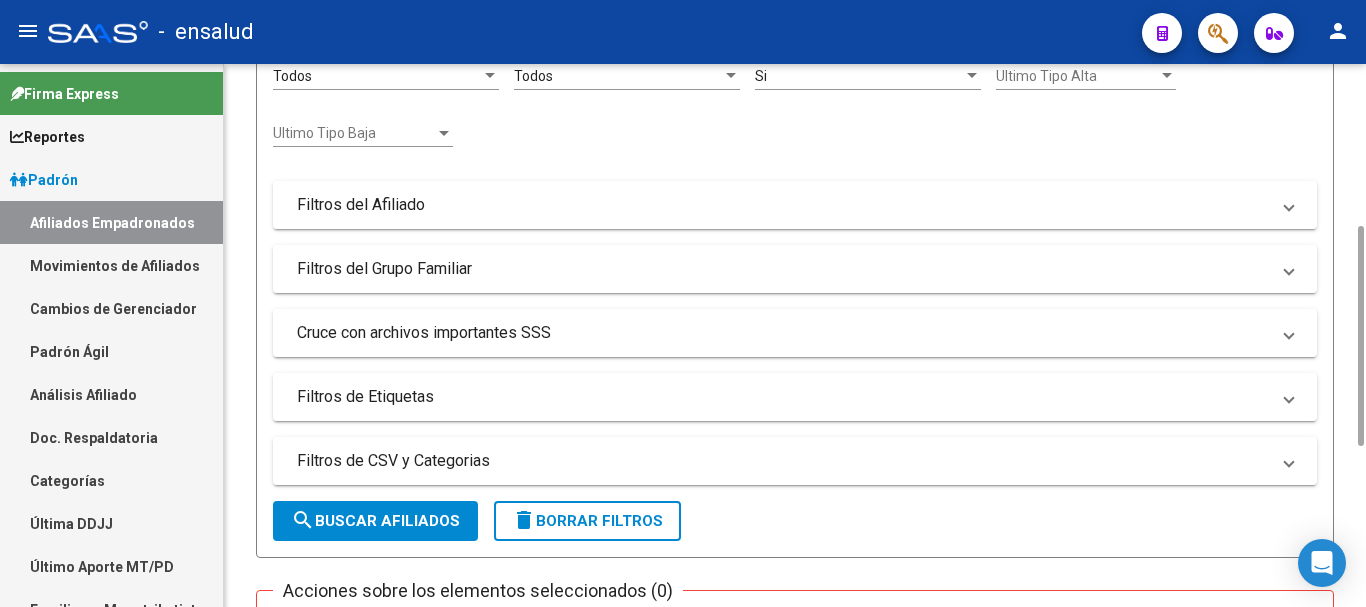 drag, startPoint x: 349, startPoint y: 527, endPoint x: 374, endPoint y: 516, distance: 27.313 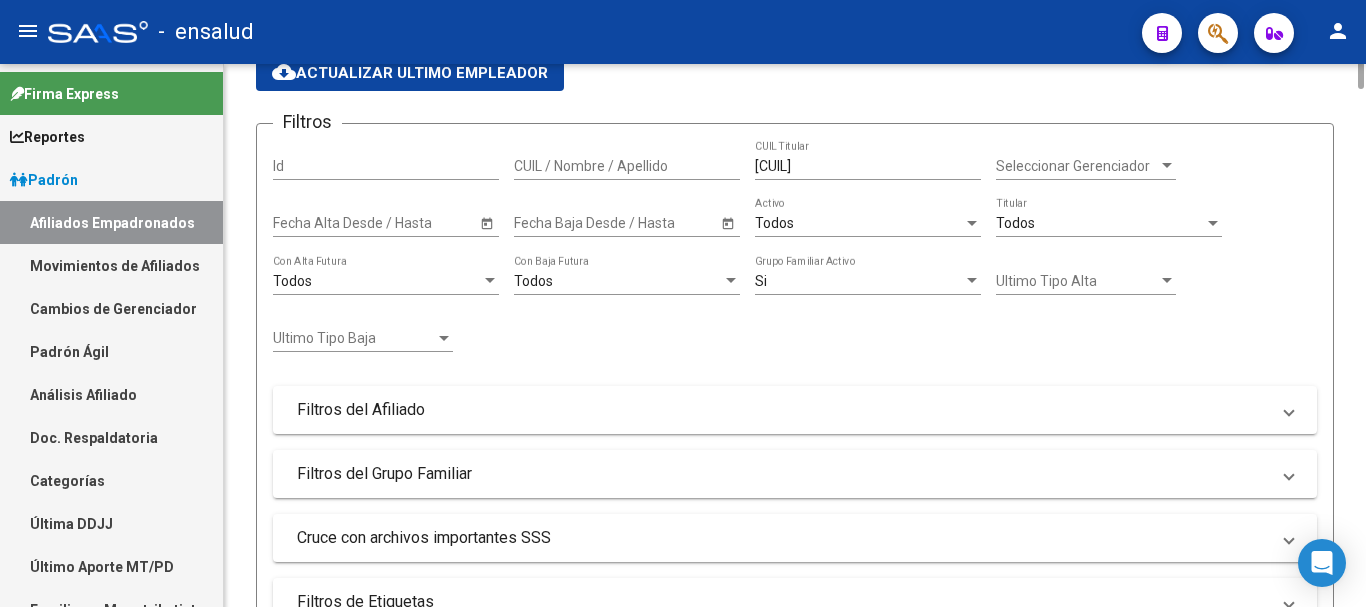 scroll, scrollTop: 0, scrollLeft: 0, axis: both 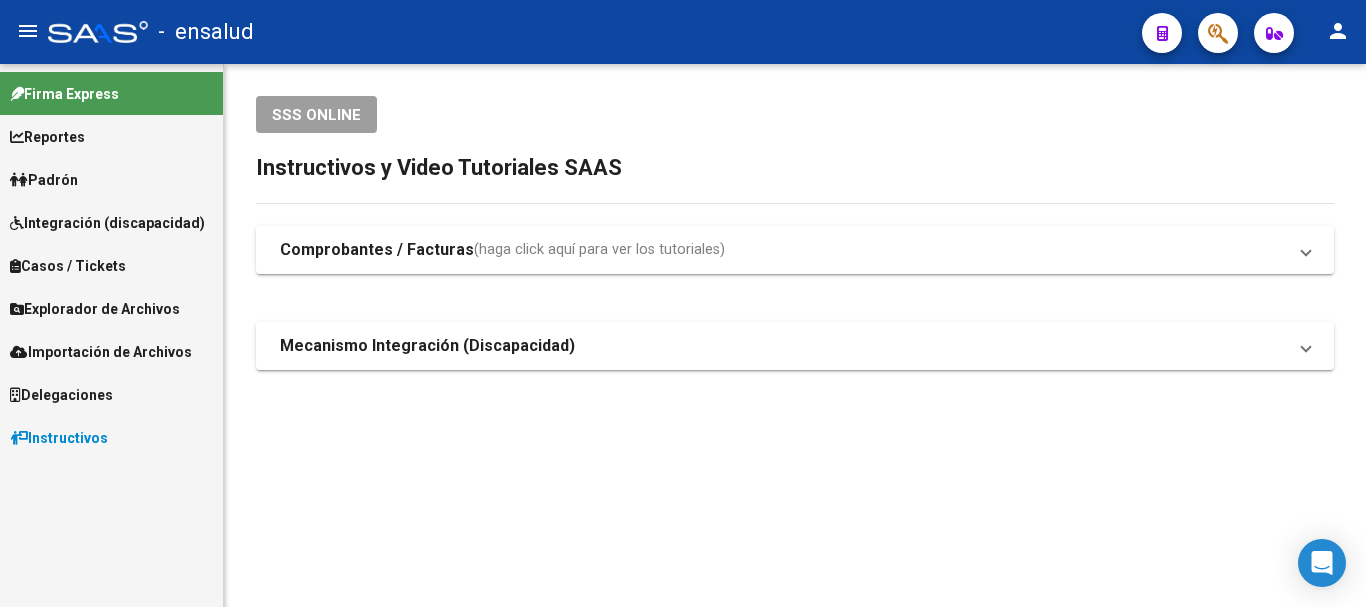 click on "Reportes" at bounding box center (47, 137) 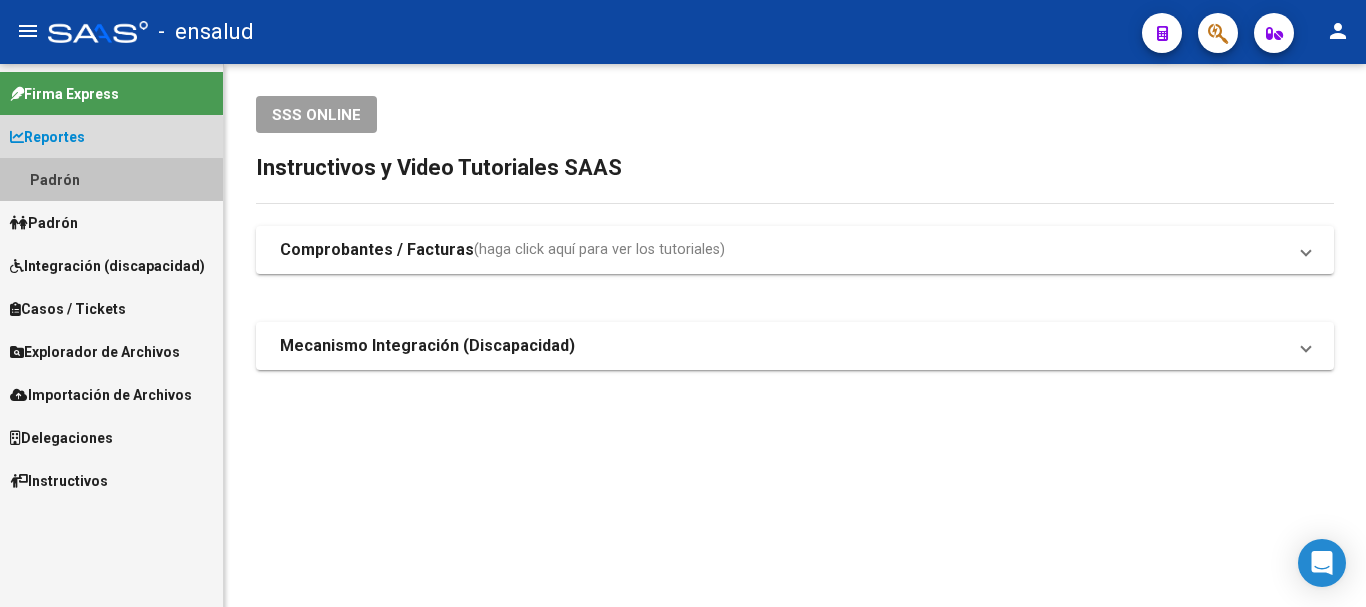 drag, startPoint x: 75, startPoint y: 182, endPoint x: 121, endPoint y: 190, distance: 46.69047 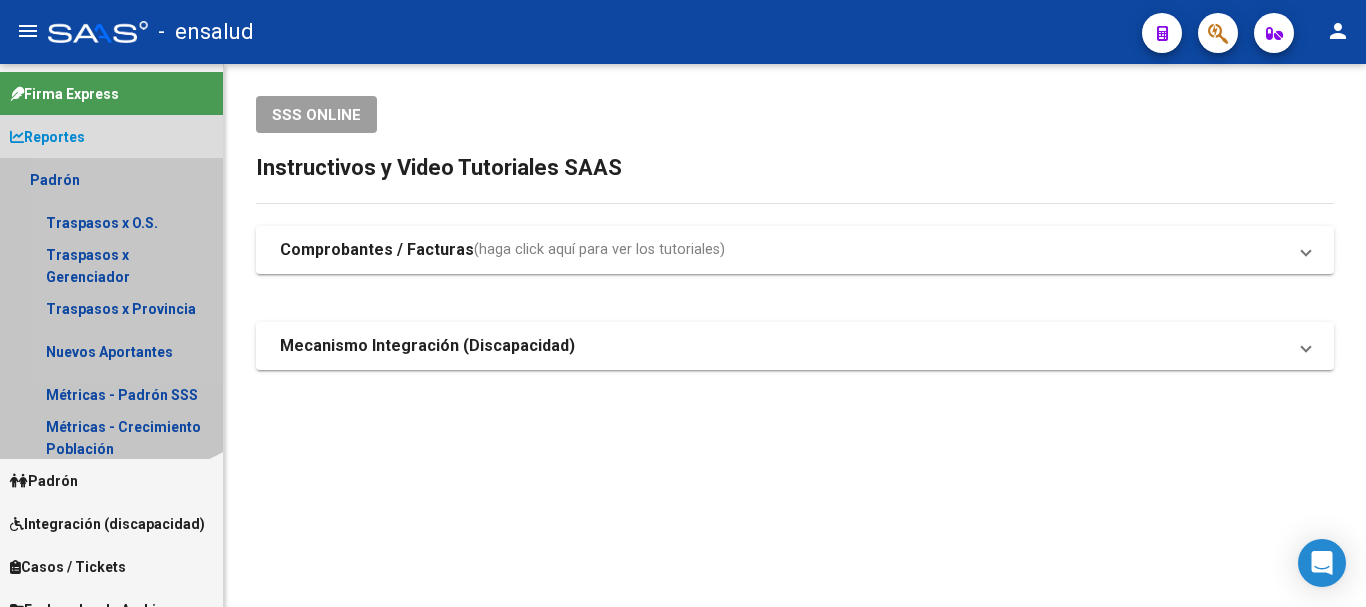 click on "Padrón" at bounding box center (111, 179) 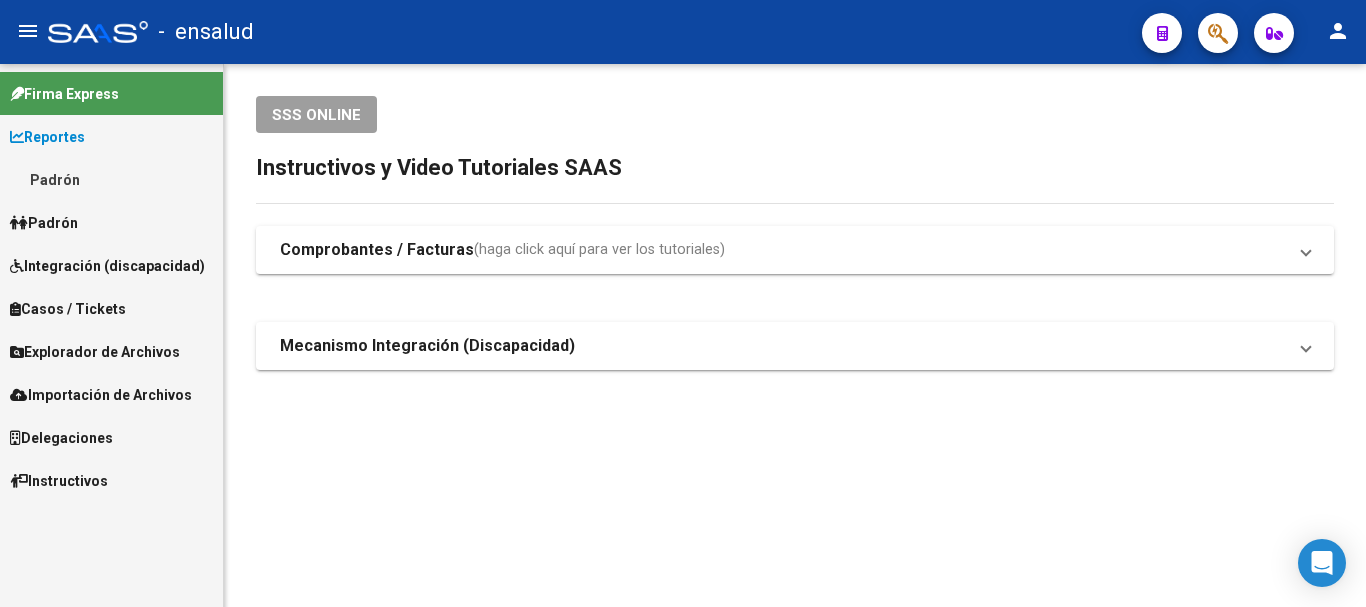click on "Padrón" at bounding box center (111, 179) 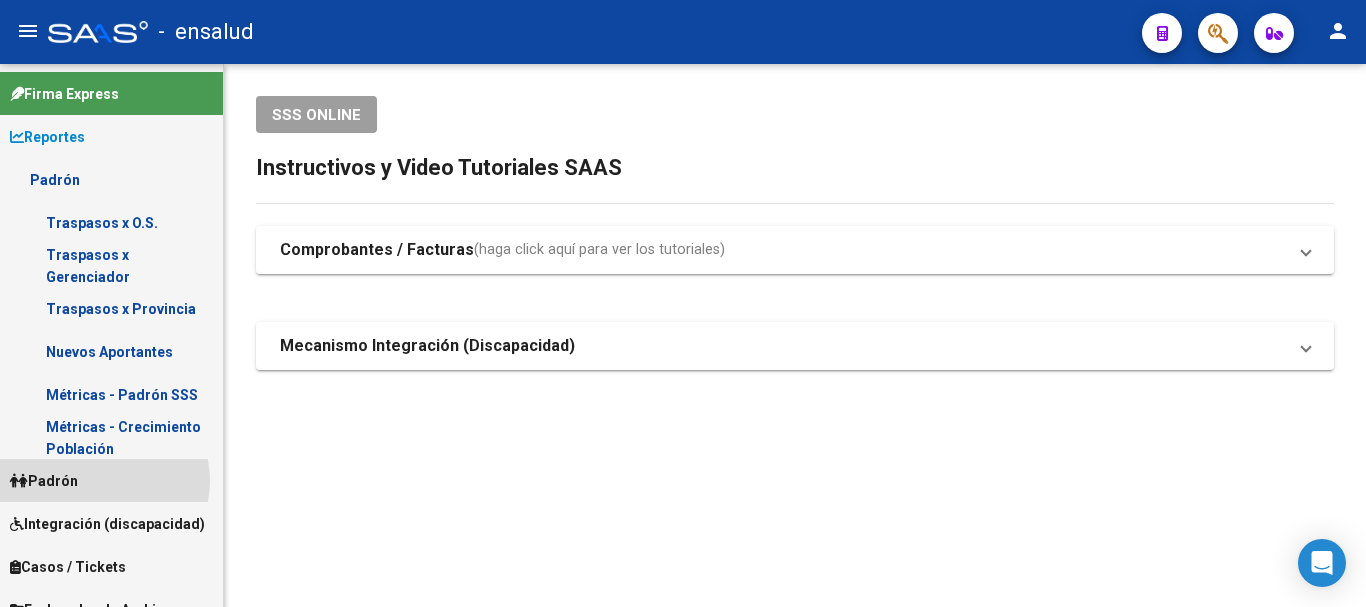 click on "Padrón" at bounding box center [111, 480] 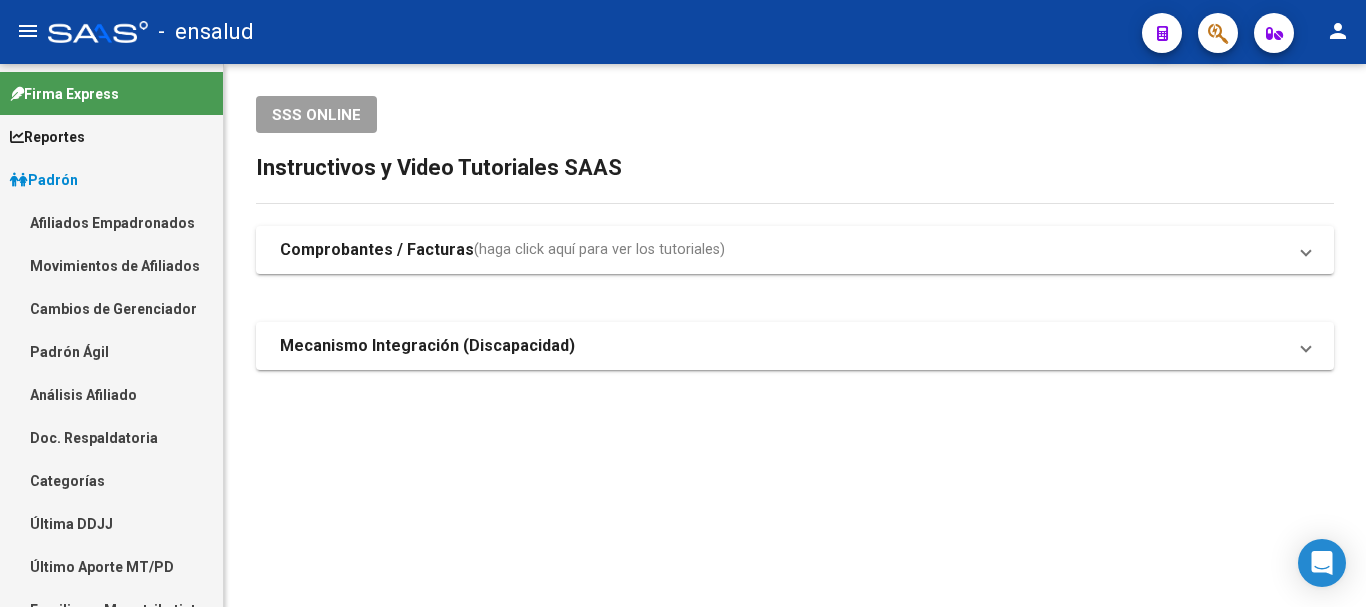 click on "Padrón Ágil" at bounding box center [111, 351] 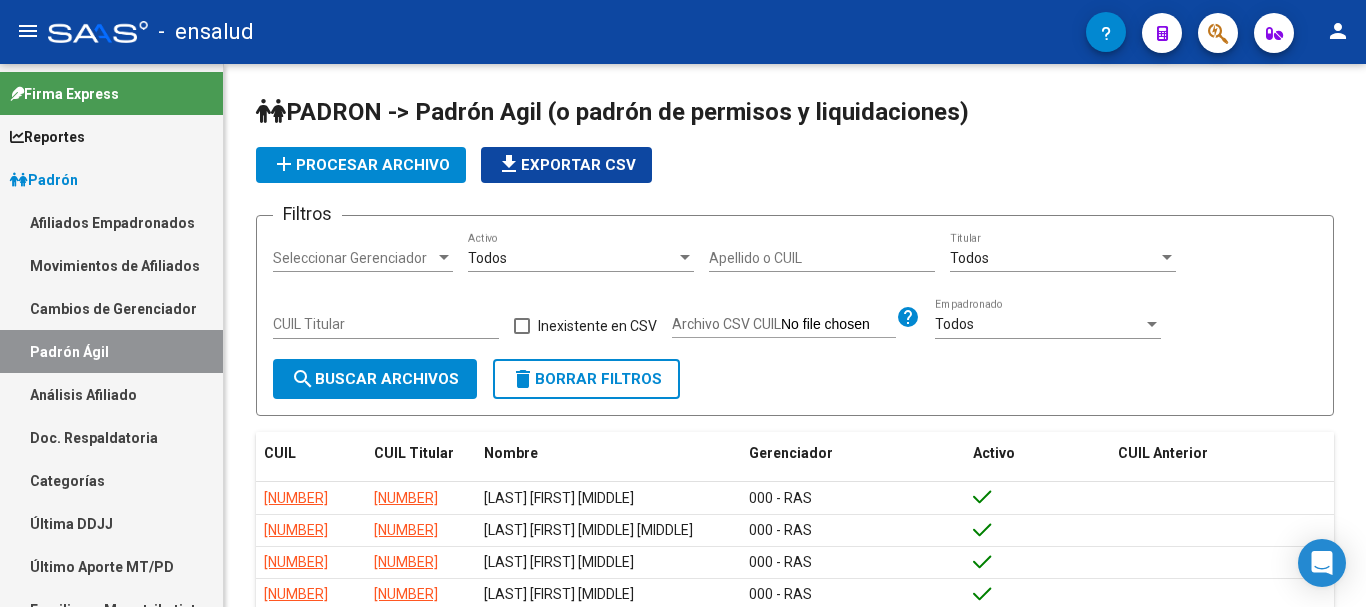 click on "CUIL Titular" at bounding box center [386, 324] 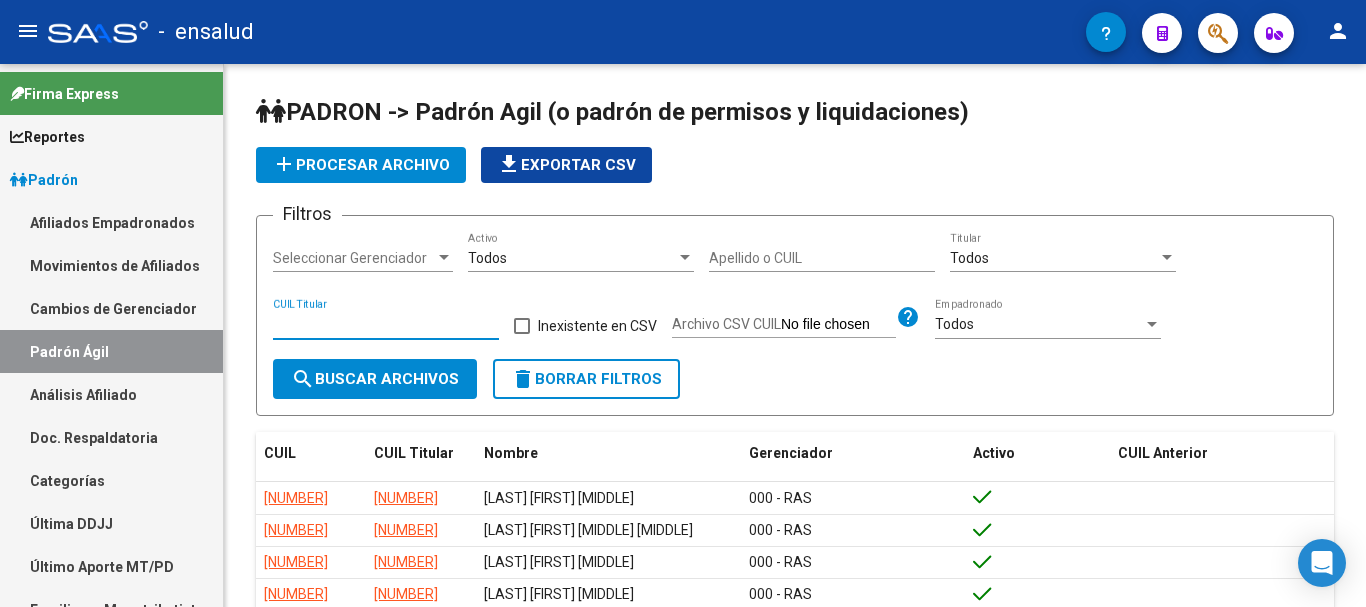 paste on "[CUIL]" 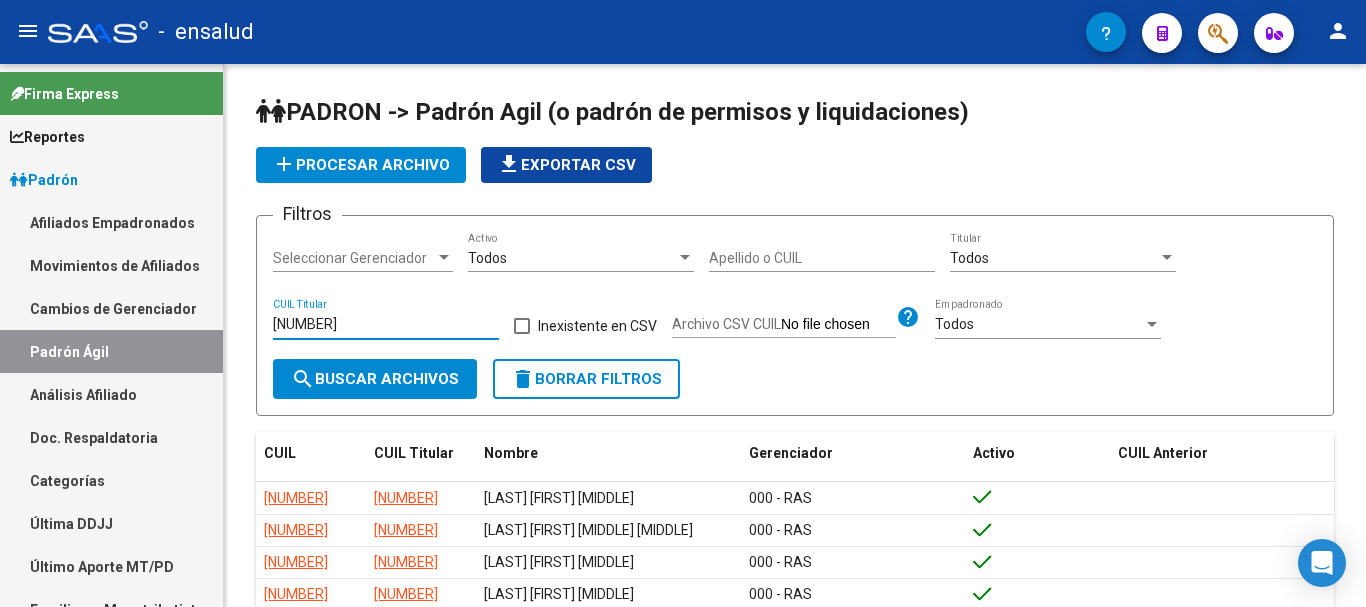 type on "[CUIL]" 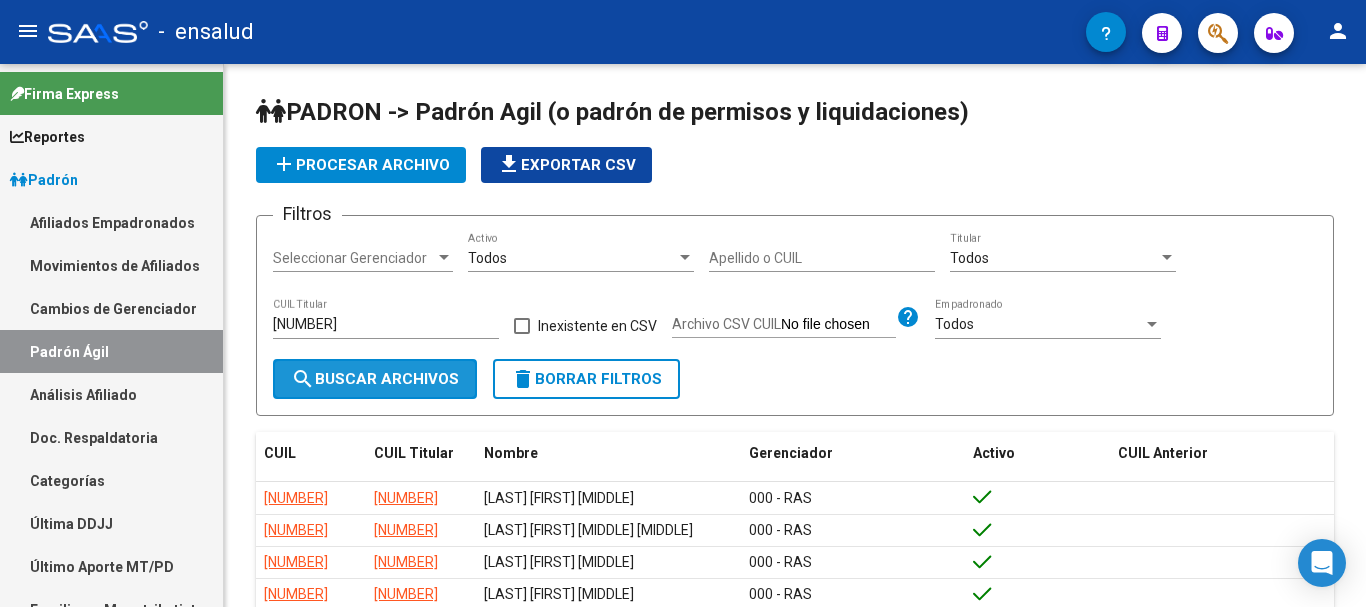 click on "search  Buscar Archivos" 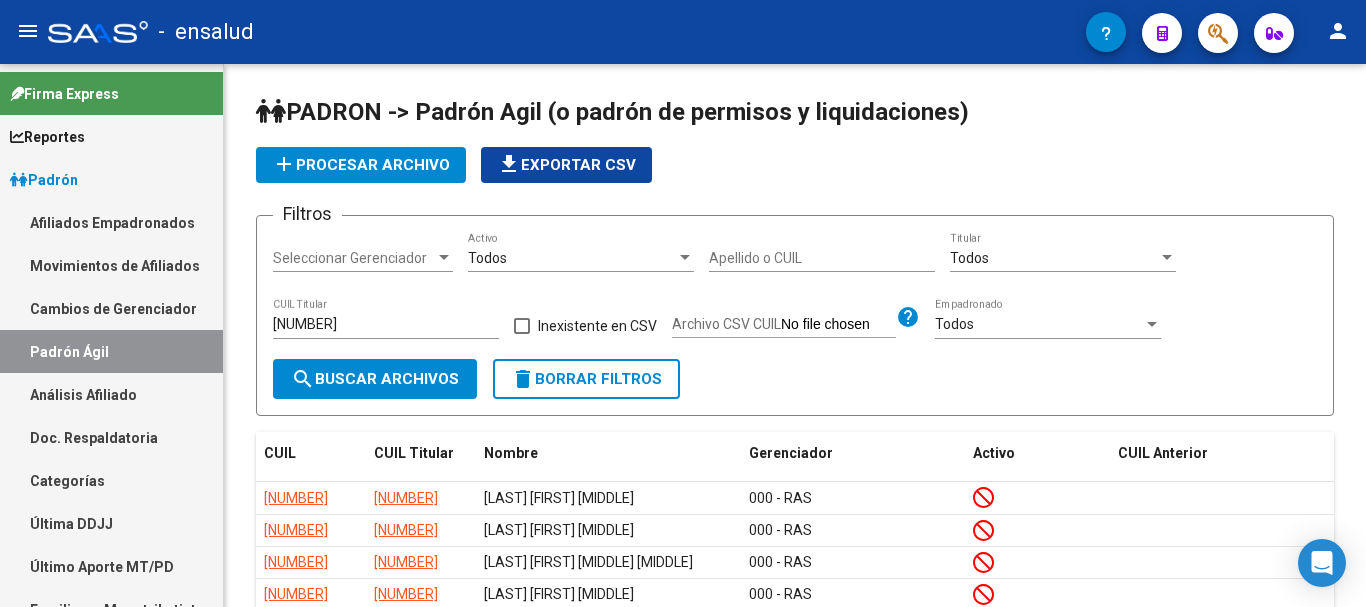 scroll, scrollTop: 131, scrollLeft: 0, axis: vertical 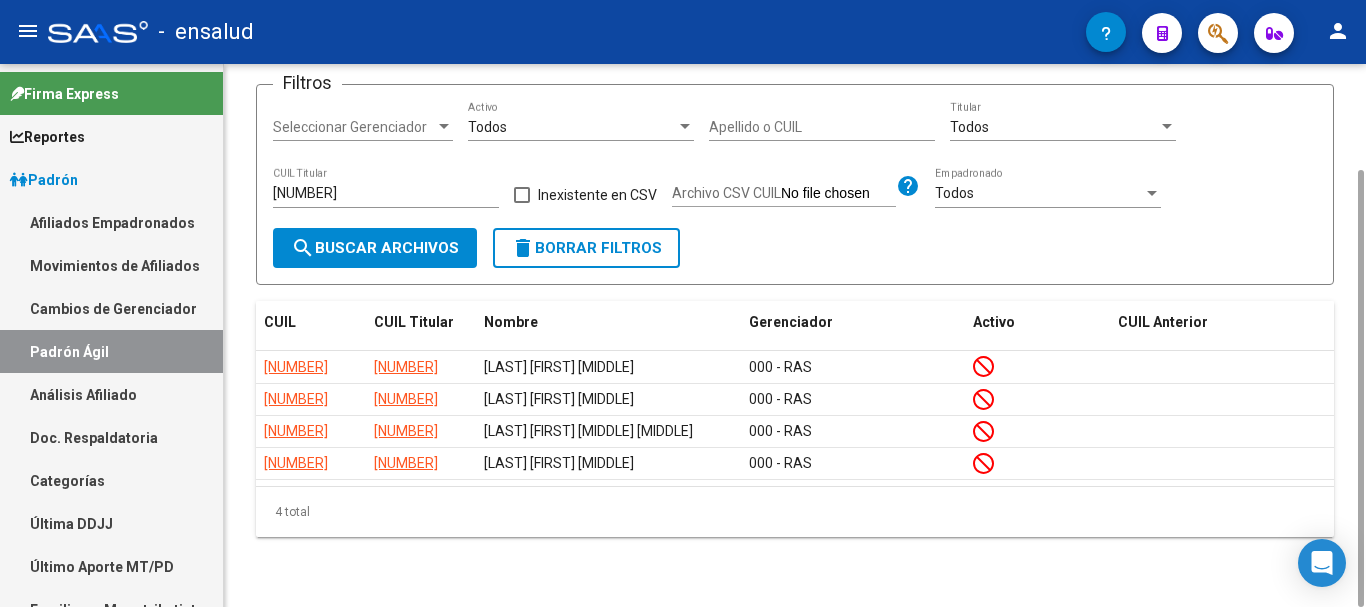 drag, startPoint x: 359, startPoint y: 186, endPoint x: 260, endPoint y: 186, distance: 99 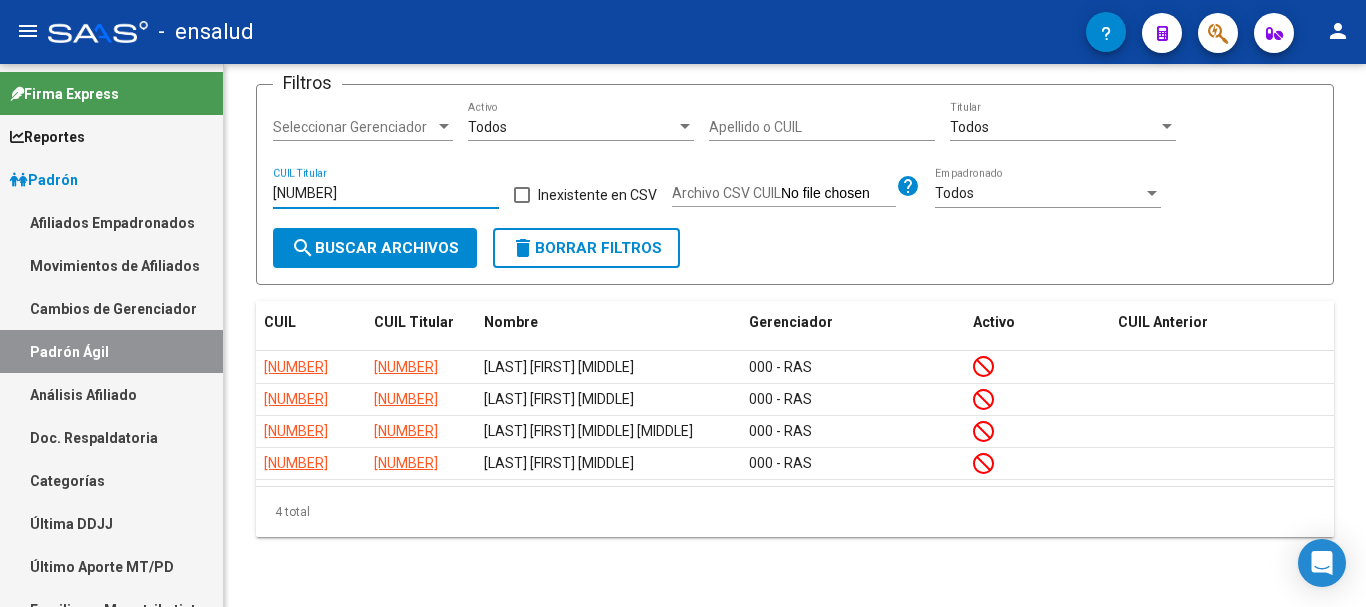 drag, startPoint x: 388, startPoint y: 197, endPoint x: 217, endPoint y: 187, distance: 171.29214 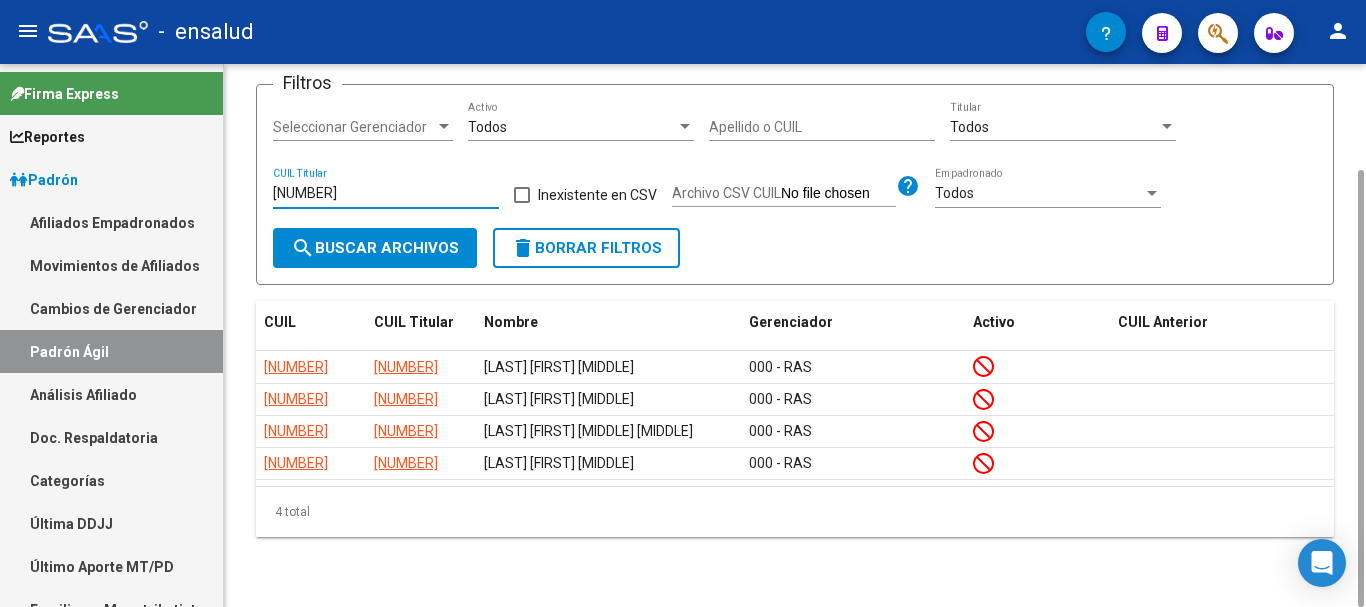 type on "[CUIL]" 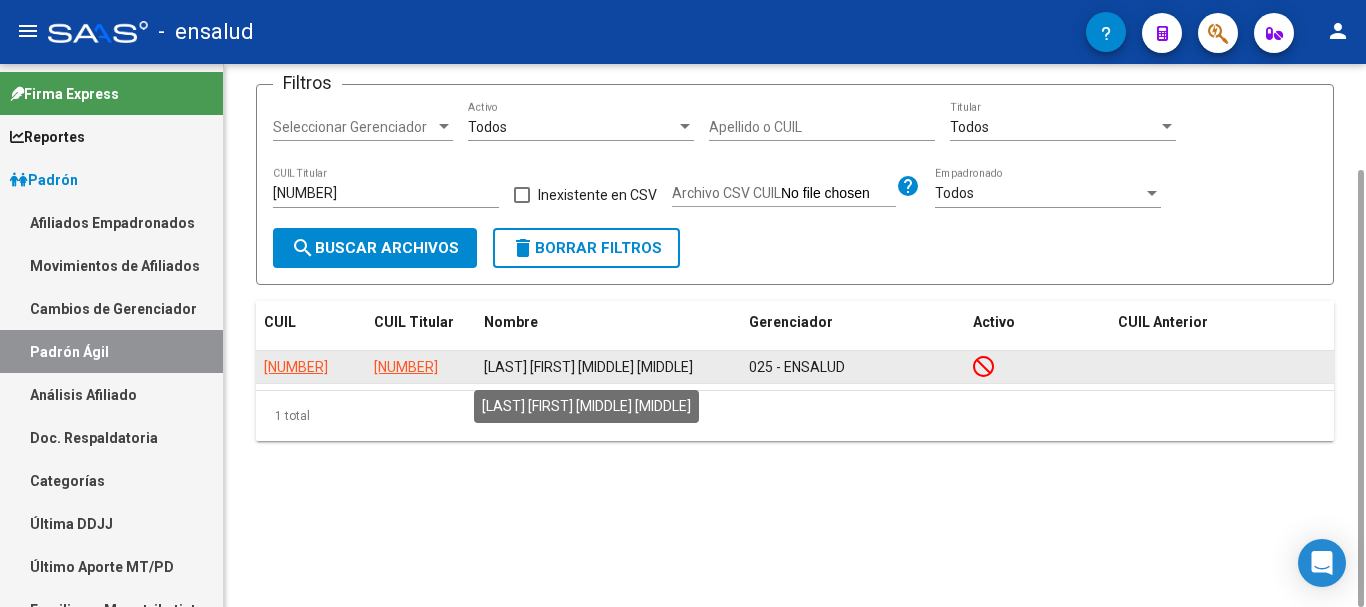 scroll, scrollTop: 0, scrollLeft: 0, axis: both 